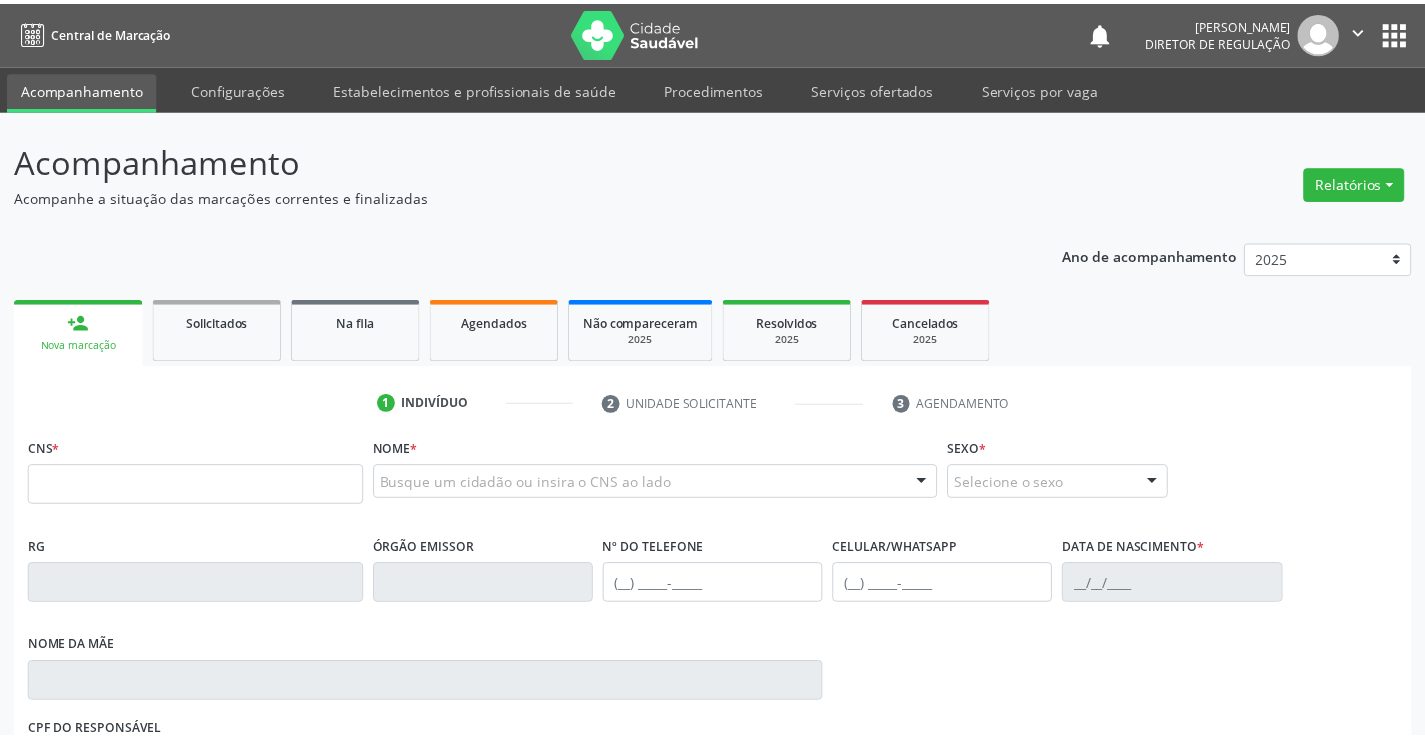 scroll, scrollTop: 0, scrollLeft: 0, axis: both 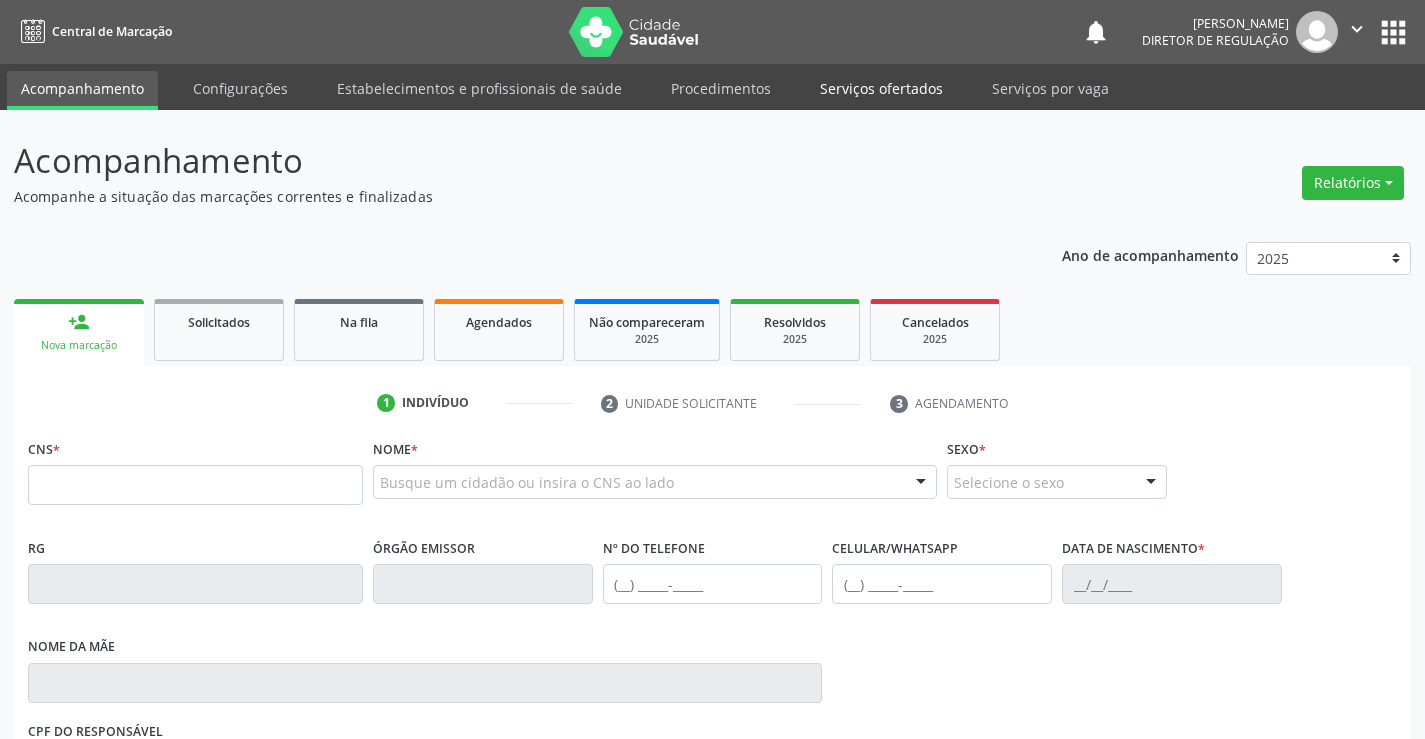 click on "Serviços ofertados" at bounding box center (881, 88) 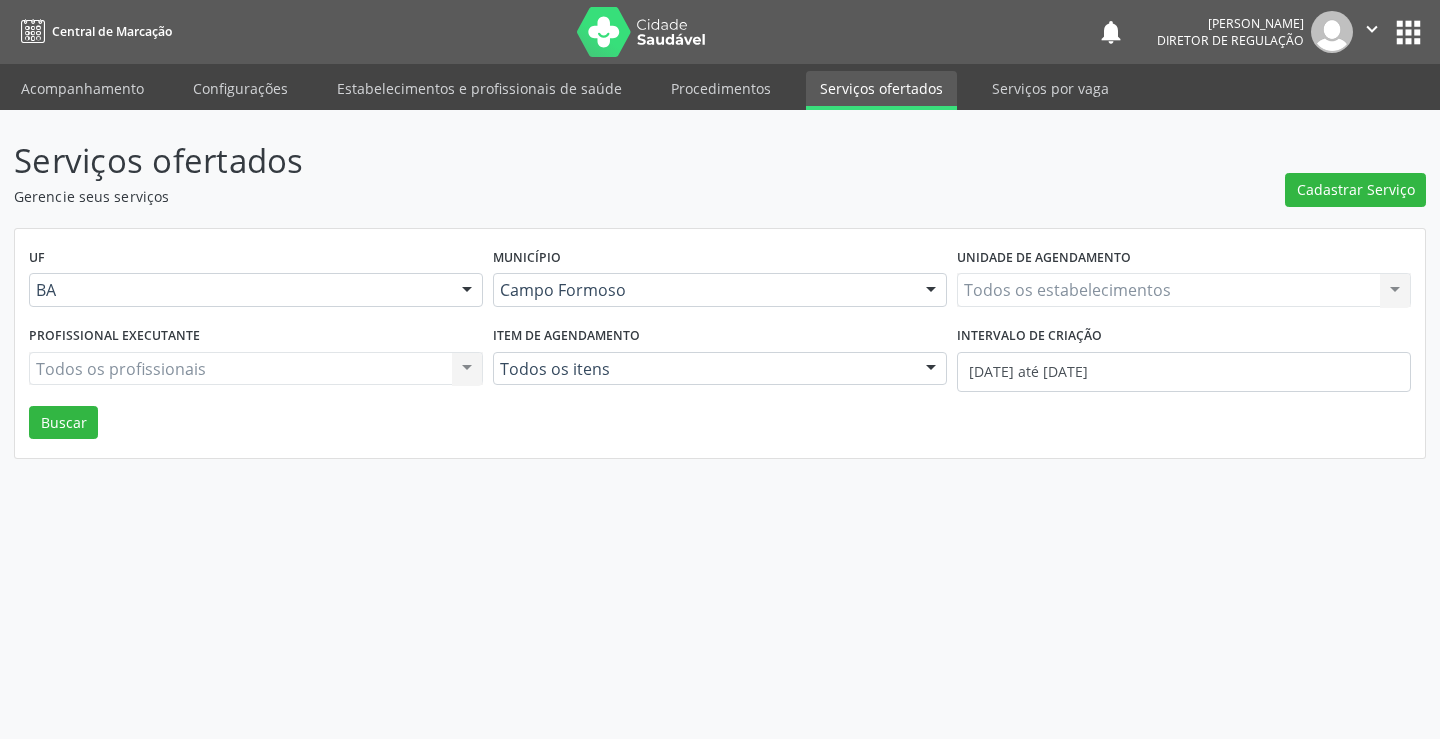 click on "Unidade de agendamento" at bounding box center [1044, 258] 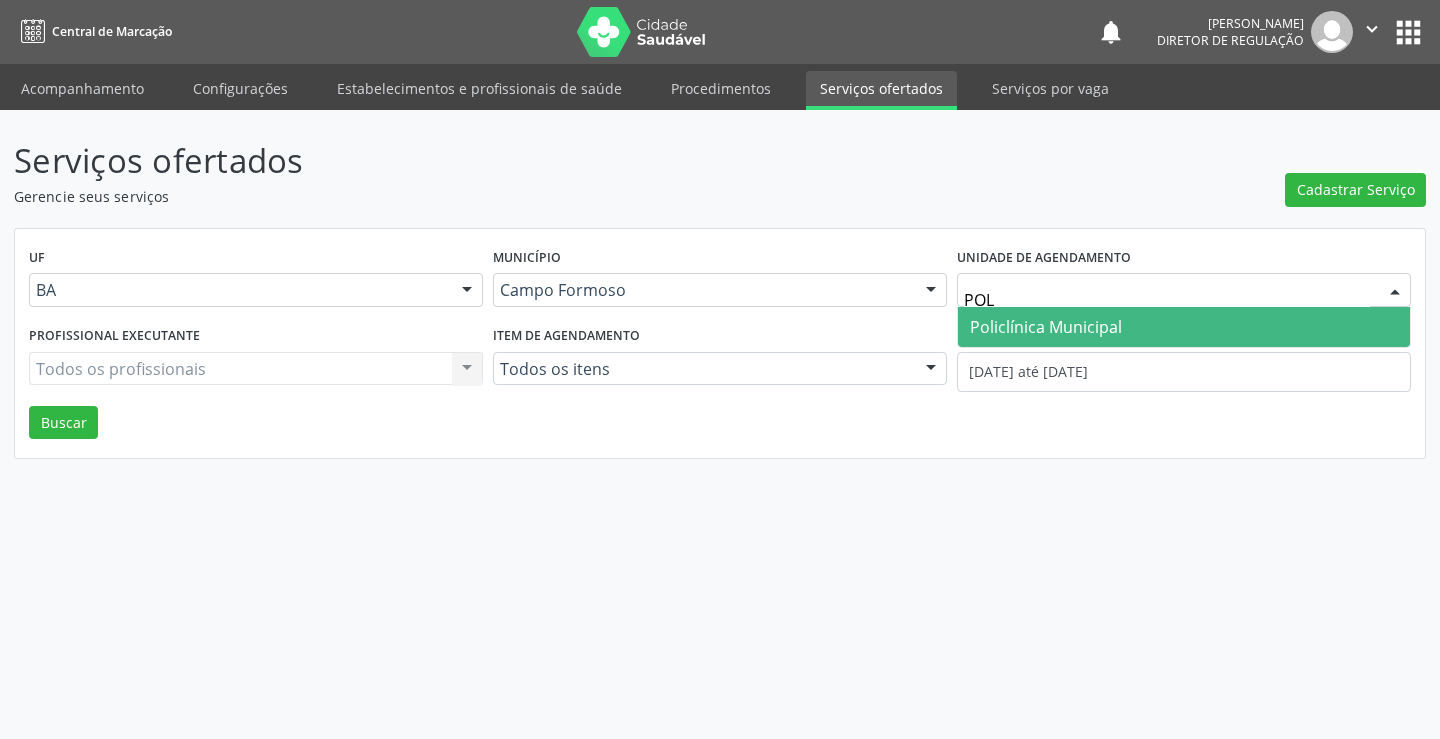 type on "POLI" 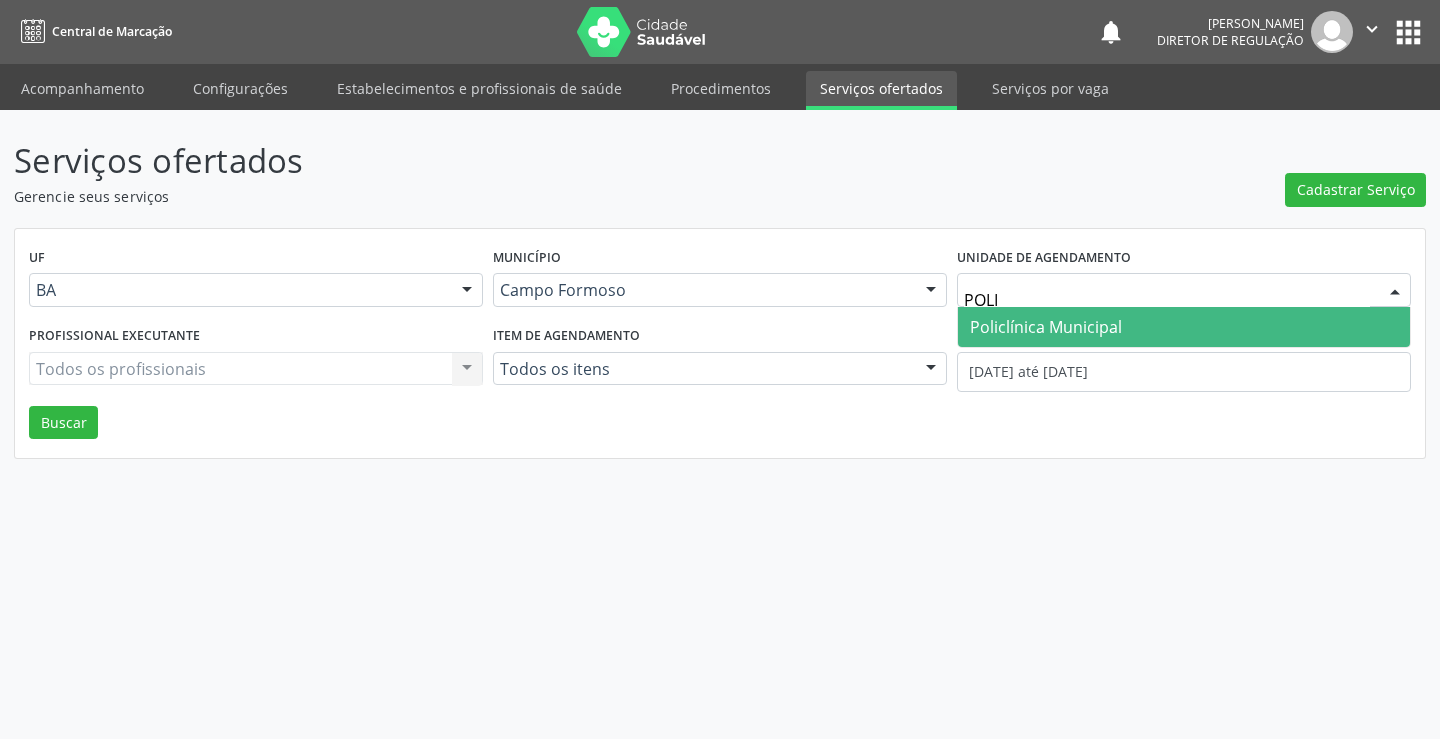 click on "Policlínica Municipal" at bounding box center (1046, 327) 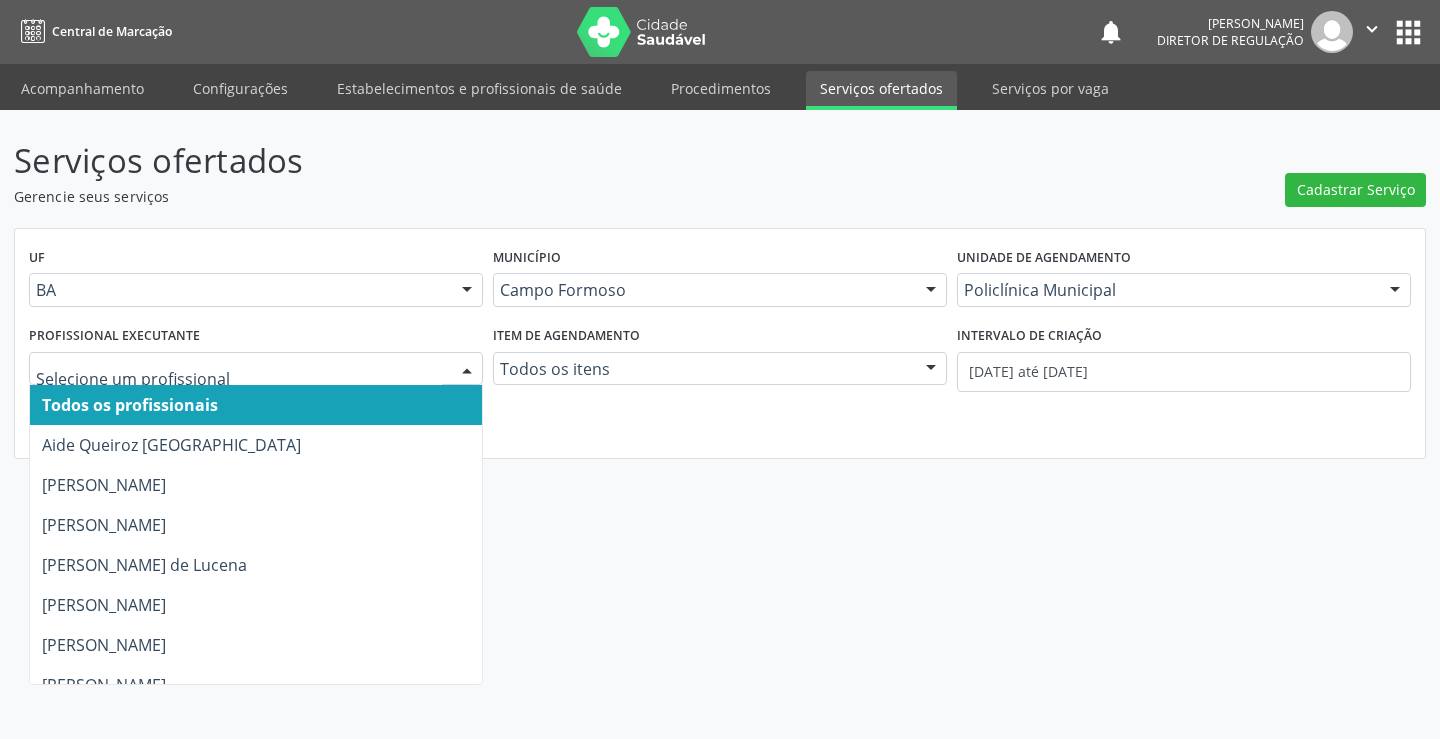 click at bounding box center (256, 369) 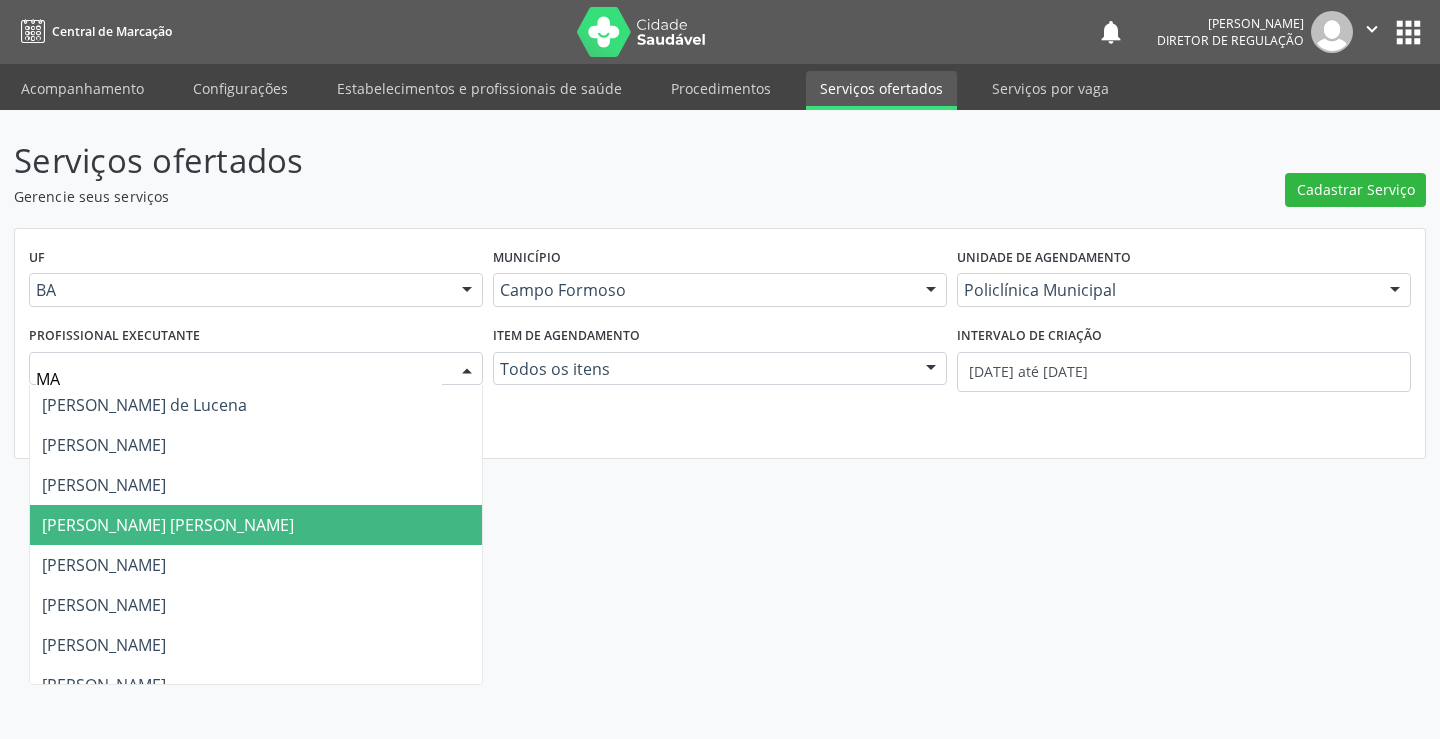 type on "MAU" 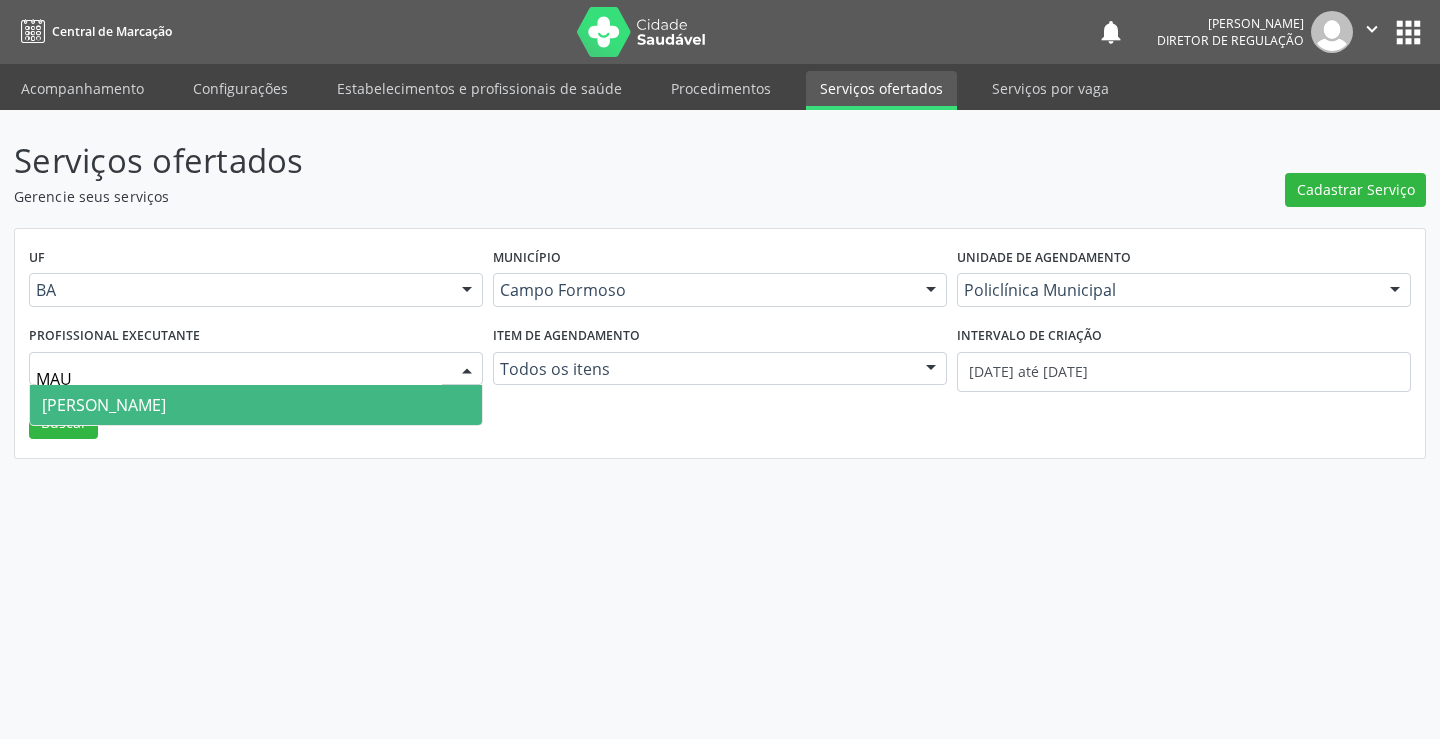 click on "Mauricio Cardoso Ribeiro Junior" at bounding box center [104, 405] 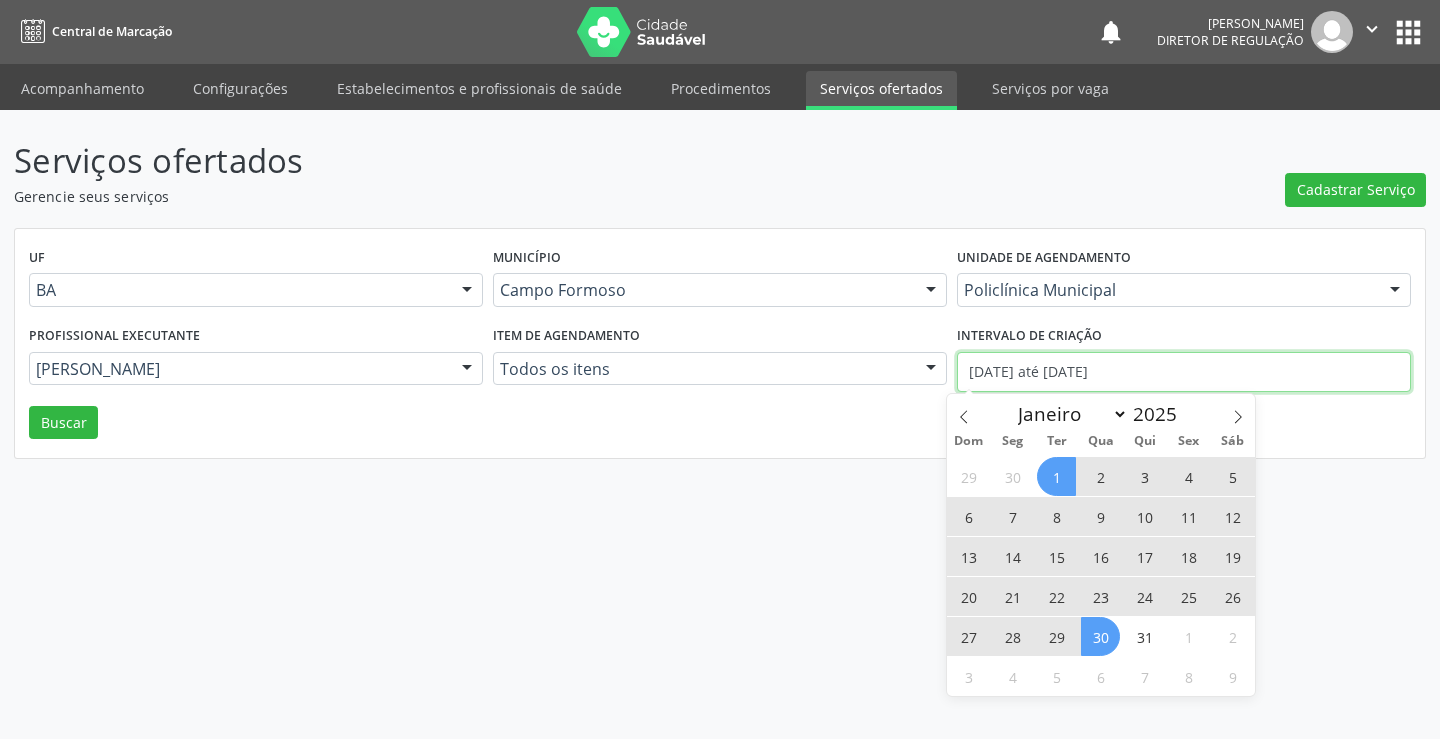 click on "01/07/2025 até 30/07/2025" at bounding box center (1184, 372) 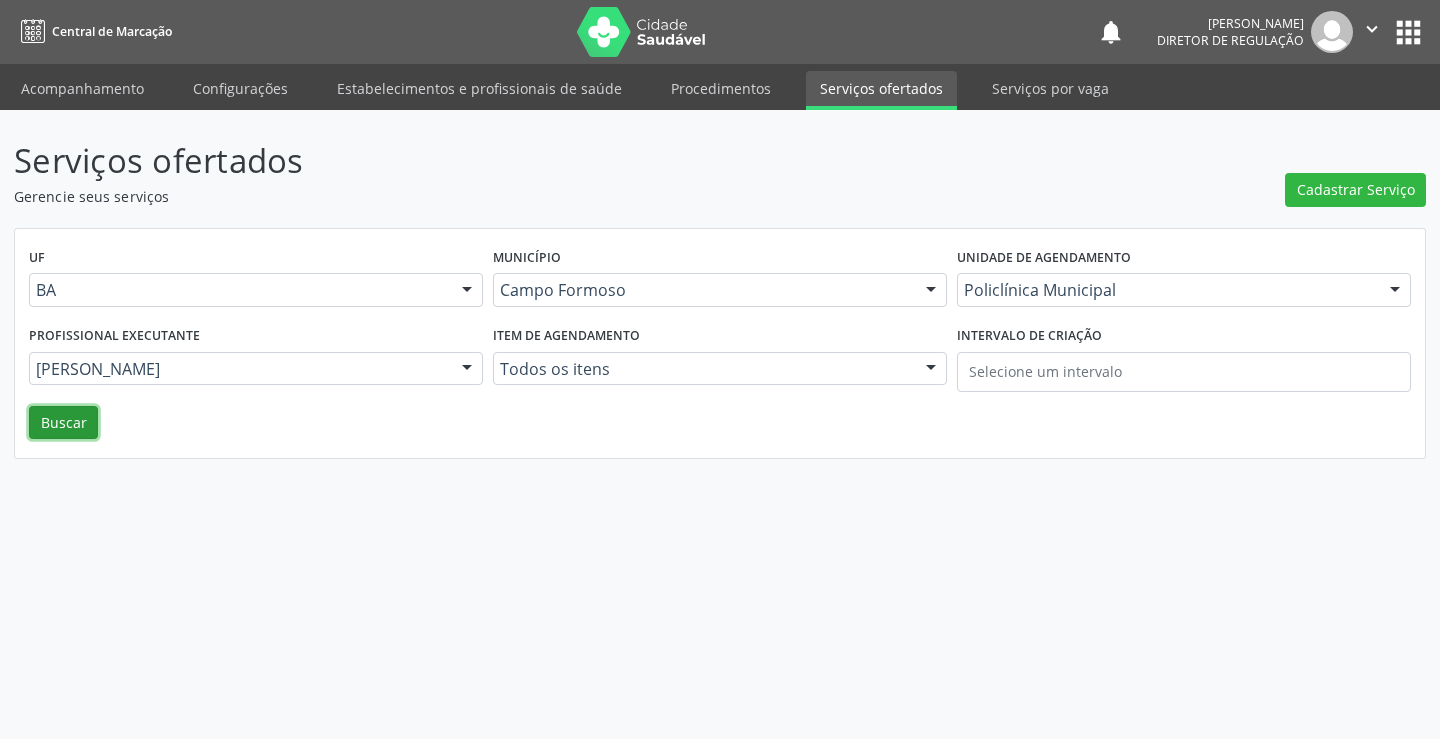 click on "Buscar" at bounding box center (63, 423) 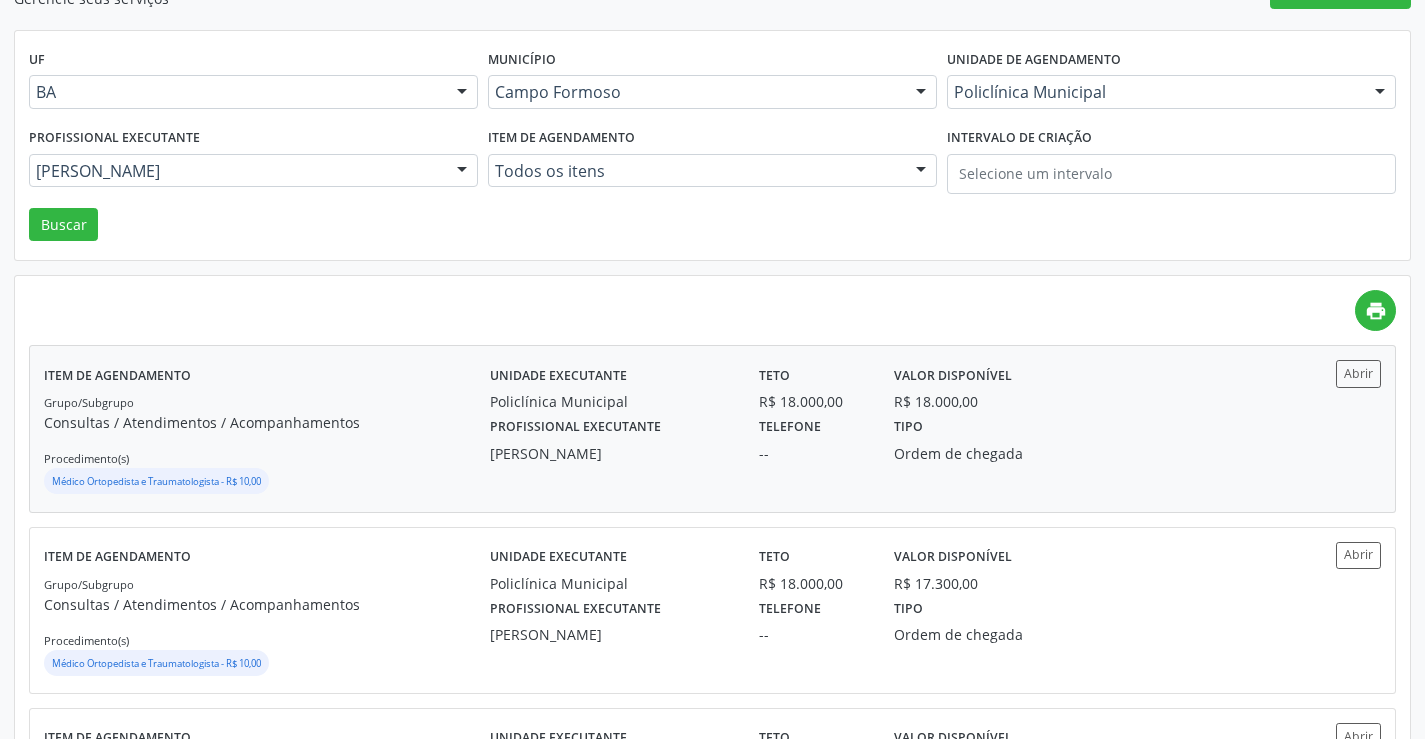 scroll, scrollTop: 200, scrollLeft: 0, axis: vertical 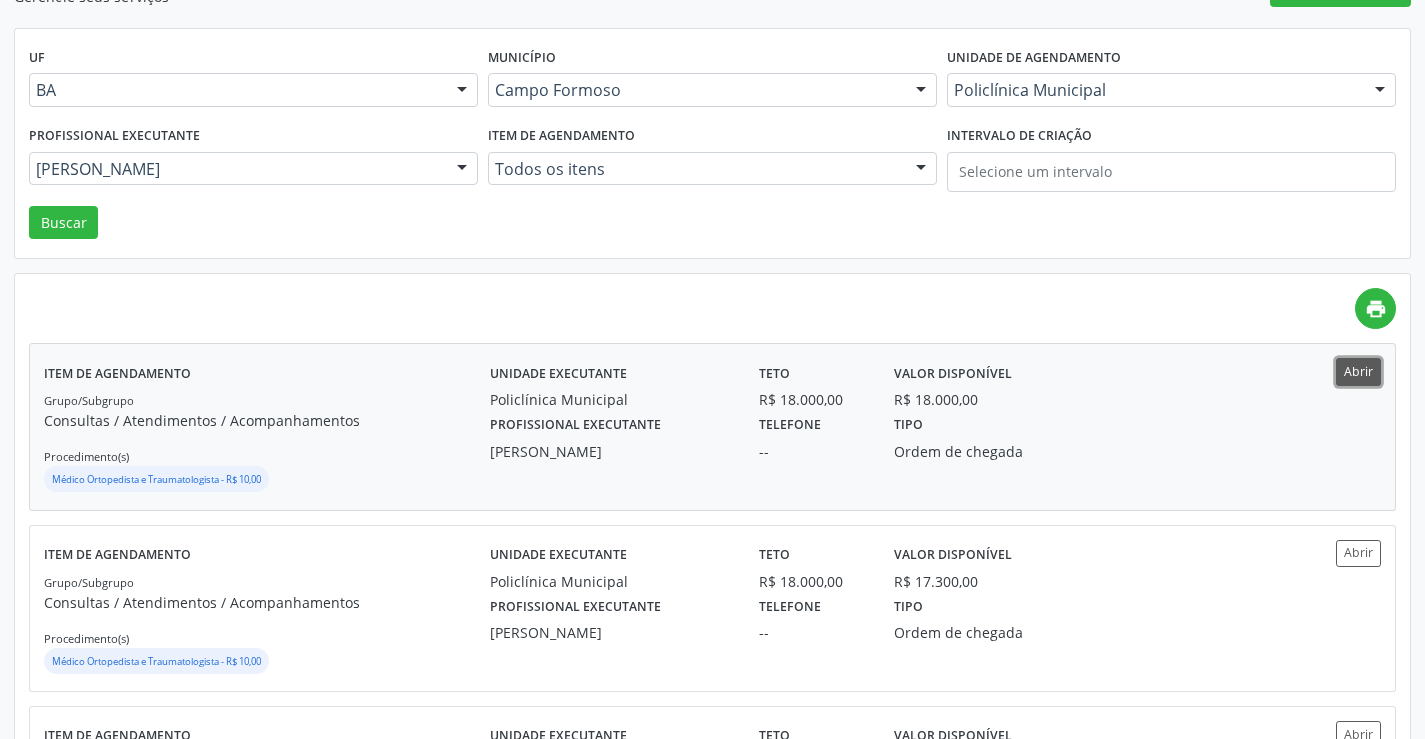 click on "Abrir" at bounding box center [1358, 371] 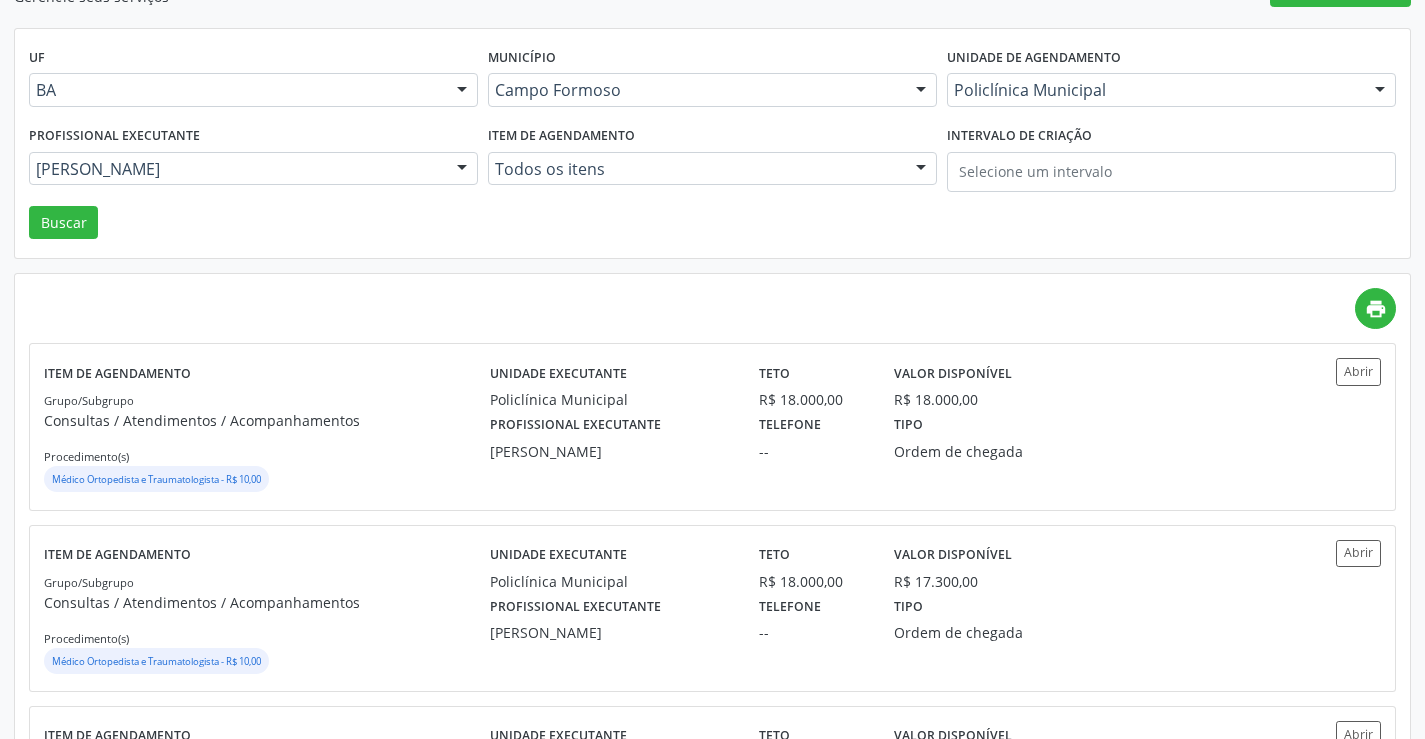 click on "Profissional executante
Mauricio Cardoso Ribeiro Junior         Todos os profissionais   Aide Queiroz Lisboa   Amilton Soares   Barbara Kelly Gonçalves Azevedo   Bruna Ramalho de Lucena   Diego Miranda   Edvaldo Alves Costa Neto   Everson Marcos Matt   Ezir Araujo Lima Junior   Fabio Rodrigues Damasceno Domingues   Francisco Carlos Lustiago Junior   Geislane Alcantara dos Santos   Italo Goncalves da Silva   Joao Dionisio Pereira Neto   Juvenilson Jose de Sa Andrade   Leonardo de Souza Barbosa   Luana Saback de Almeida   Luã Souza Cunha   Marcelo Falcao de Santana   Marcio Tulyo Gonçalves Vieira   Maria Eleny Goncalves de Oliveira Porto   Maria Lusinete Neves Varjão   Maria Ubaldina Silva Calixto Sobreira   Marlucia Neves Varjão   Mauricio Cardoso Ribeiro Junior   Milena Andrade Costa   Murilo Calixto dos Santos   Orlindo Carvalho dos Santos   Paula Conceicao Goncalves Serra Azul   Pedro Augusto Pessoa de Abreu   Poliecio de Matos Lacerda   Ramon Oliveira Soares" at bounding box center (253, 163) 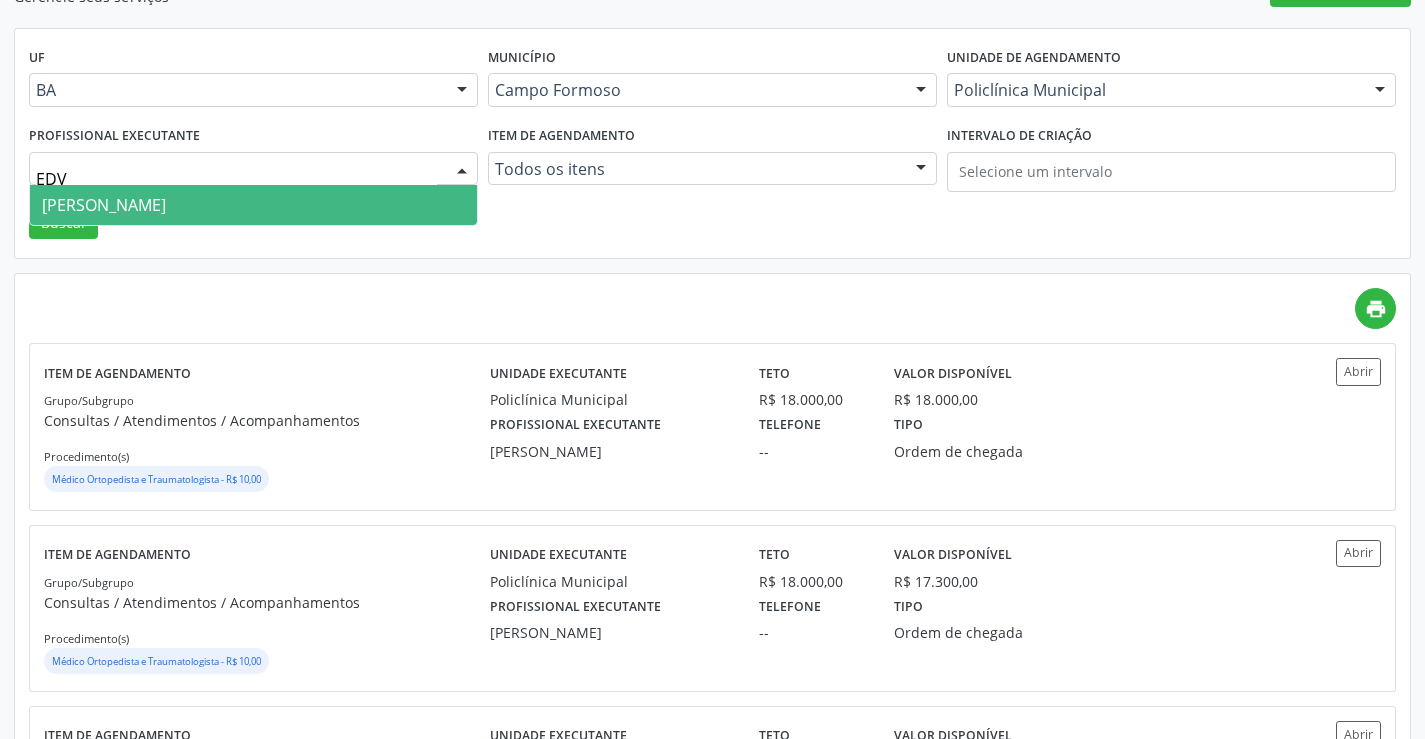 click on "Edvaldo Alves Costa Neto" at bounding box center (253, 205) 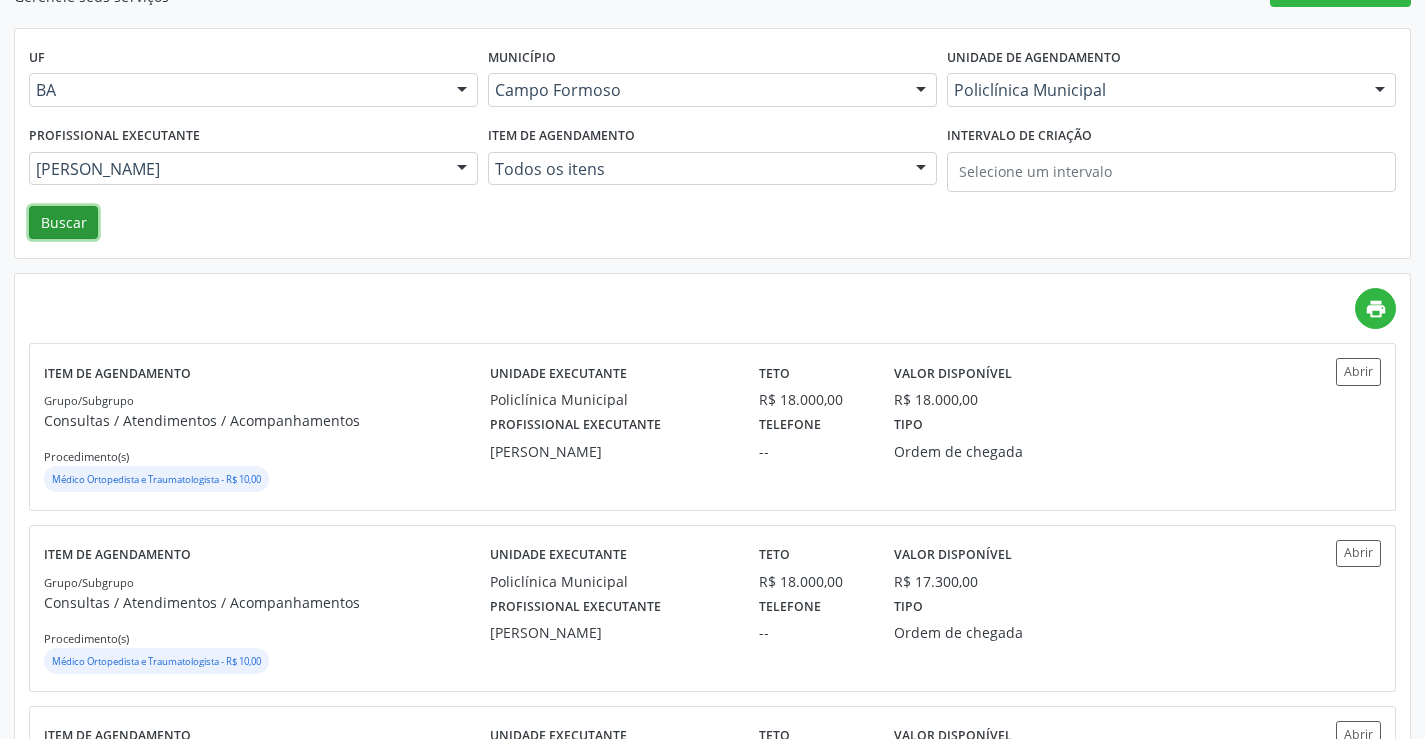 click on "Buscar" at bounding box center (63, 223) 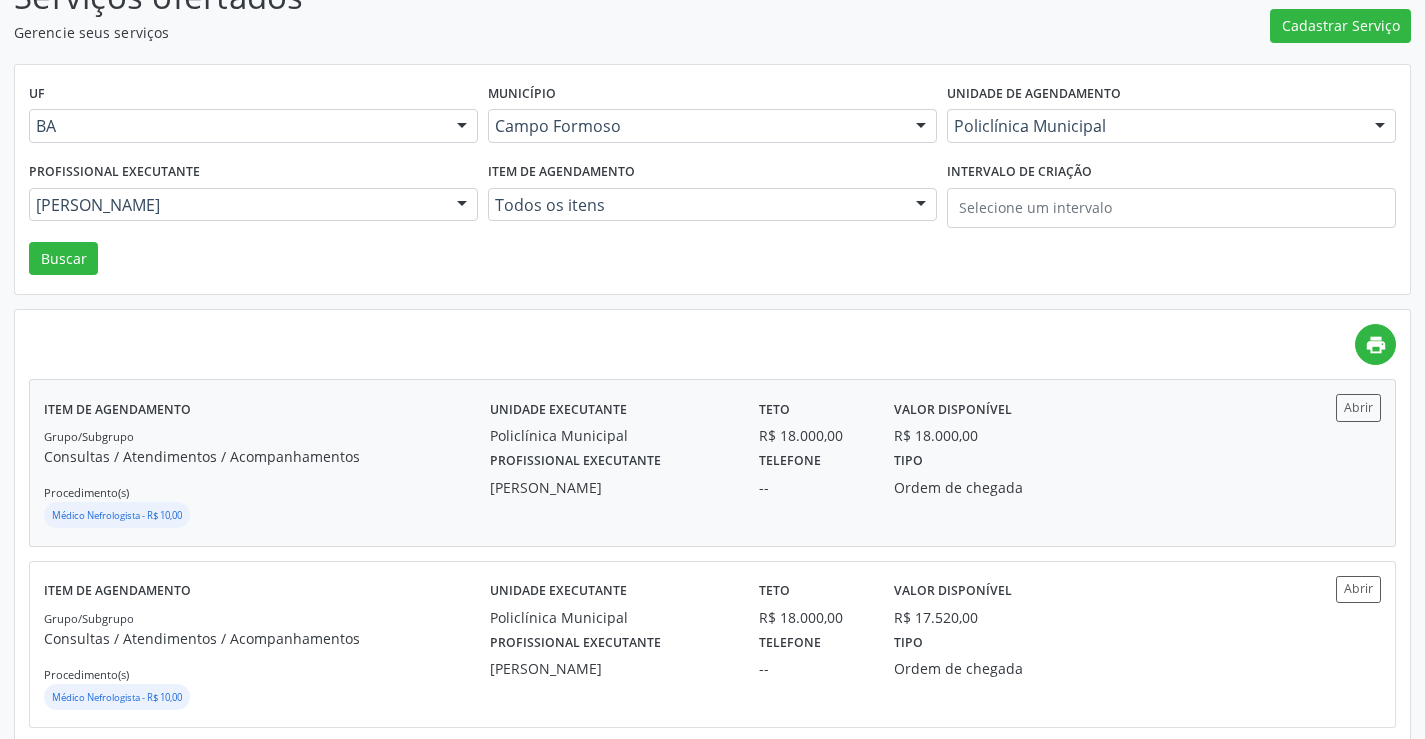 scroll, scrollTop: 200, scrollLeft: 0, axis: vertical 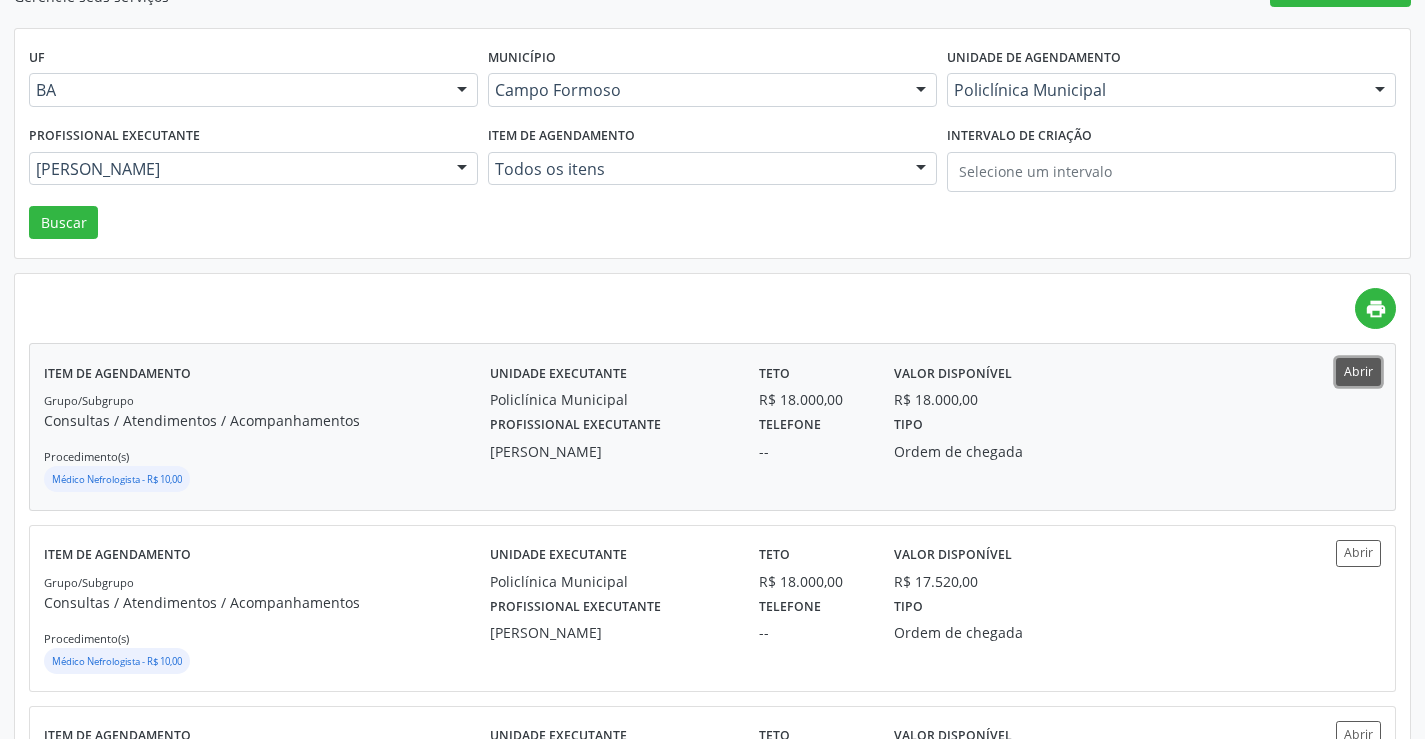 click on "Abrir" at bounding box center (1358, 371) 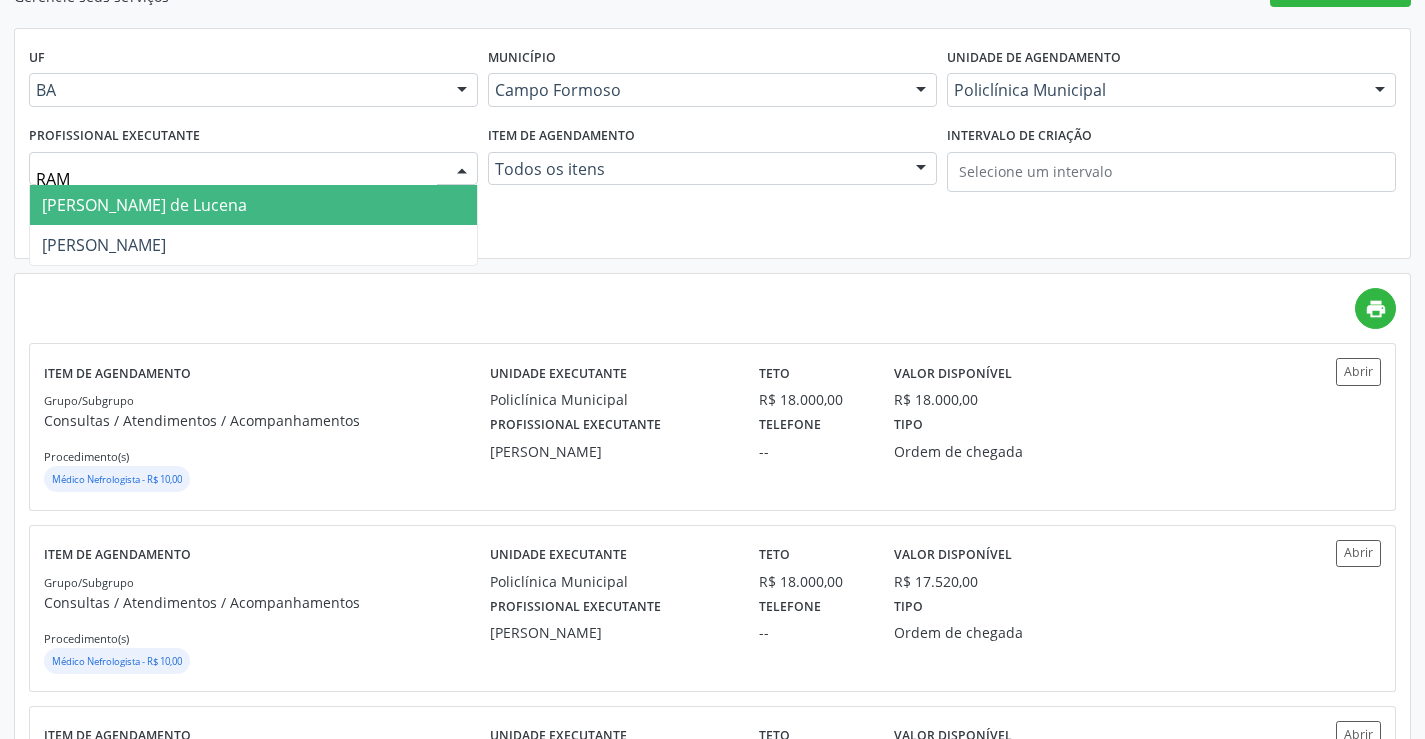 drag, startPoint x: 289, startPoint y: 218, endPoint x: 288, endPoint y: 233, distance: 15.033297 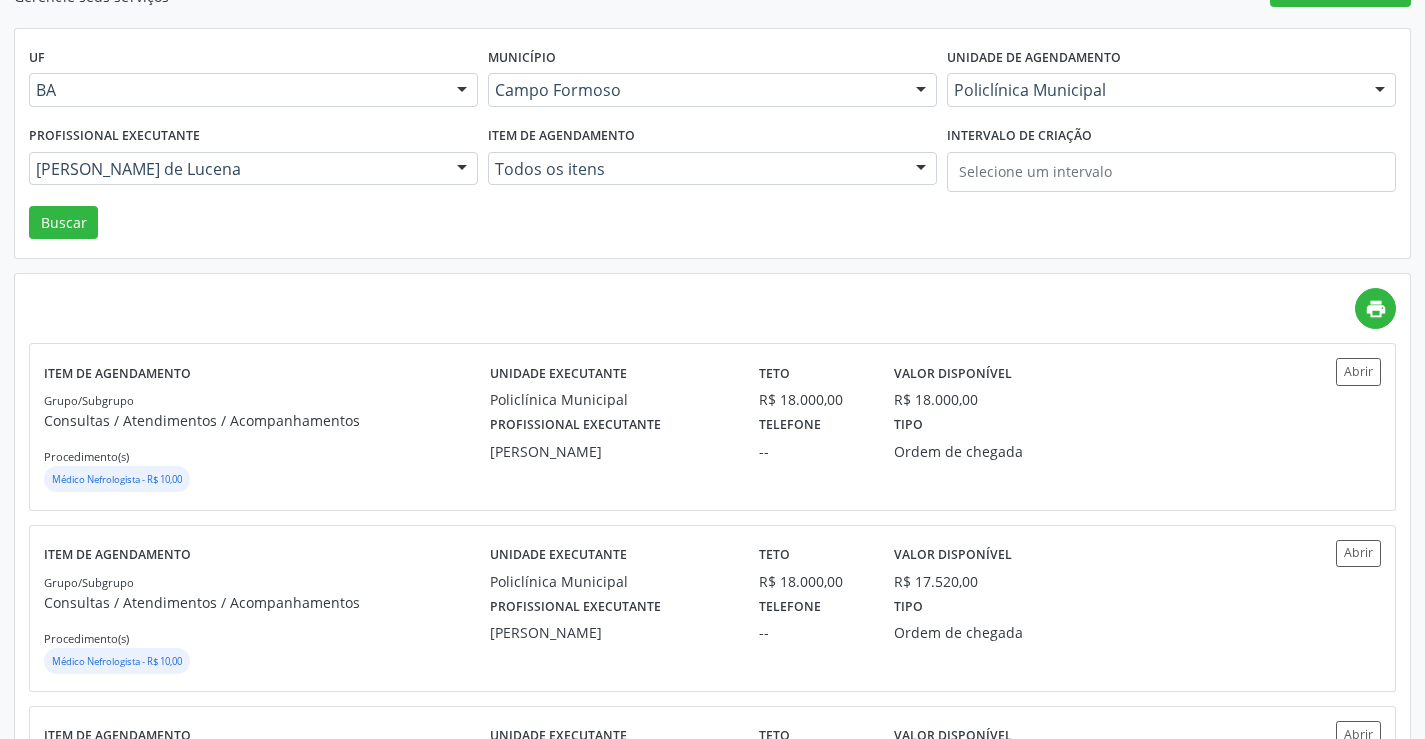 click on "UF
BA         BA
Nenhum resultado encontrado para: "   "
Não há nenhuma opção para ser exibida.
Município
Campo Formoso         Campo Formoso
Nenhum resultado encontrado para: "   "
Não há nenhuma opção para ser exibida.
Unidade de agendamento
Policlínica Municipal         Todos os estabelecimentos   Academia da Saude   Analise Diagnostico Laboratorial   Biolab   Caf Central de Abastecimento Farmaceutico de Campo Formoso   Caps Centro de Atencao Psicossocial   Central de Marcacao de Consultas e Exames de Campo Formoso   Centro Medico Campo Formoso   Centro de Enfrentamento Para Covid 19 de Campo Formoso   Centro de Reabilitacao   Centro de Saúde Ocular   Clinica Dr Jose Alberto   Clinica Dr Silvio Matos   Clinica Multimed   Clinica de Reabilitacao Nova Mente e Novo Corpo   Clinlab   Clinodonto   Consultorio Dr Adailton Menezes         Dialab Diagnostico Laboratorial" at bounding box center [712, 144] 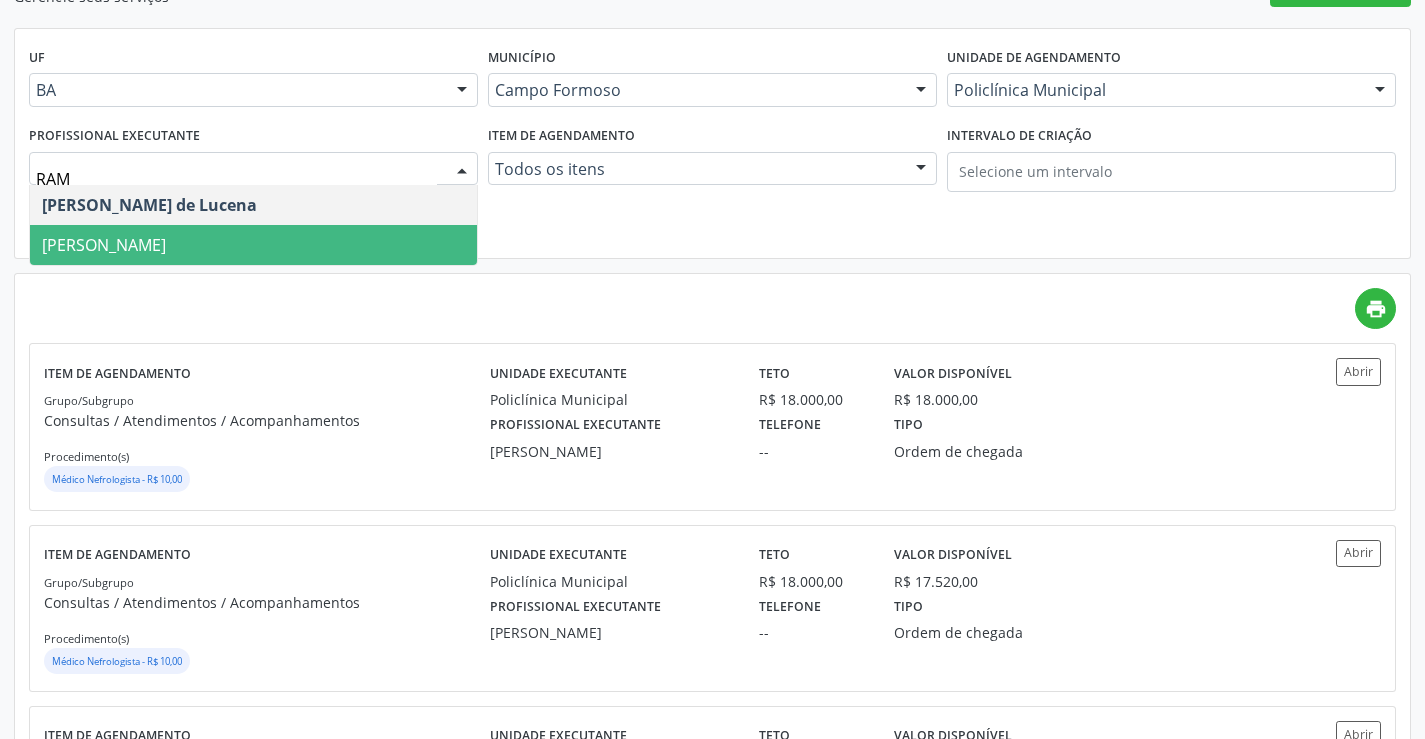 click on "Ramon Oliveira Soares" at bounding box center (253, 245) 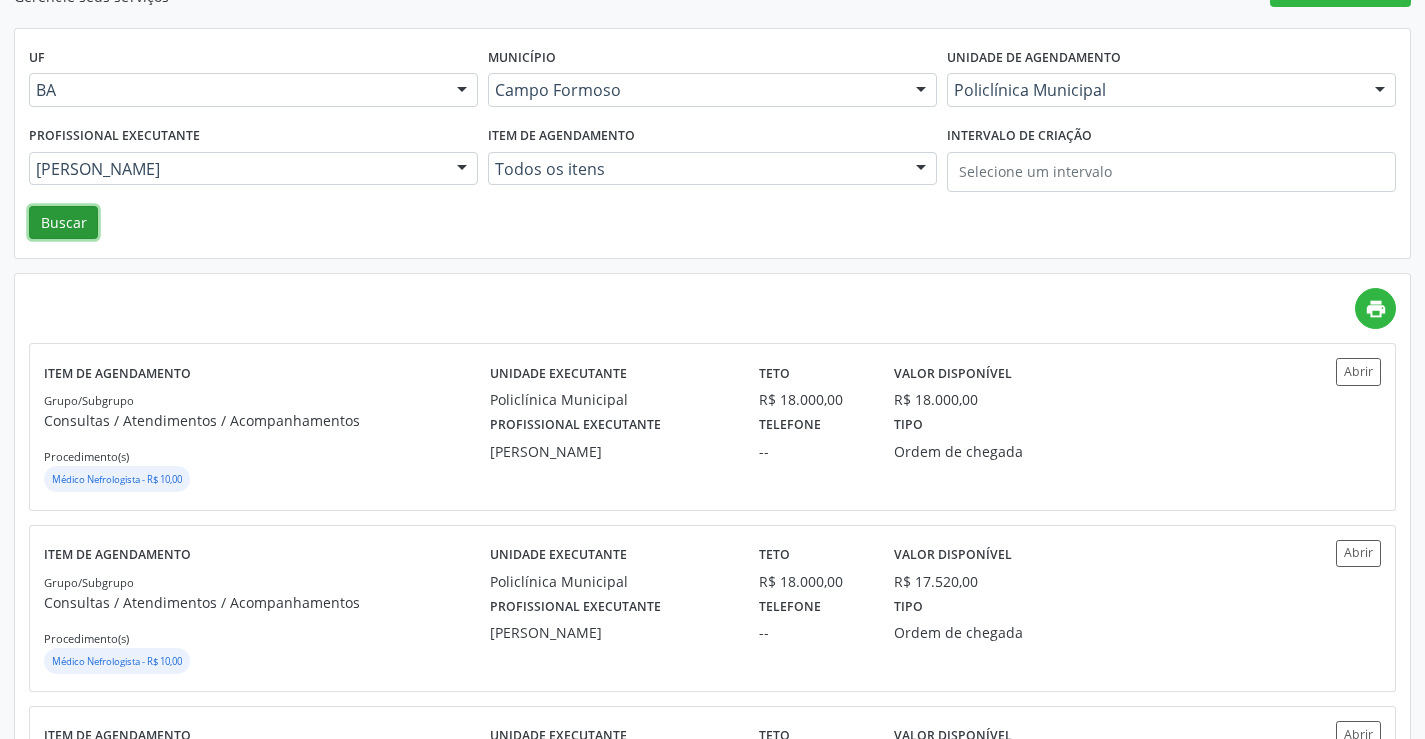 click on "Buscar" at bounding box center [63, 223] 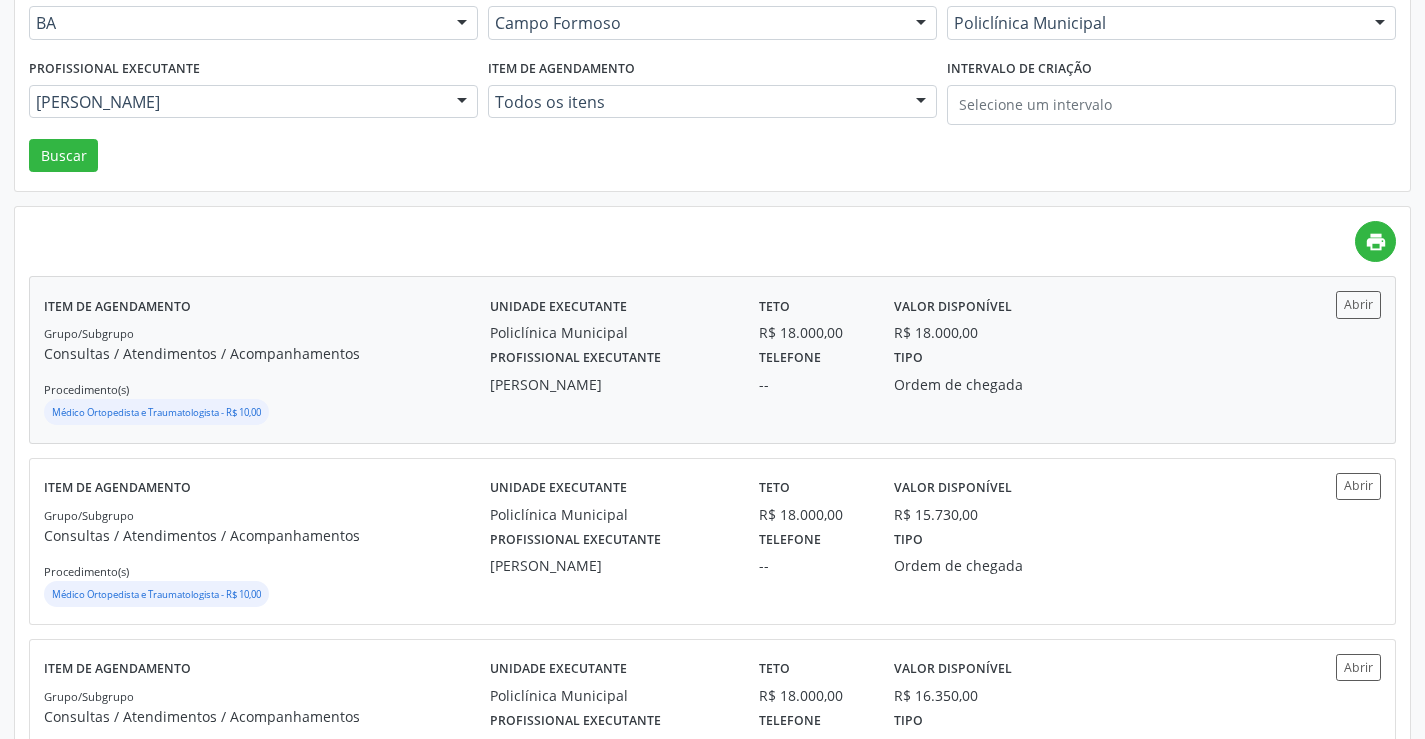 scroll, scrollTop: 300, scrollLeft: 0, axis: vertical 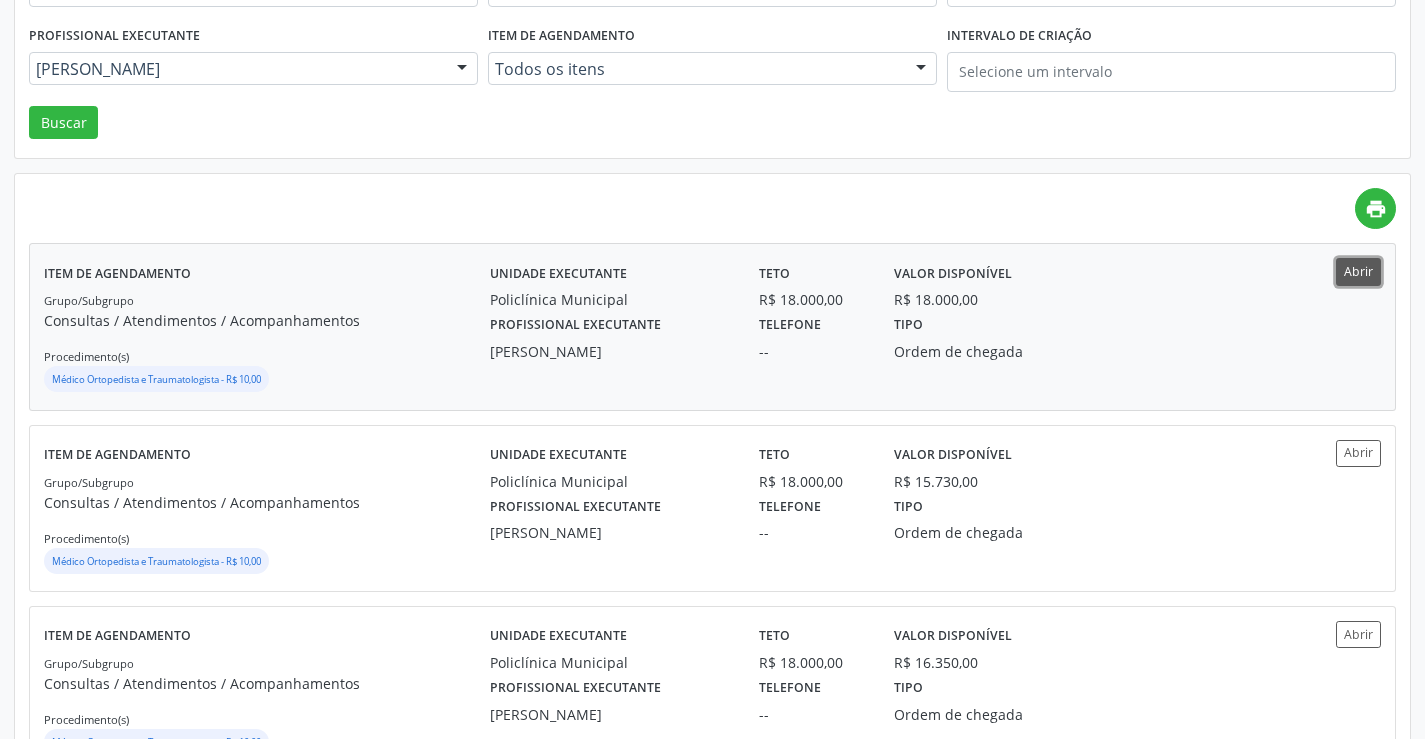 click on "Abrir" at bounding box center [1358, 271] 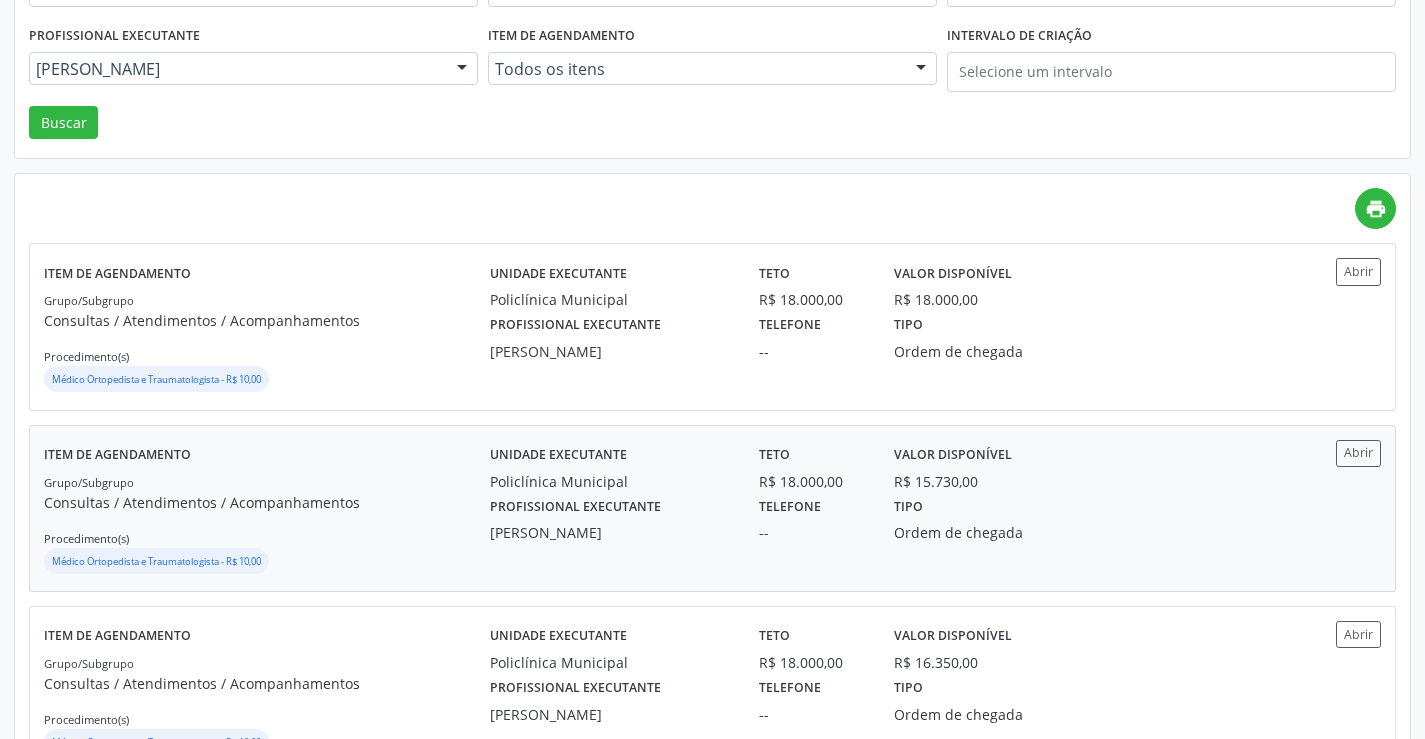 click on "Abrir" at bounding box center [1325, 508] 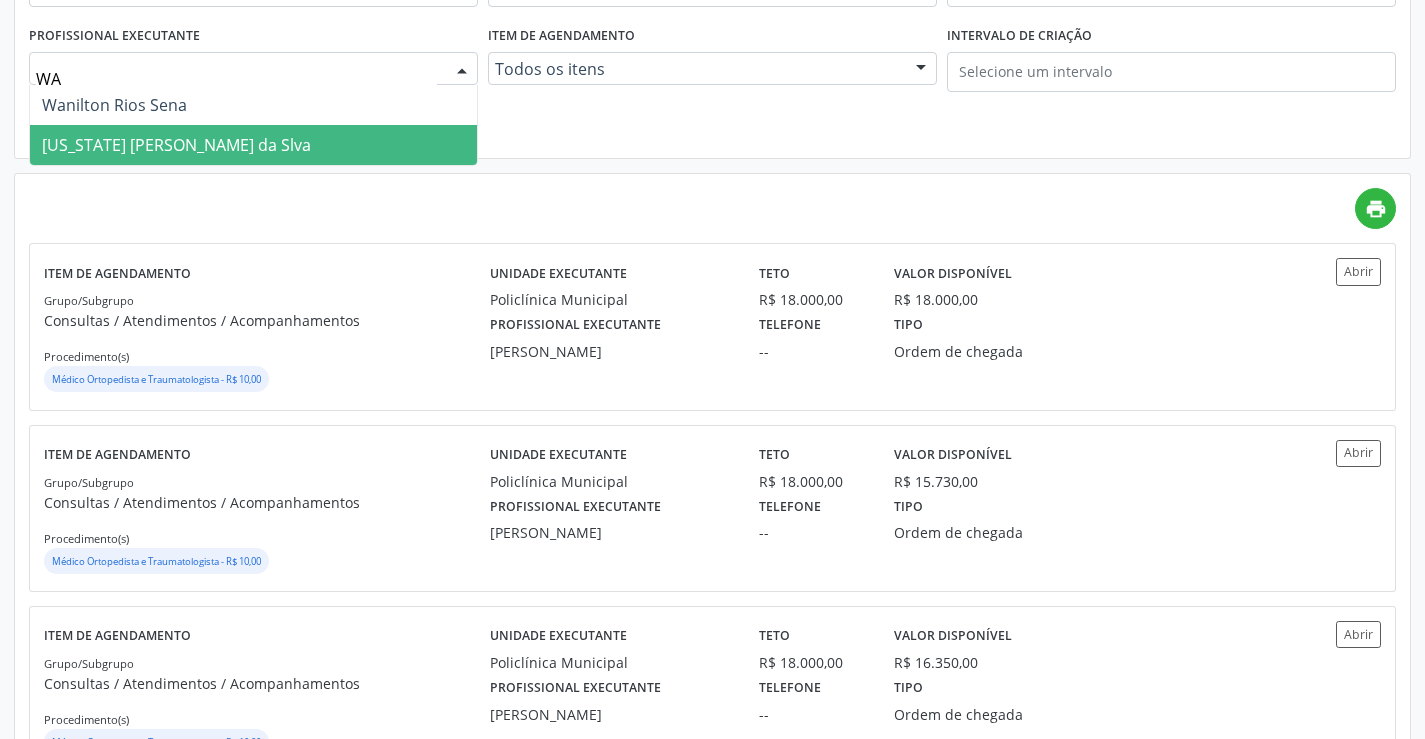 click on "Washington Luiz Sobreira da Slva" at bounding box center (176, 145) 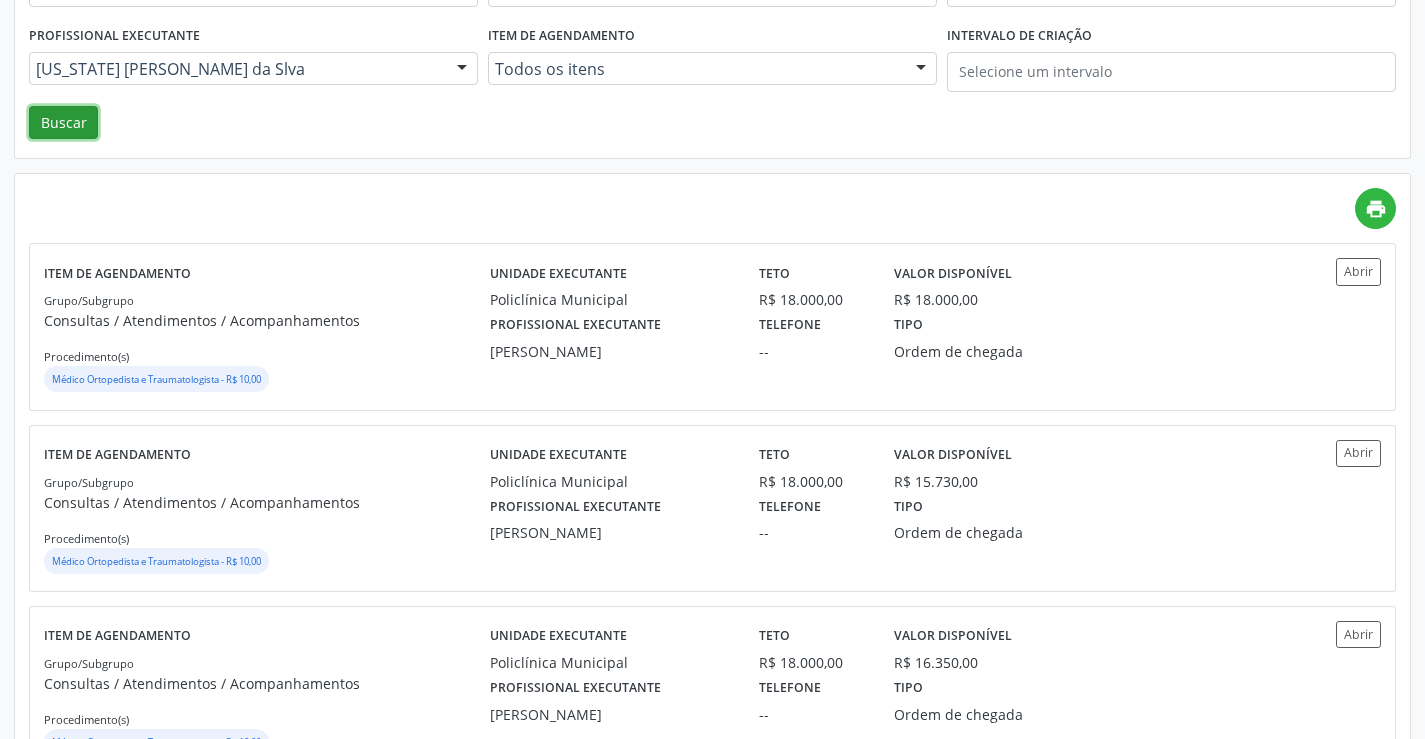 click on "Buscar" at bounding box center [63, 123] 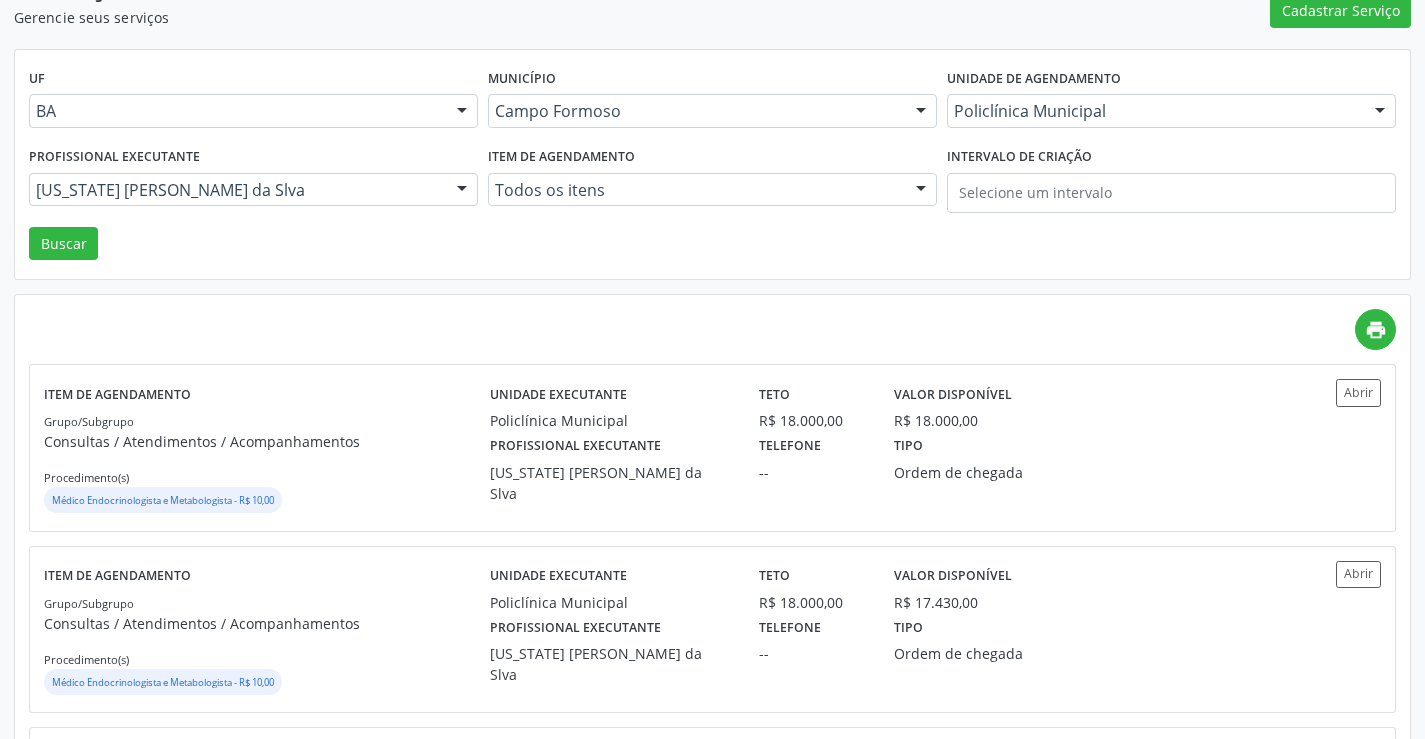 scroll, scrollTop: 200, scrollLeft: 0, axis: vertical 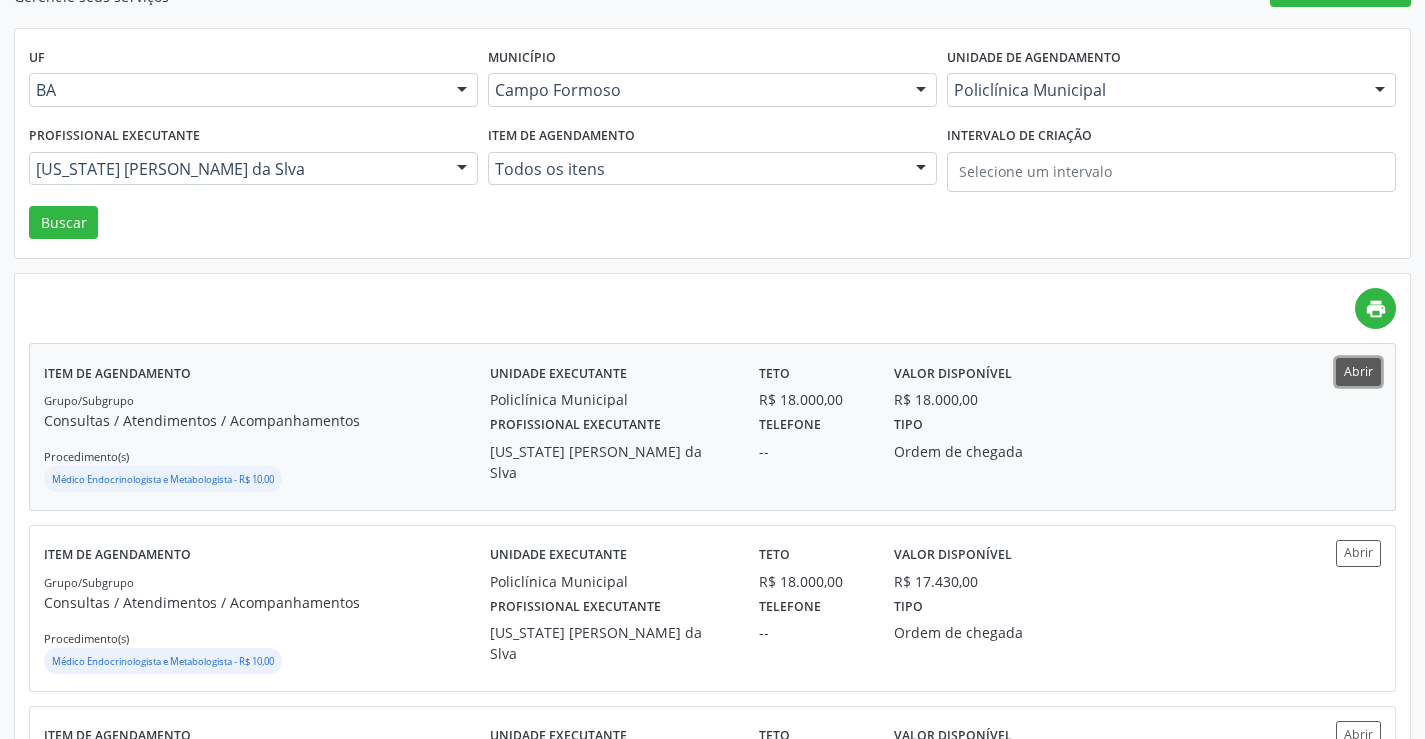 click on "Abrir" at bounding box center [1358, 371] 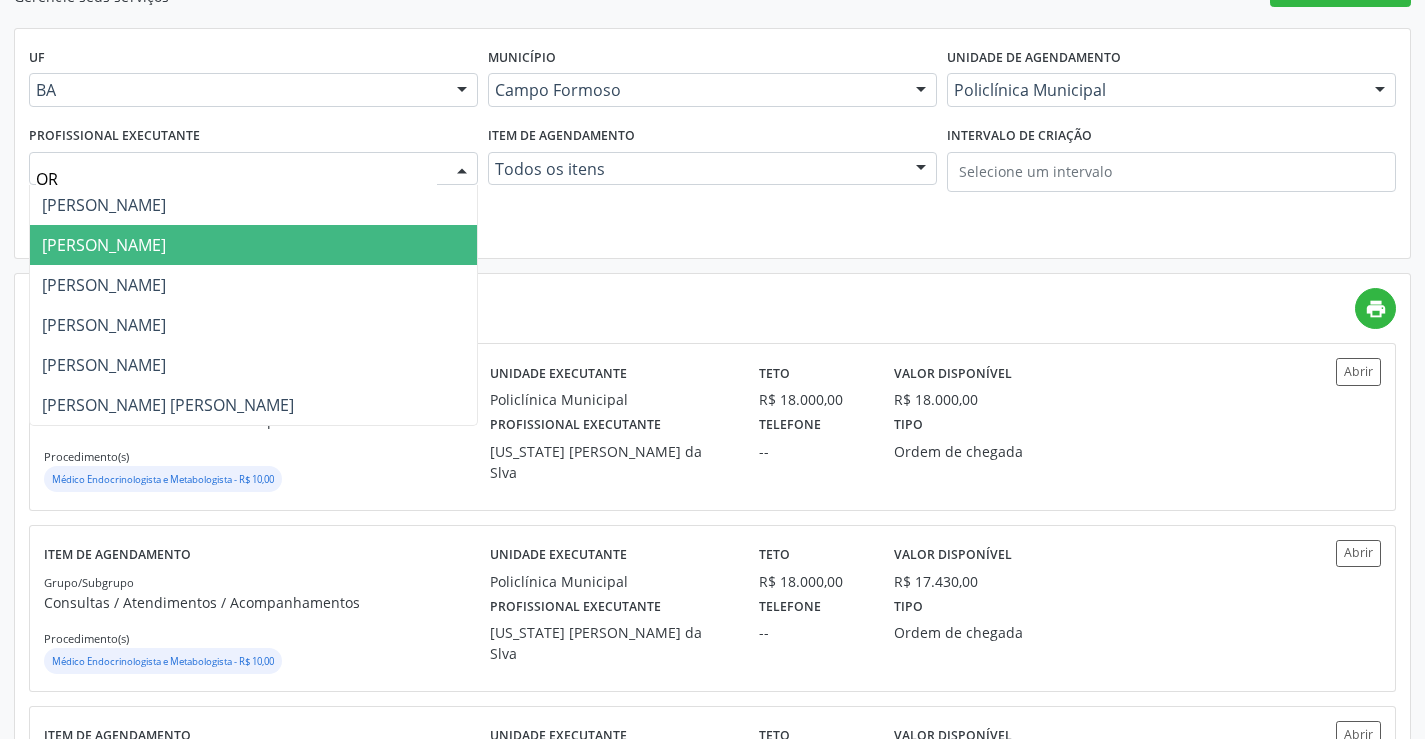 type on "ORL" 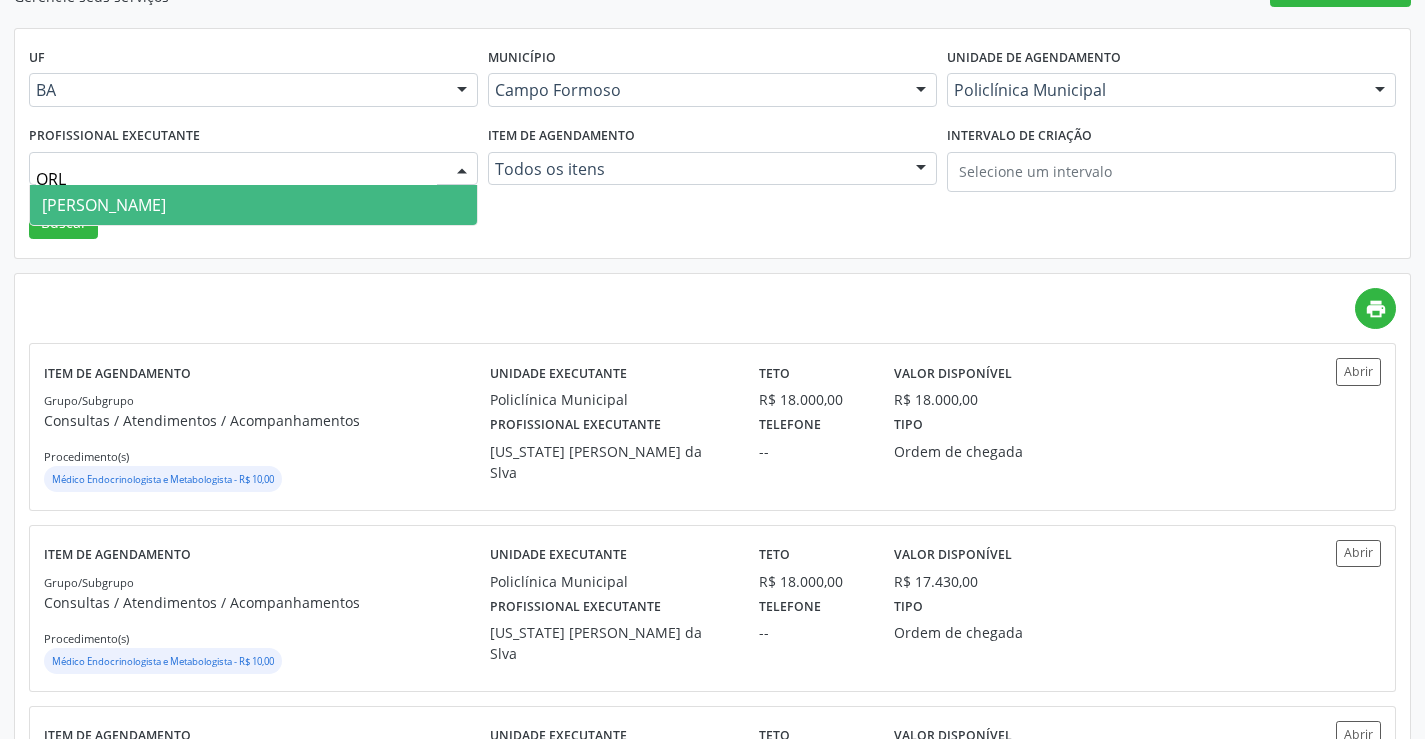 click on "Orlindo Carvalho dos Santos" at bounding box center (253, 205) 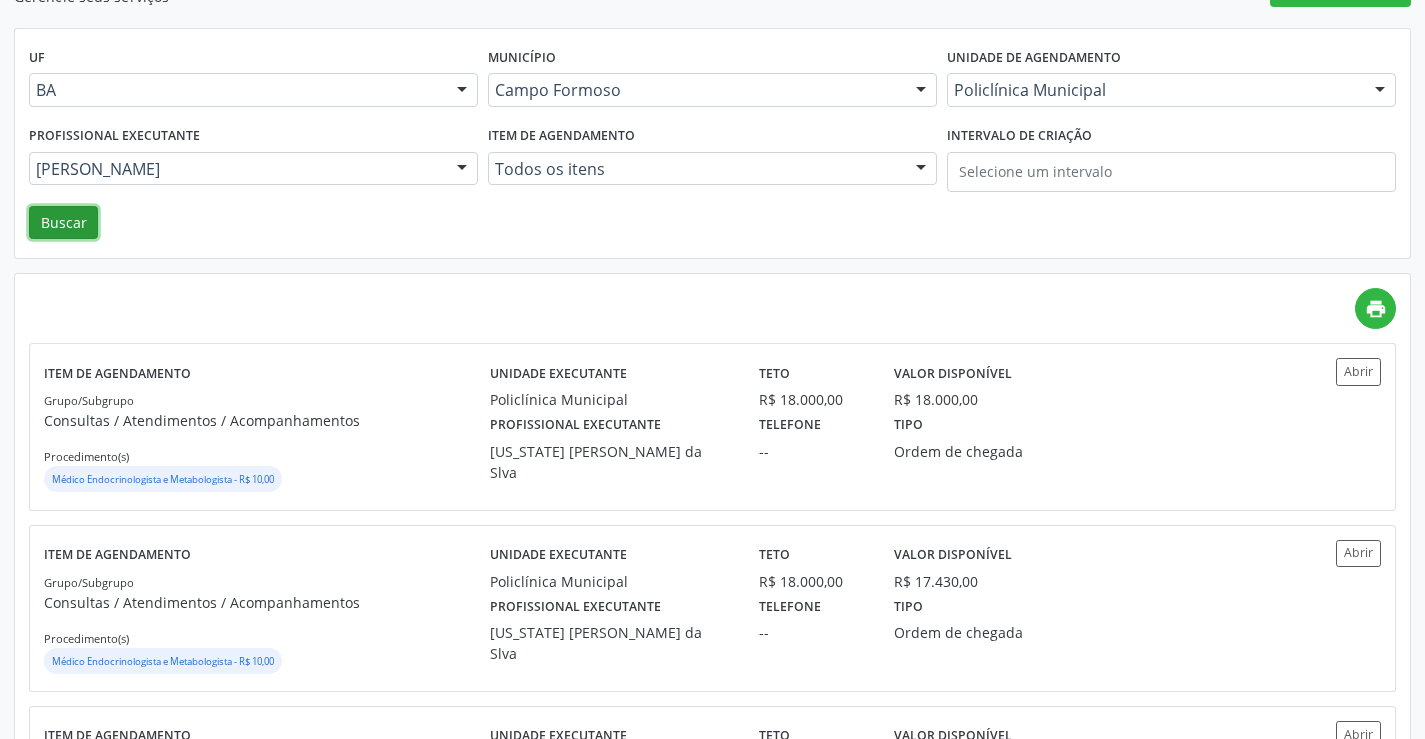 click on "Buscar" at bounding box center (63, 223) 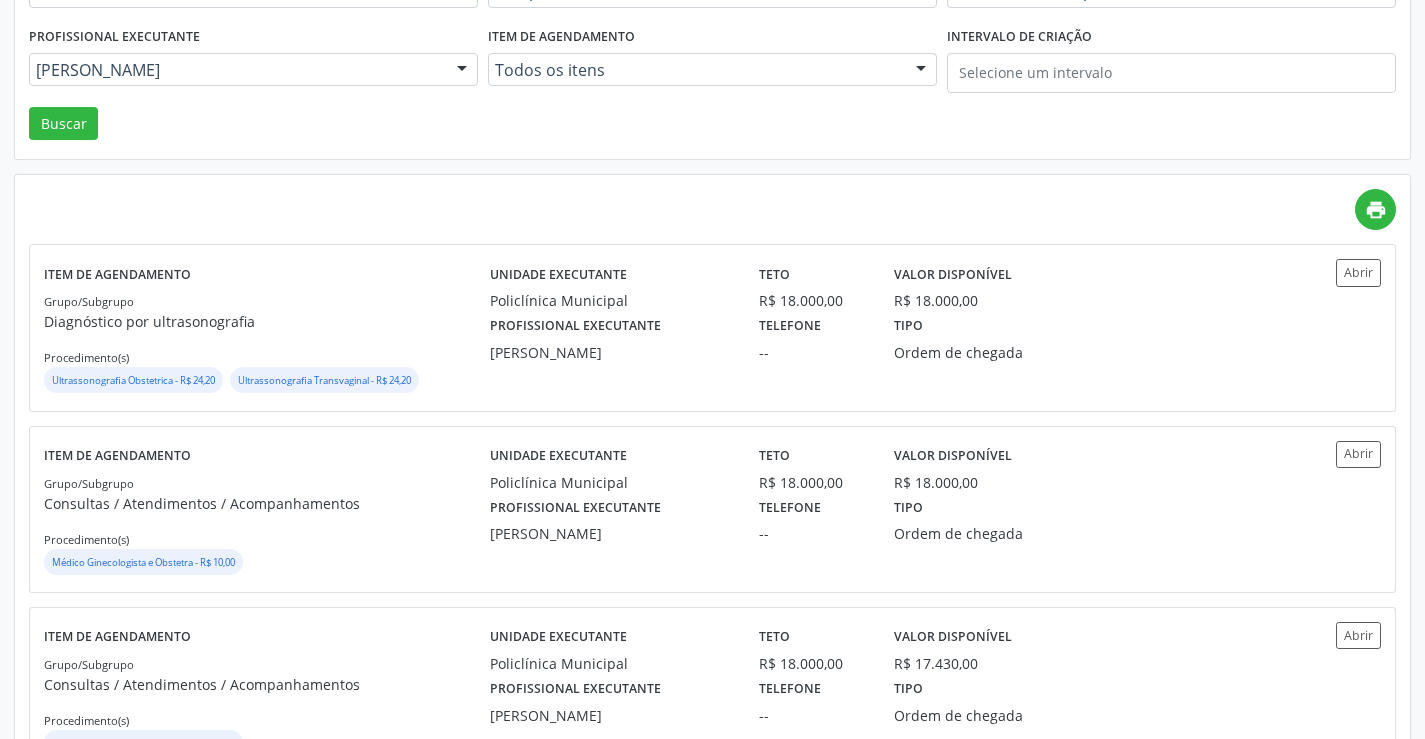 scroll, scrollTop: 300, scrollLeft: 0, axis: vertical 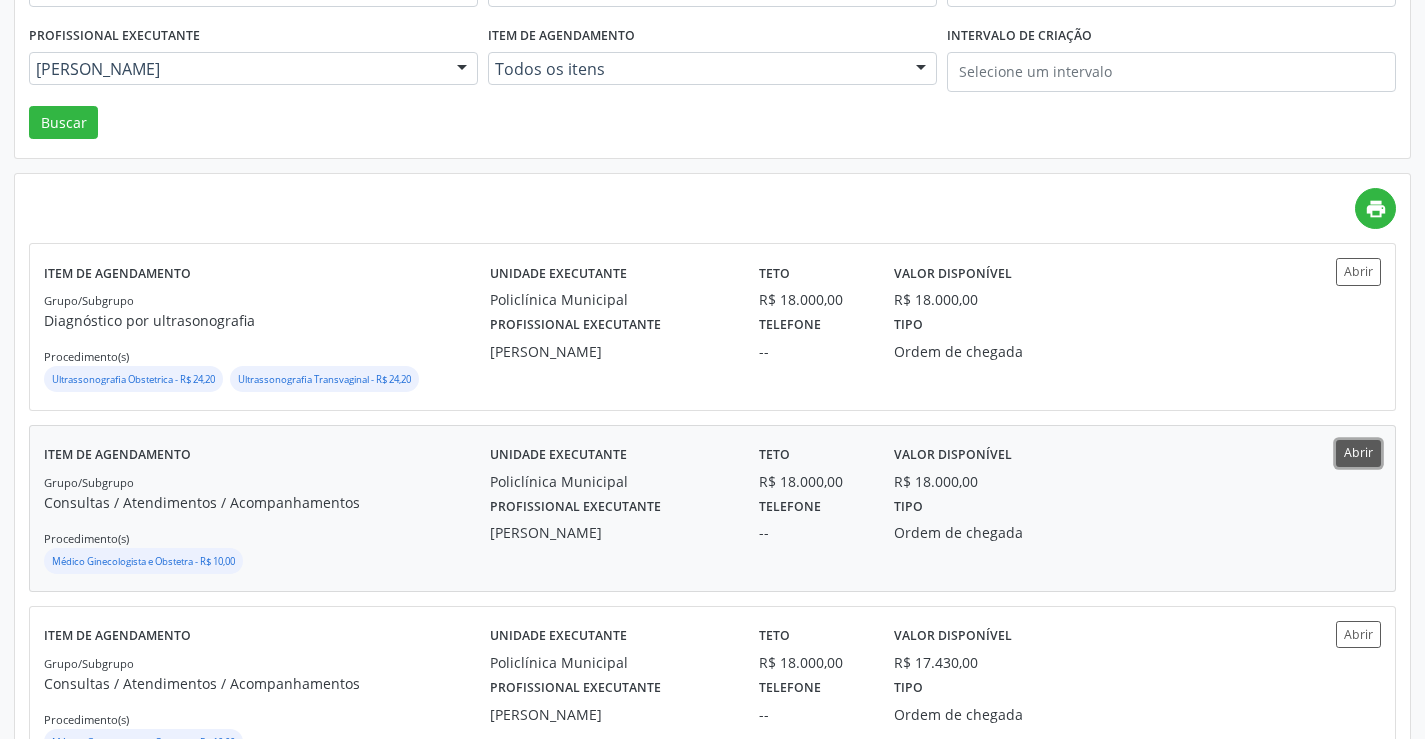 click on "Abrir" at bounding box center (1358, 453) 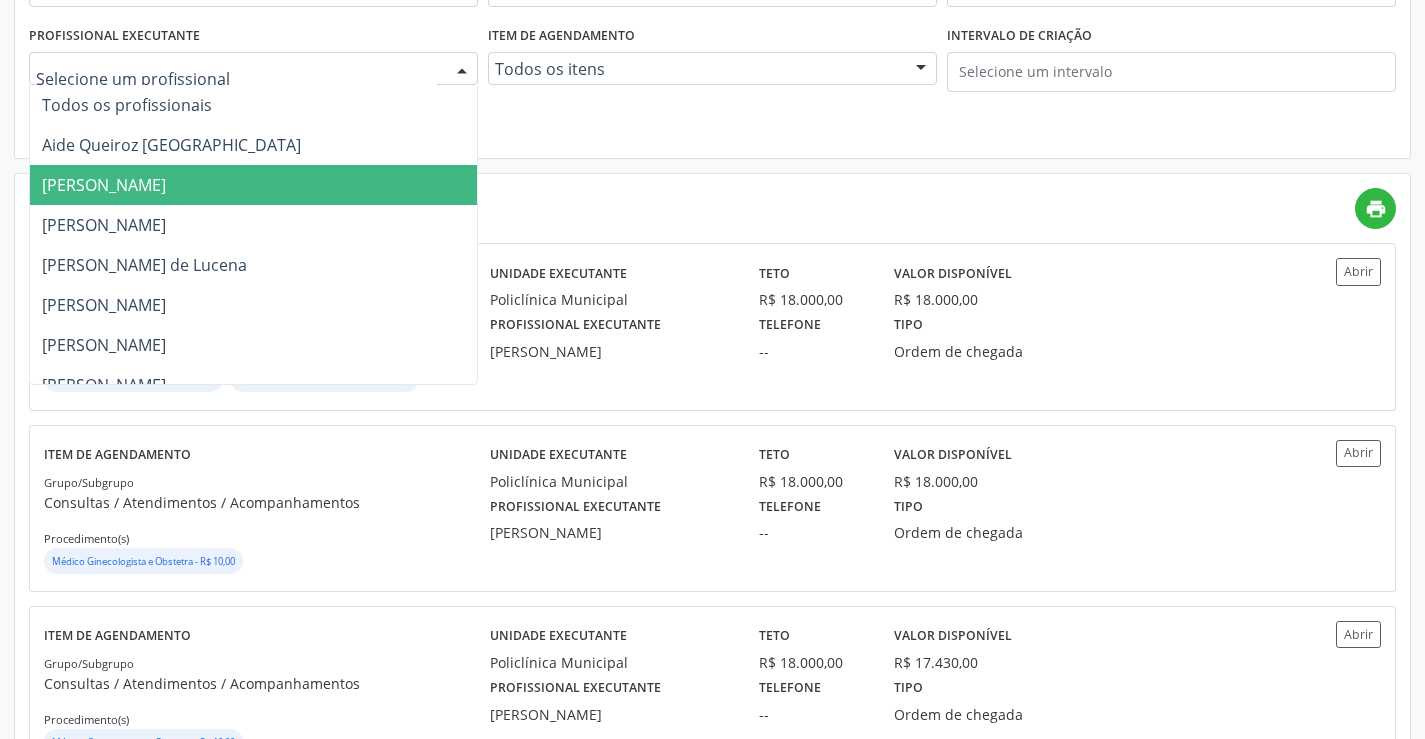 click on "Amilton Soares" at bounding box center [253, 185] 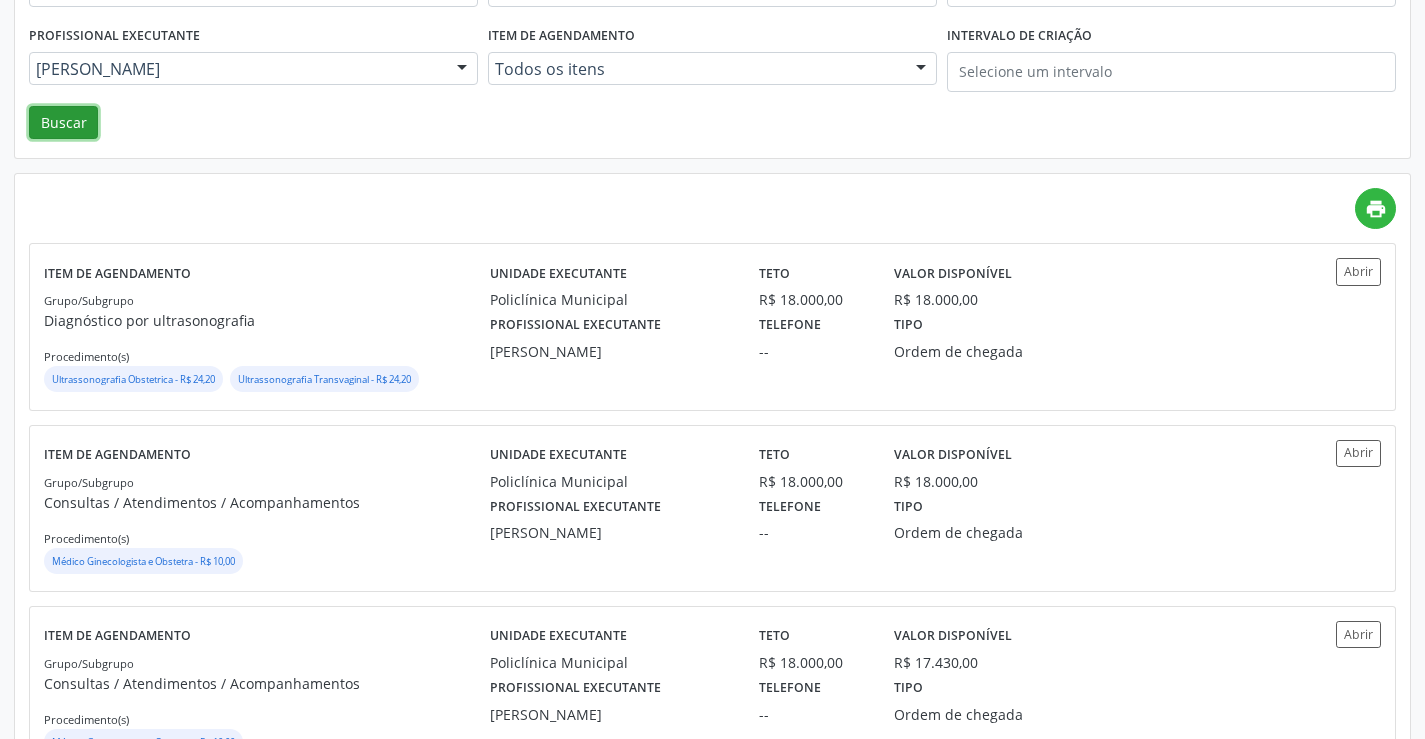 drag, startPoint x: 83, startPoint y: 130, endPoint x: 416, endPoint y: 218, distance: 344.43143 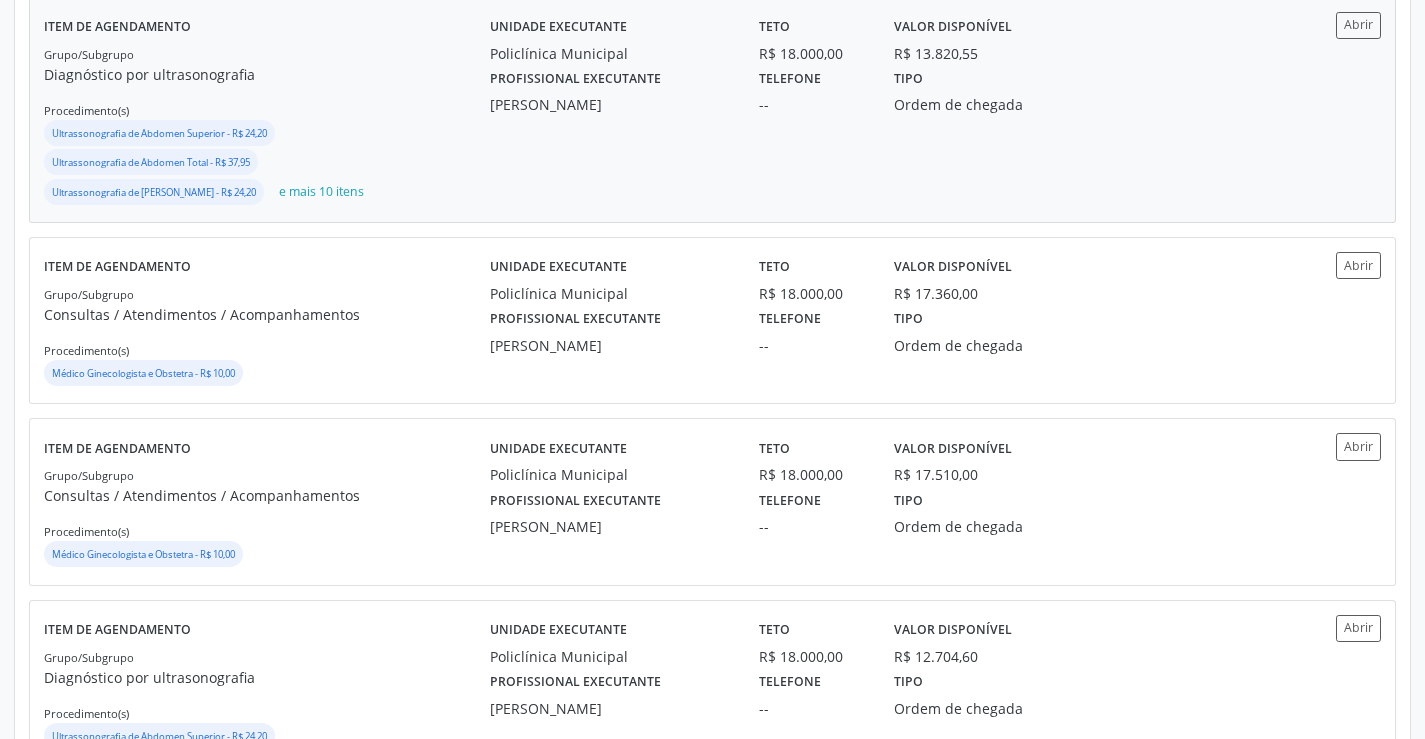 scroll, scrollTop: 800, scrollLeft: 0, axis: vertical 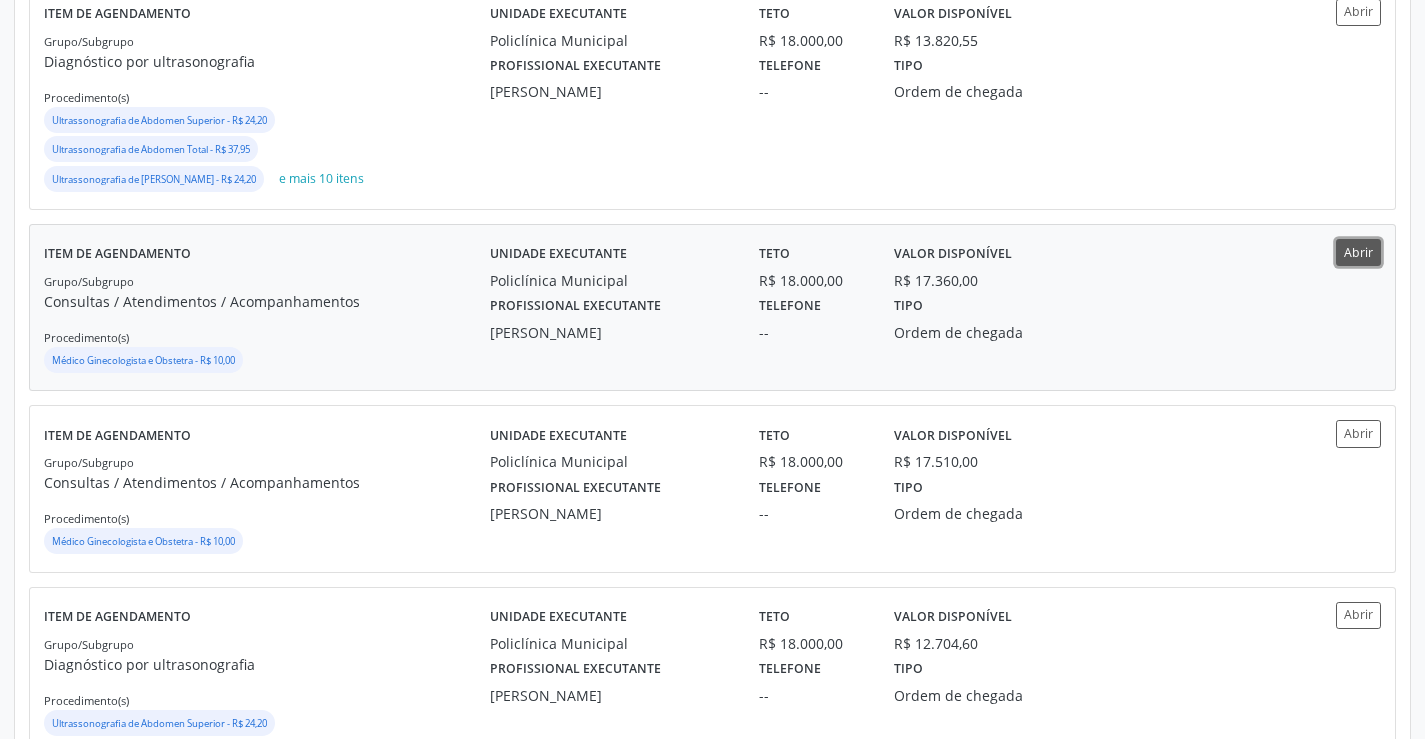 click on "Abrir" at bounding box center (1358, 252) 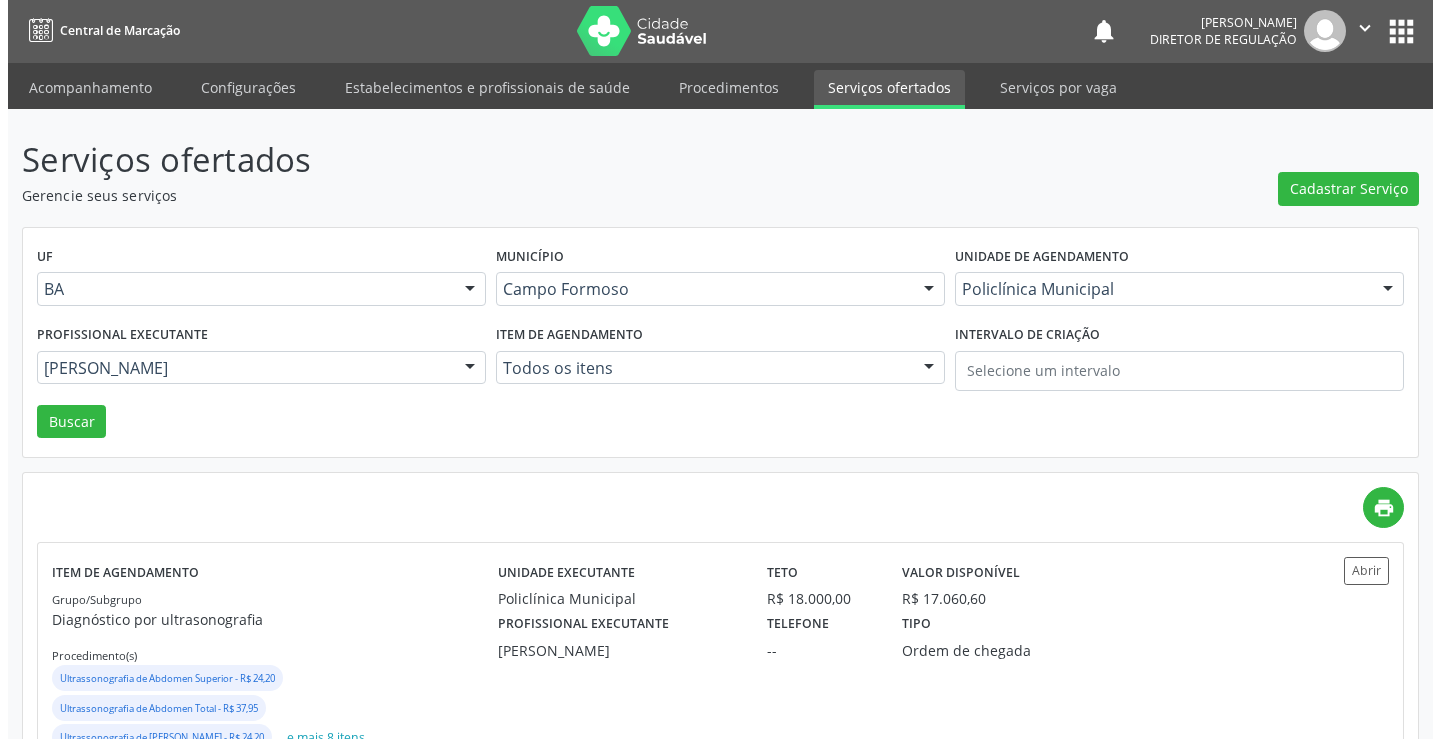 scroll, scrollTop: 0, scrollLeft: 0, axis: both 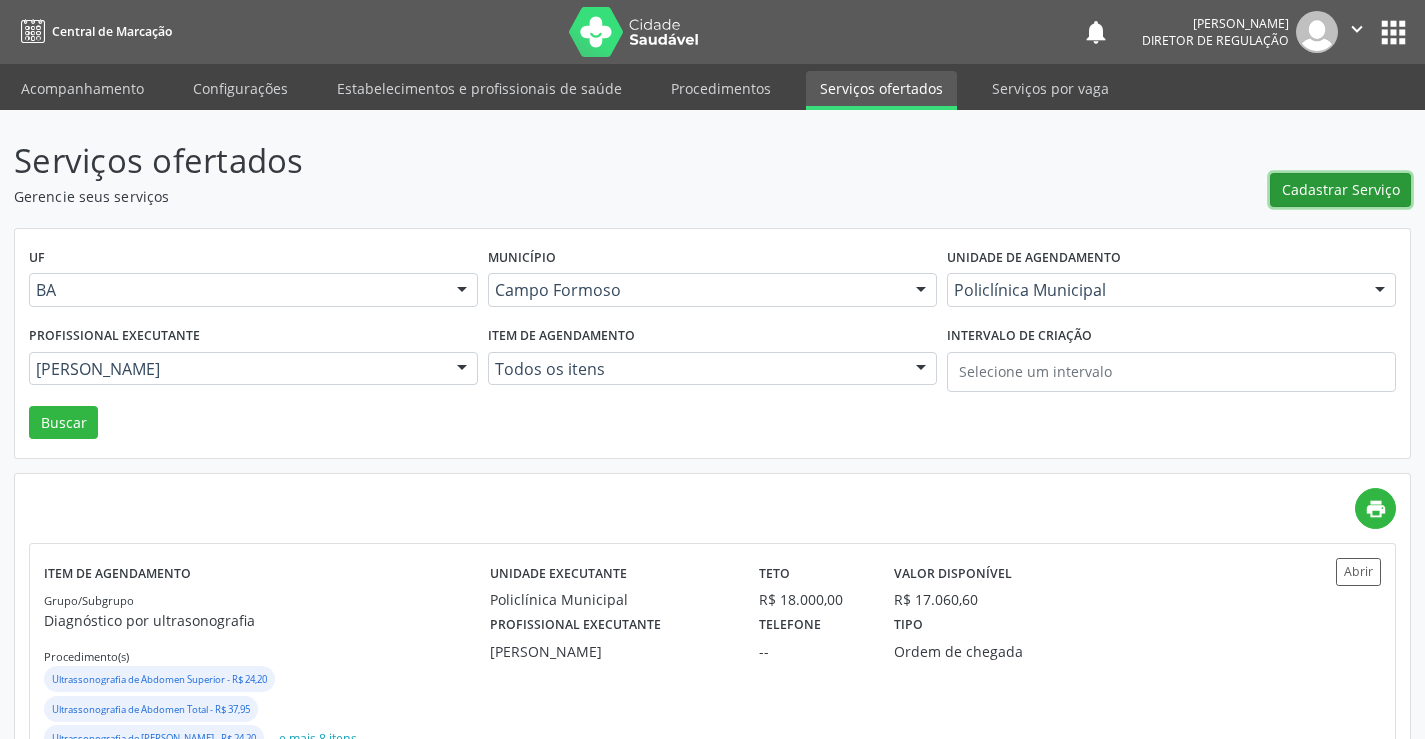click on "Cadastrar Serviço" at bounding box center [1341, 189] 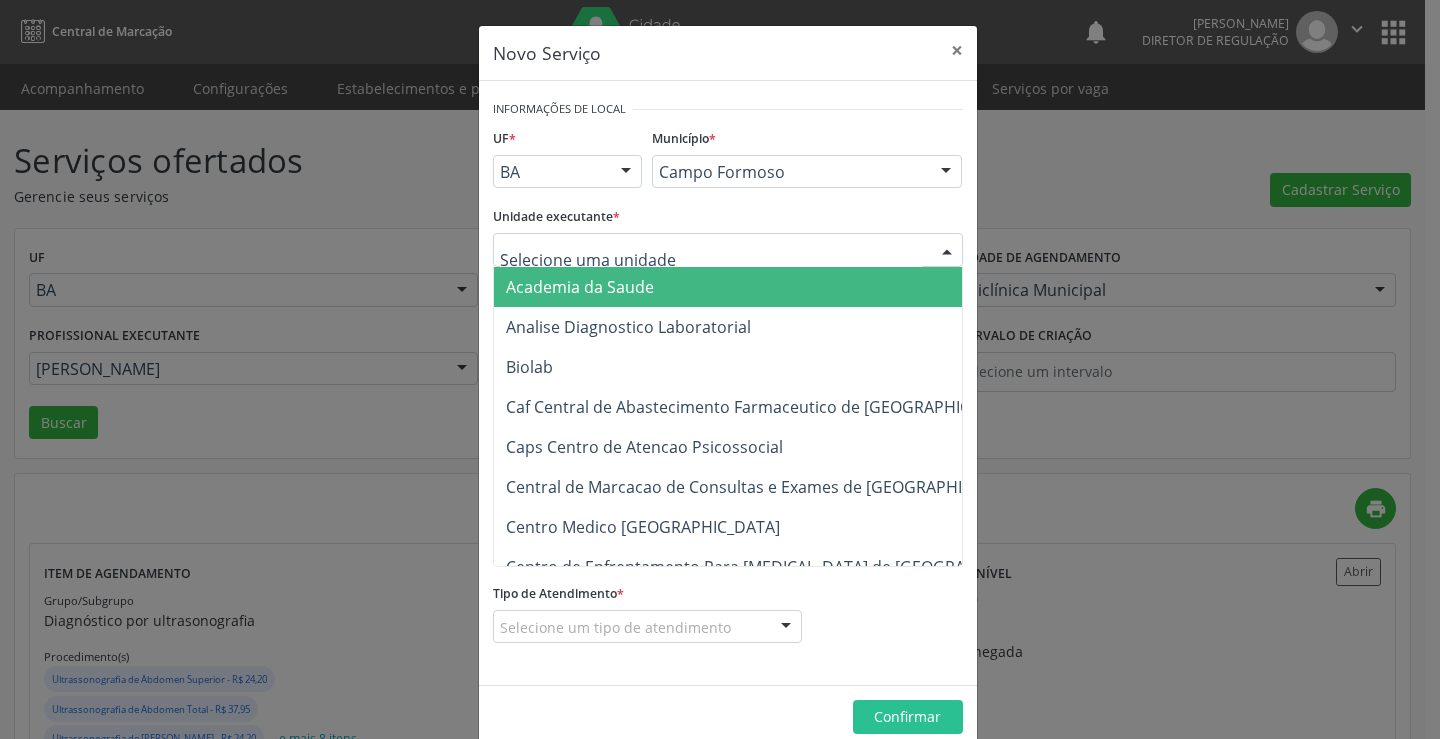 click at bounding box center (728, 250) 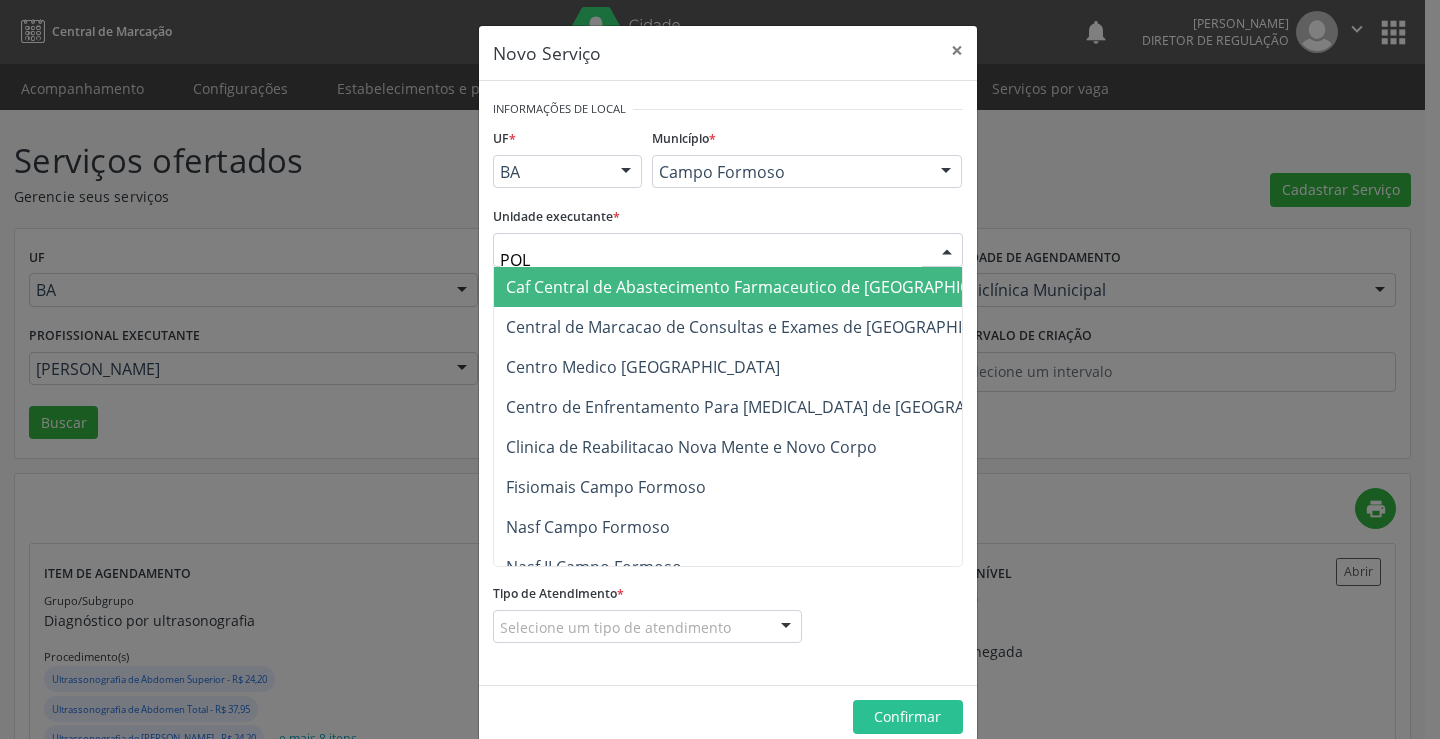 type on "POLI" 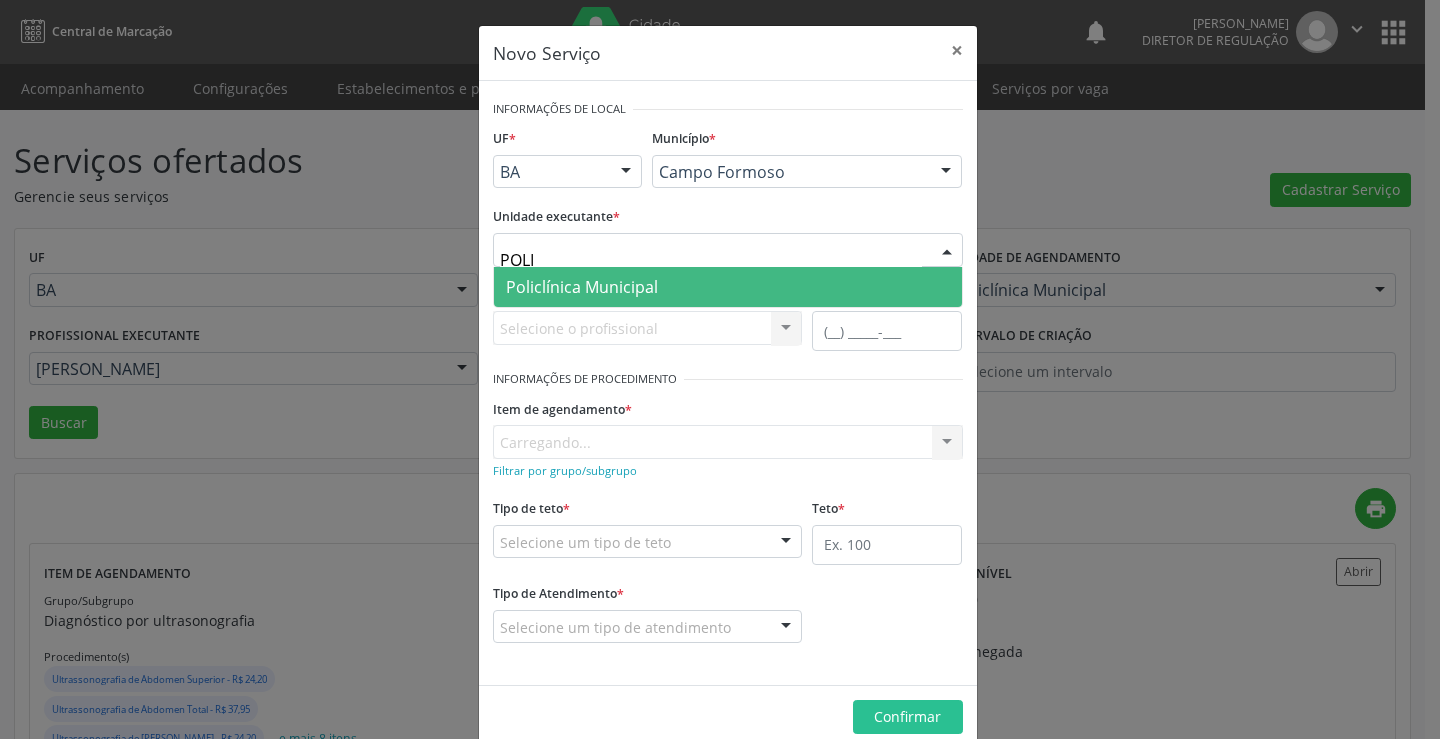 click on "Policlínica Municipal" at bounding box center [728, 287] 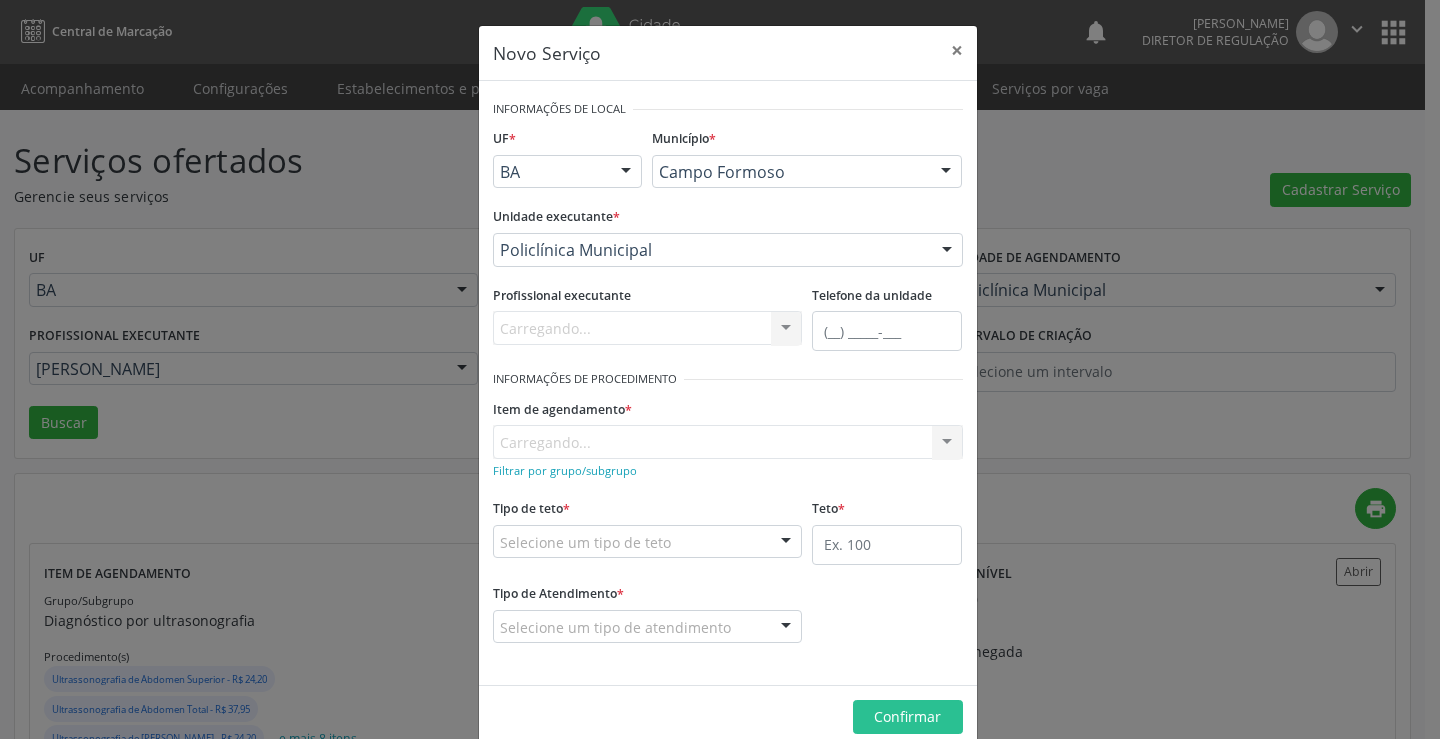 click on "Carregando...
Nenhum resultado encontrado para: "   "
Não há nenhuma opção para ser exibida." at bounding box center [648, 328] 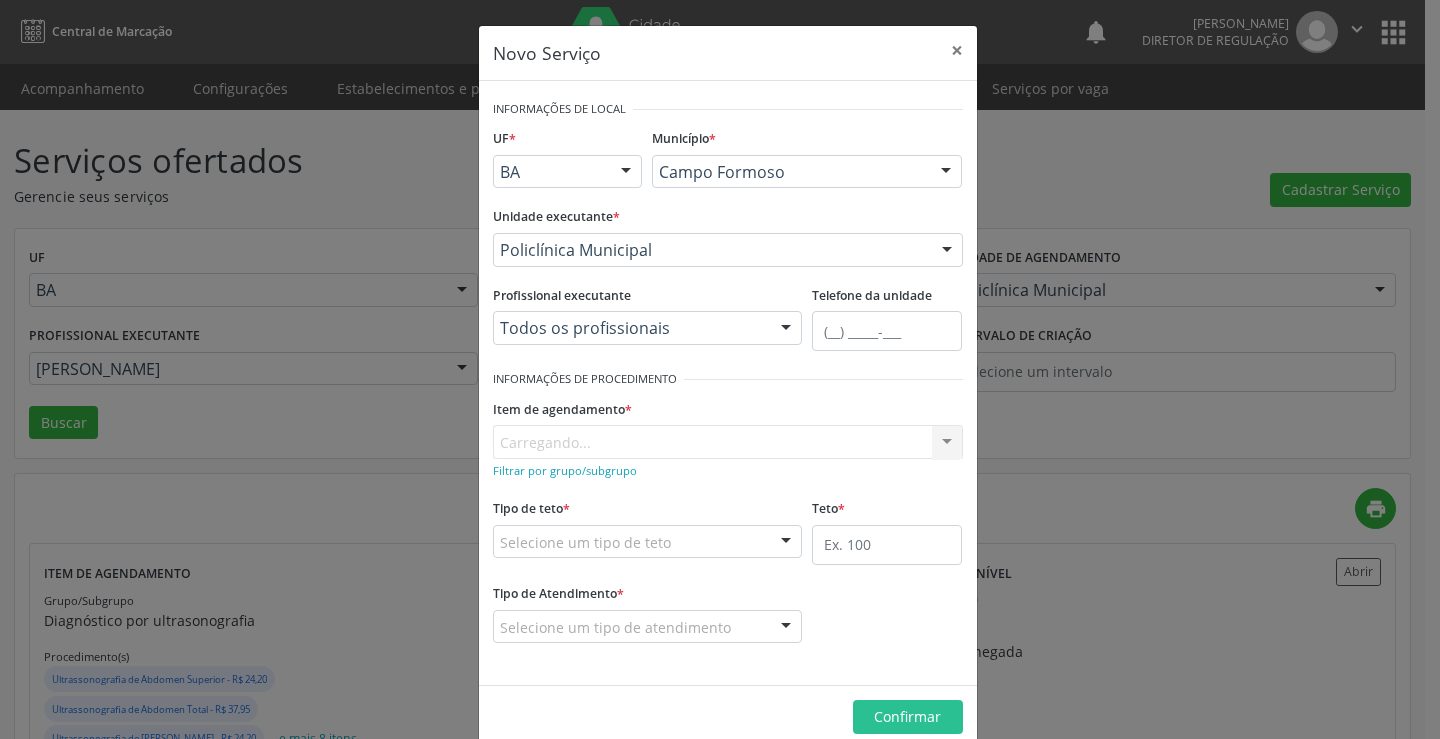 click on "Todos os profissionais" at bounding box center (648, 328) 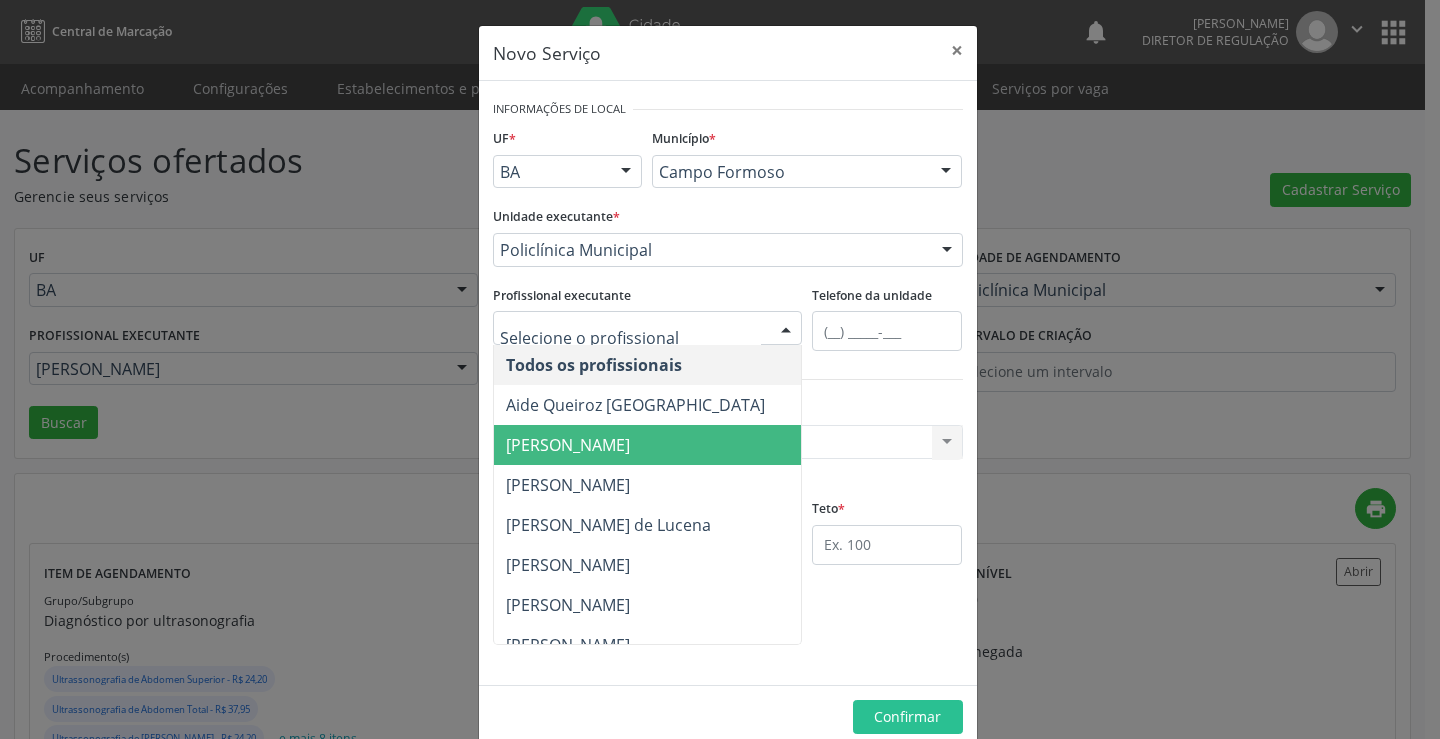 click on "Amilton Soares" at bounding box center (649, 445) 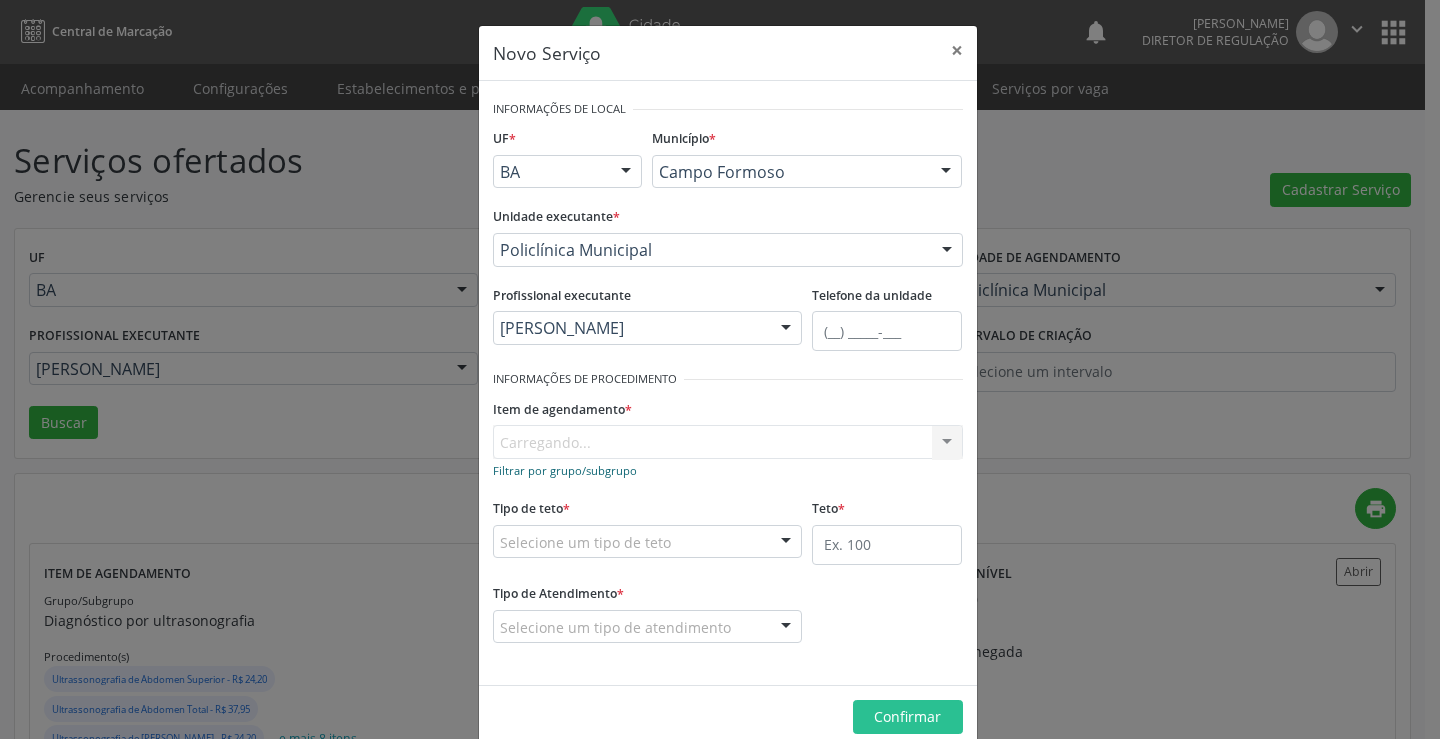 click on "Filtrar por grupo/subgrupo" at bounding box center (565, 469) 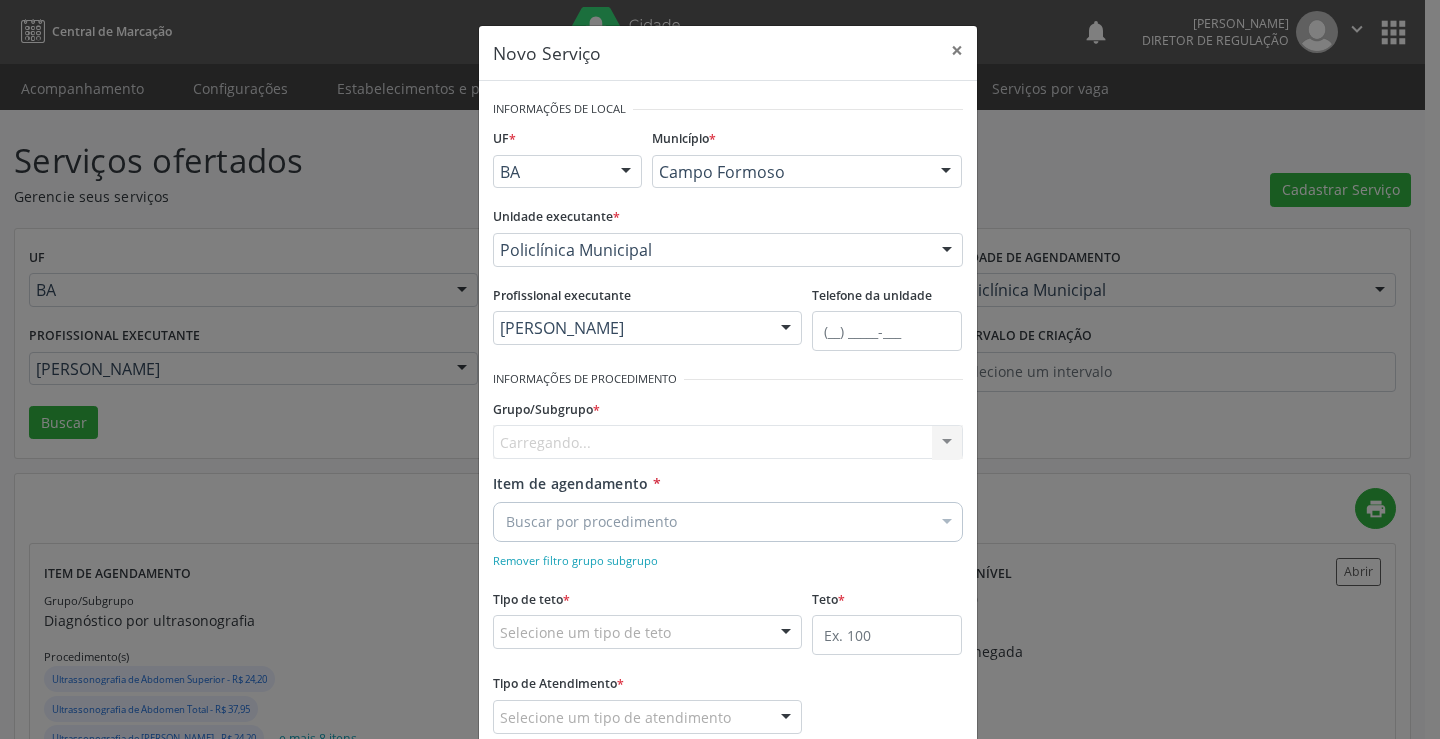 click on "Carregando...
Nenhum resultado encontrado para: "   "
Nenhuma opção encontrada" at bounding box center (728, 442) 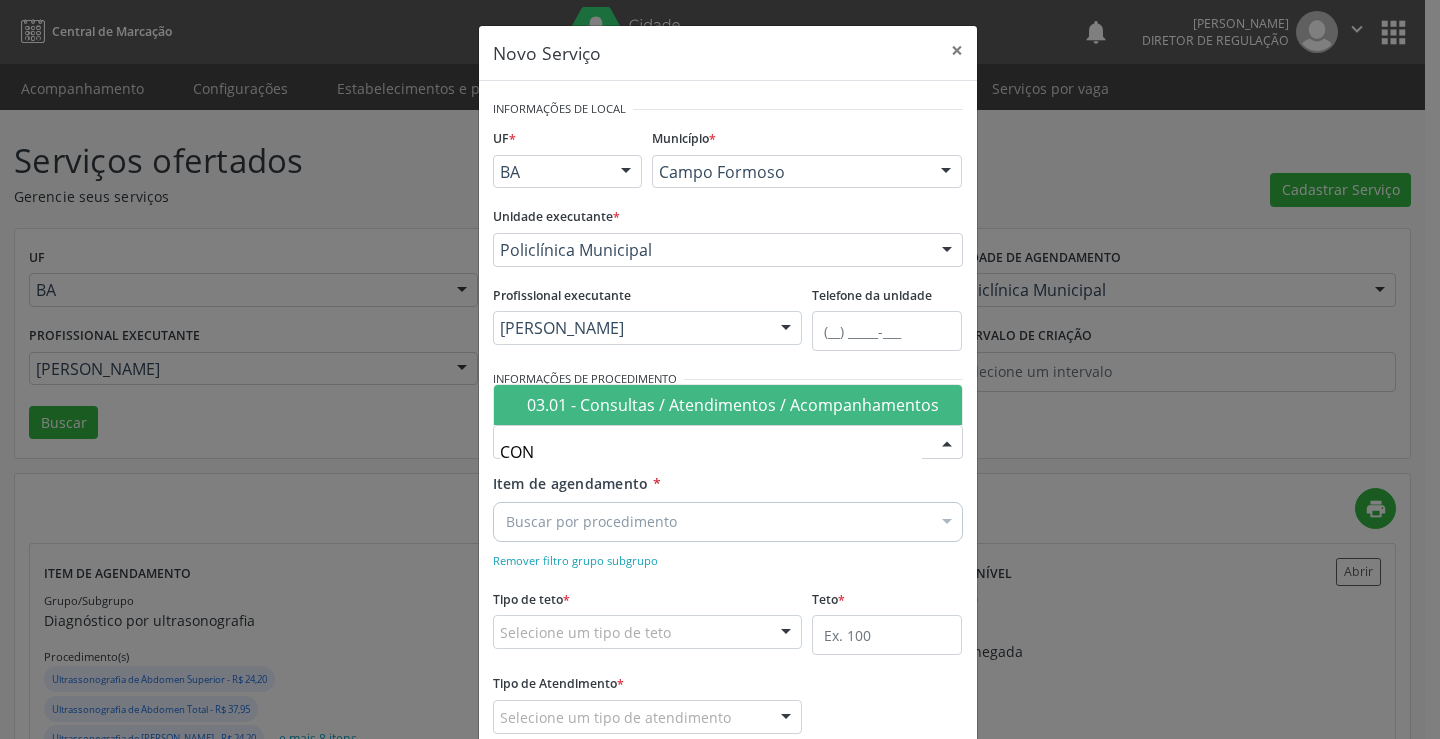 type on "CONS" 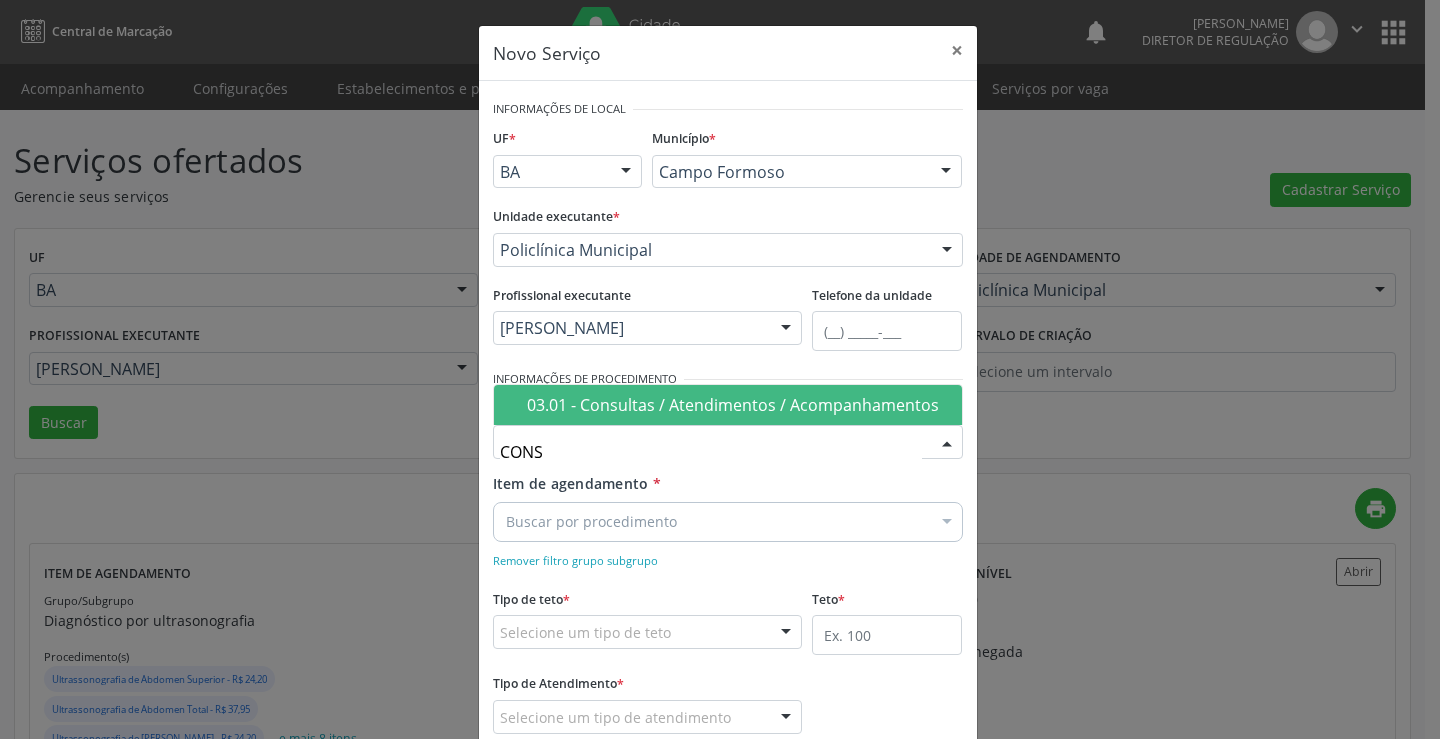 click on "03.01 - Consultas / Atendimentos / Acompanhamentos" at bounding box center (728, 405) 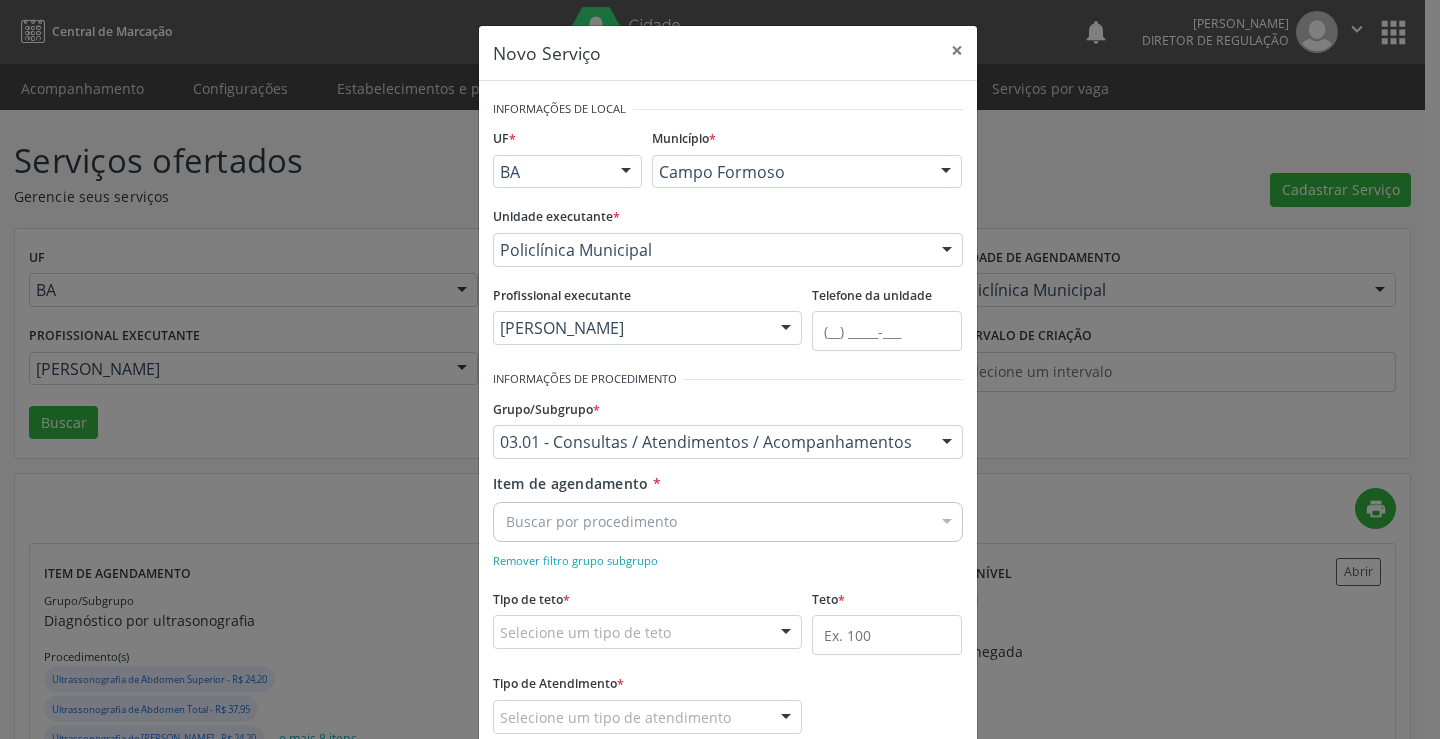 click on "Buscar por procedimento" at bounding box center [728, 522] 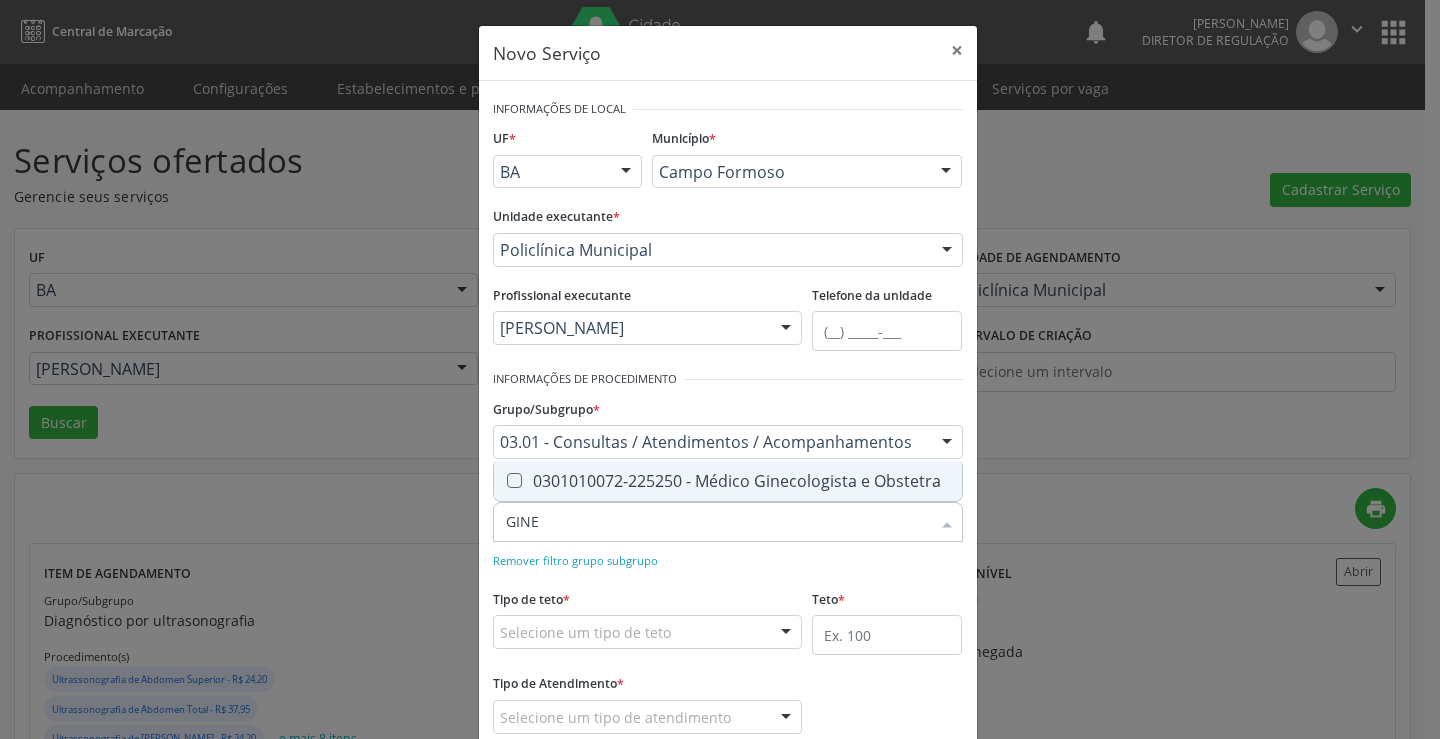 type on "GINEC" 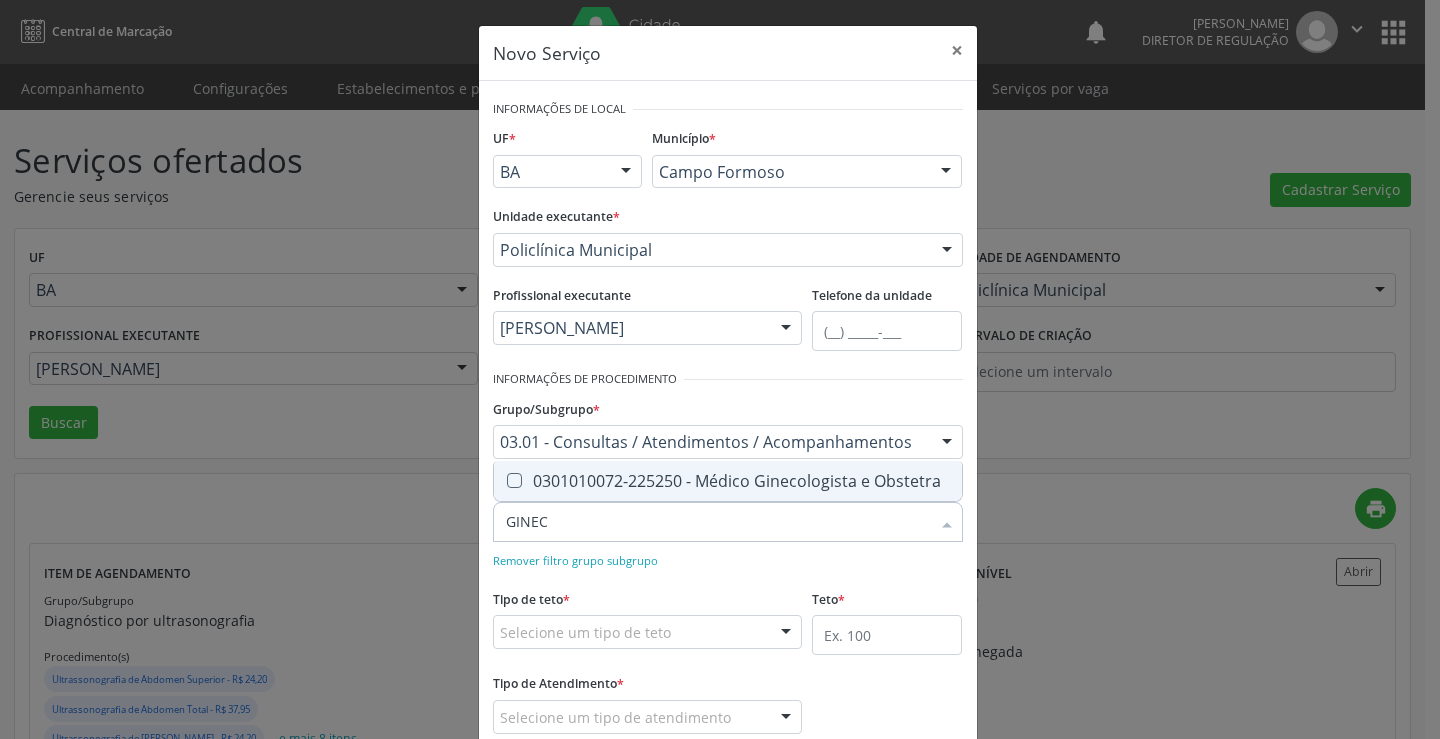 click on "0301010072-225250 - Médico Ginecologista e Obstetra" at bounding box center [728, 481] 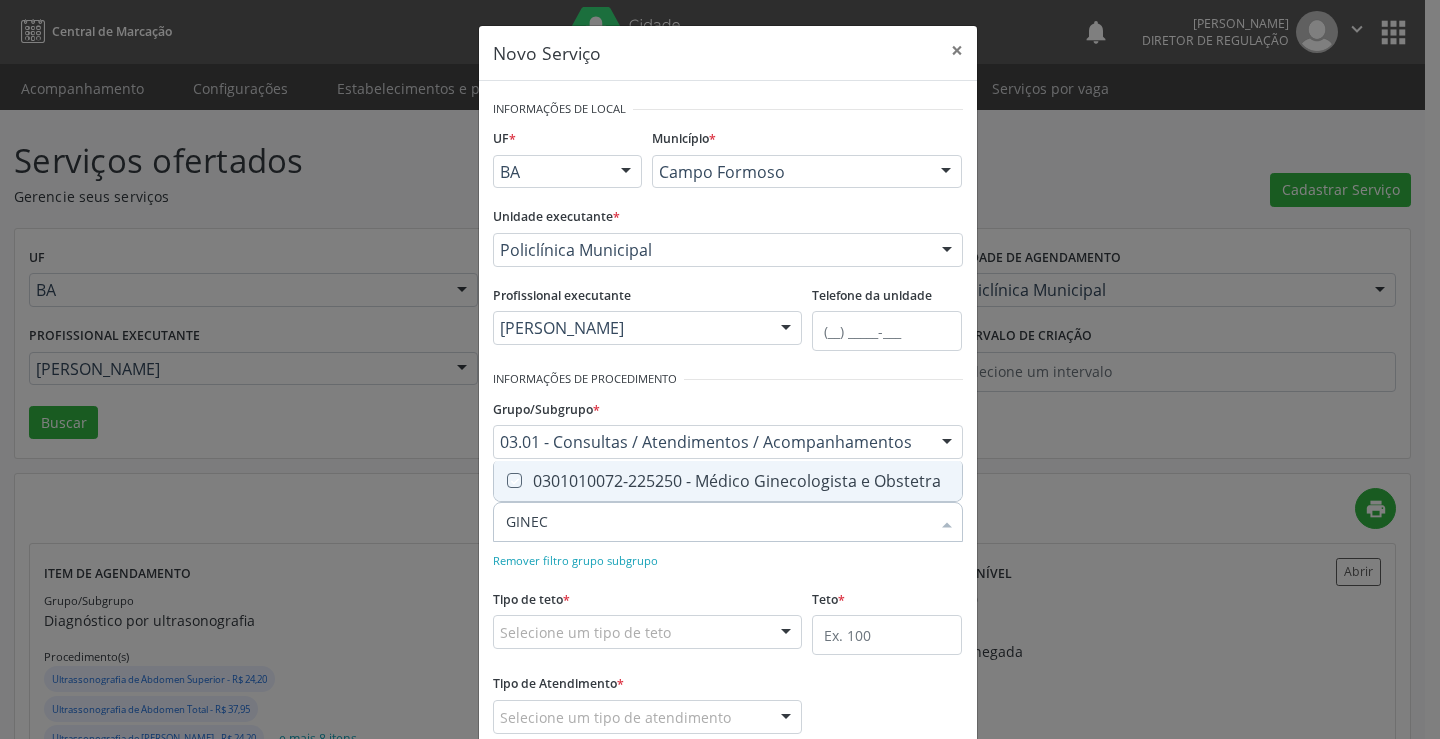 checkbox on "true" 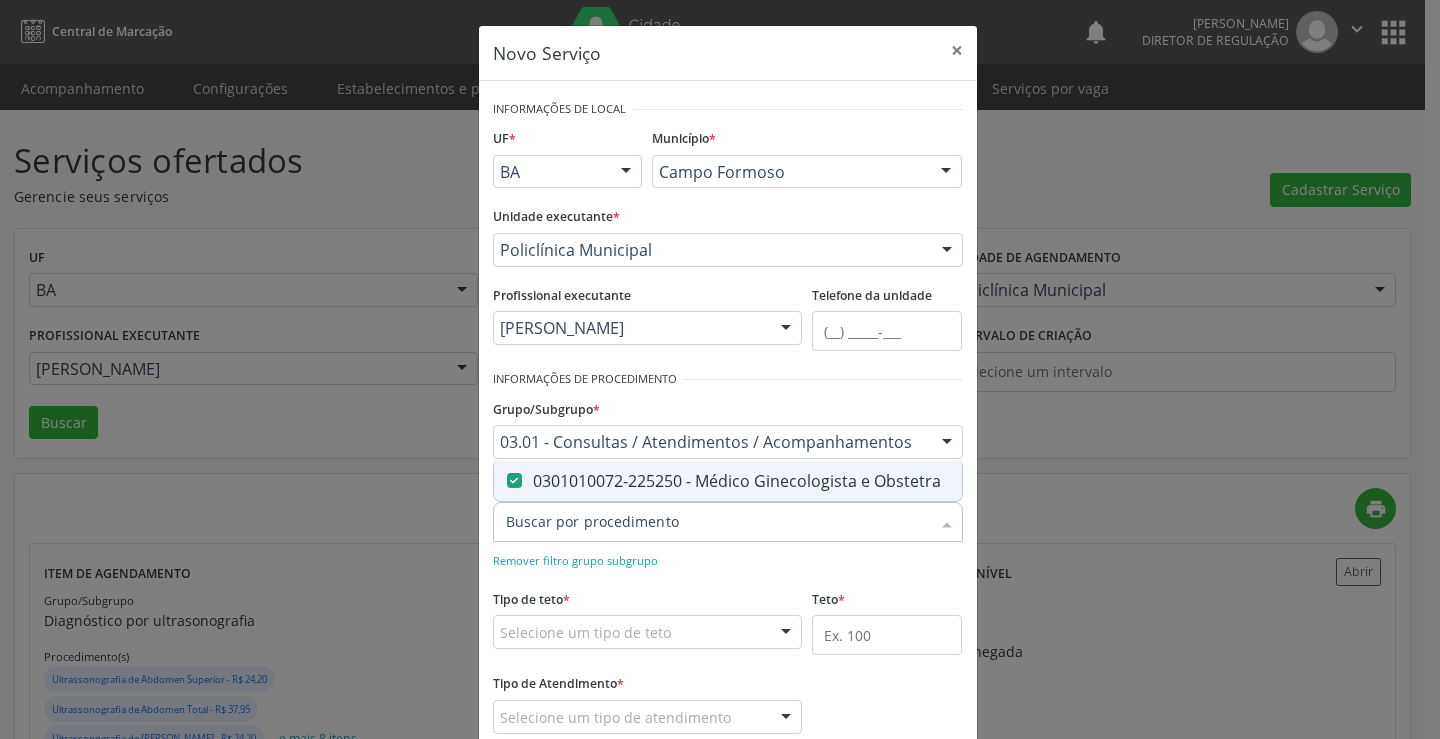 click on "Remover filtro grupo subgrupo" at bounding box center (728, 559) 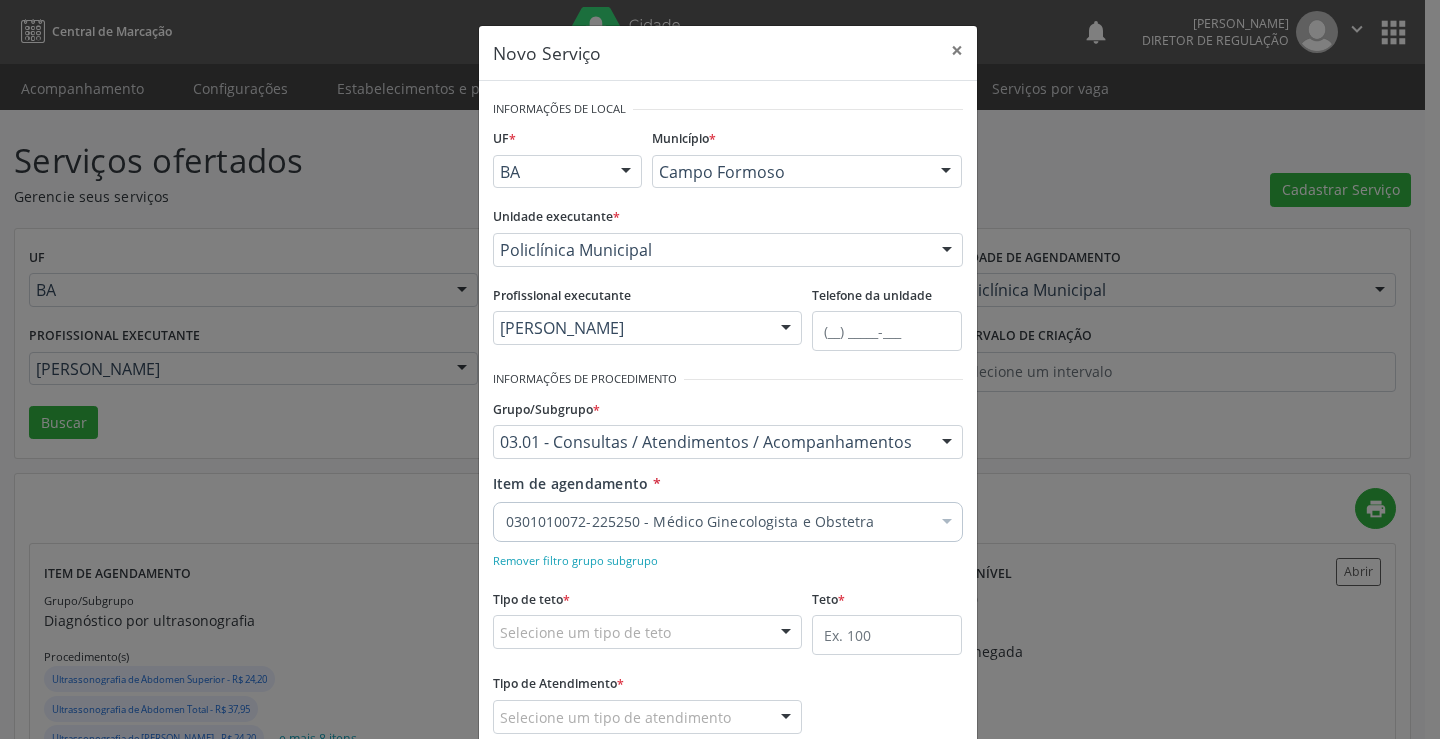 click on "Selecione um tipo de teto" at bounding box center [648, 632] 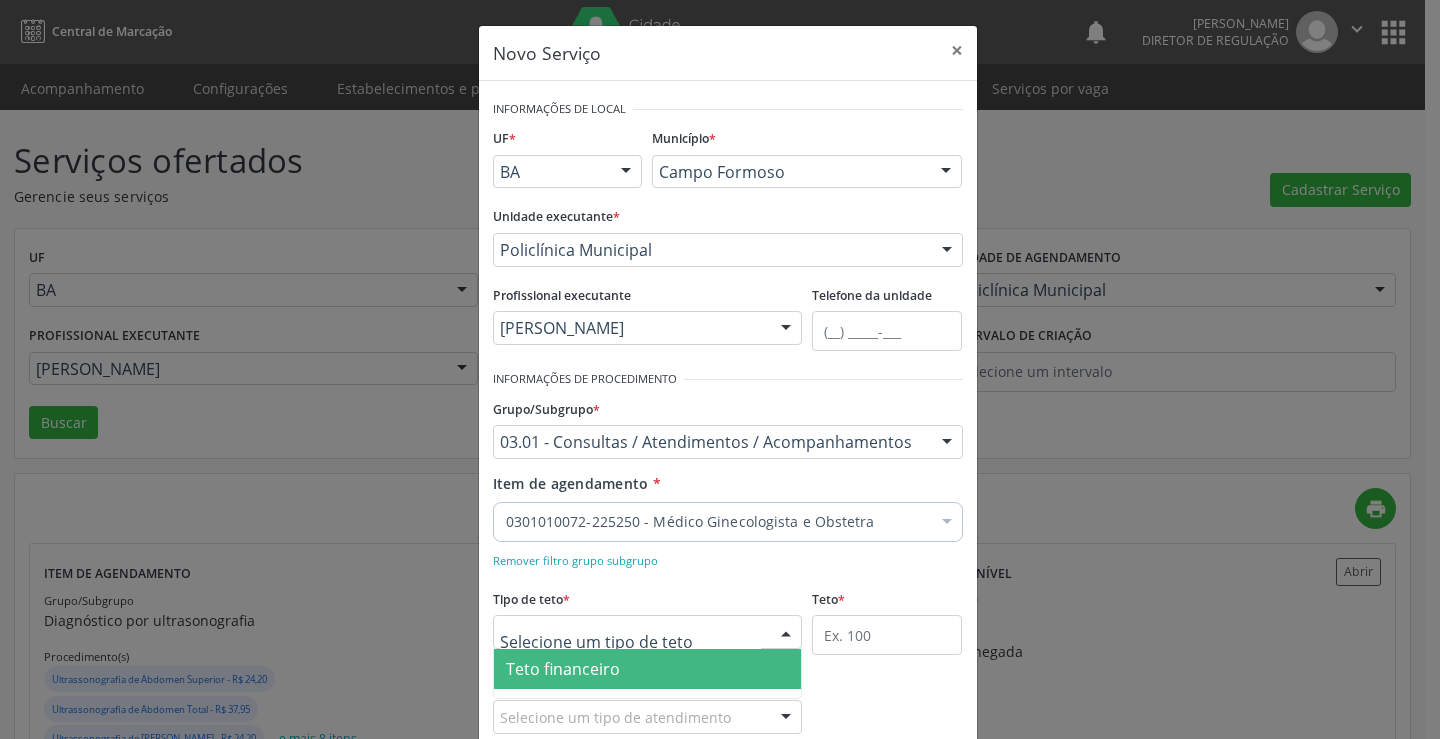 click on "Teto financeiro" at bounding box center (648, 669) 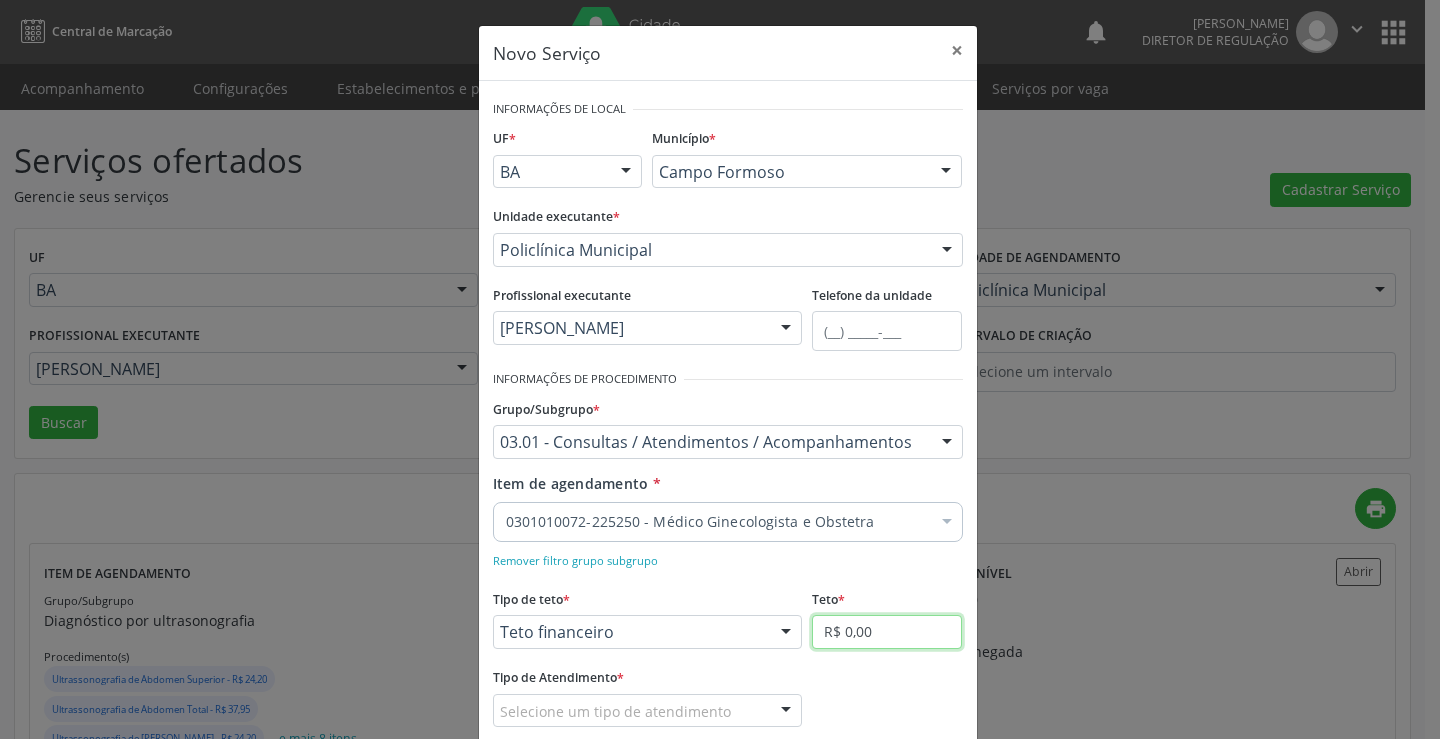 click on "R$ 0,00" at bounding box center [887, 632] 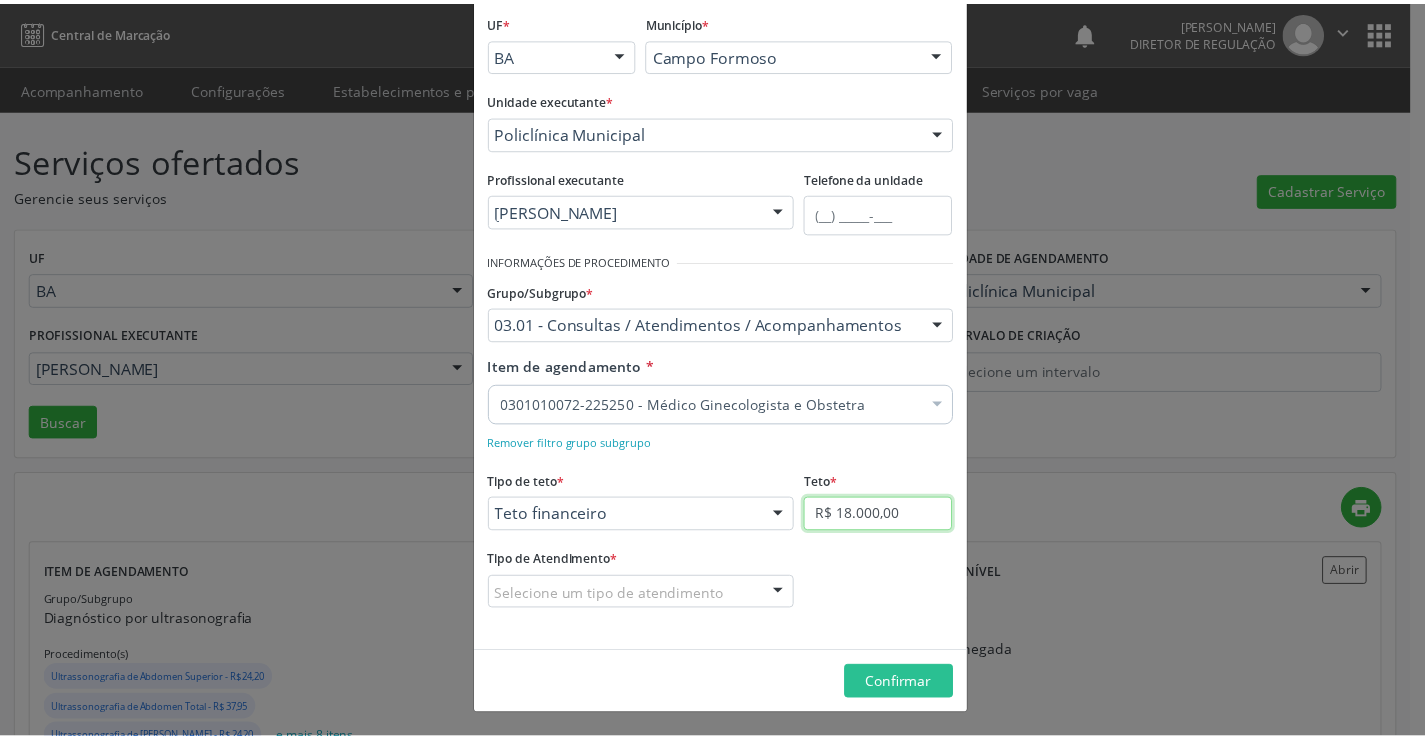 scroll, scrollTop: 118, scrollLeft: 0, axis: vertical 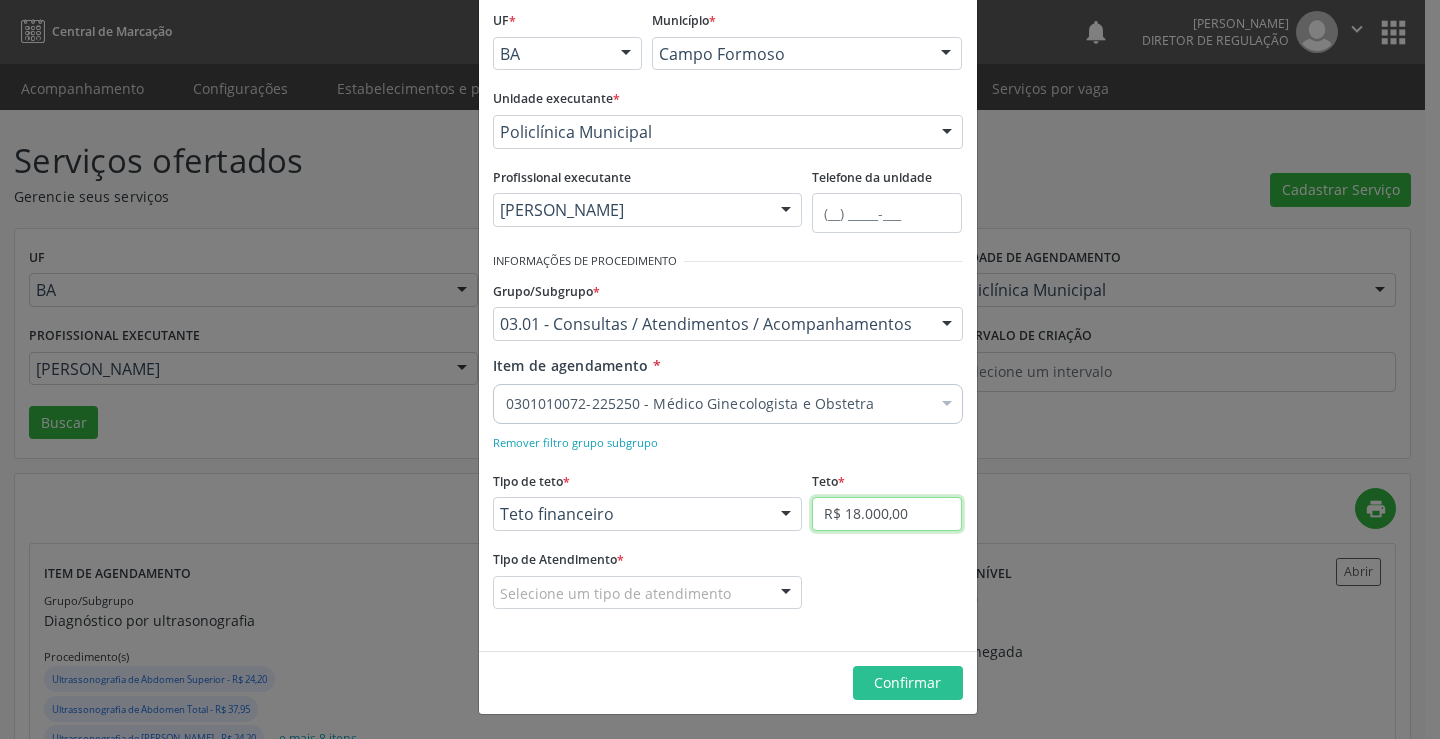 type on "R$ 18.000,00" 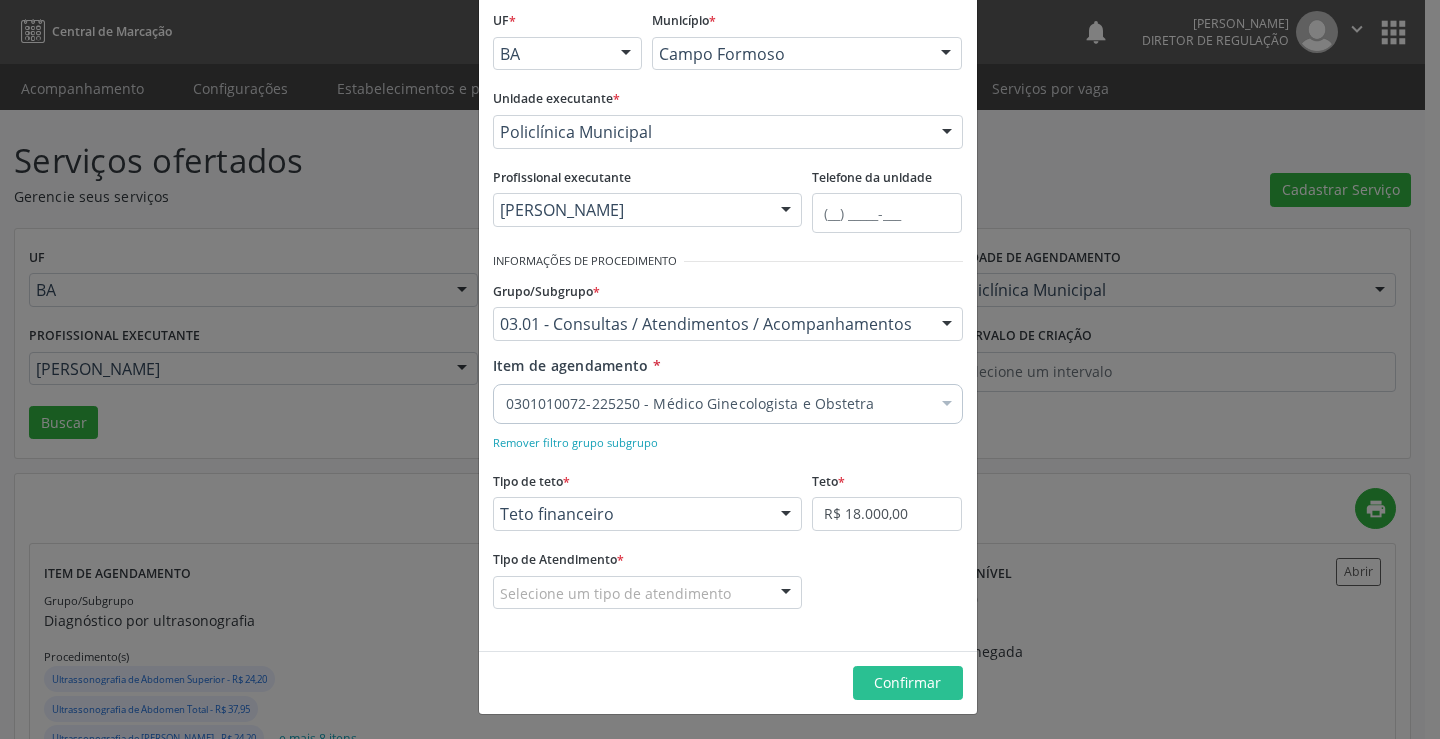 click at bounding box center (786, 594) 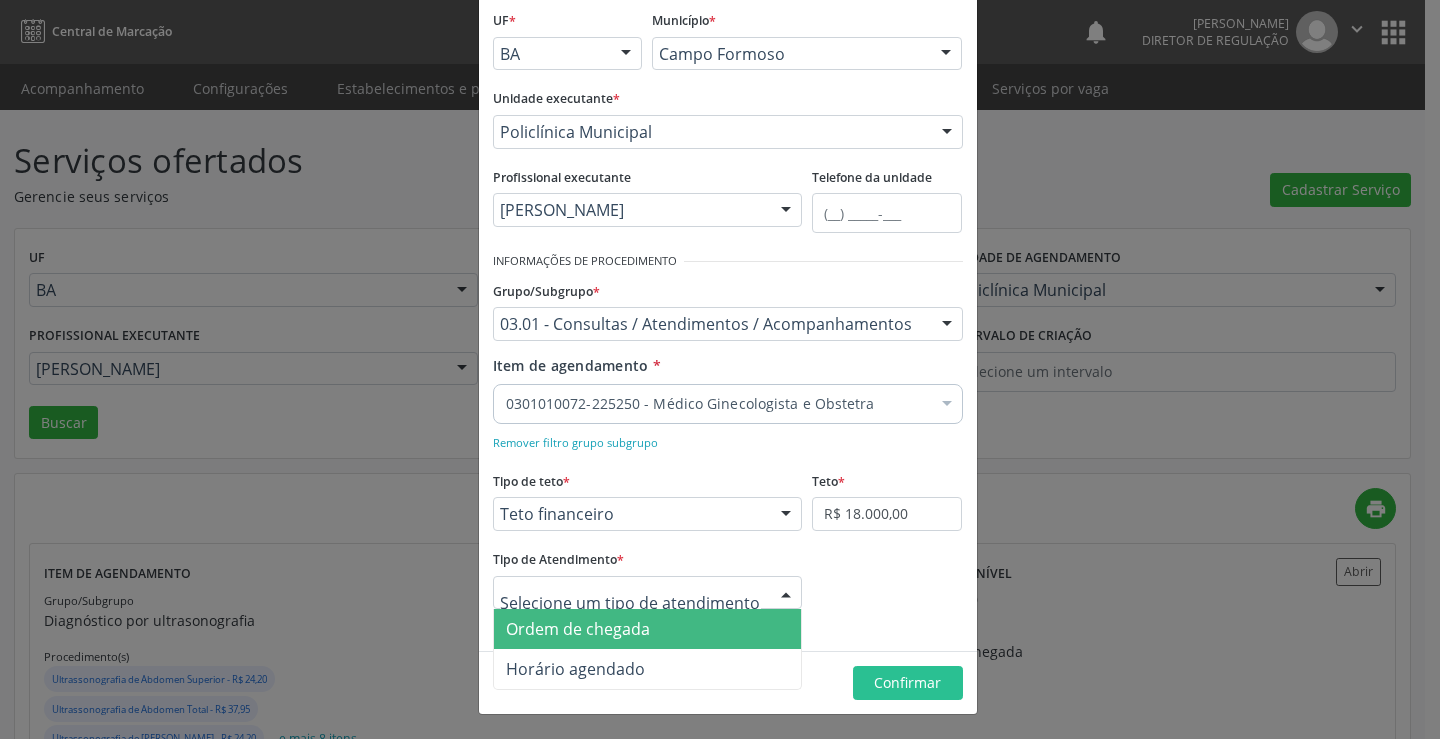 click on "Ordem de chegada" at bounding box center [648, 629] 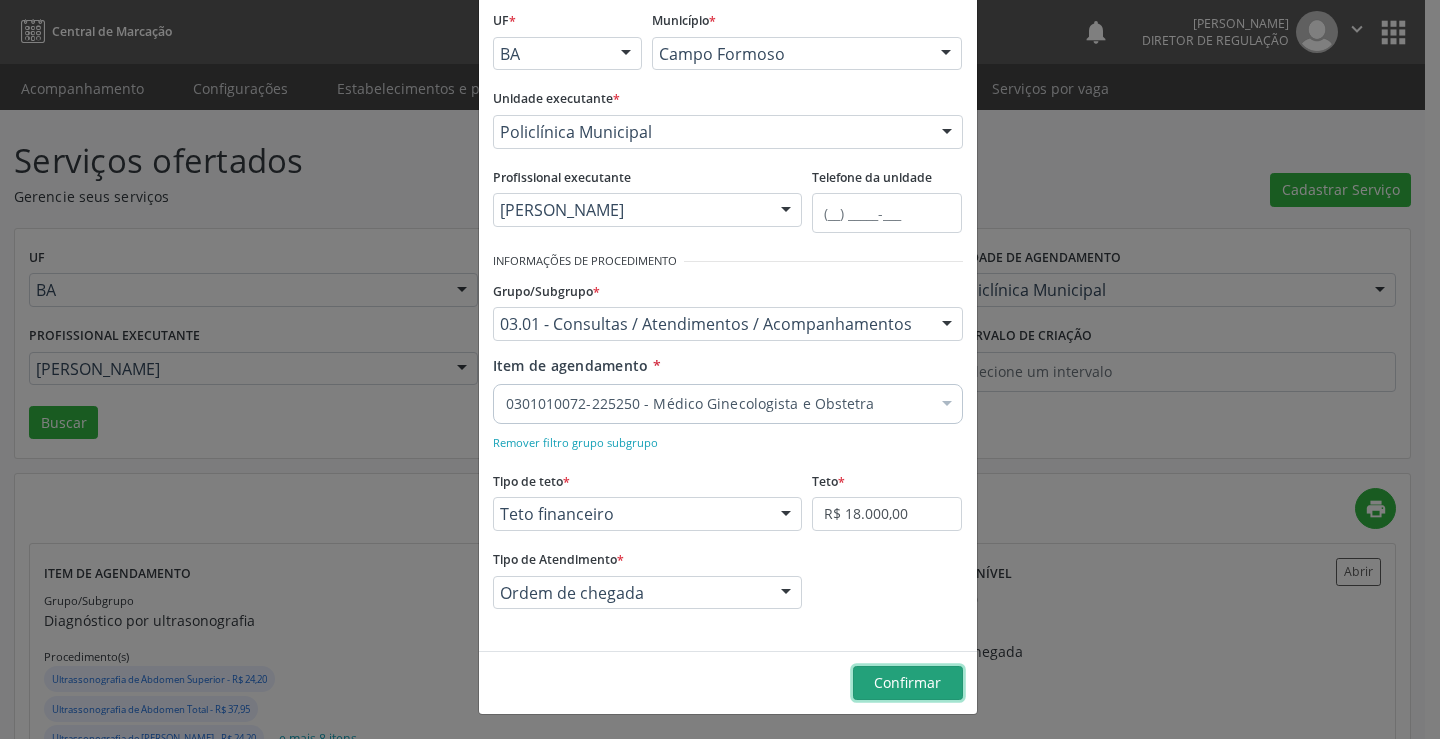 click on "Confirmar" at bounding box center [907, 682] 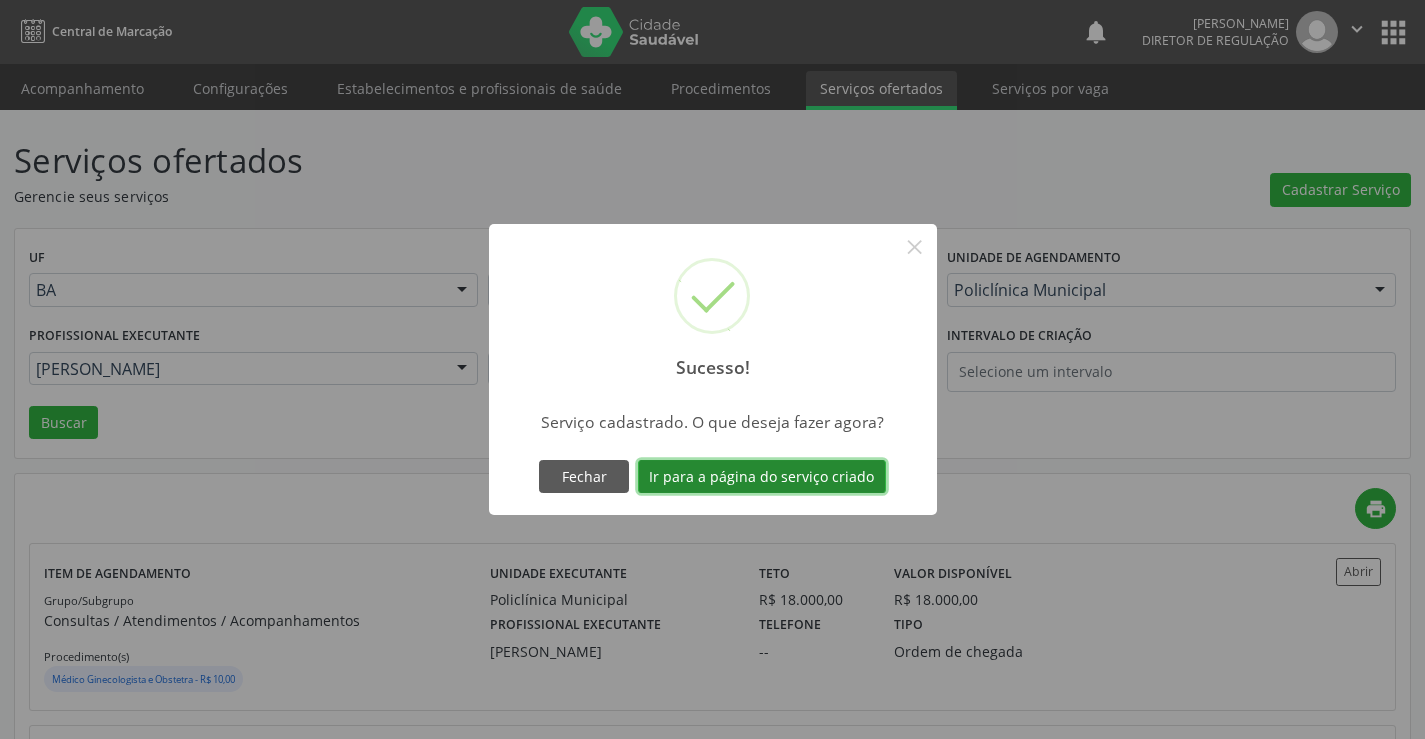 click on "Ir para a página do serviço criado" at bounding box center [762, 477] 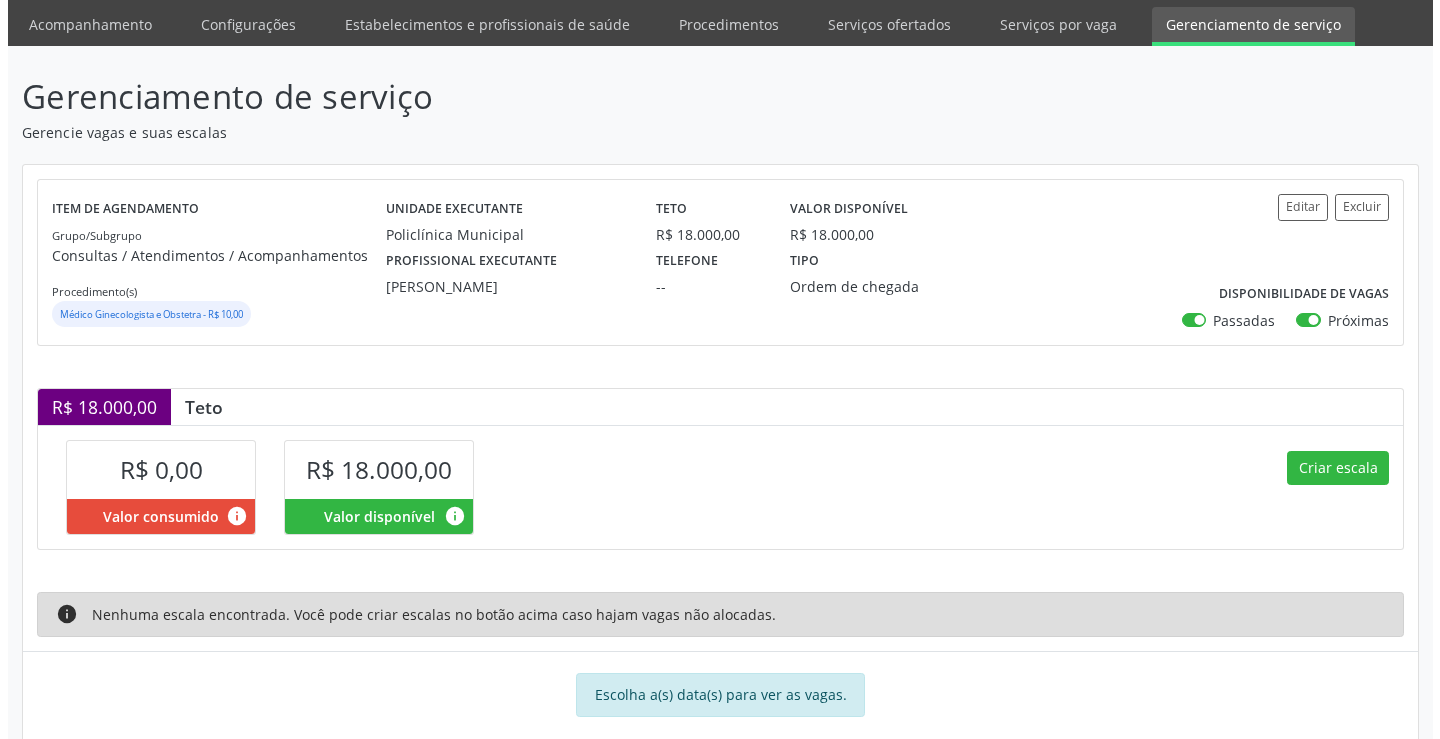 scroll, scrollTop: 99, scrollLeft: 0, axis: vertical 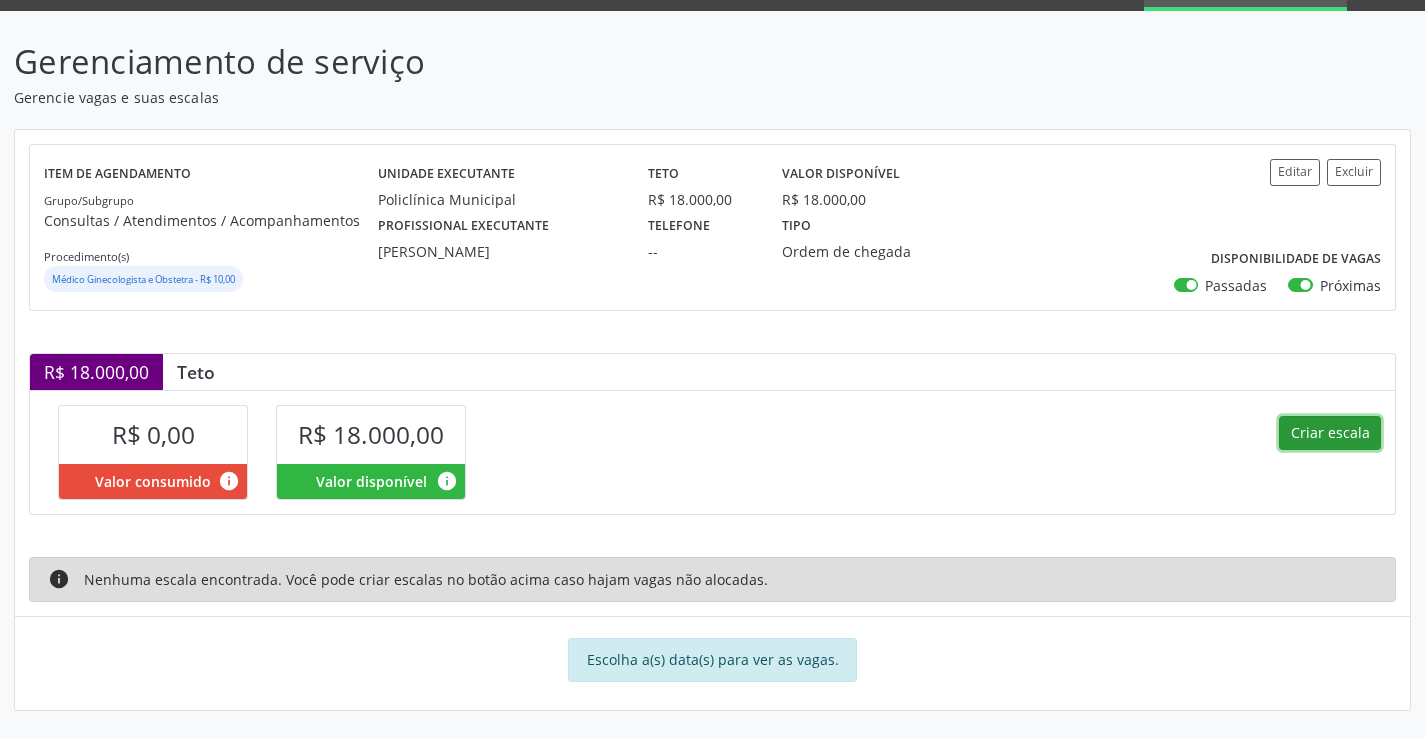 click on "Criar escala" at bounding box center [1330, 433] 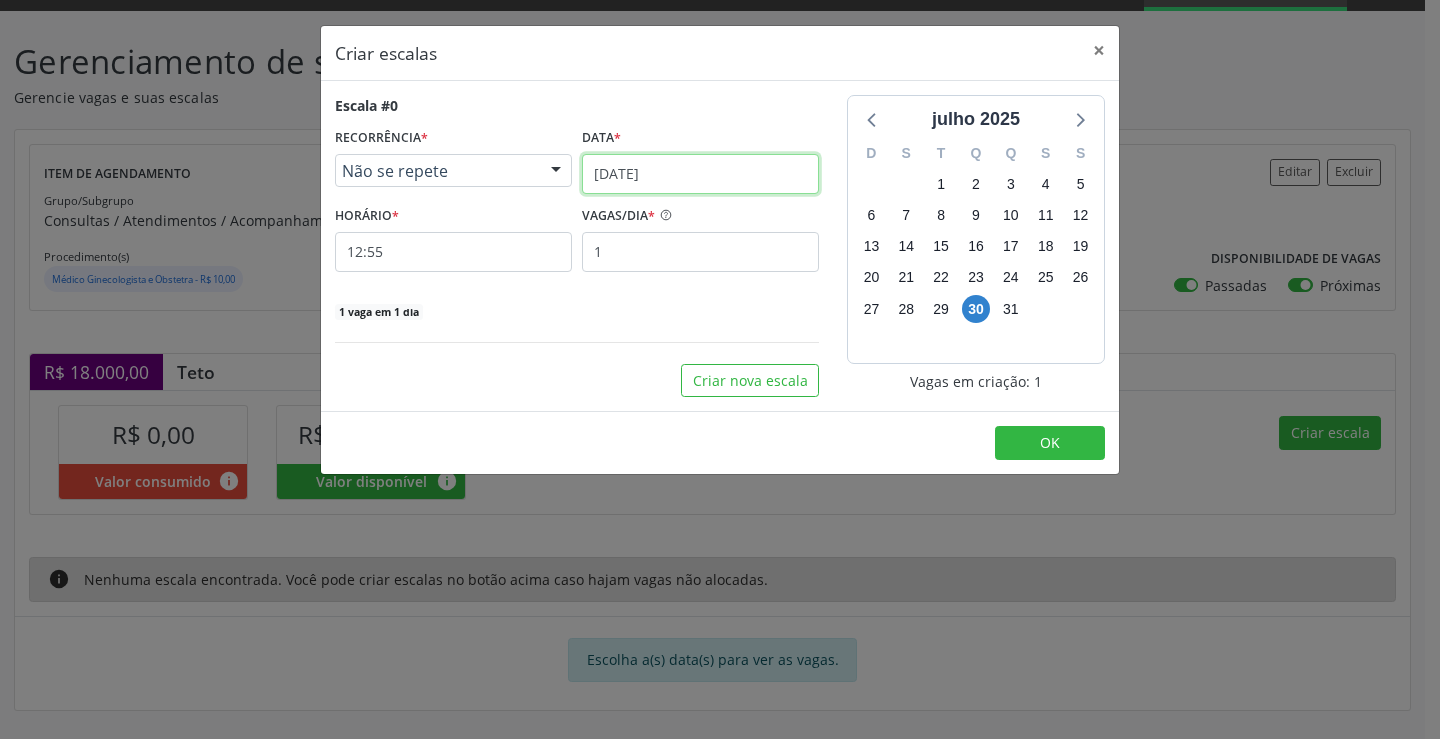 click on "[DATE]" at bounding box center [700, 174] 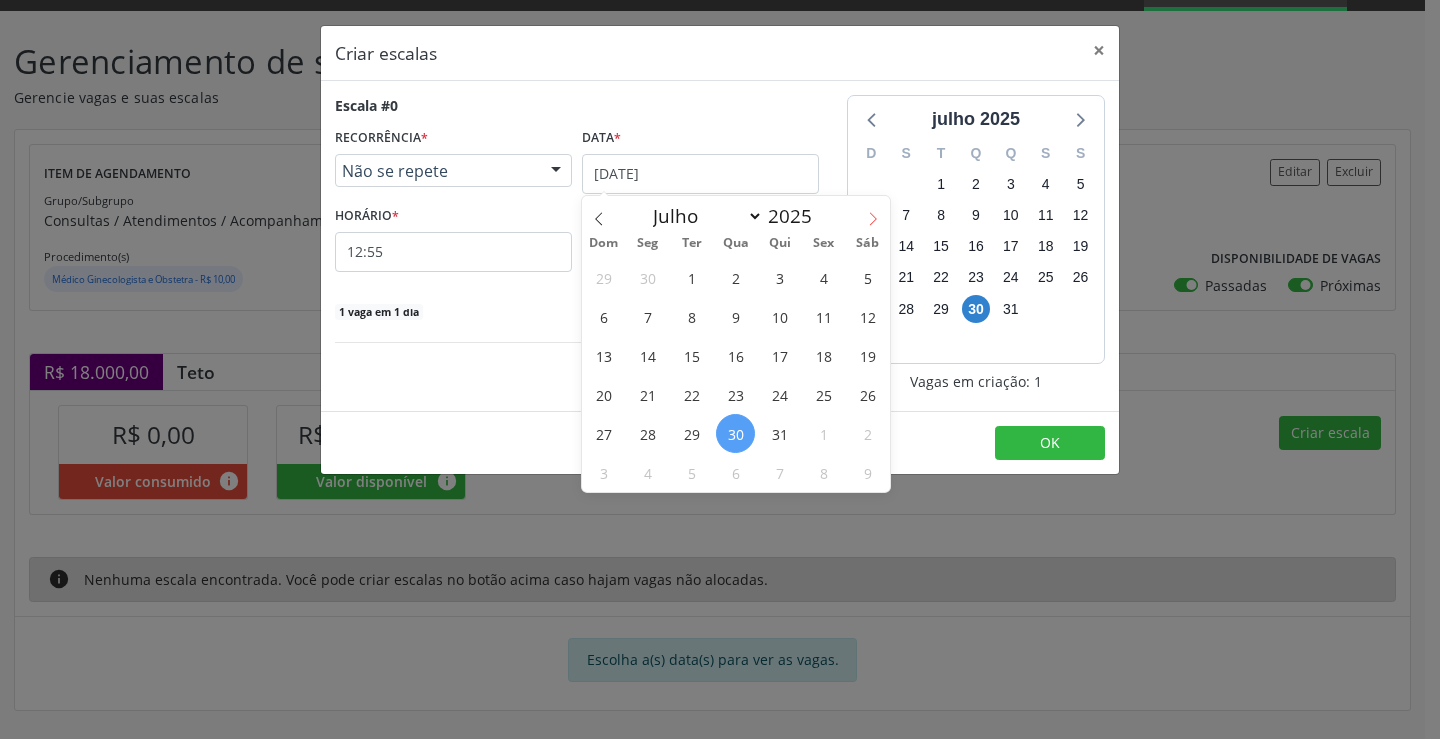 click 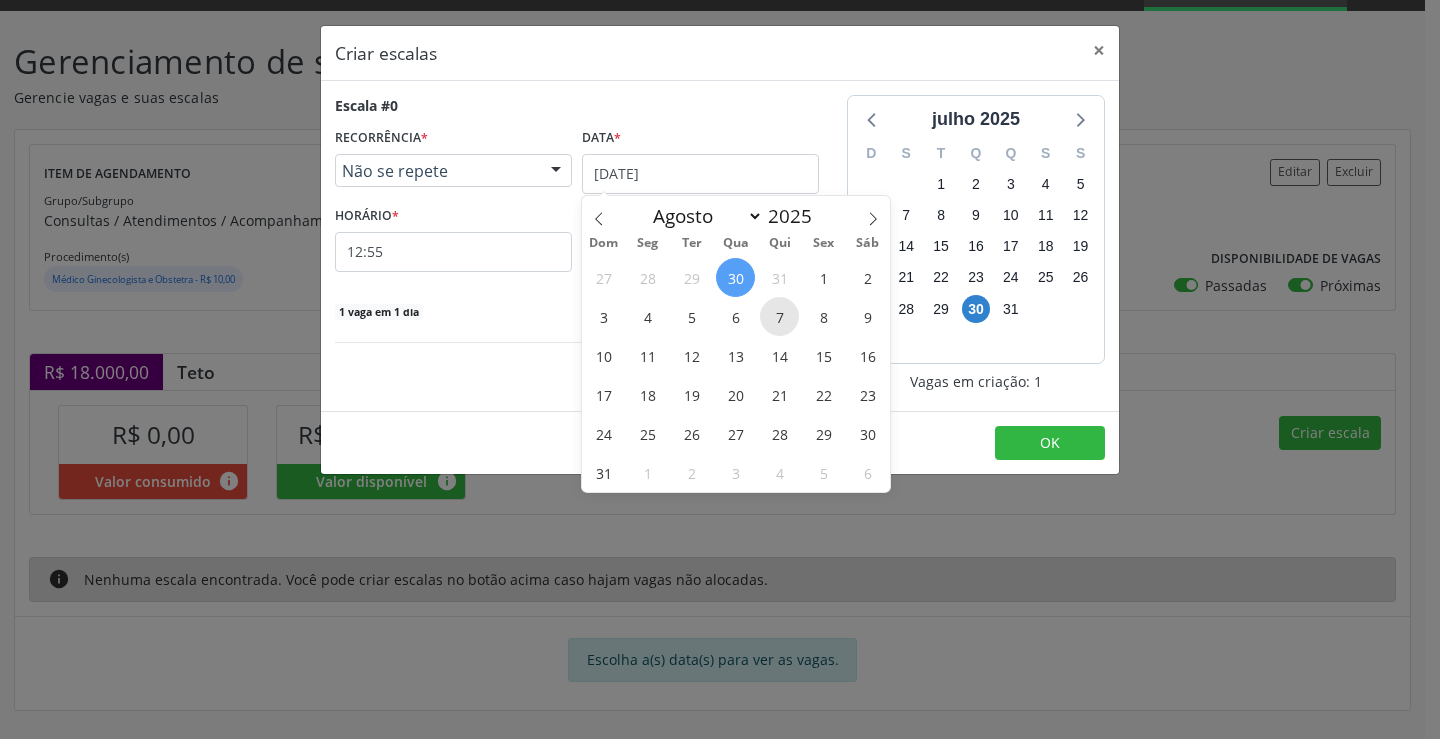 click on "7" at bounding box center (779, 316) 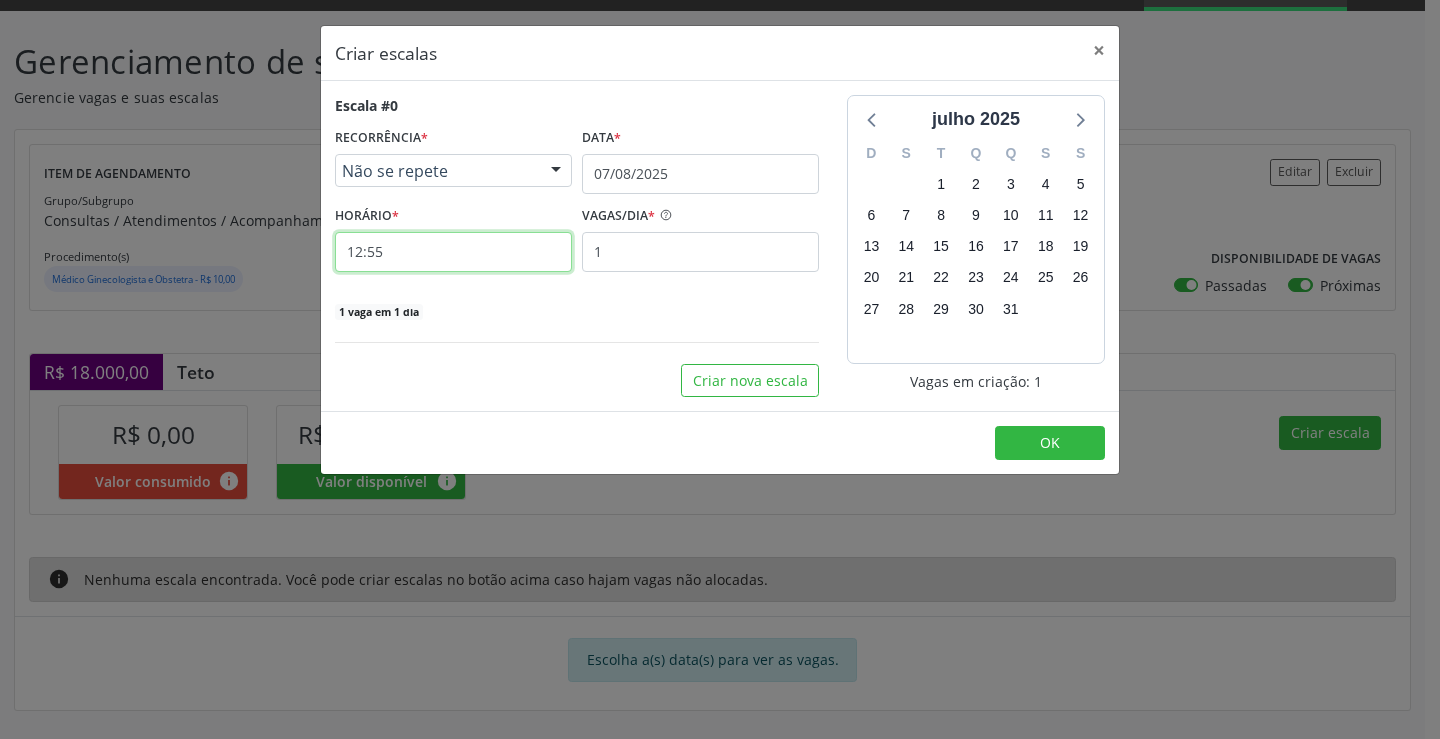 click on "12:55" at bounding box center [453, 252] 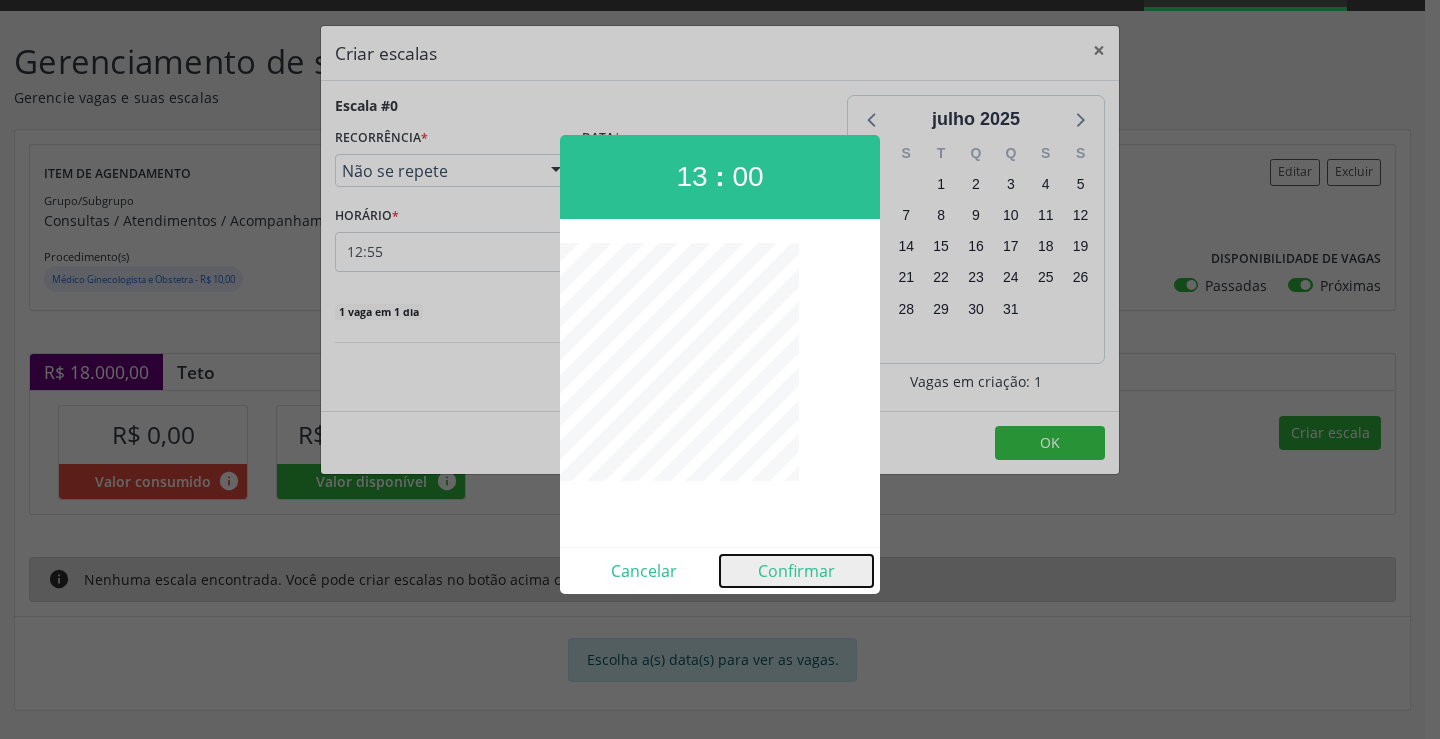 drag, startPoint x: 771, startPoint y: 572, endPoint x: 773, endPoint y: 549, distance: 23.086792 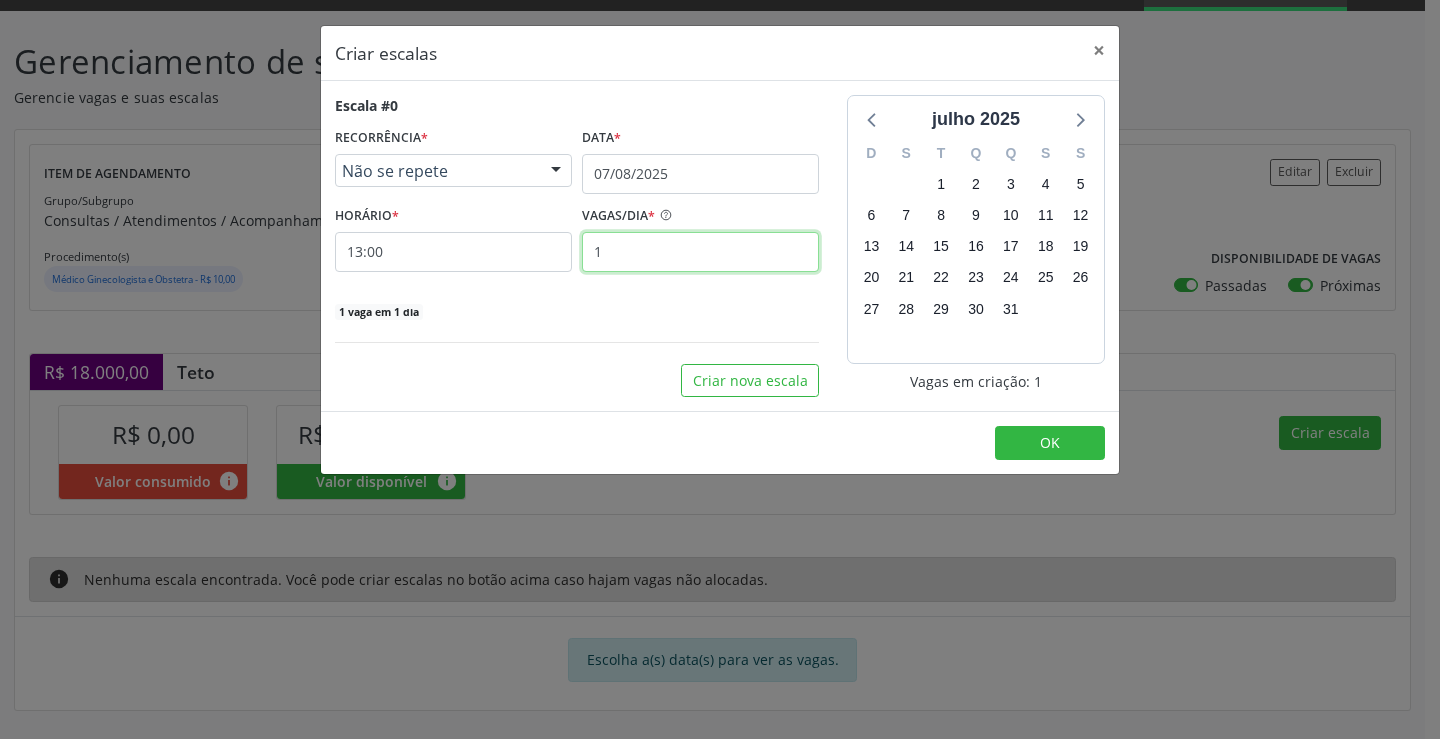 click on "1" at bounding box center [700, 252] 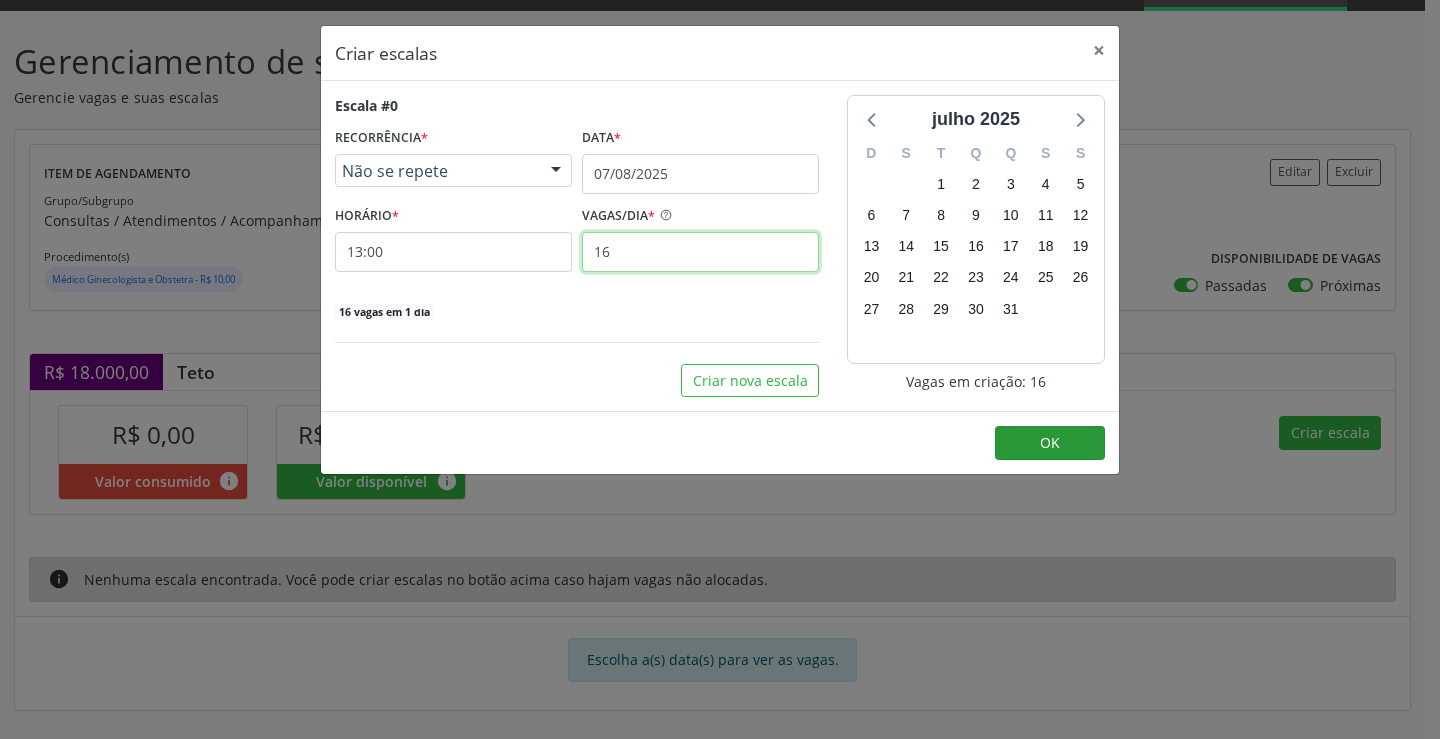type on "16" 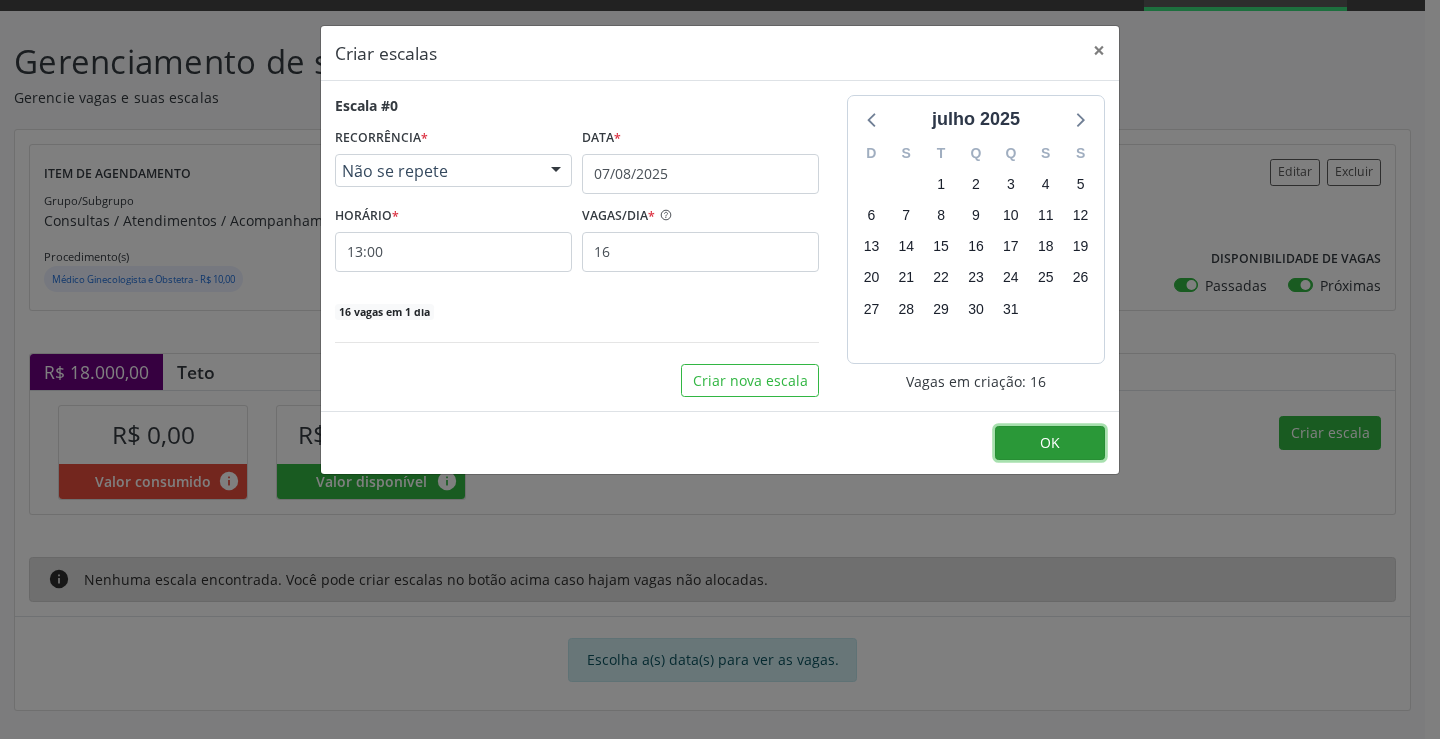 click on "OK" at bounding box center [1050, 443] 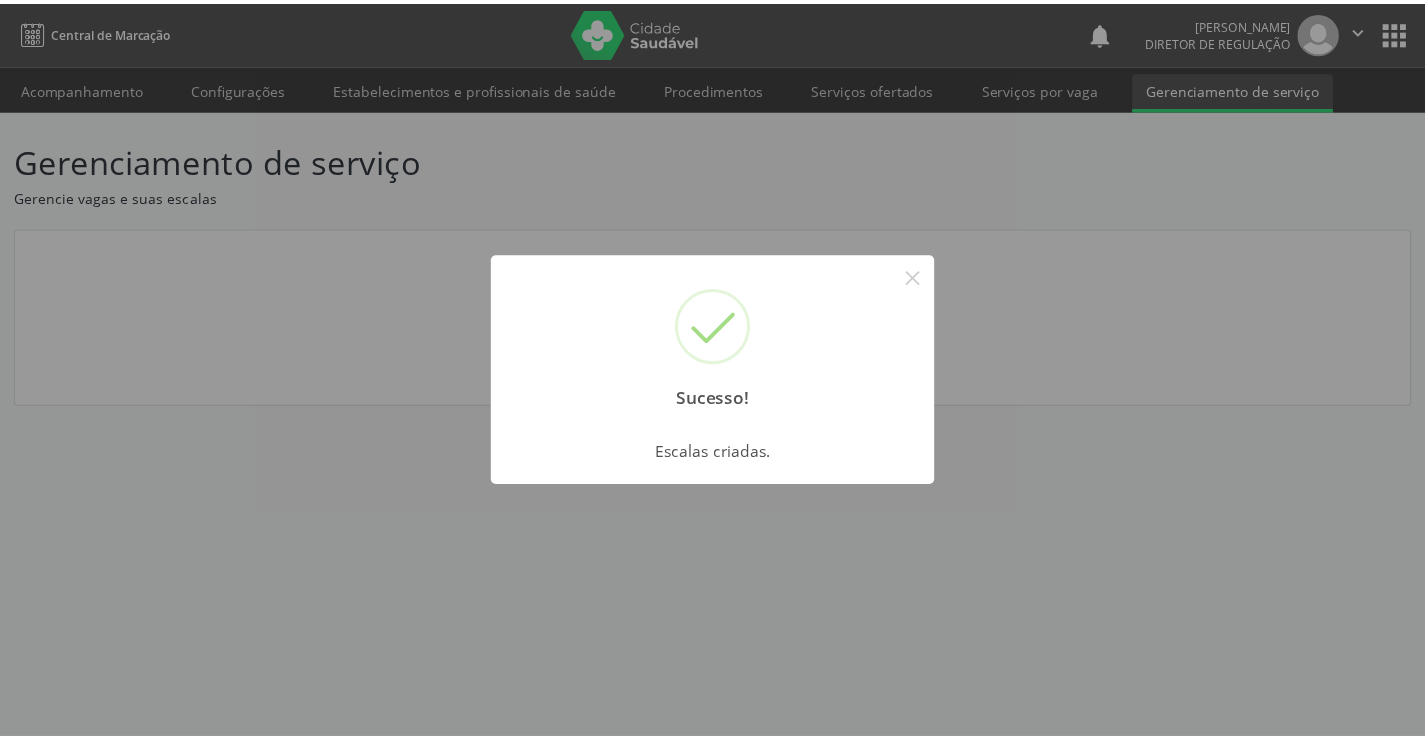 scroll, scrollTop: 0, scrollLeft: 0, axis: both 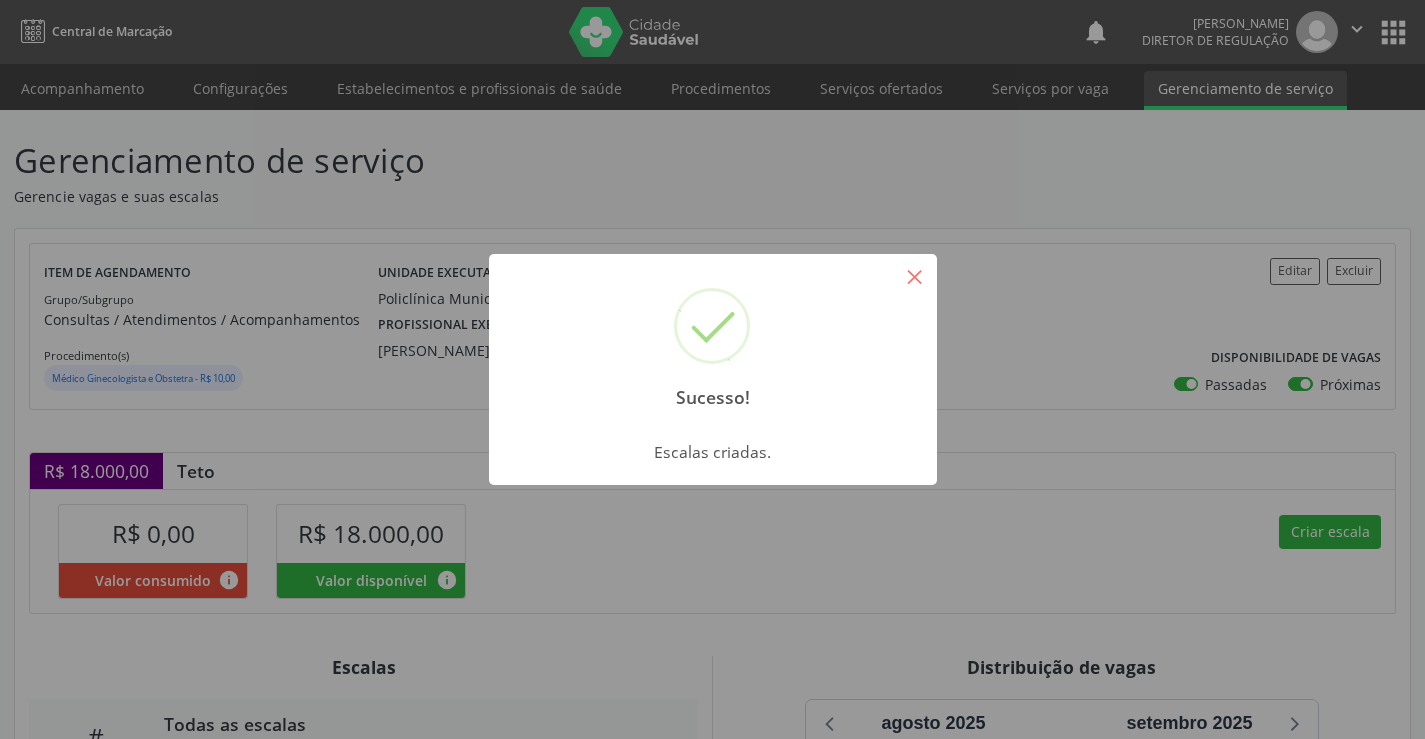 click on "×" at bounding box center [915, 276] 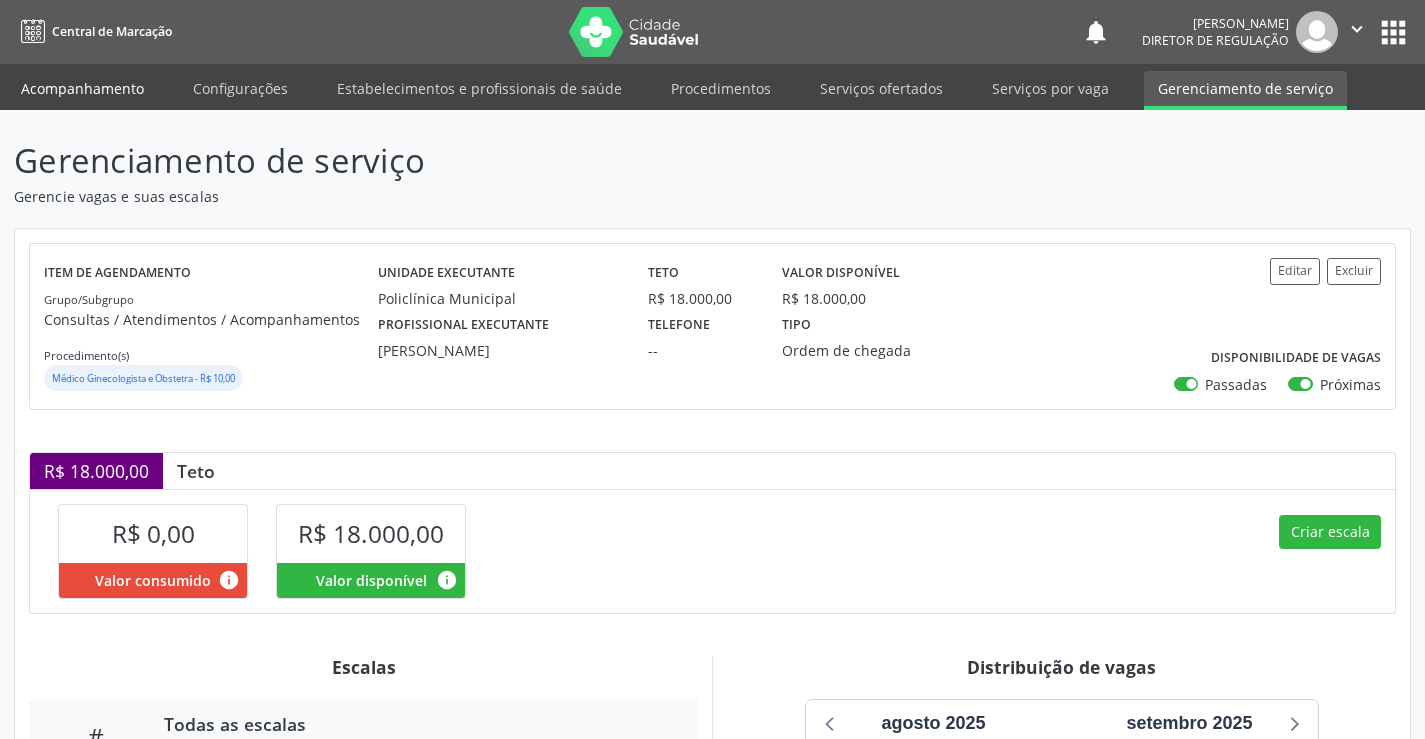 click on "Acompanhamento" at bounding box center (82, 88) 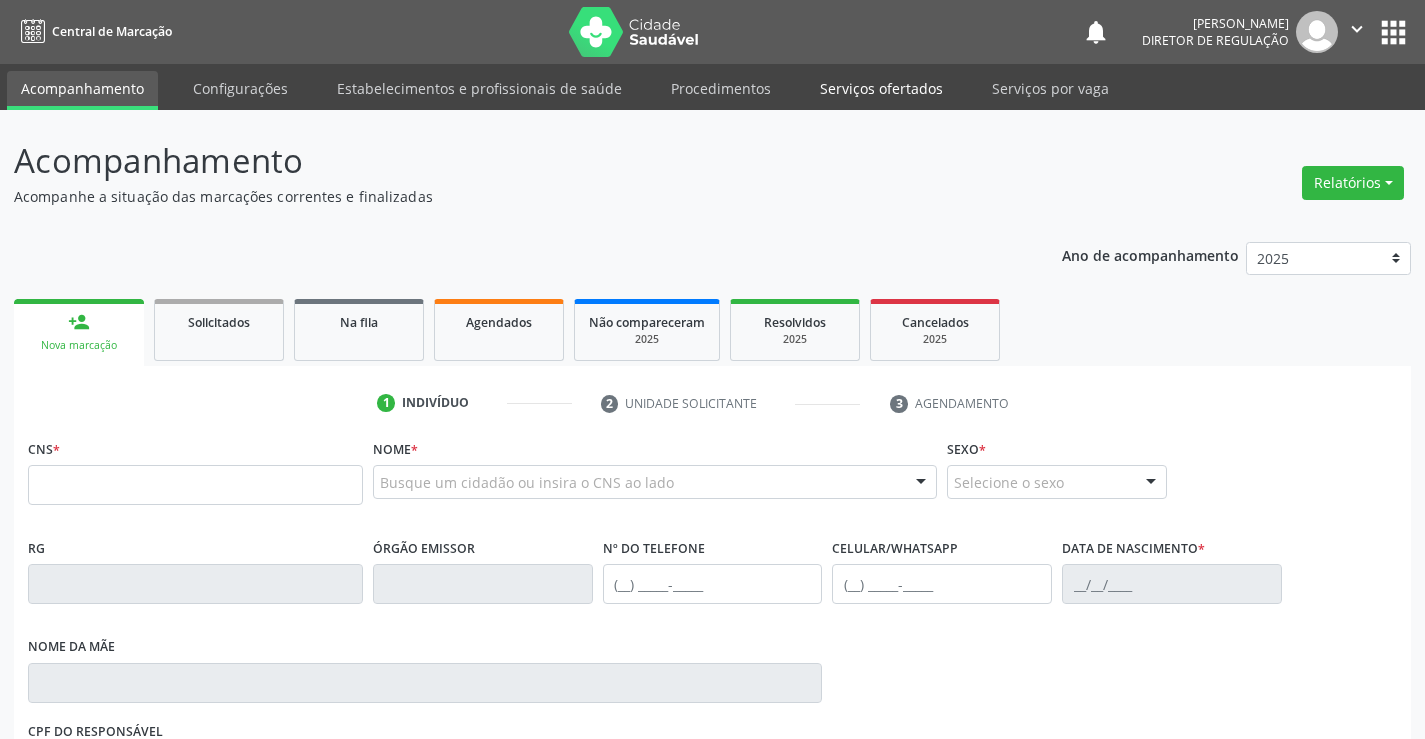 click on "Serviços ofertados" at bounding box center [881, 88] 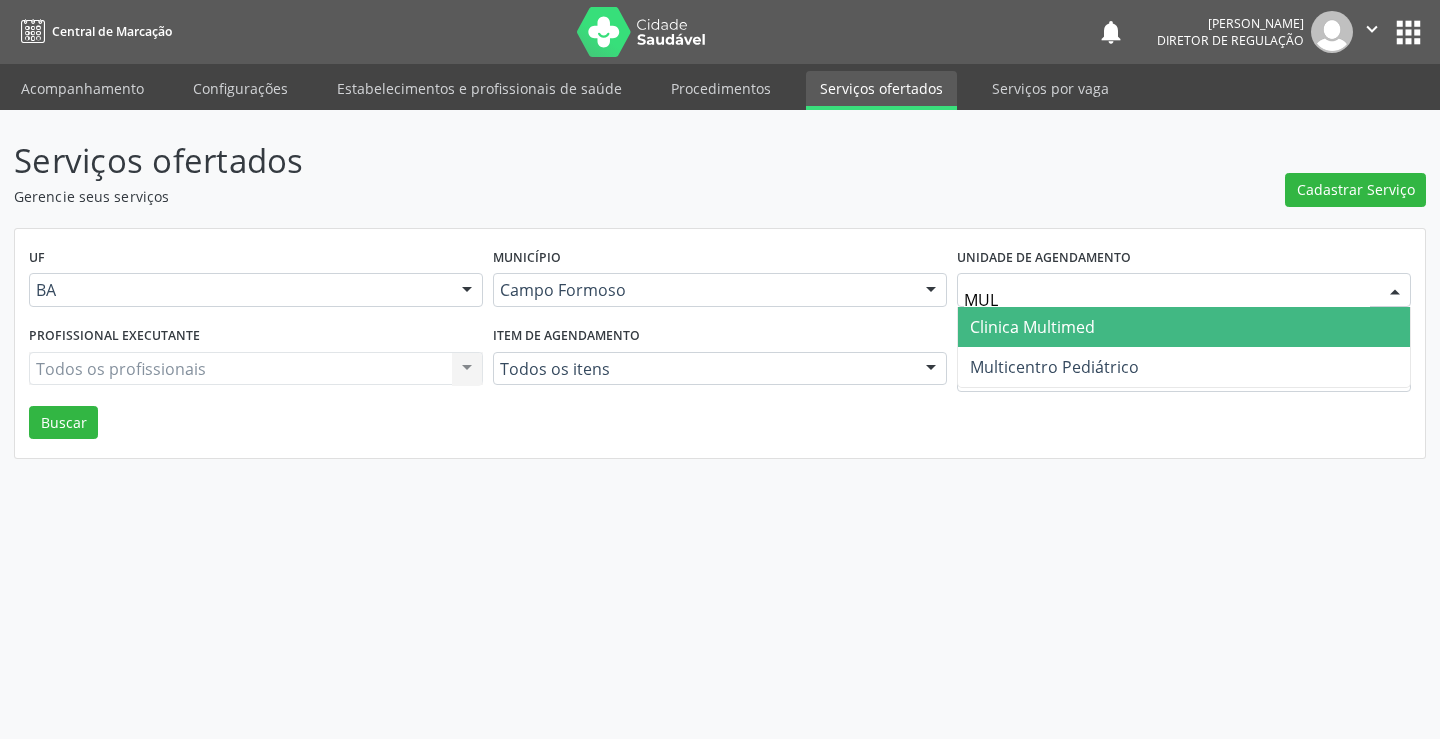 click on "Clinica Multimed" at bounding box center (1184, 327) 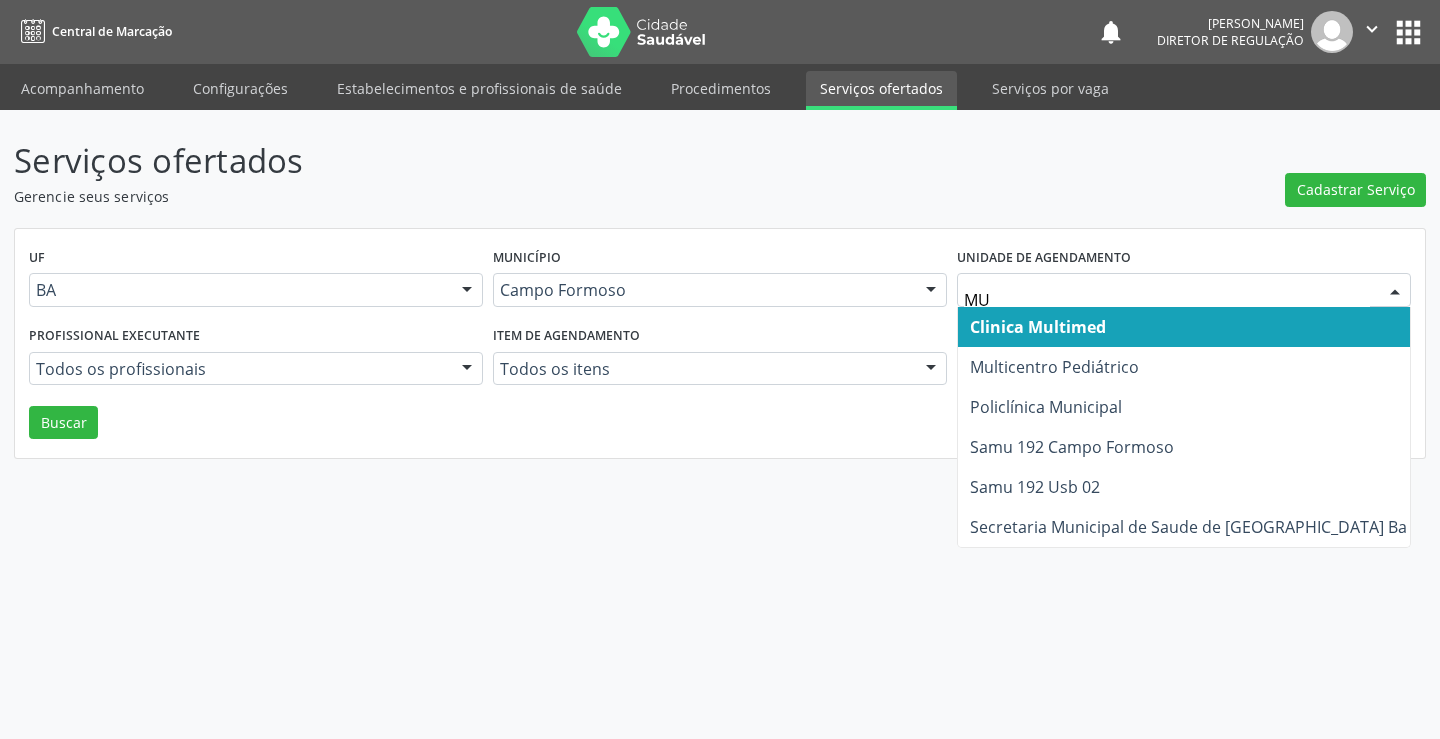 type on "MUL" 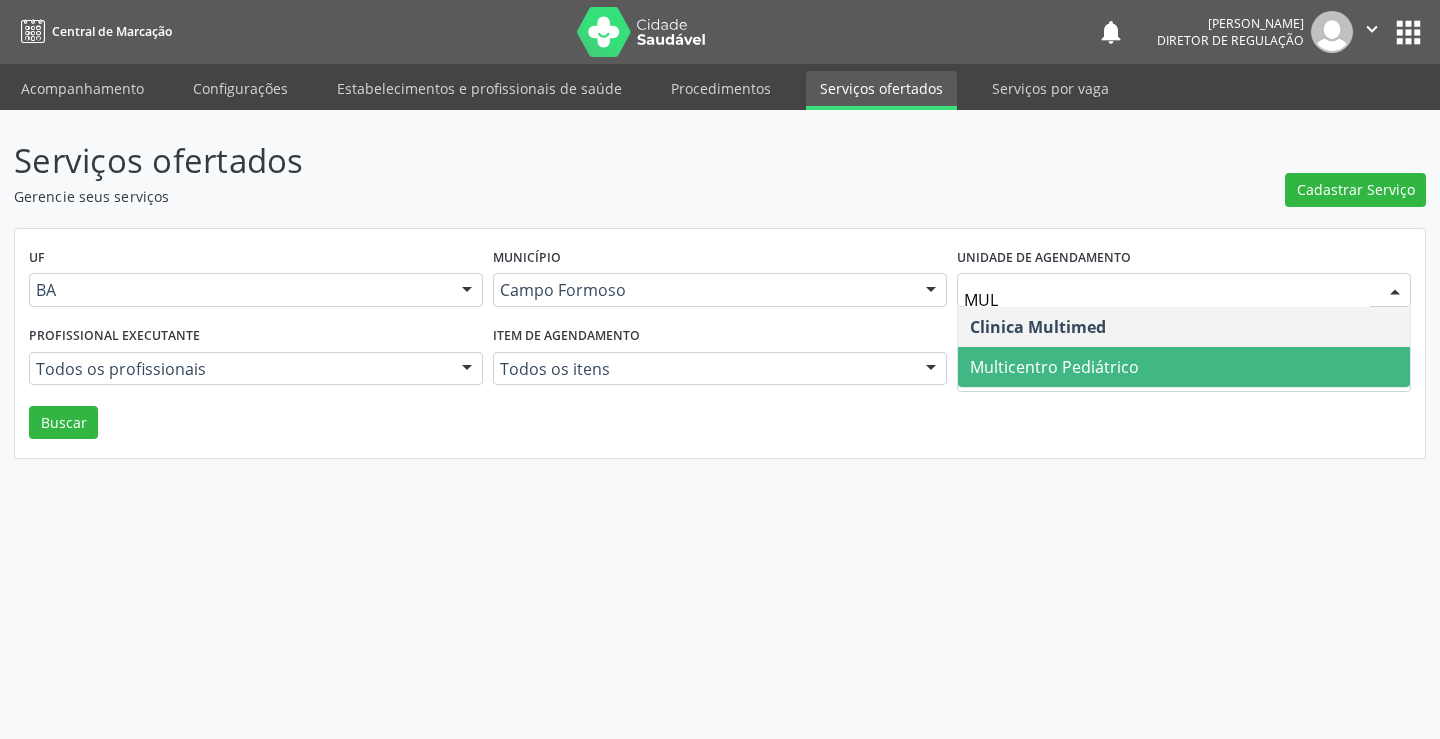 drag, startPoint x: 1086, startPoint y: 369, endPoint x: 1024, endPoint y: 370, distance: 62.008064 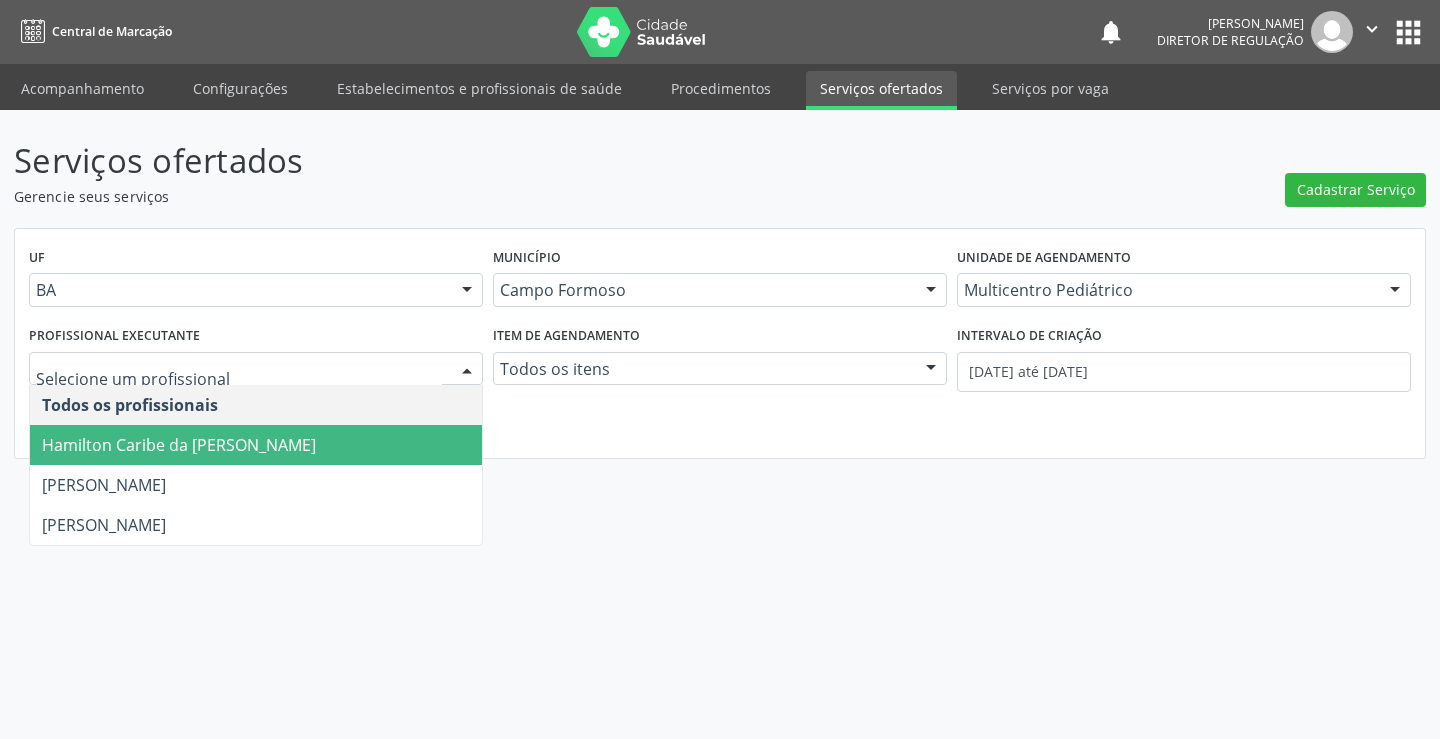 click on "Hamilton Caribe da Silva" at bounding box center [256, 445] 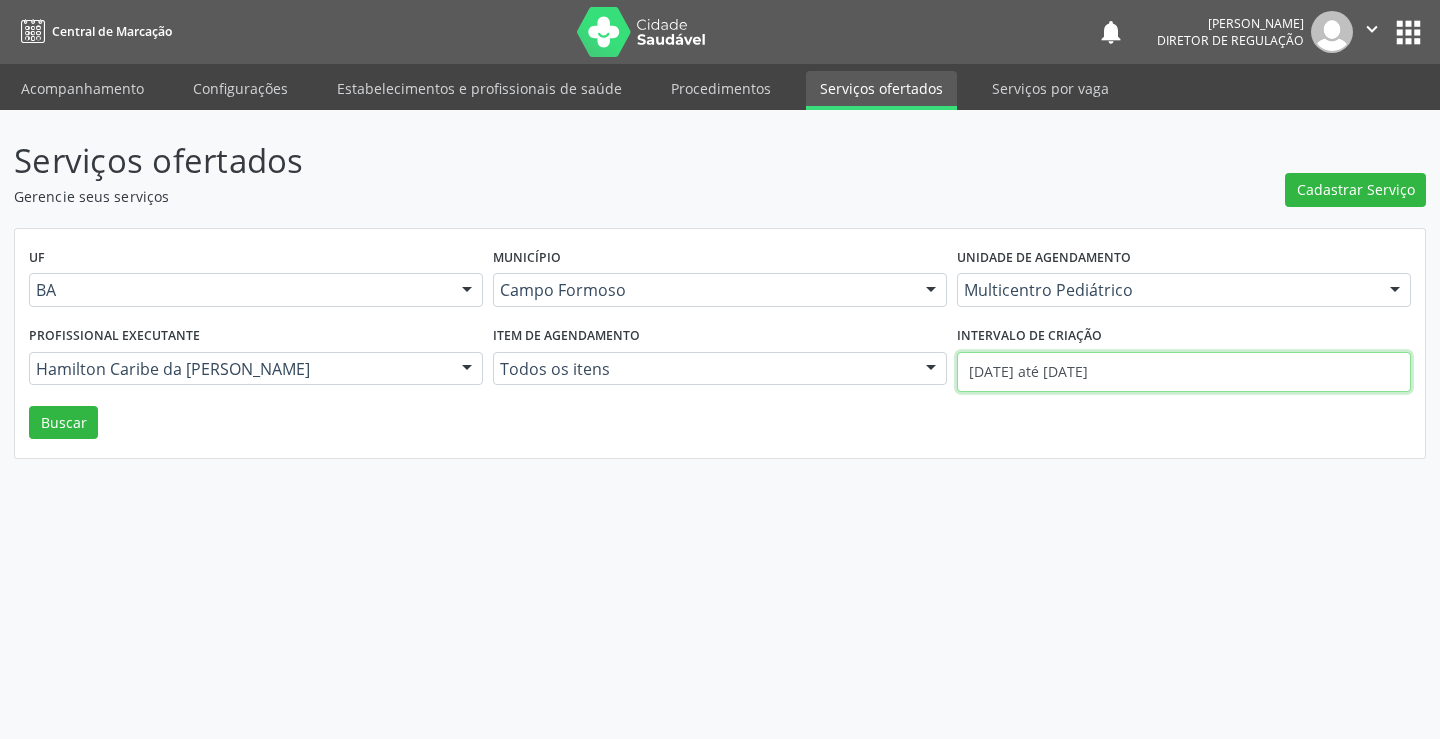 click on "01/07/2025 até 30/07/2025" at bounding box center [1184, 372] 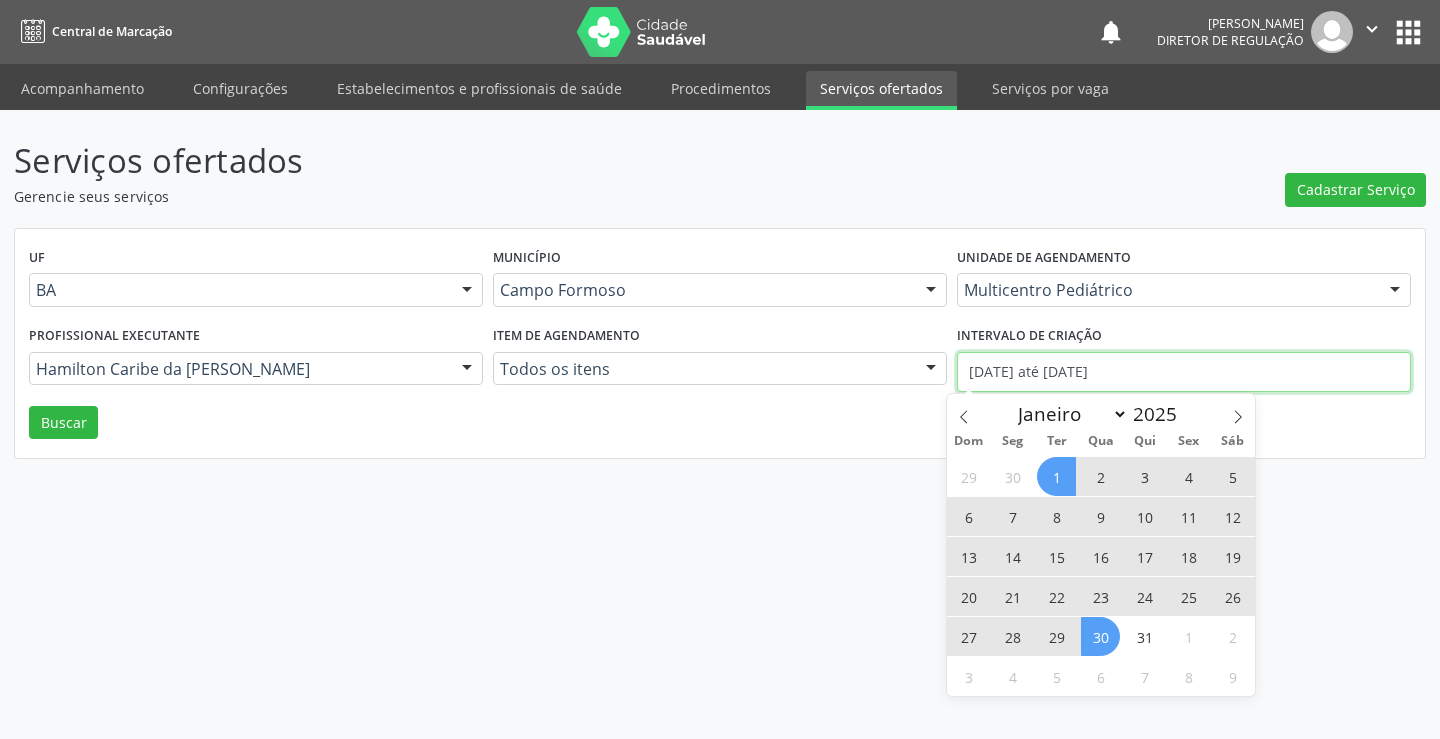 type 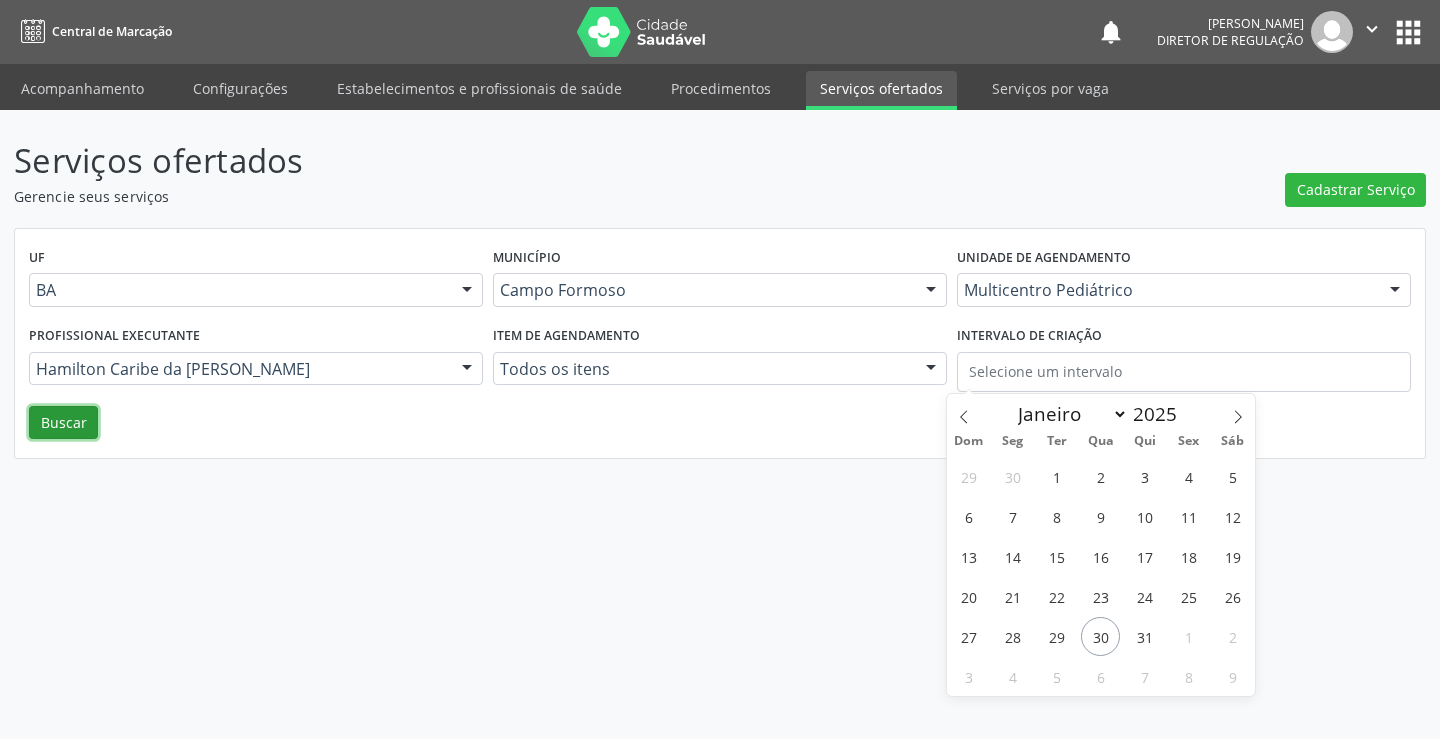 click on "Buscar" at bounding box center (63, 423) 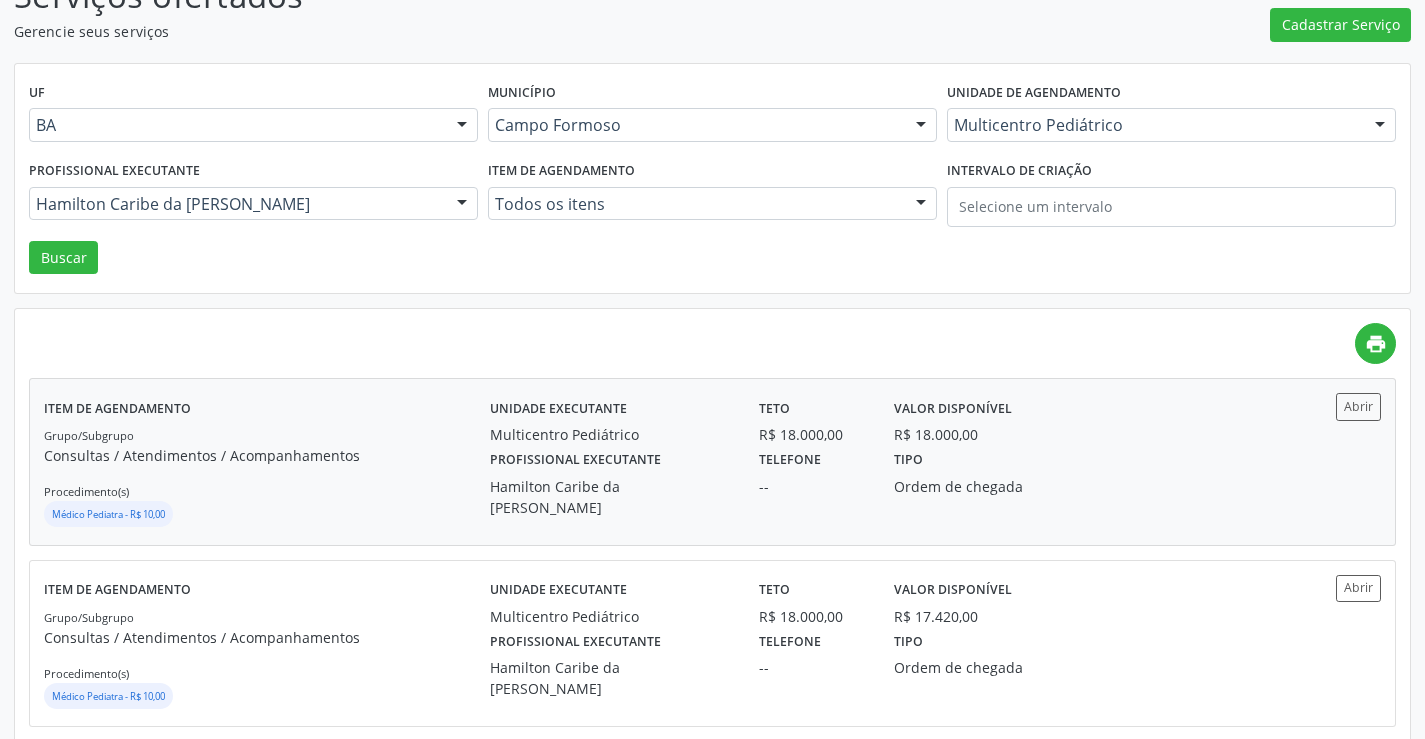 scroll, scrollTop: 200, scrollLeft: 0, axis: vertical 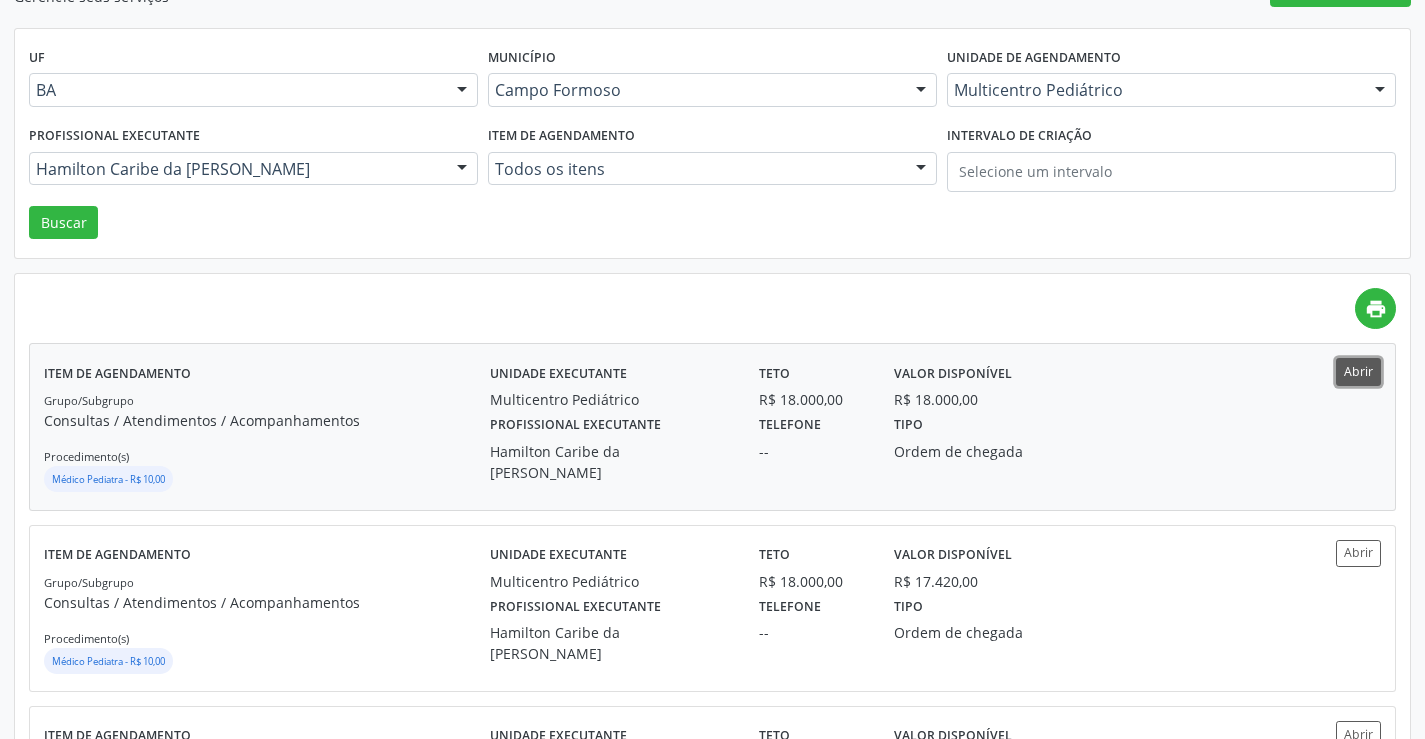 click on "Abrir" at bounding box center (1358, 371) 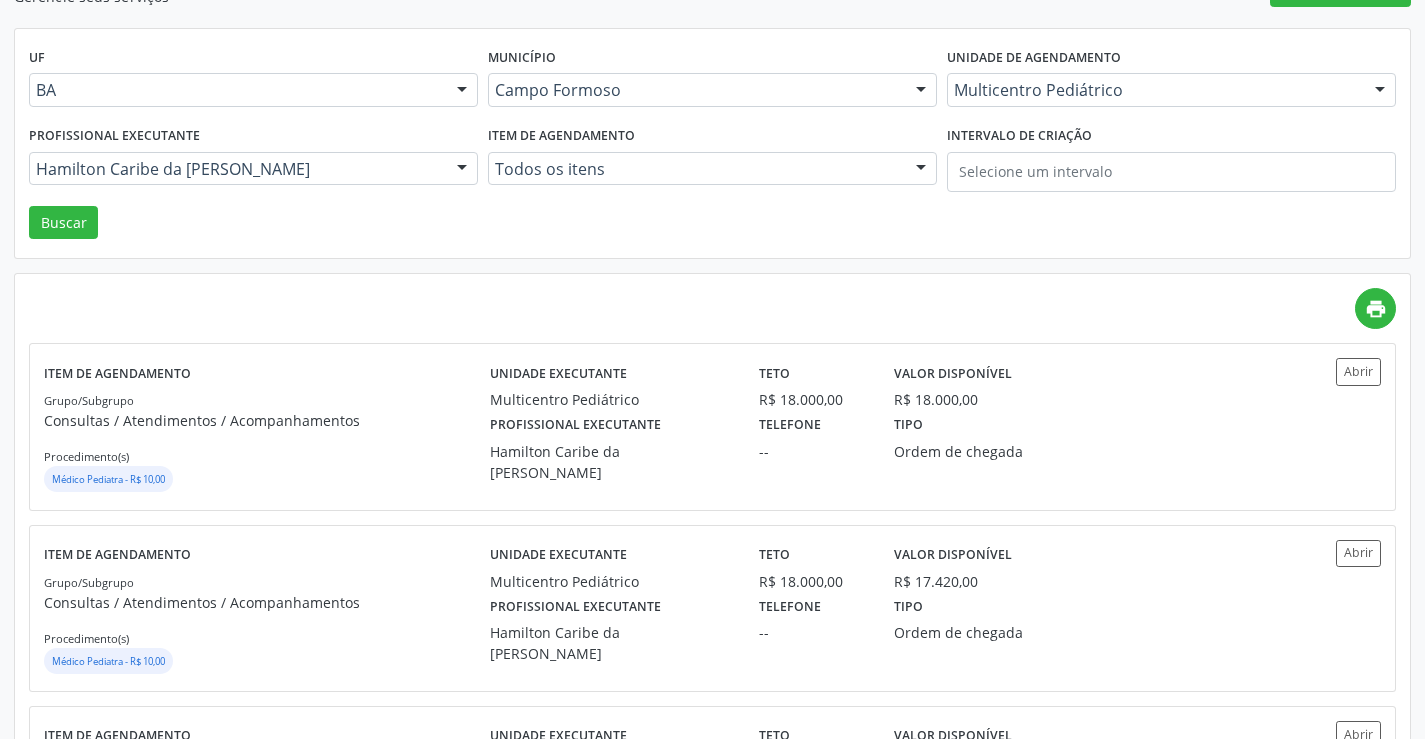 click on "Profissional executante
Hamilton Caribe da Silva         Todos os profissionais   Hamilton Caribe da Silva   Maria Eleny Goncalves de Oliveira Porto   Maria Ubaldina Silva Calixto Sobreira
Nenhum resultado encontrado para: "   "
Não há nenhuma opção para ser exibida." at bounding box center (253, 163) 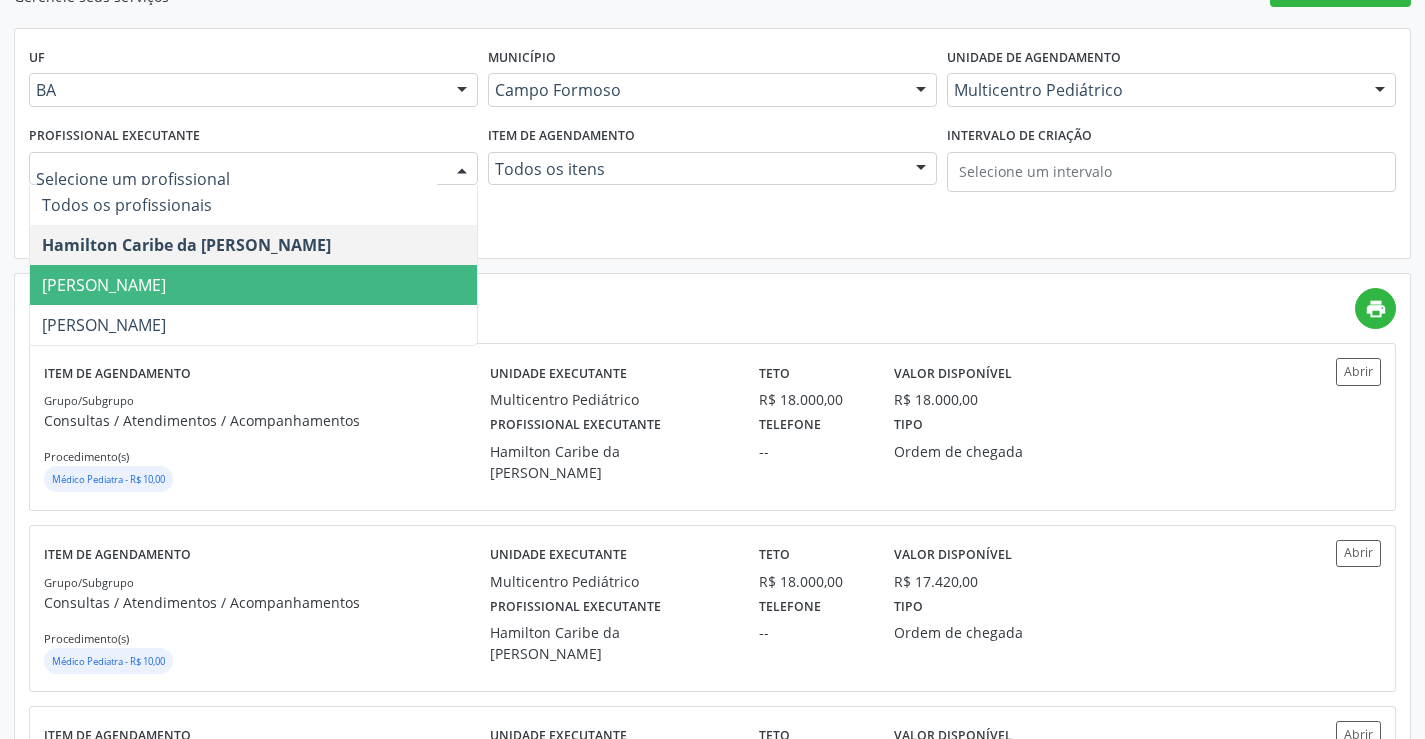 click on "[PERSON_NAME]" at bounding box center (104, 285) 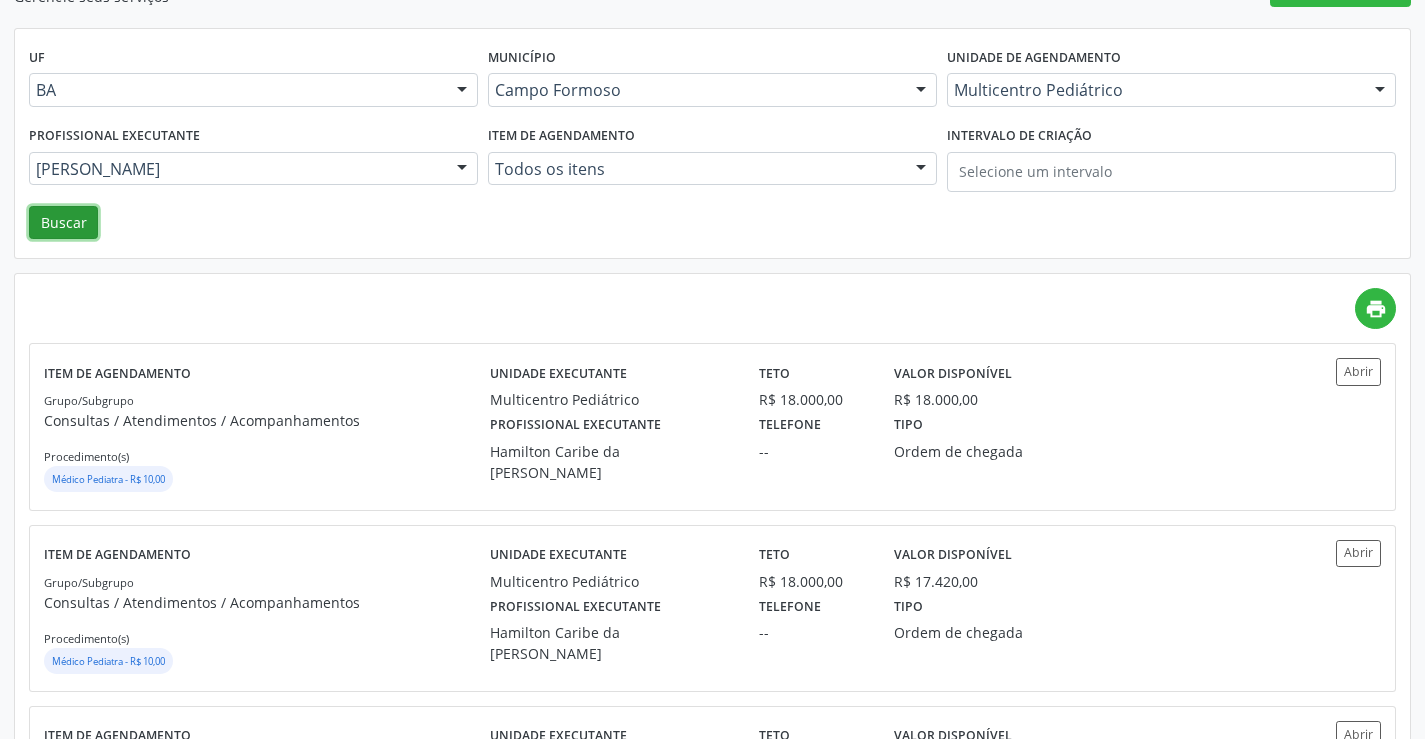 click on "Buscar" at bounding box center [63, 223] 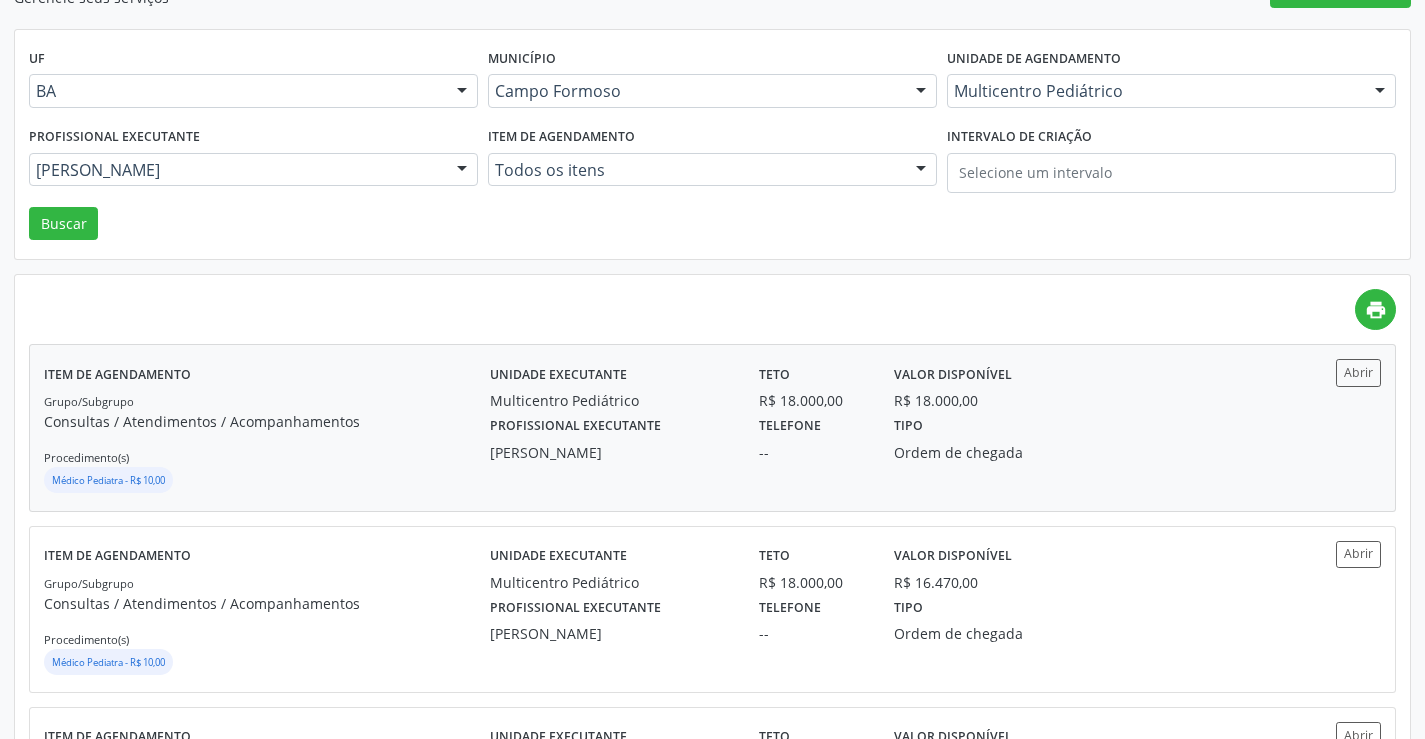 scroll, scrollTop: 200, scrollLeft: 0, axis: vertical 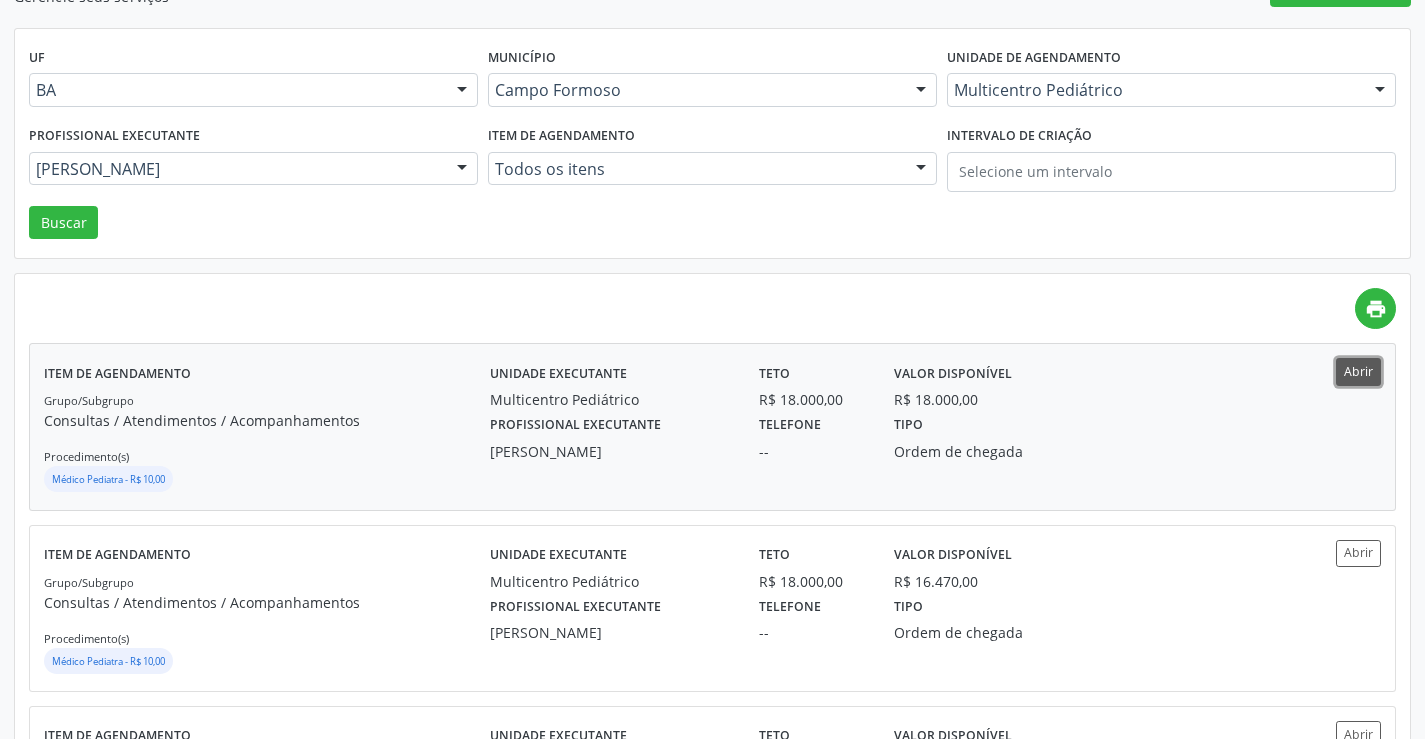 click on "Abrir" at bounding box center [1358, 371] 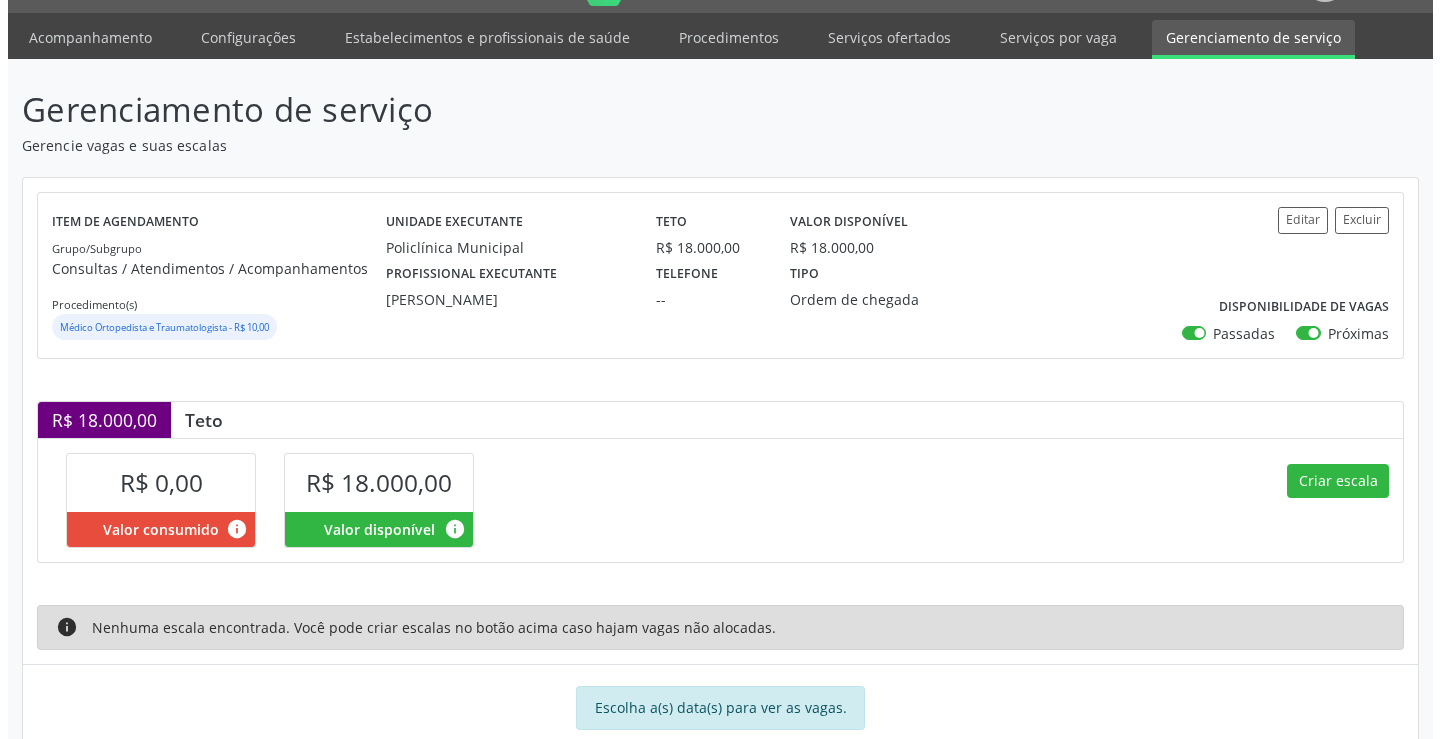 scroll, scrollTop: 99, scrollLeft: 0, axis: vertical 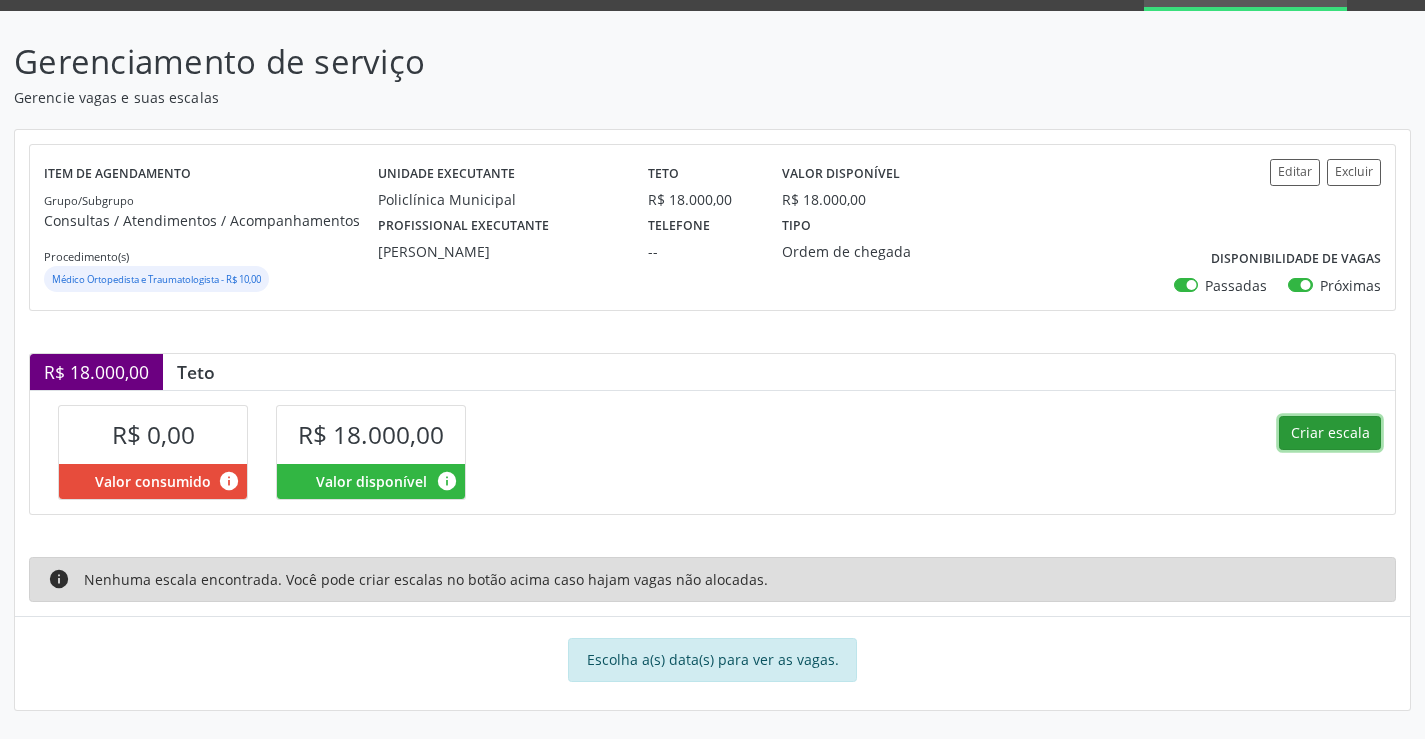 click on "Criar escala" at bounding box center (1330, 433) 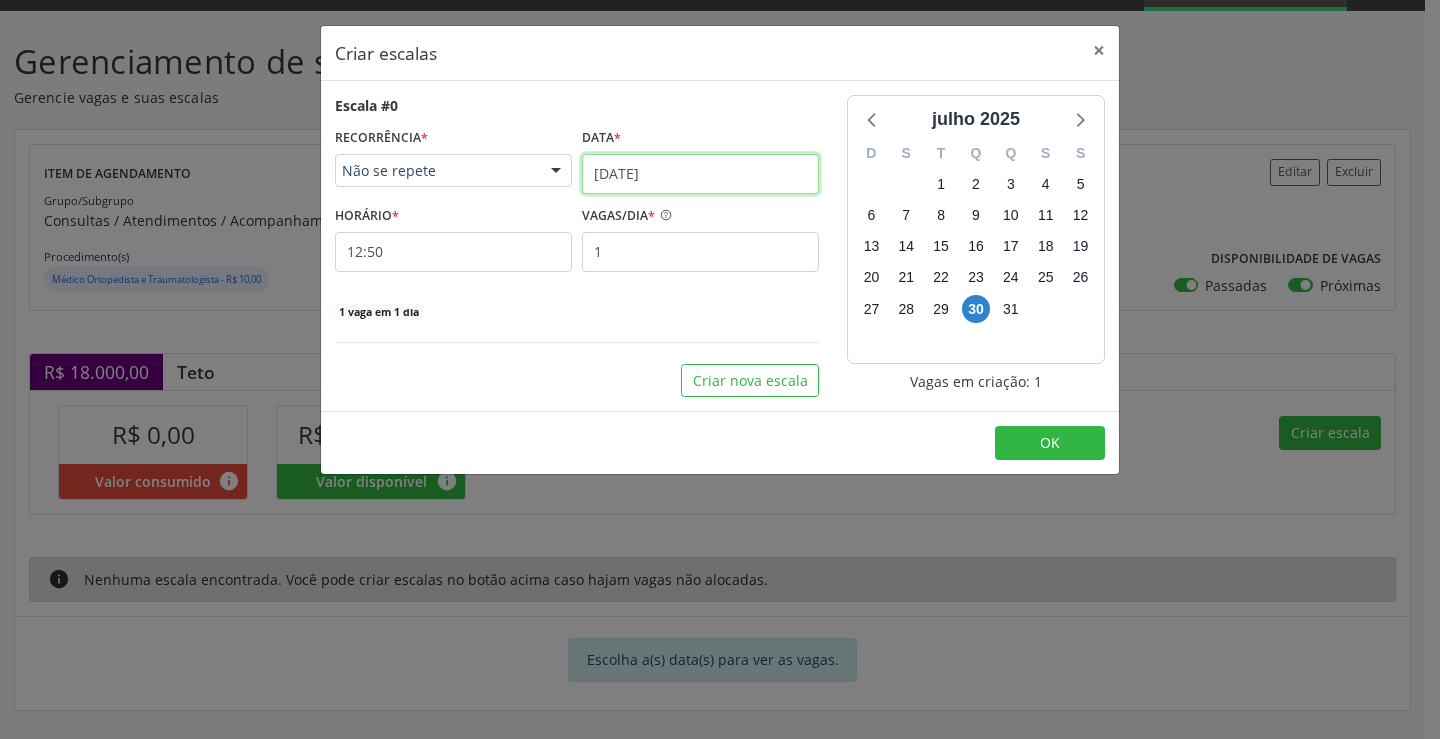 click on "[DATE]" at bounding box center [700, 174] 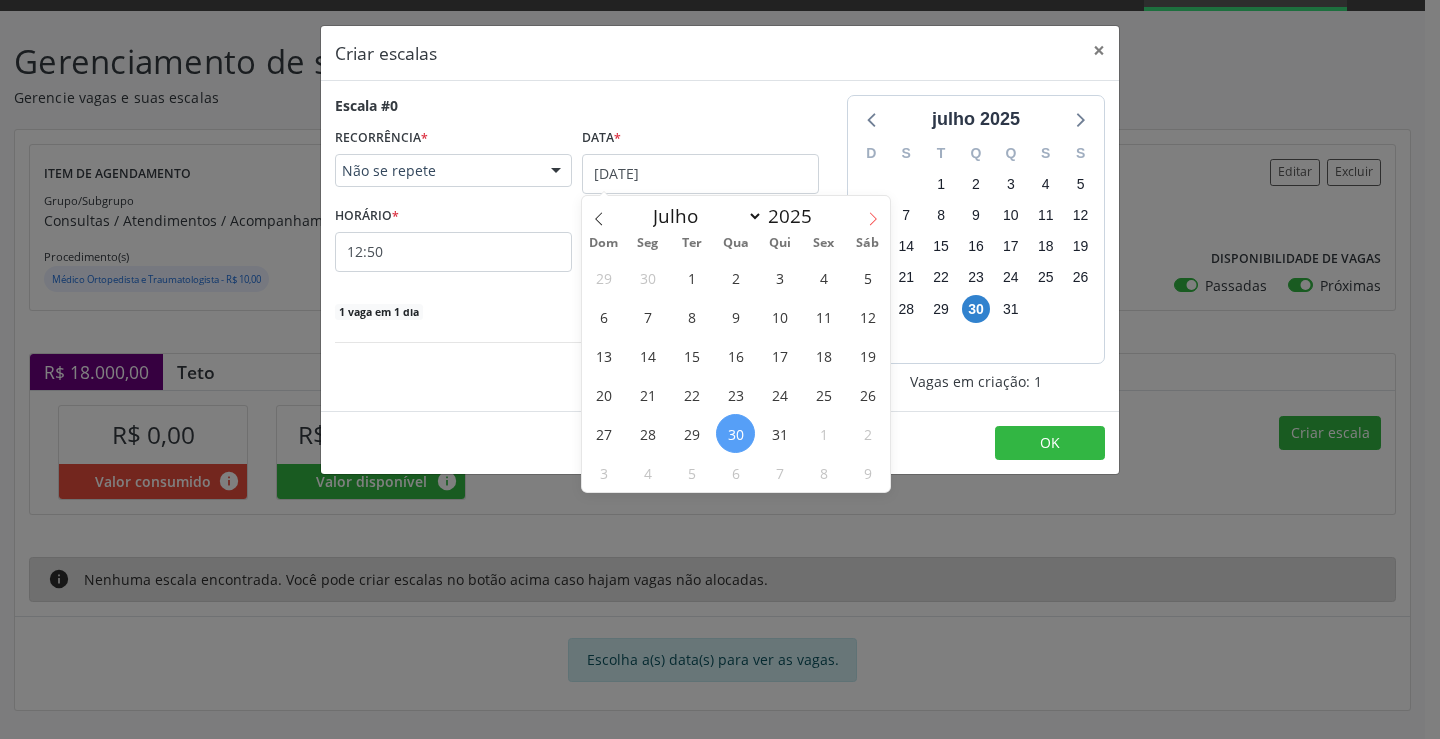 click at bounding box center [873, 213] 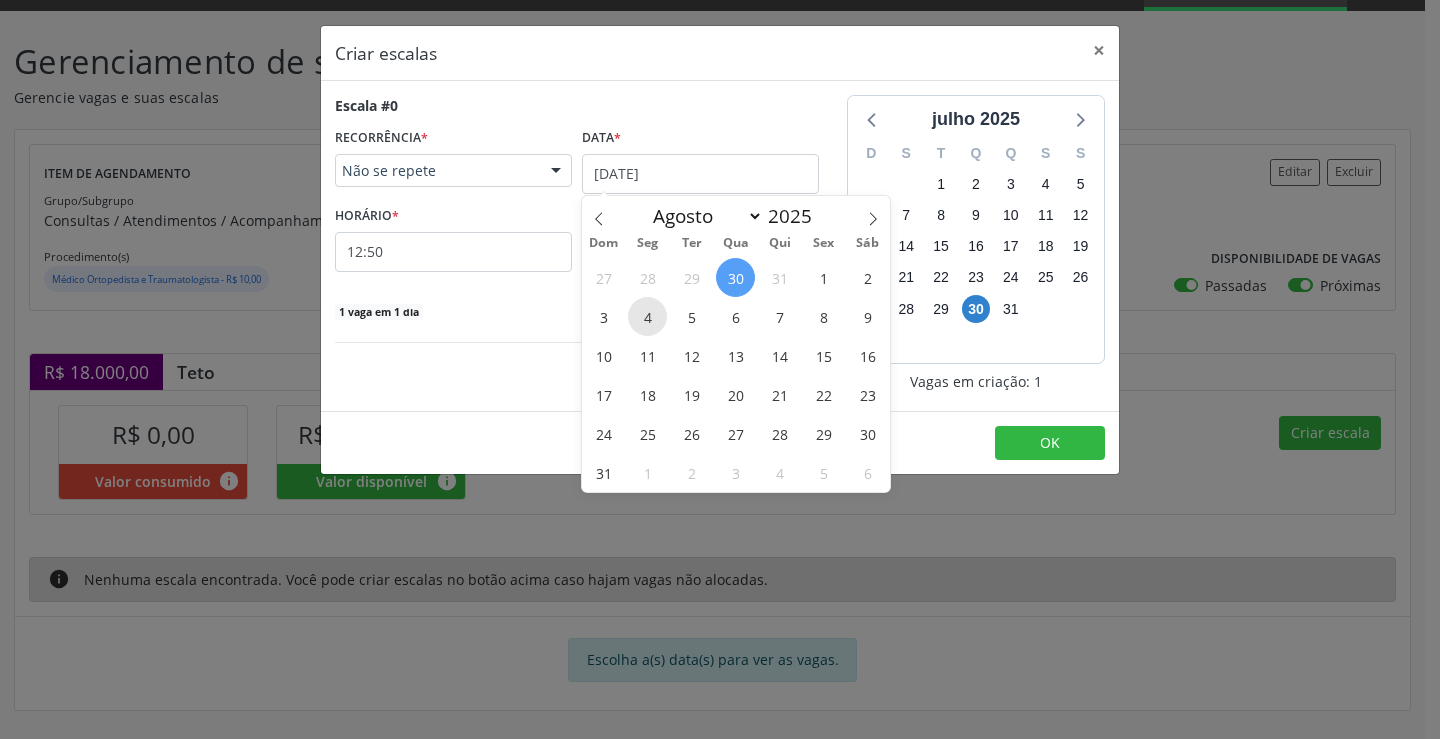 click on "4" at bounding box center [647, 316] 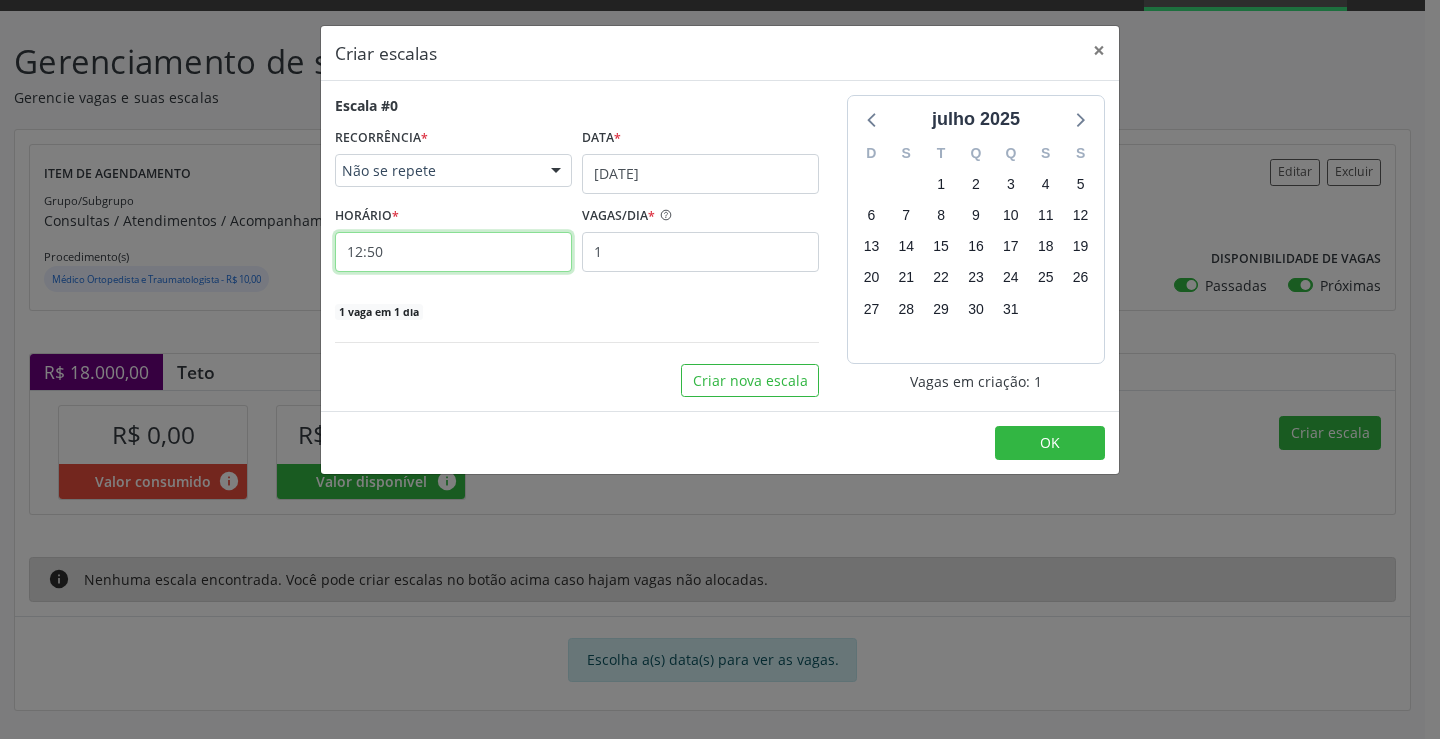 click on "12:50" at bounding box center (453, 252) 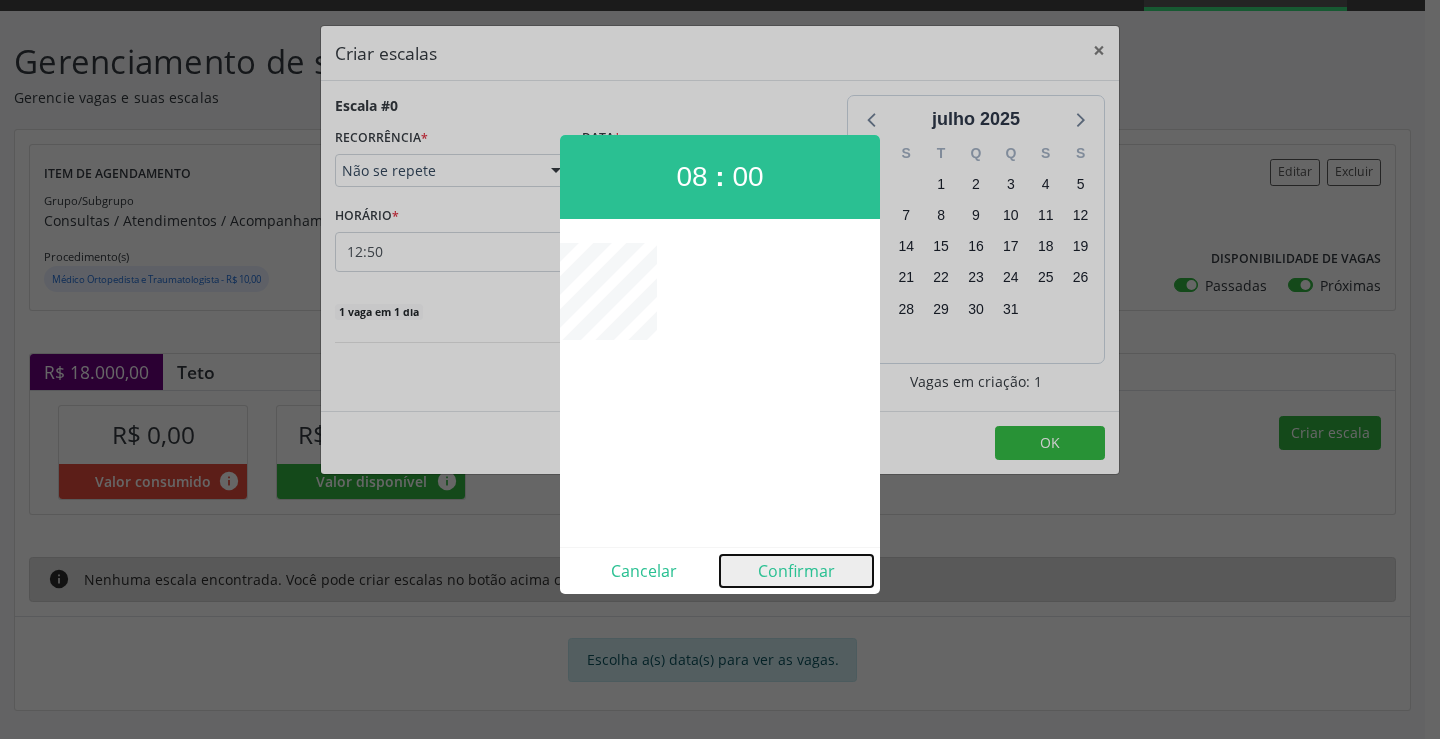 click on "Confirmar" at bounding box center [796, 571] 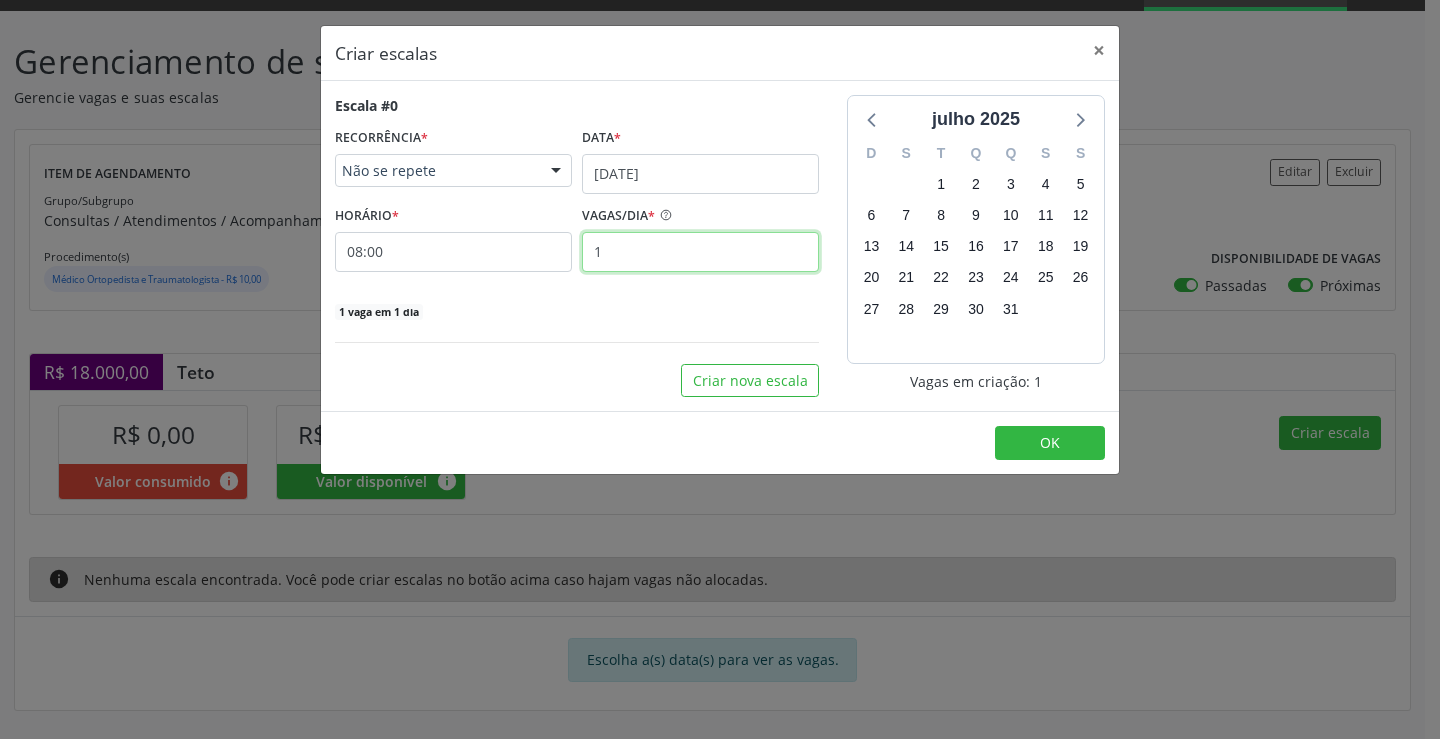 click on "1" at bounding box center [700, 252] 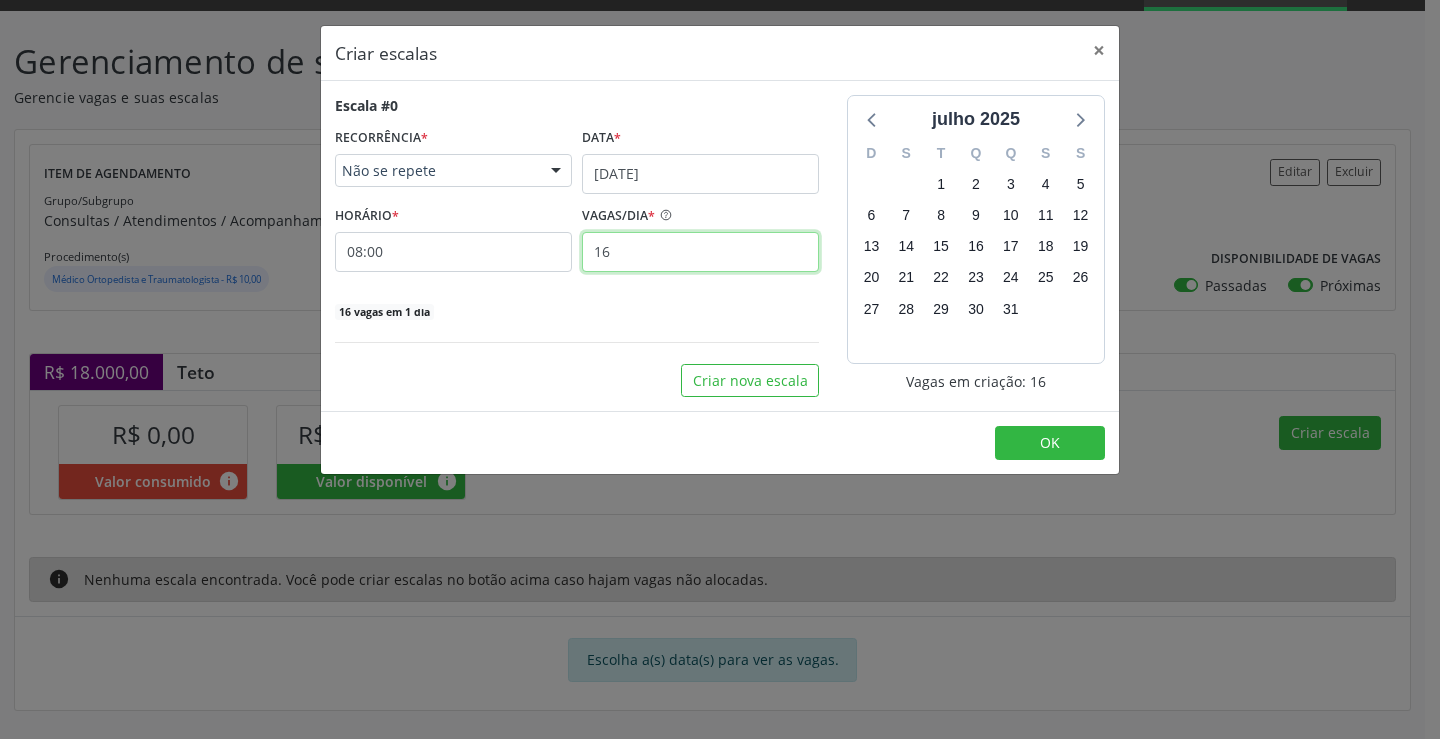 type on "16" 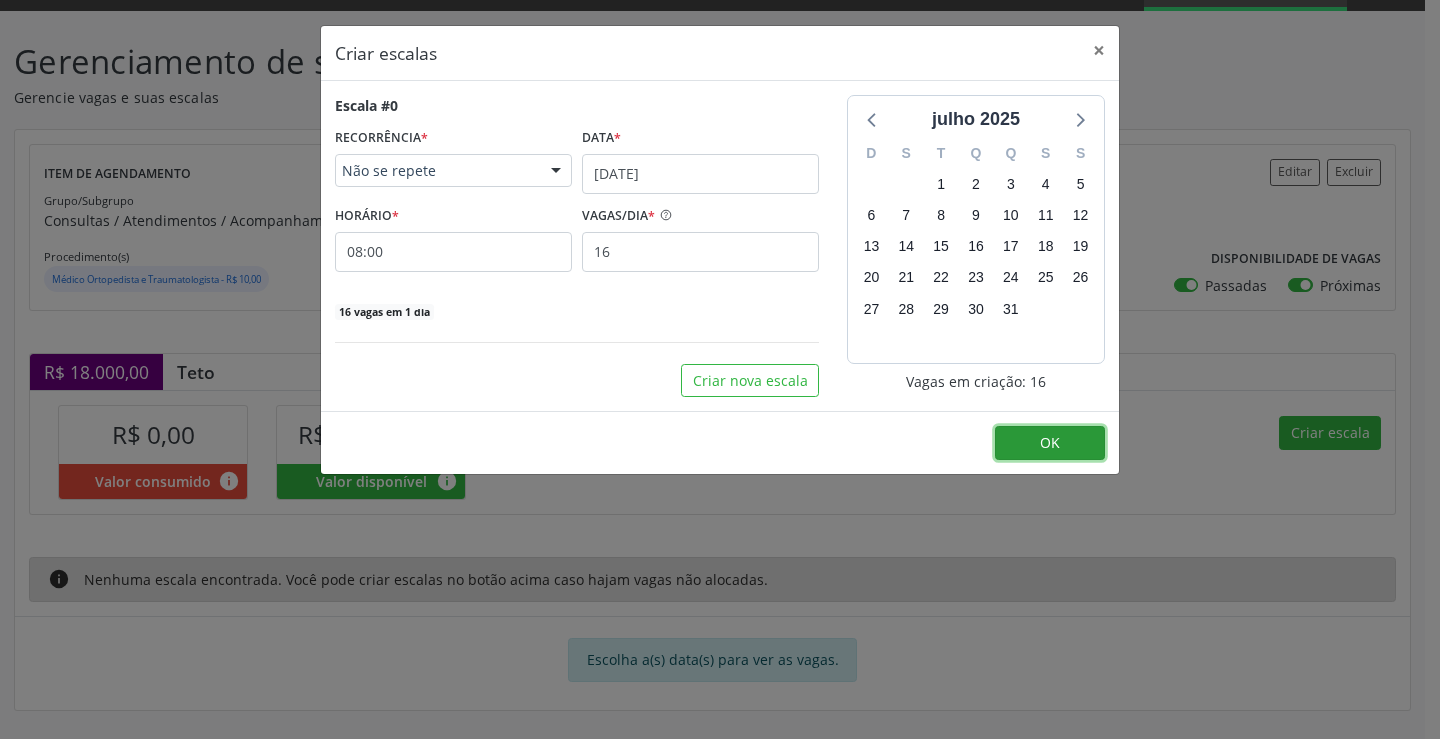 click on "OK" at bounding box center [1050, 443] 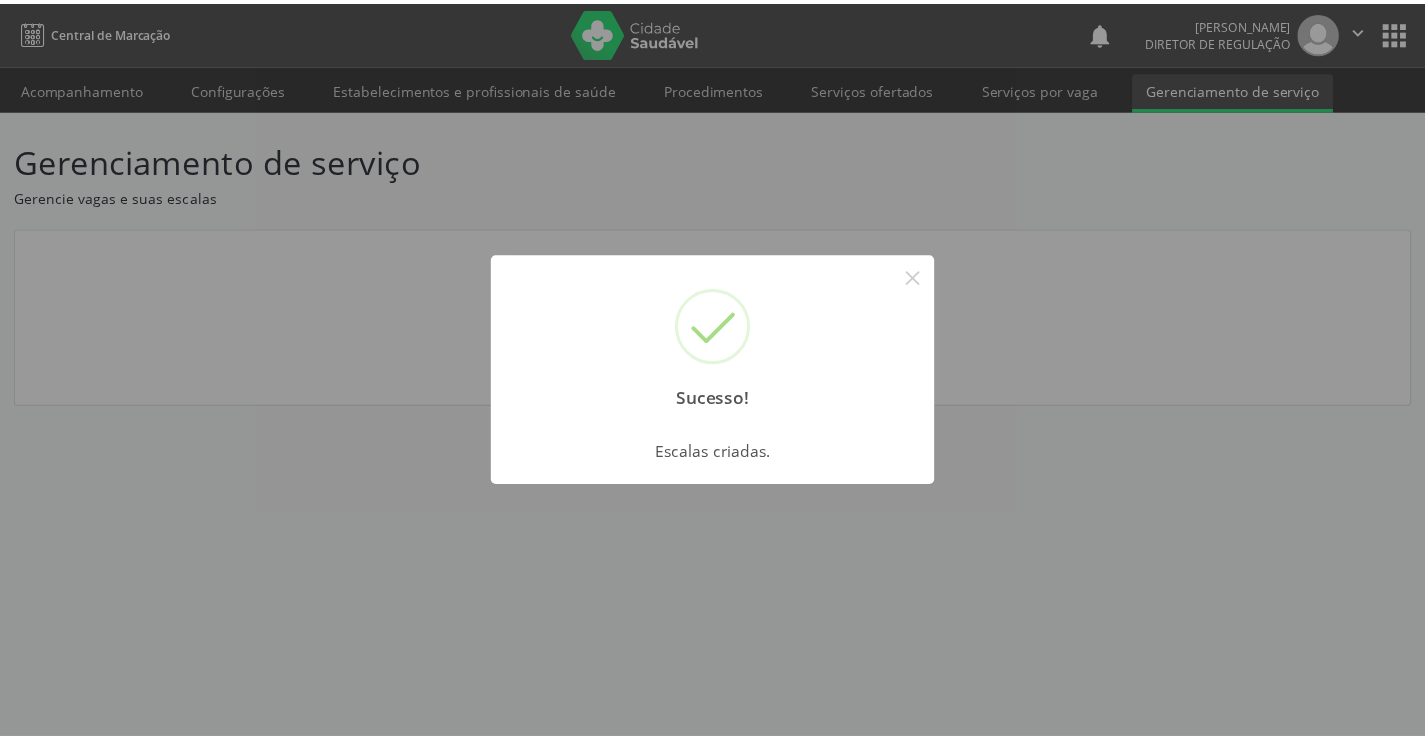 scroll, scrollTop: 0, scrollLeft: 0, axis: both 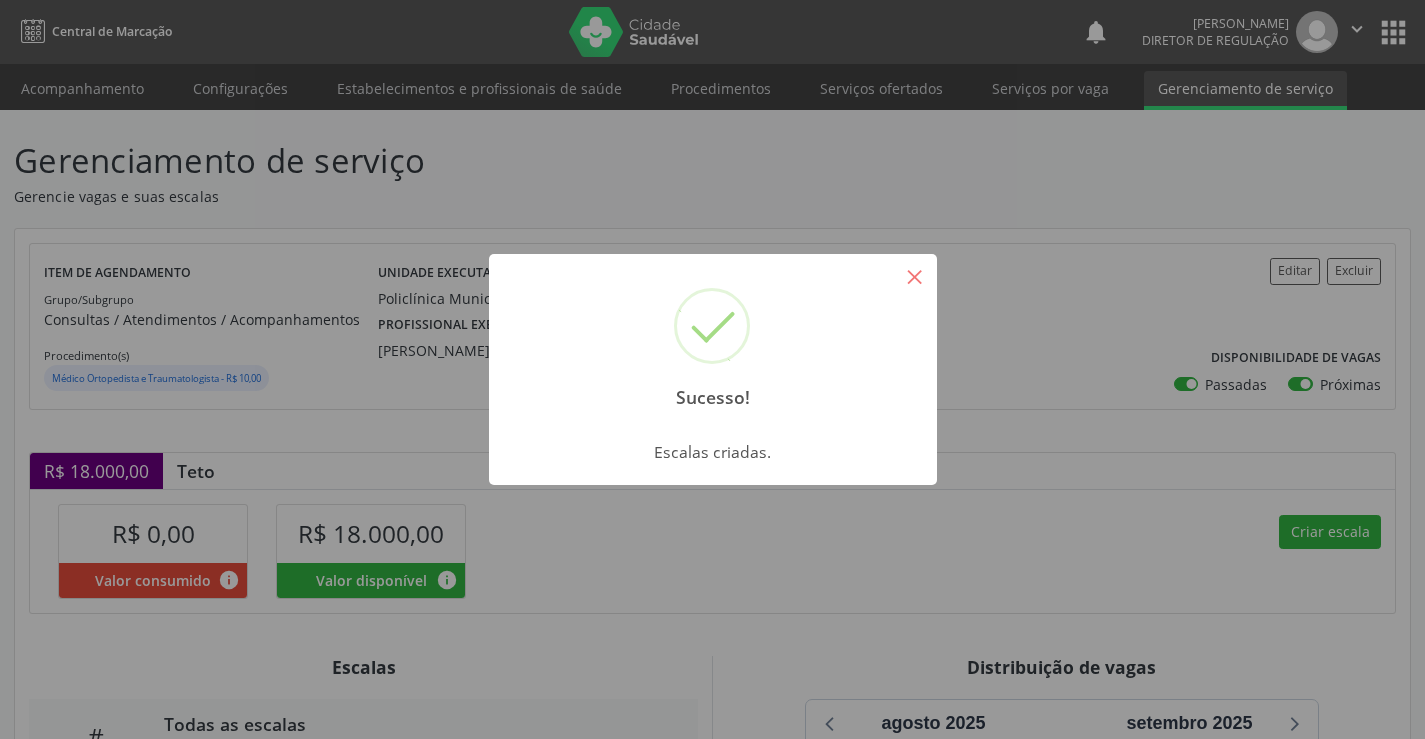 click on "×" at bounding box center [915, 276] 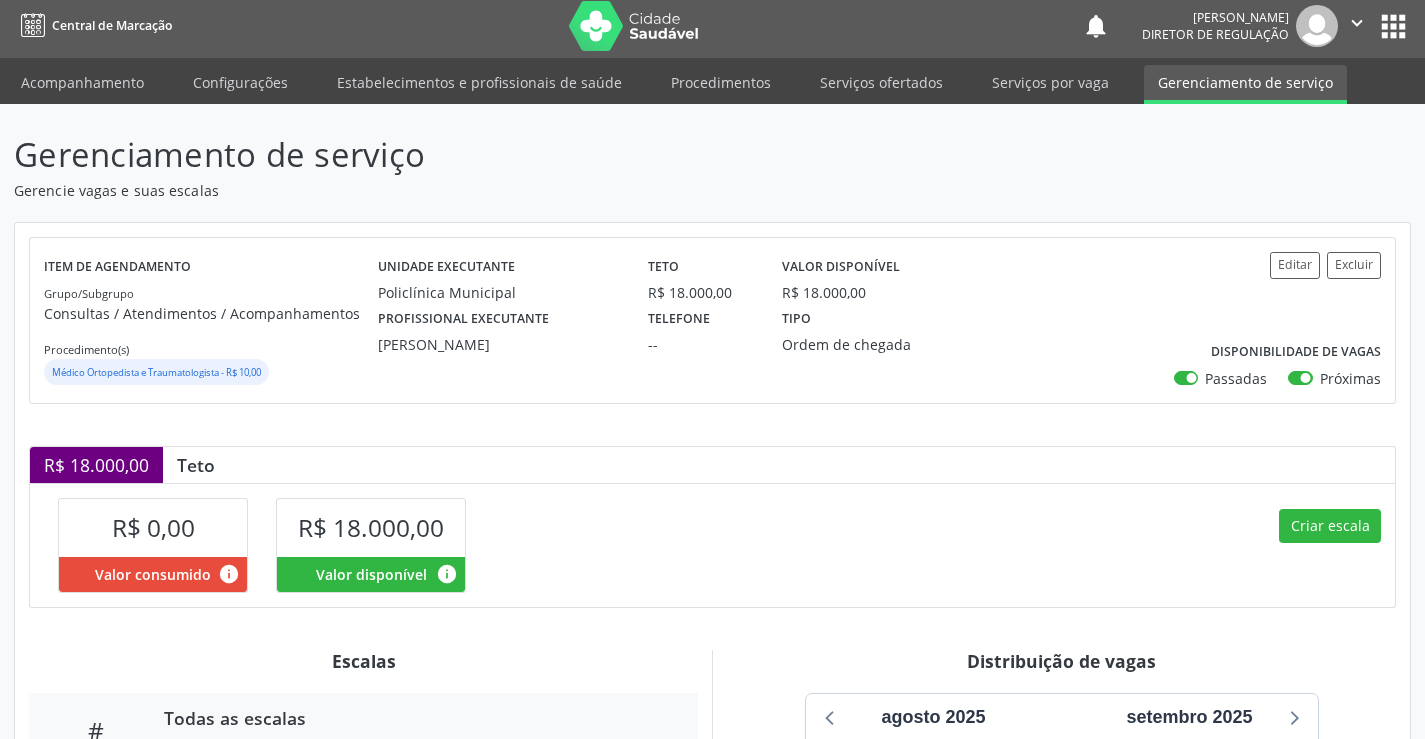 scroll, scrollTop: 0, scrollLeft: 0, axis: both 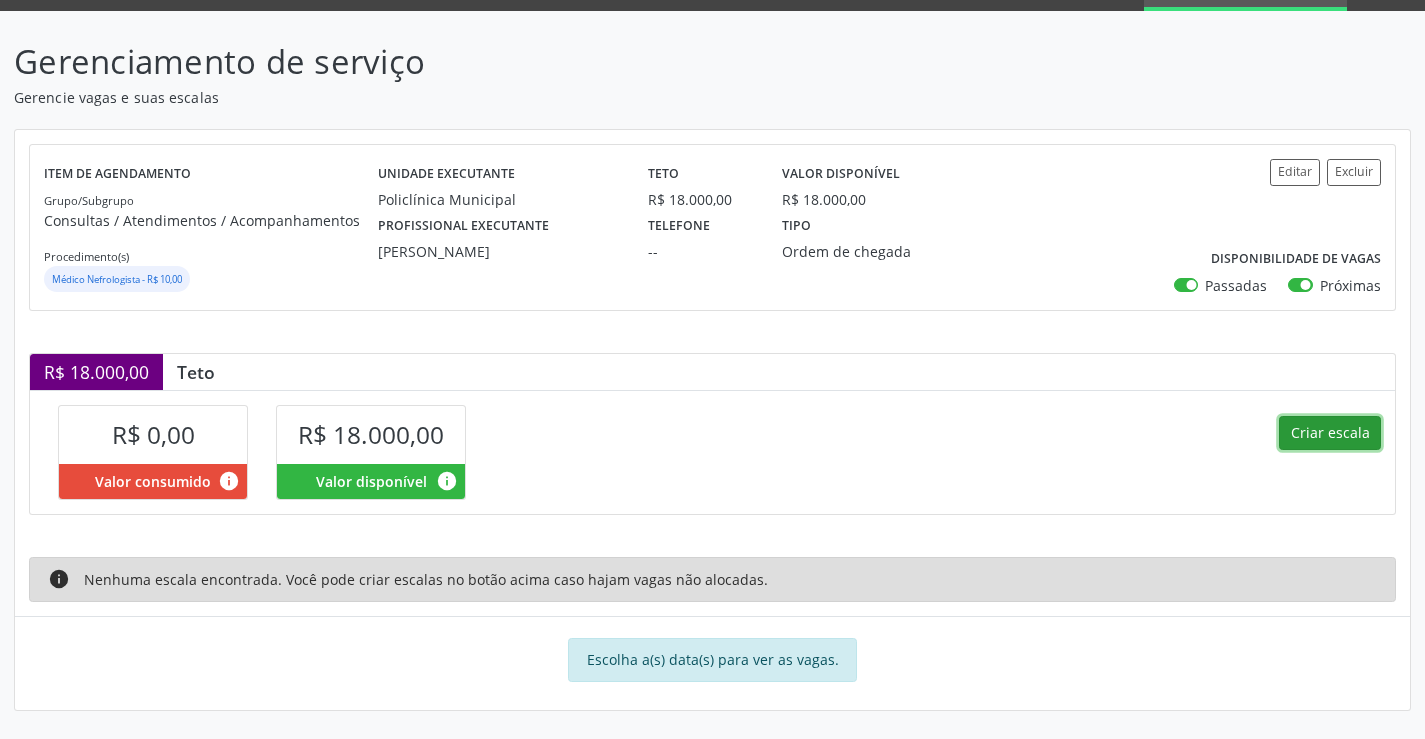 click on "Criar escala" at bounding box center (1330, 433) 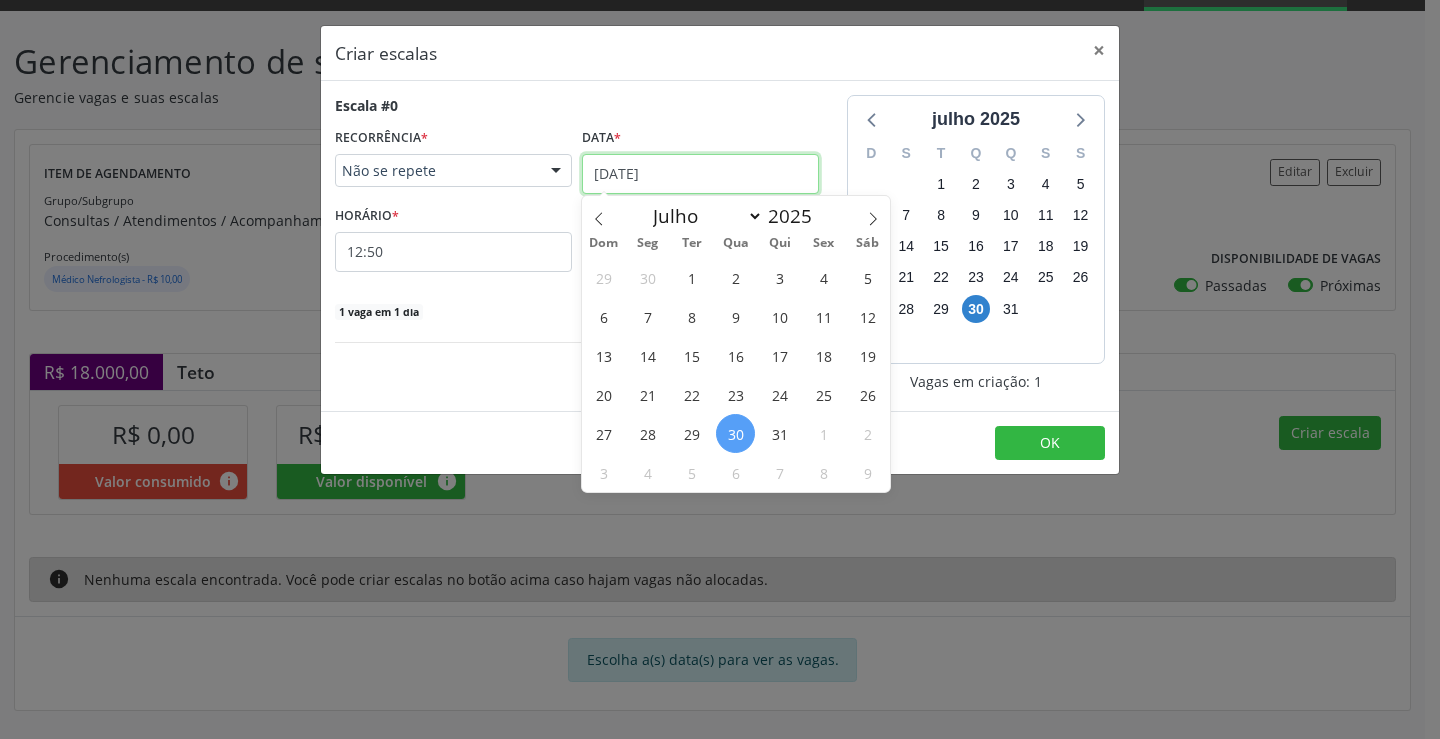 click on "[DATE]" at bounding box center [700, 174] 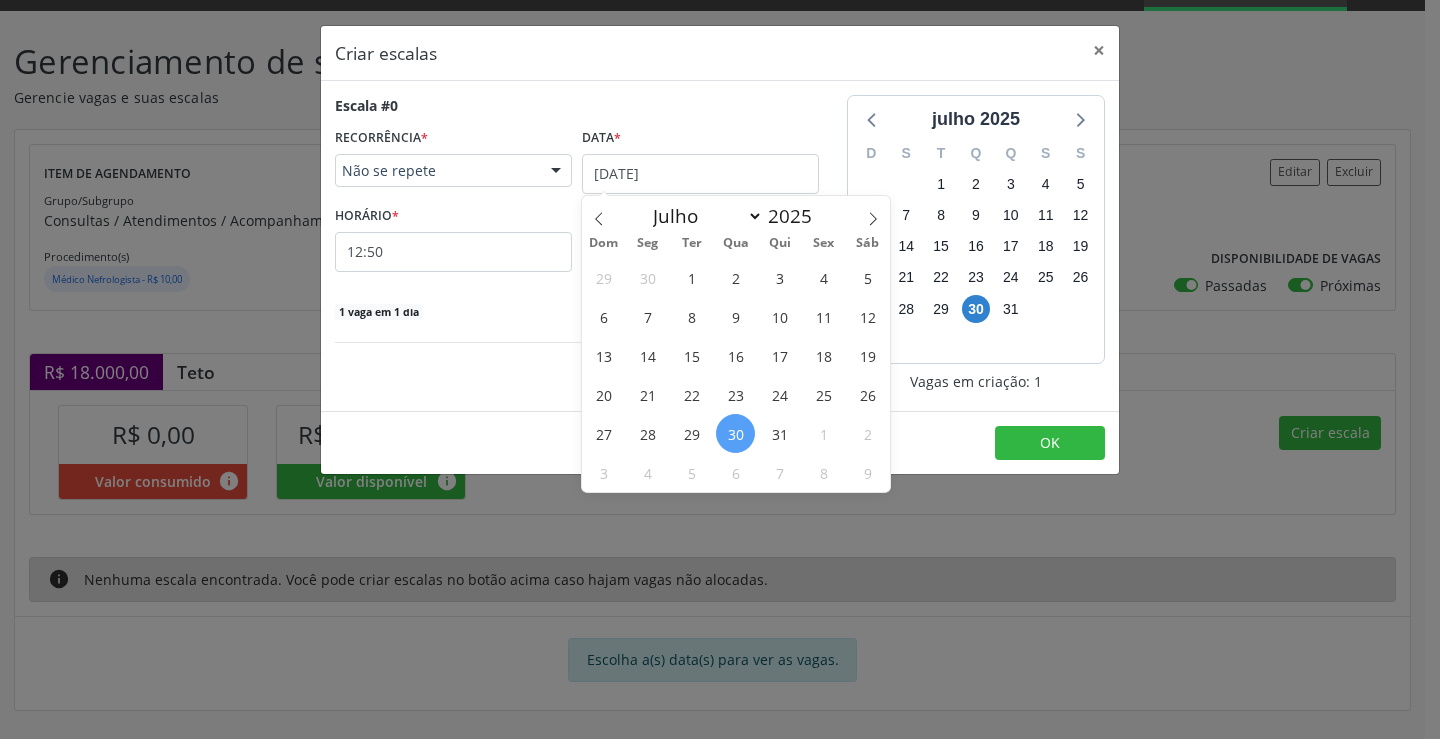 drag, startPoint x: 868, startPoint y: 223, endPoint x: 810, endPoint y: 249, distance: 63.560993 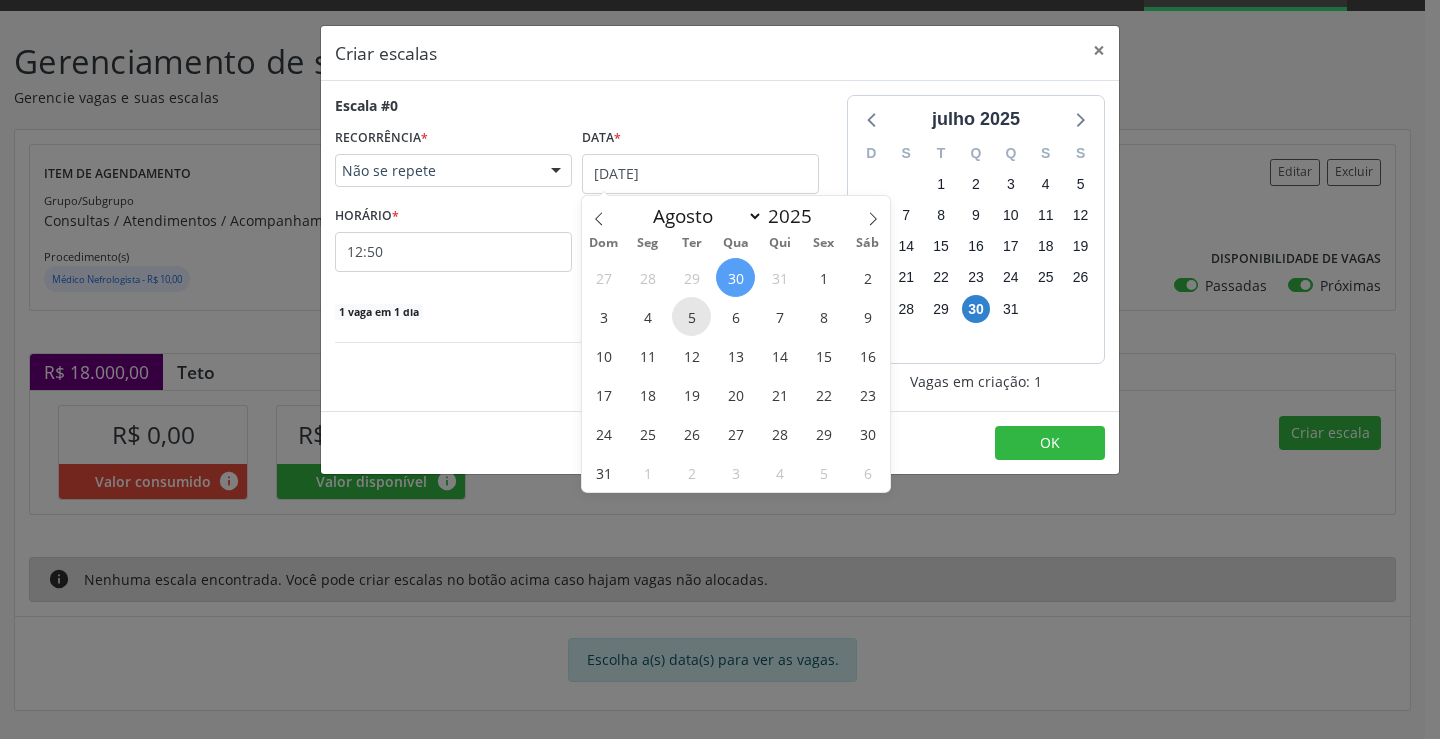 click on "5" at bounding box center (691, 316) 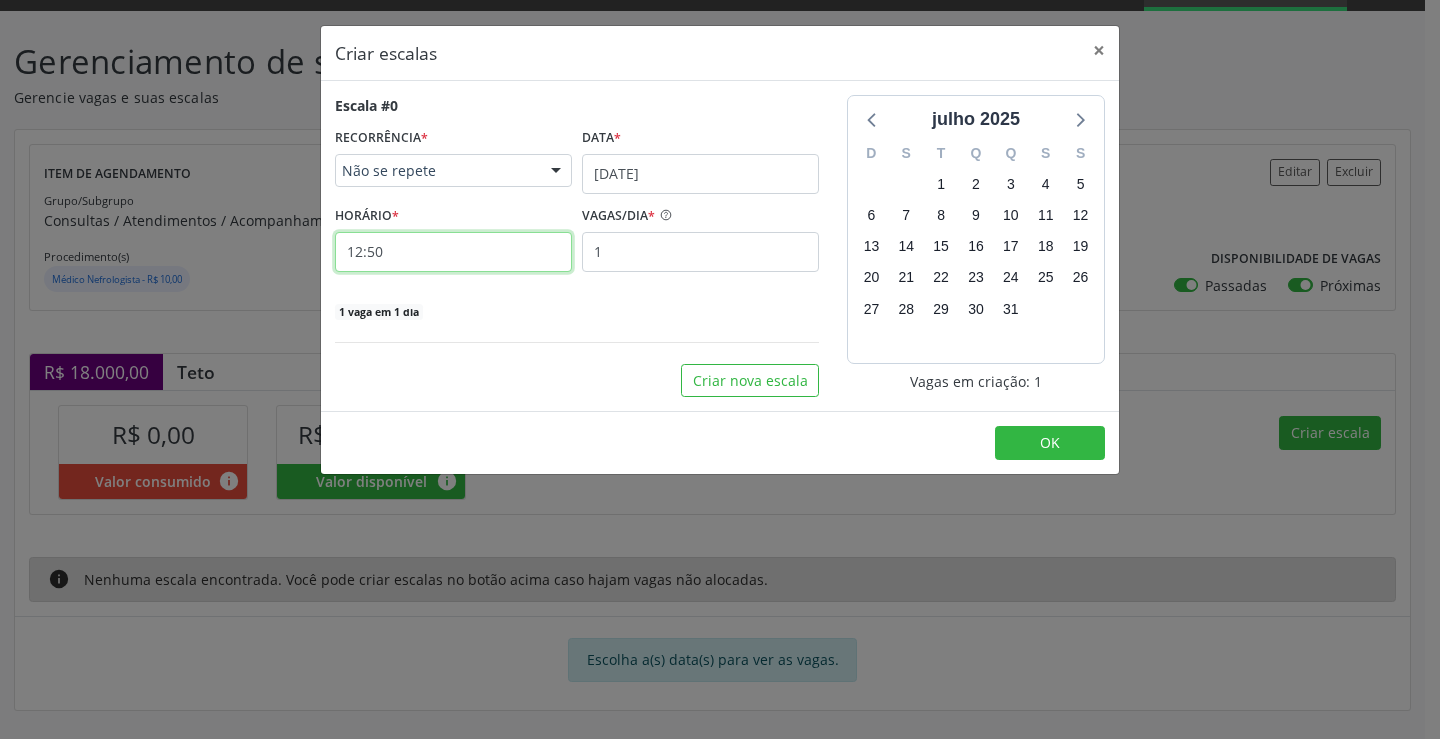 click on "12:50" at bounding box center (453, 252) 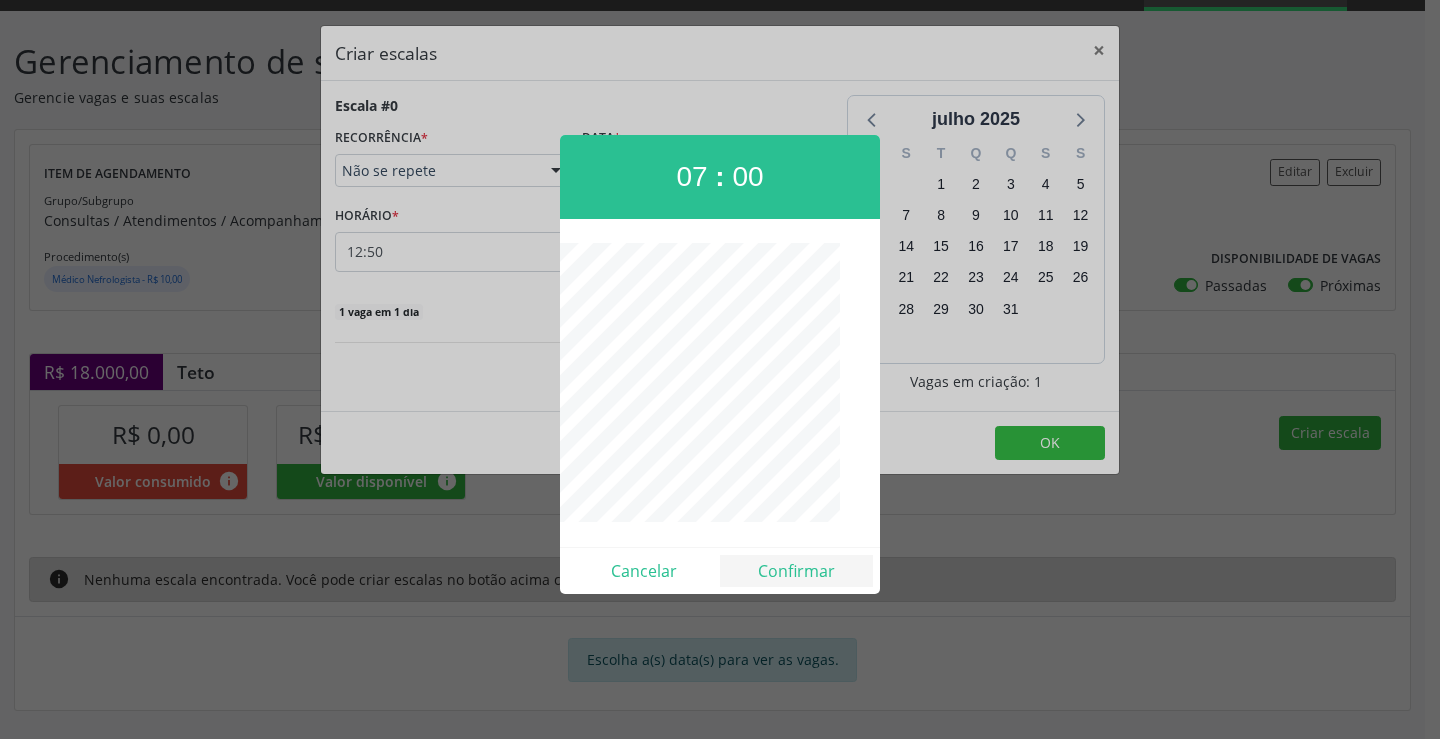 click on "Cancelar   Confirmar" at bounding box center (720, 570) 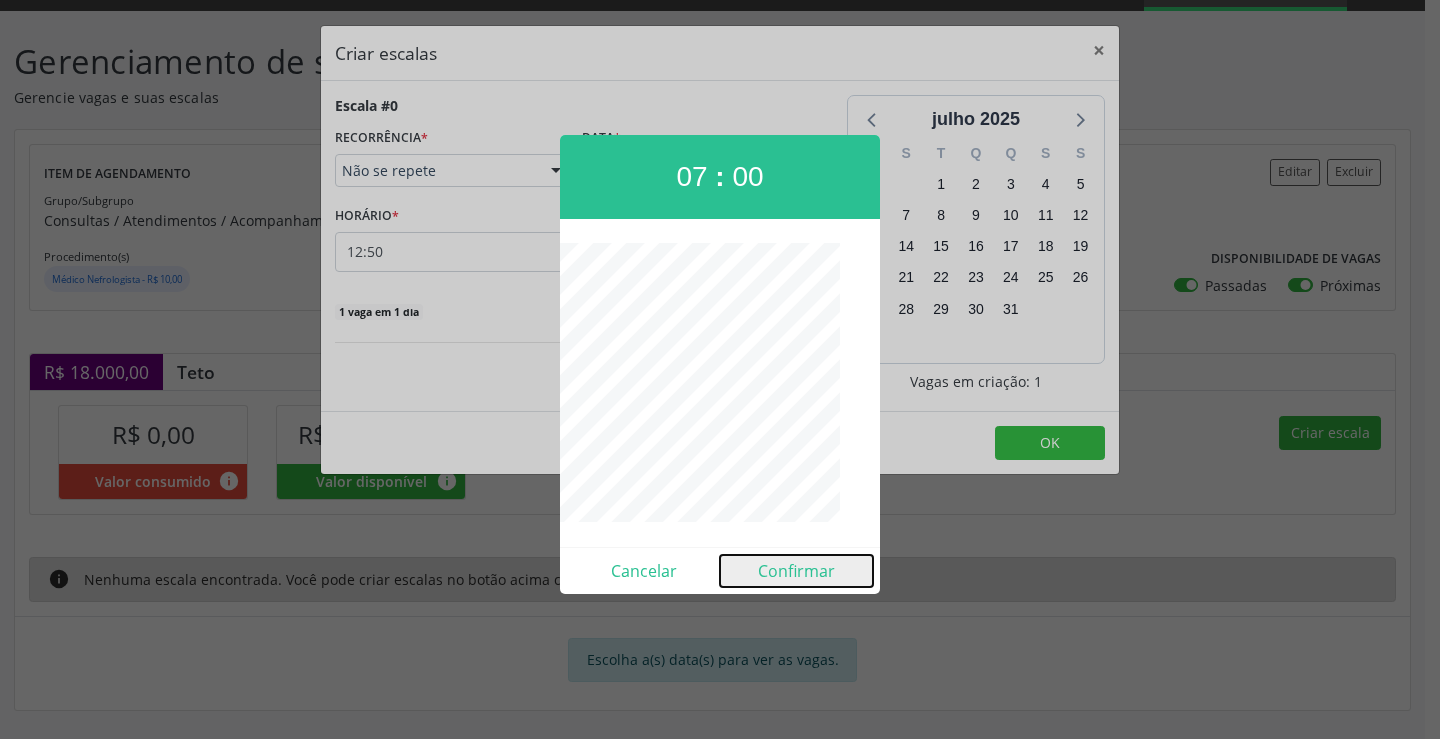 click on "Confirmar" at bounding box center [796, 571] 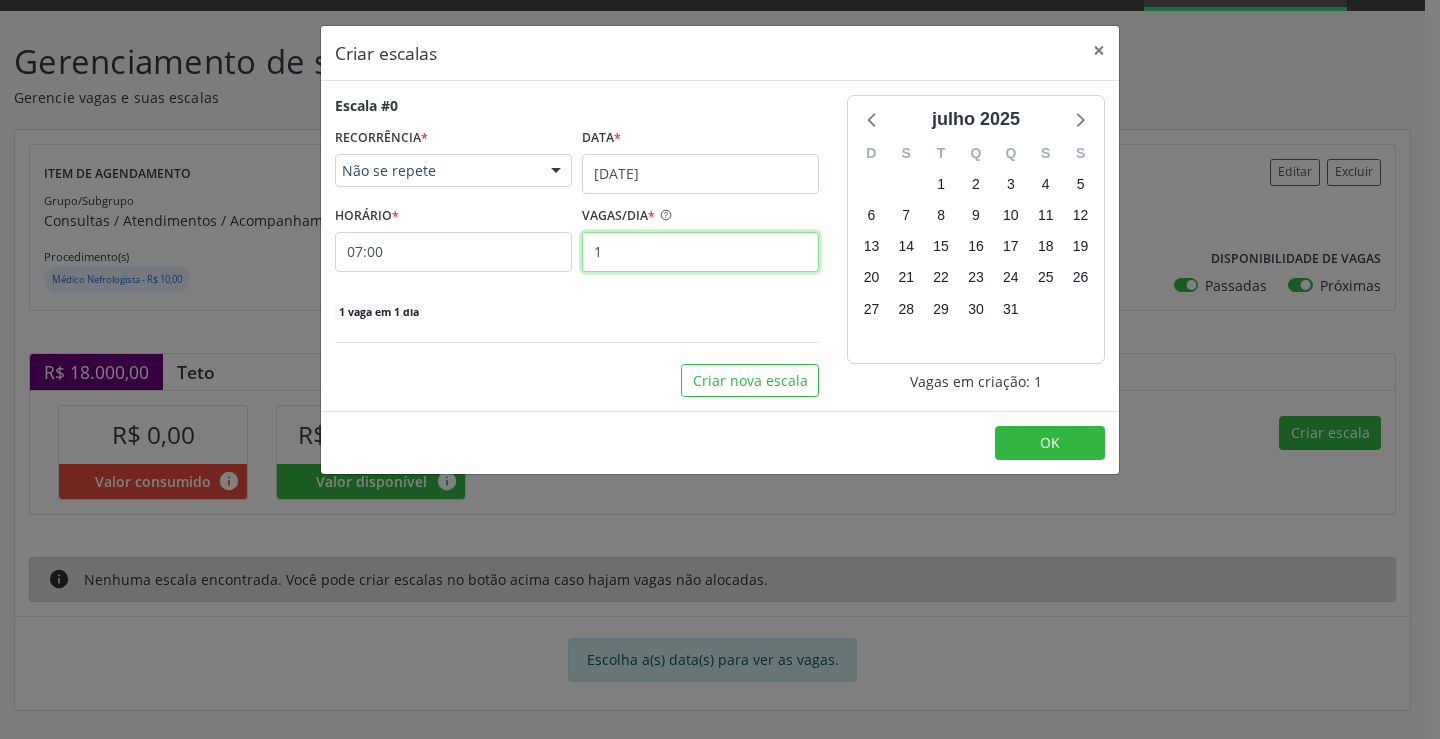 click on "1" at bounding box center [700, 252] 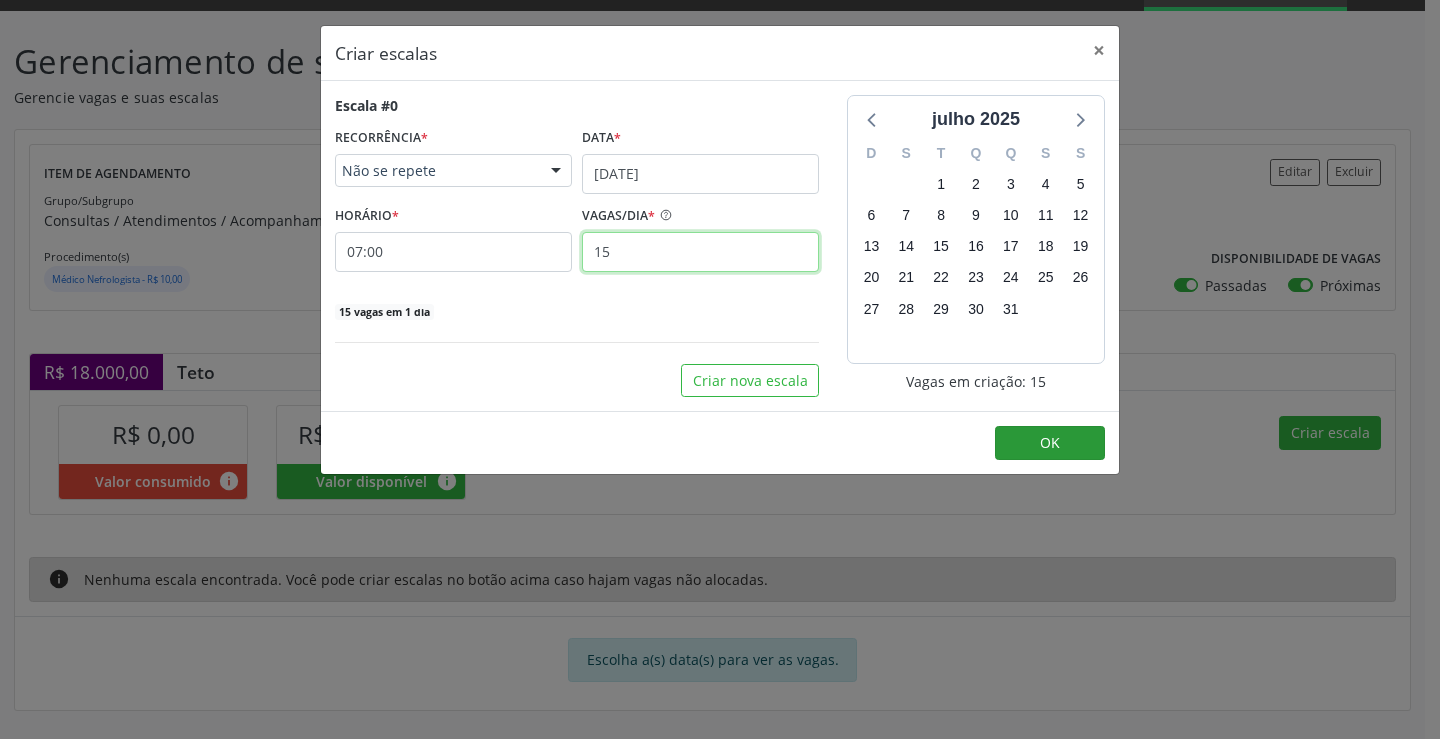type on "15" 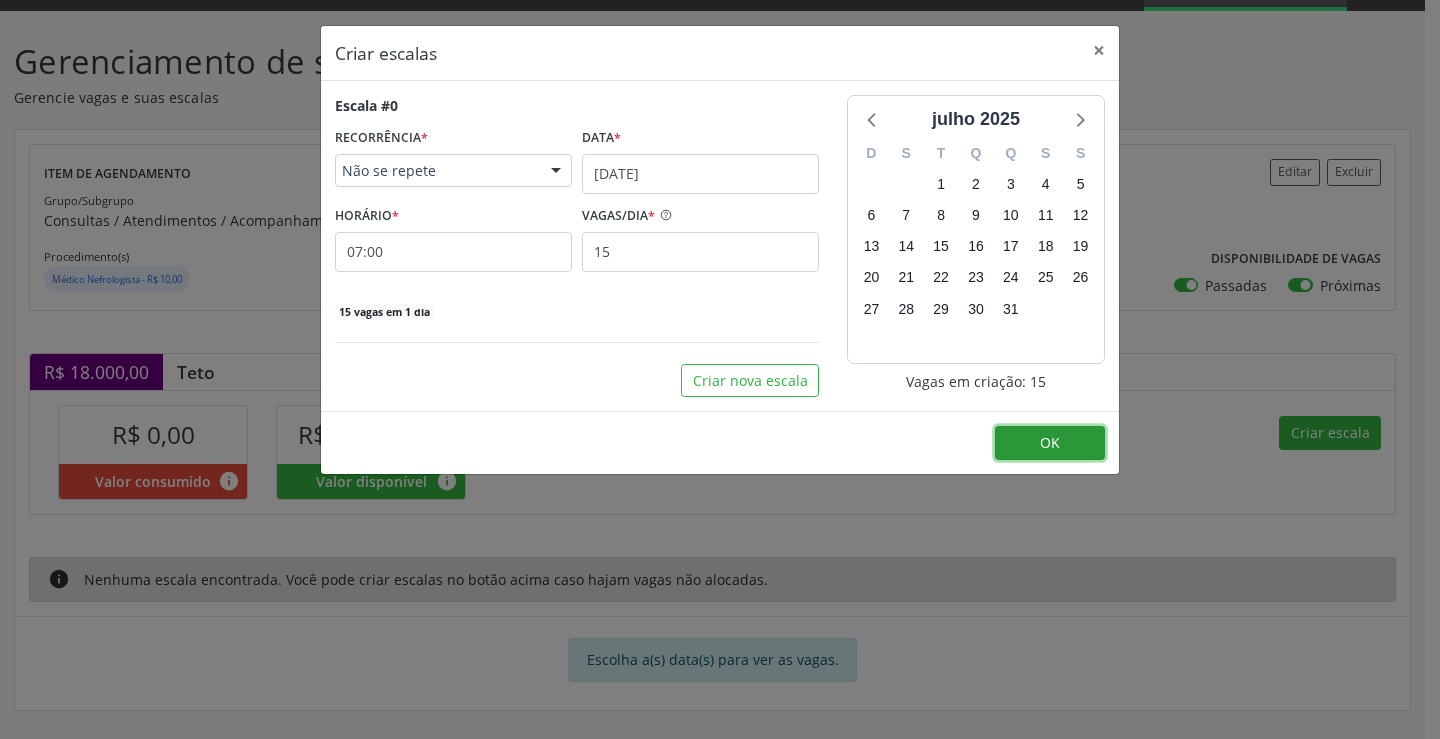 click on "OK" at bounding box center [1050, 442] 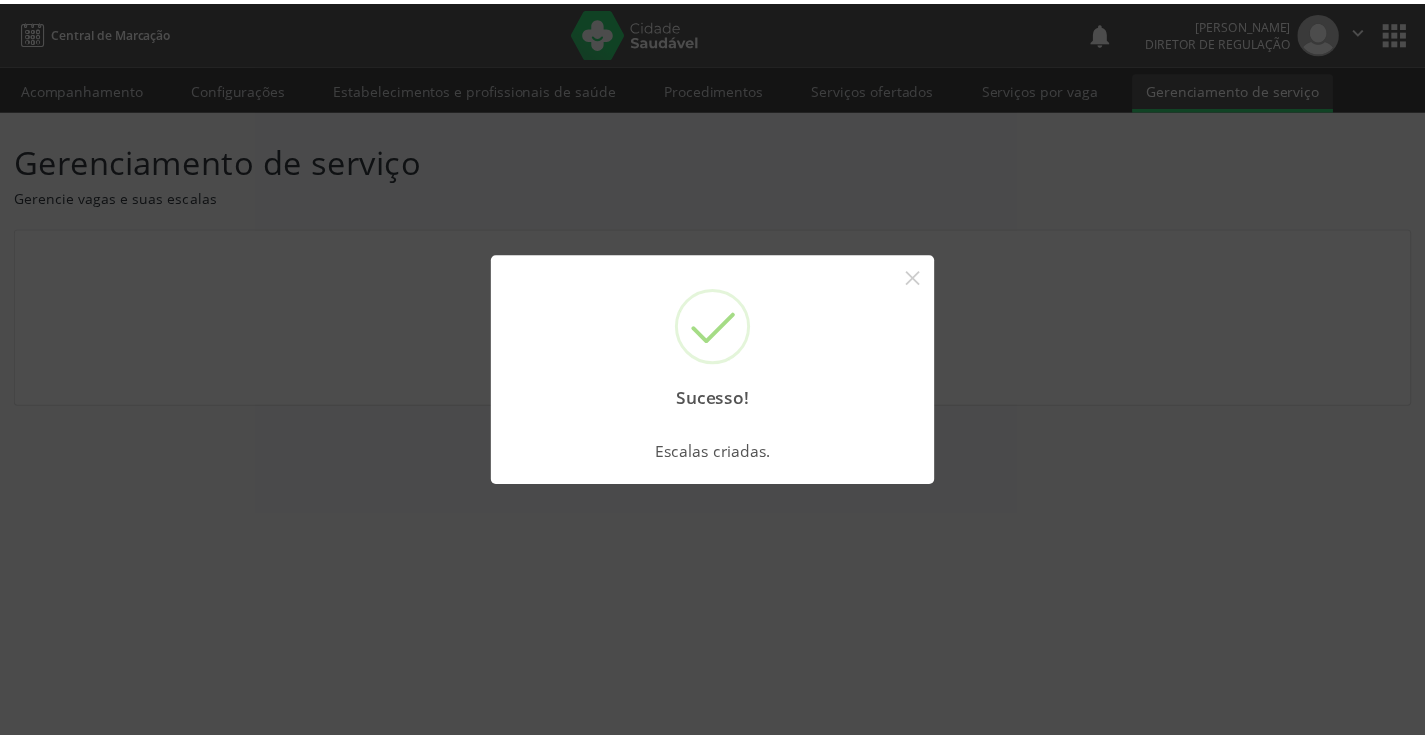 scroll, scrollTop: 0, scrollLeft: 0, axis: both 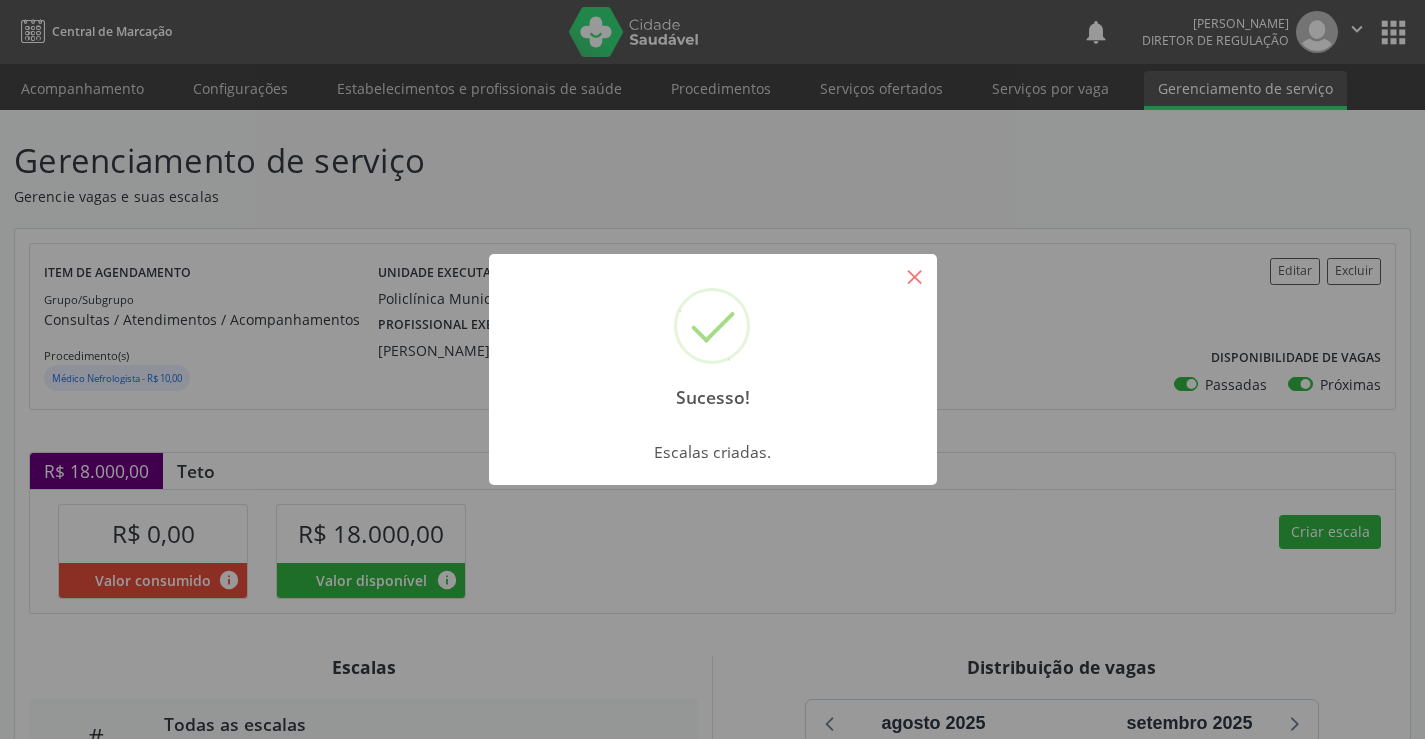 click on "×" at bounding box center [915, 276] 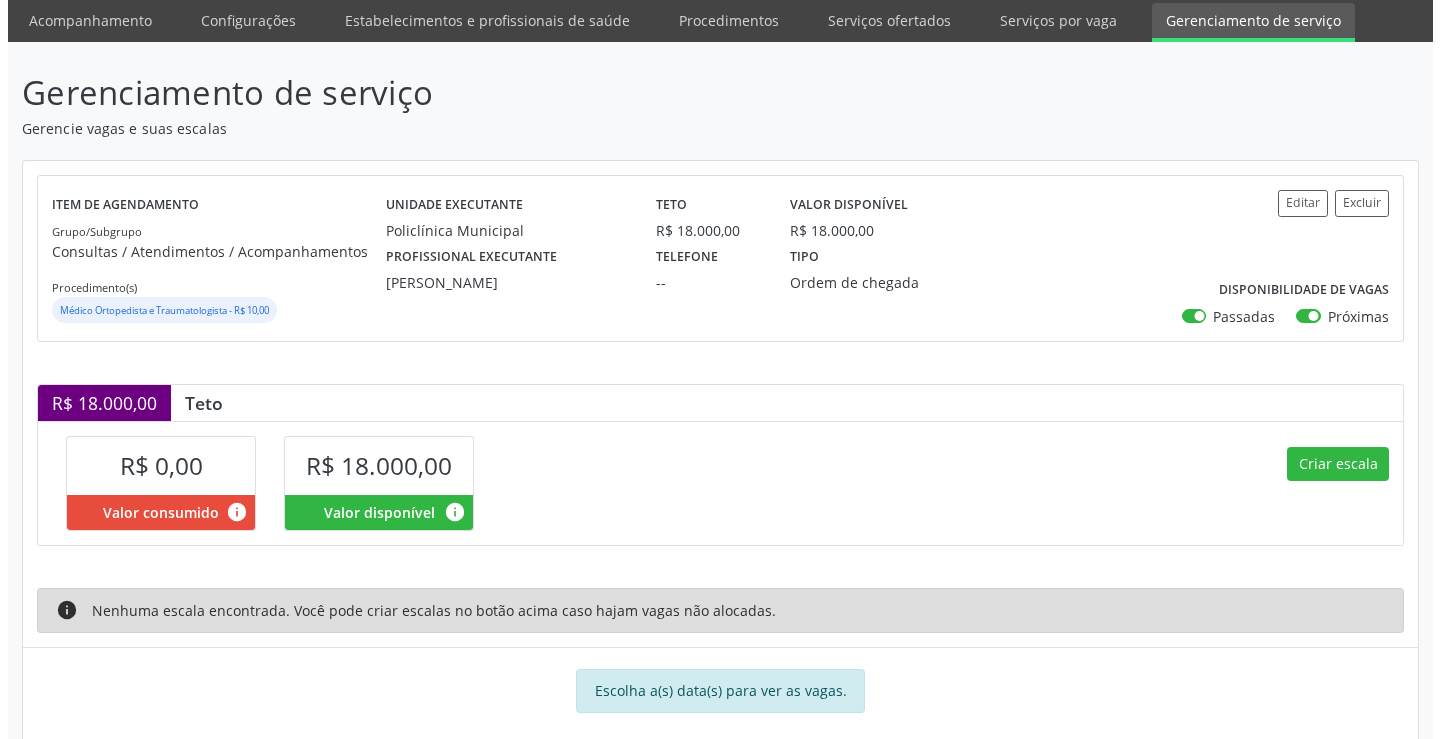 scroll, scrollTop: 99, scrollLeft: 0, axis: vertical 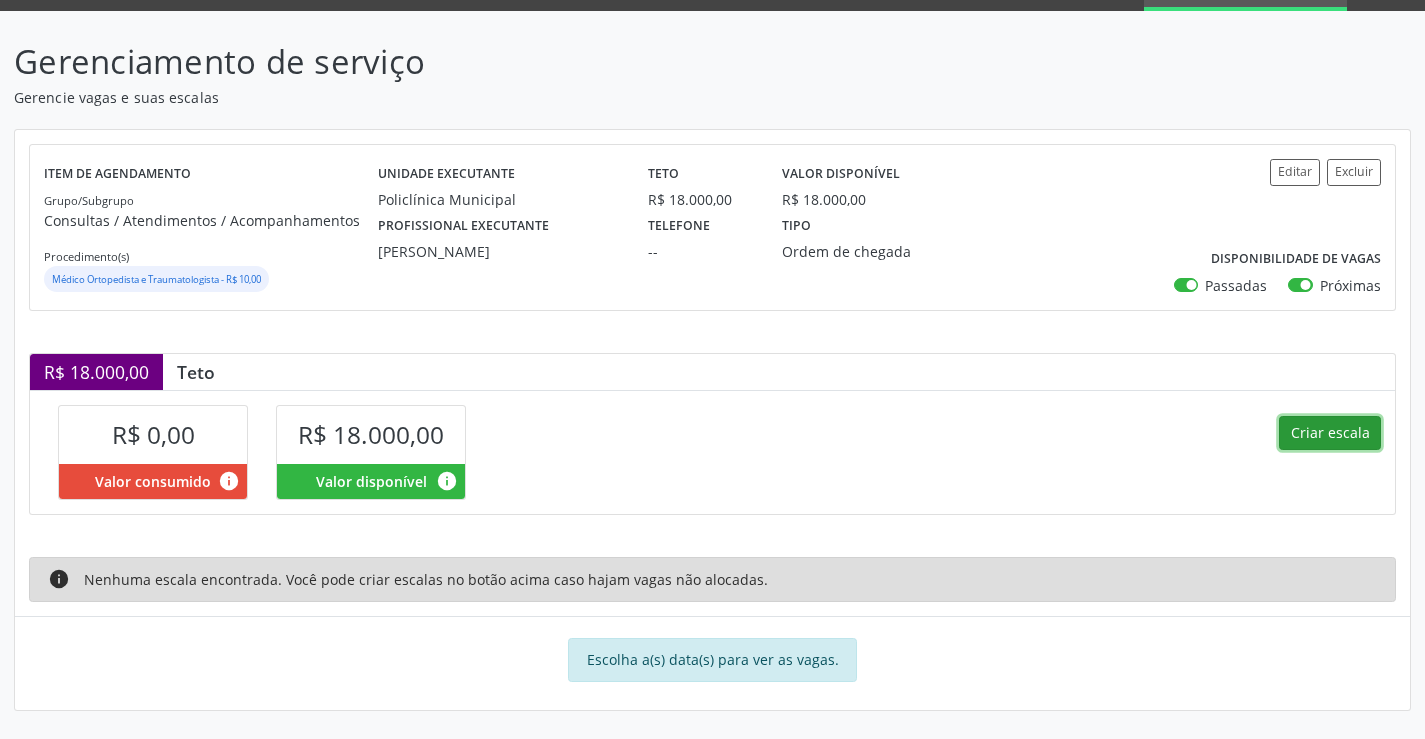 click on "Criar escala" at bounding box center (1330, 433) 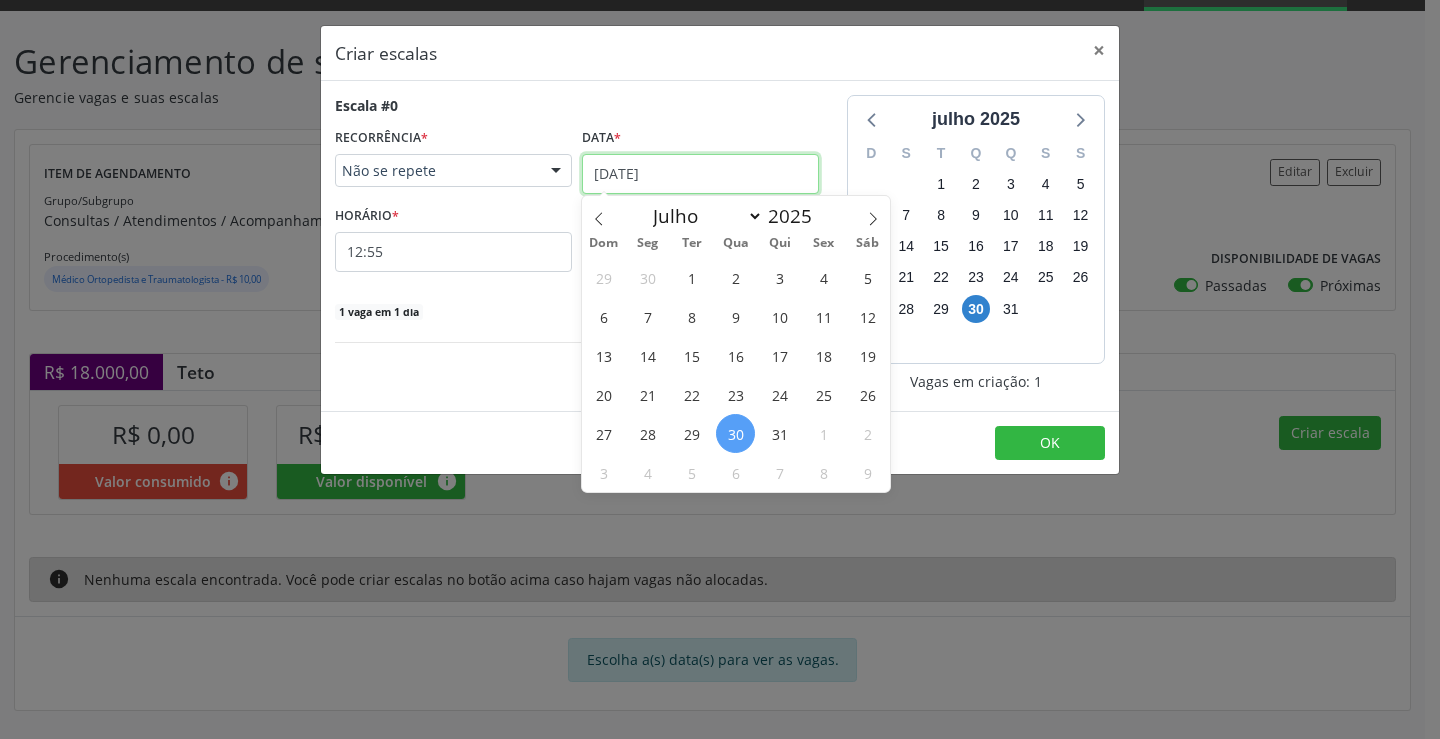 click on "[DATE]" at bounding box center (700, 174) 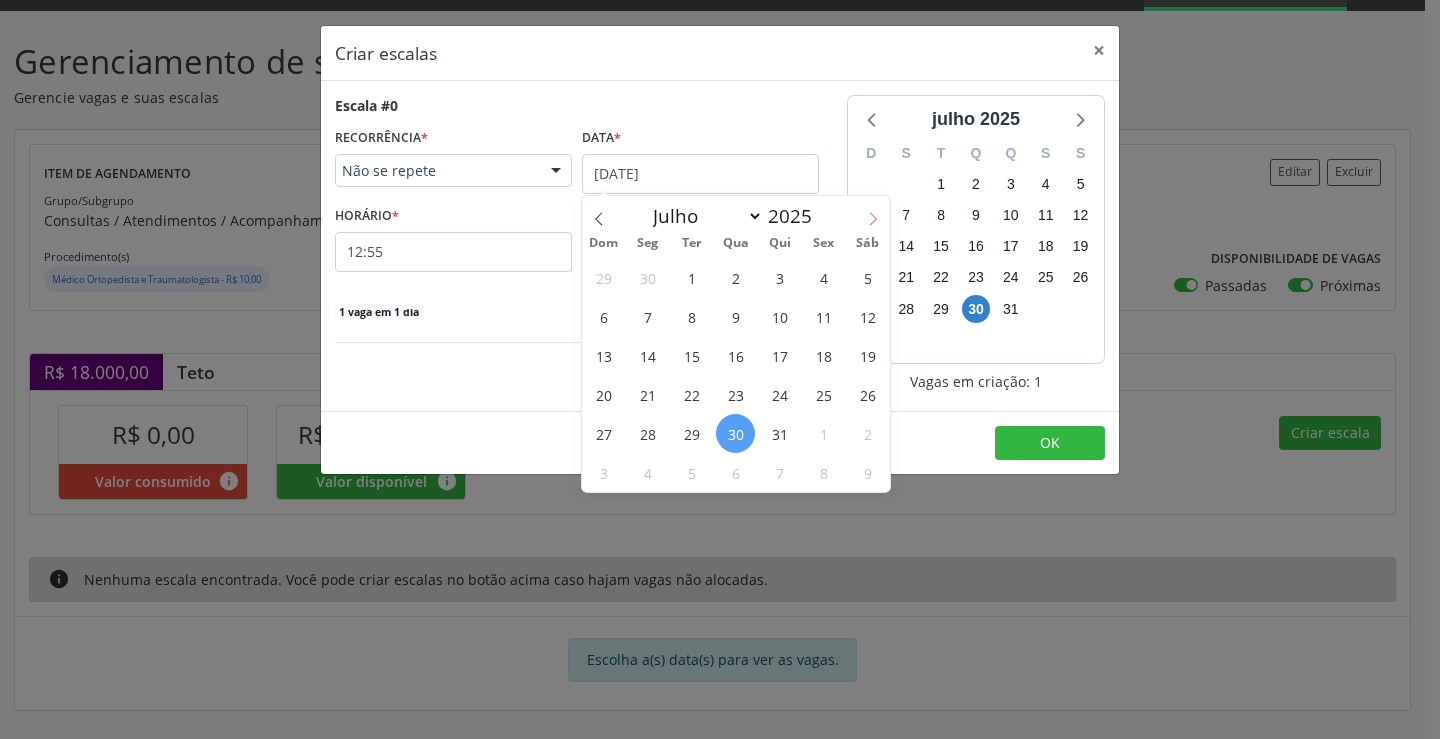 click 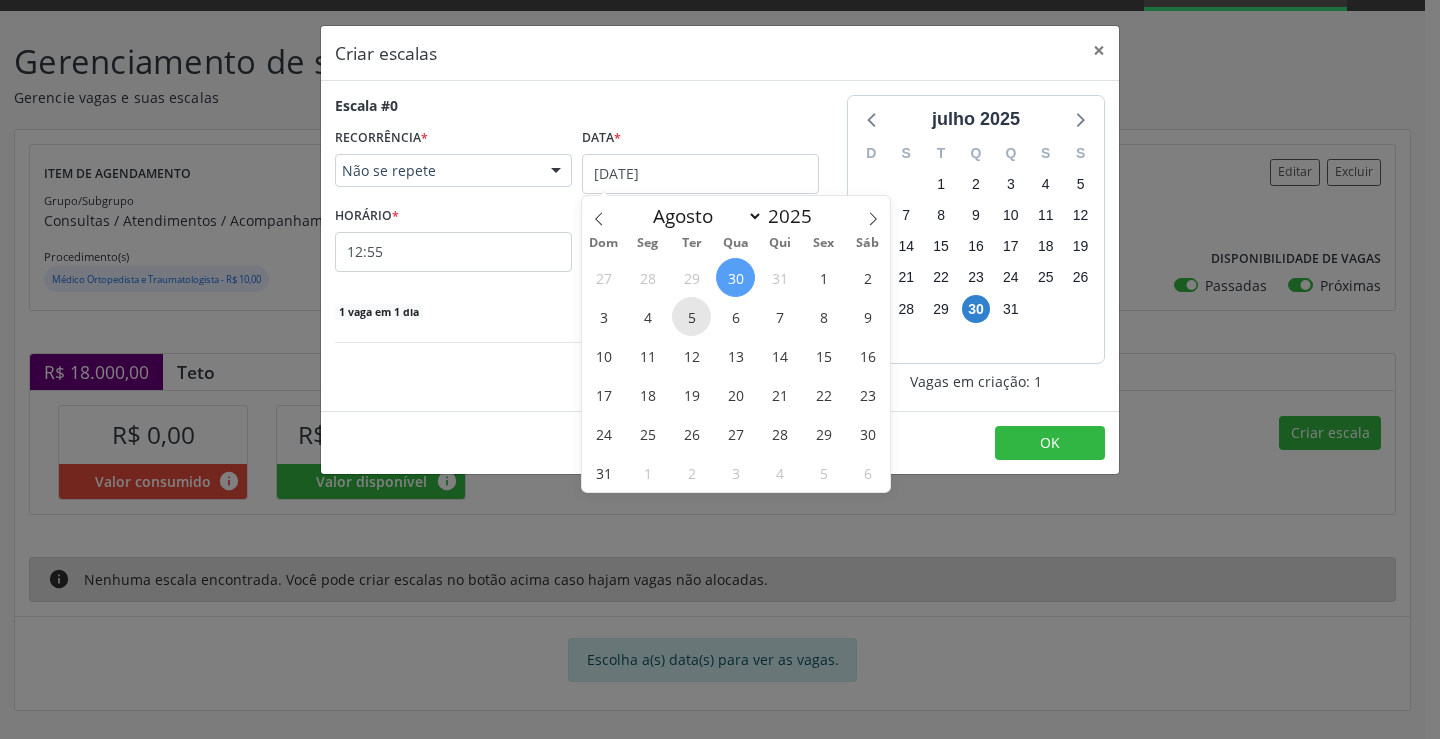 click on "5" at bounding box center [691, 316] 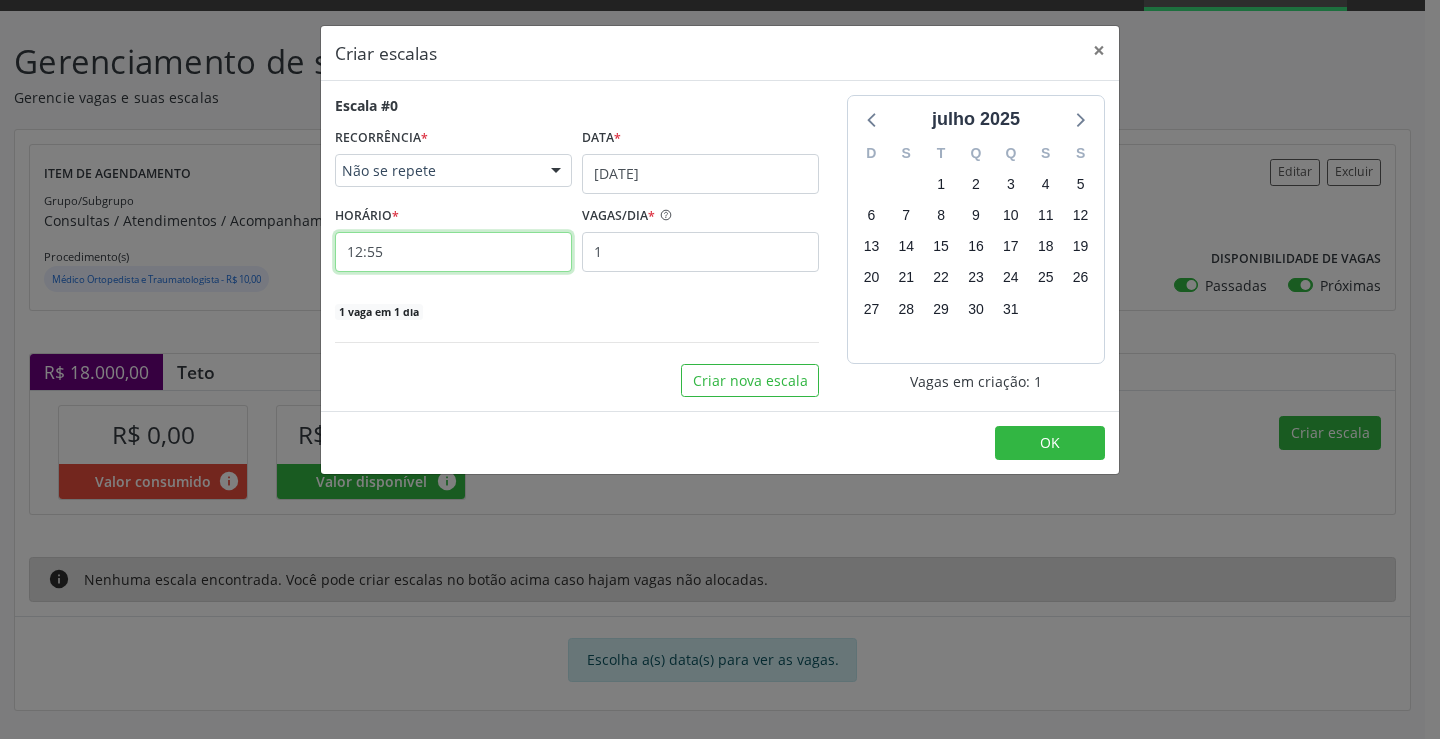click on "12:55" at bounding box center (453, 252) 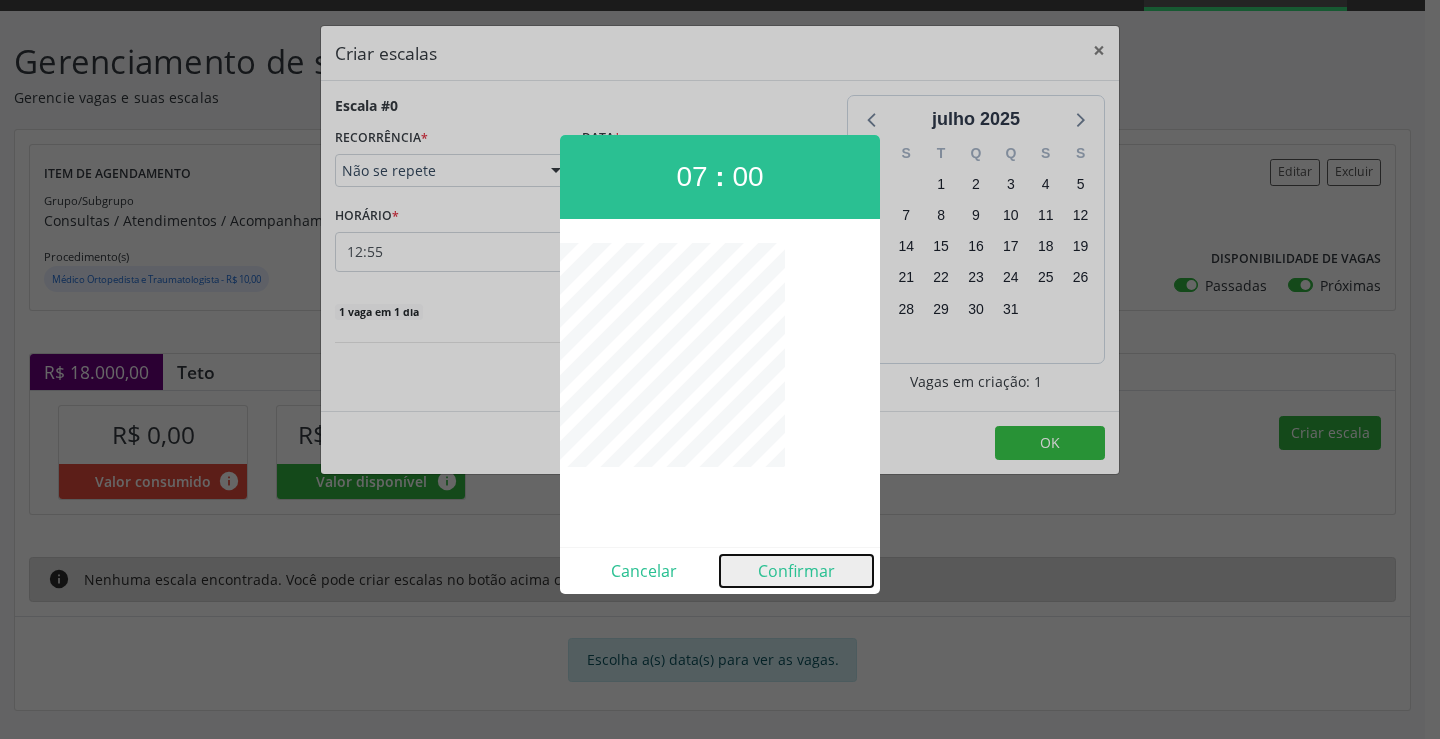 click on "Confirmar" at bounding box center (796, 571) 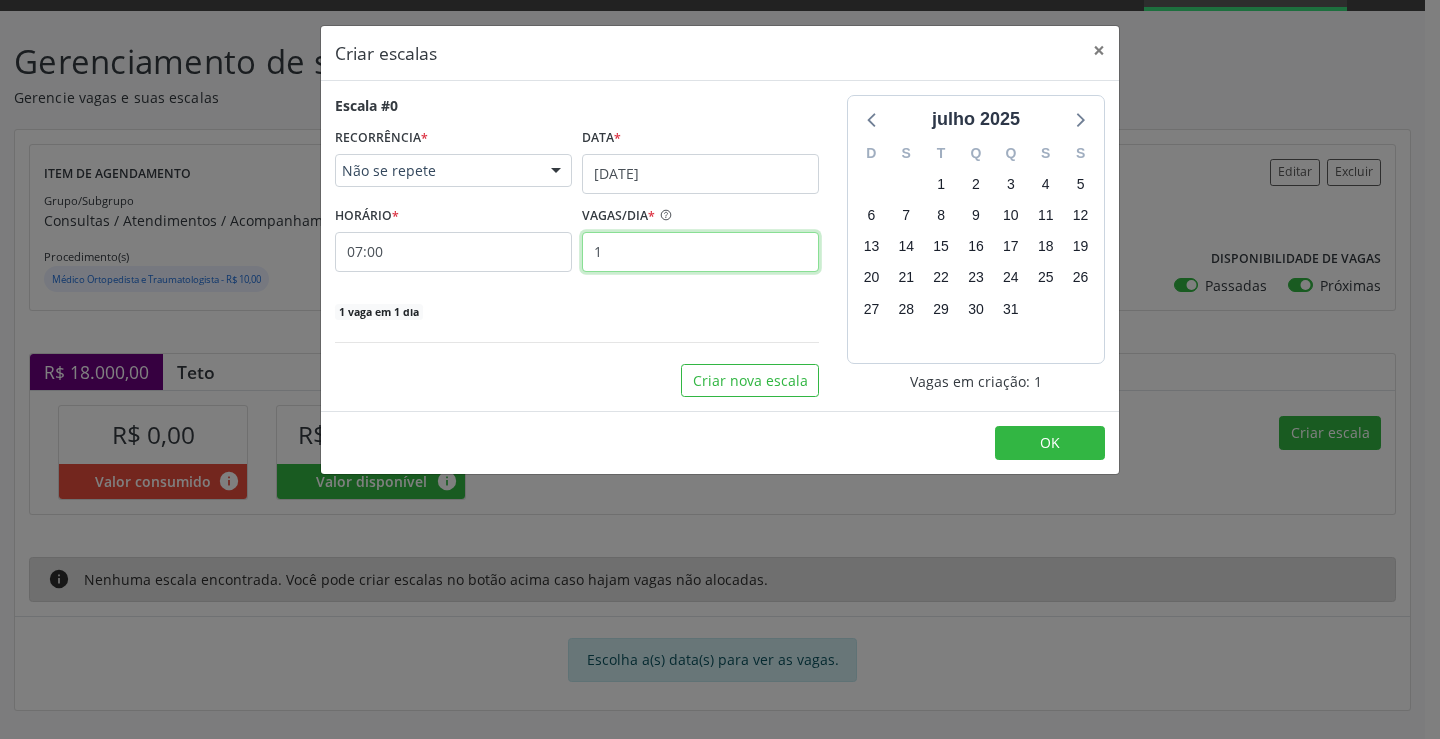 click on "1" at bounding box center (700, 252) 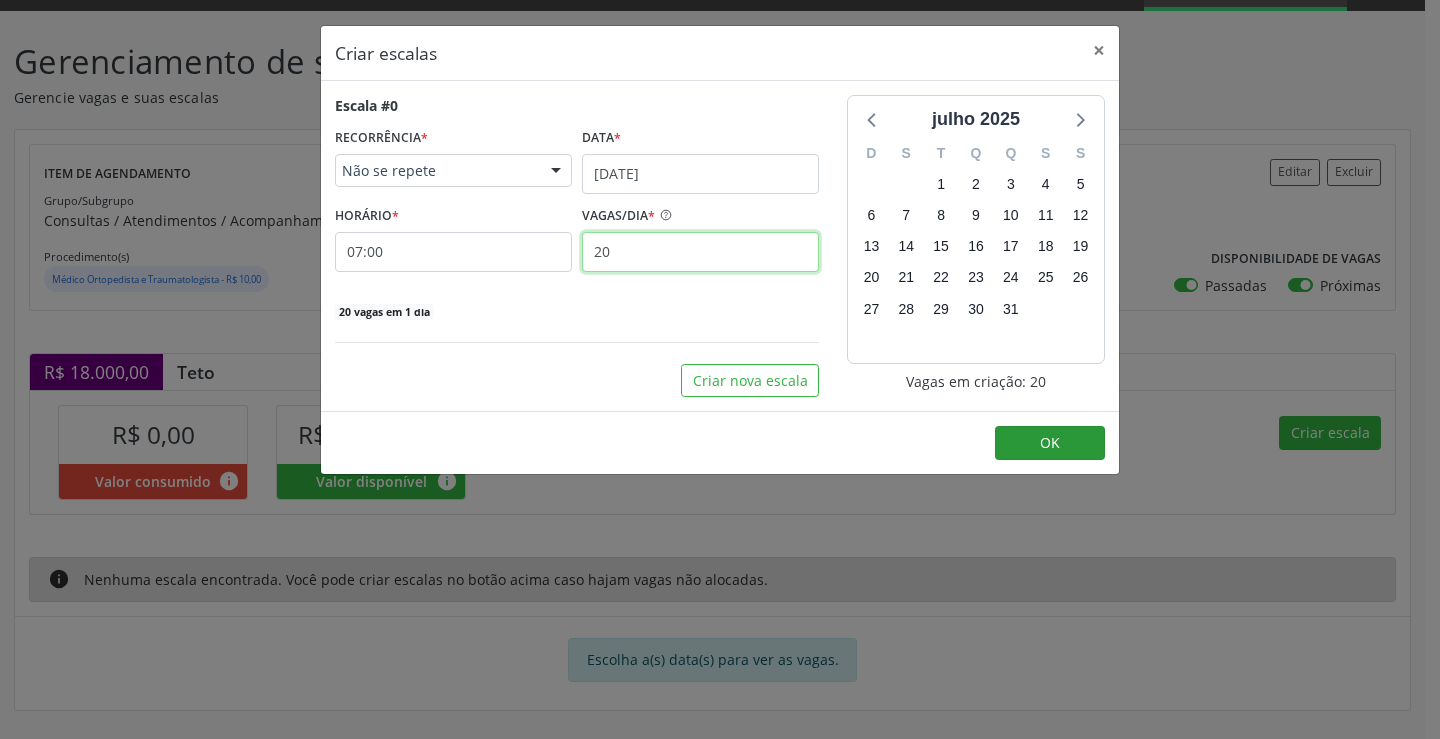type on "20" 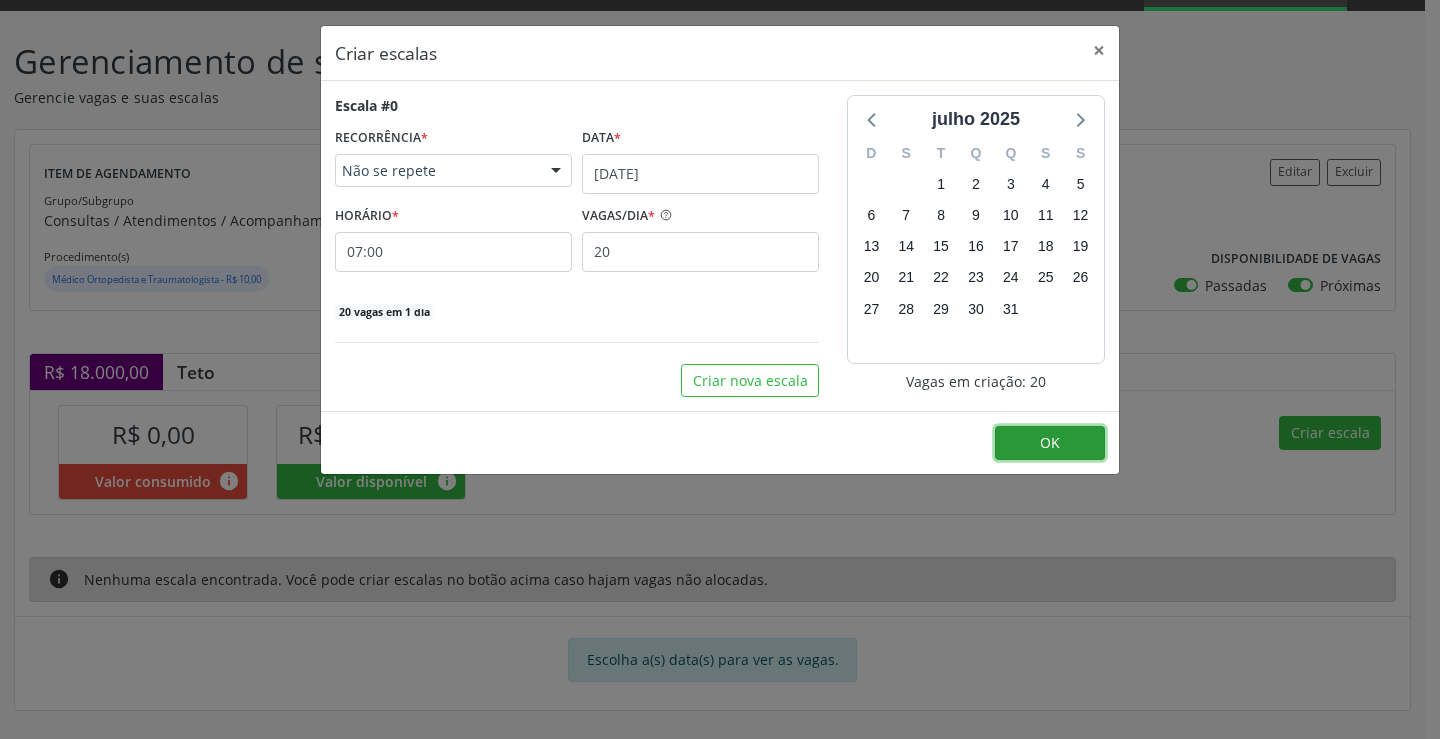 click on "OK" at bounding box center (1050, 442) 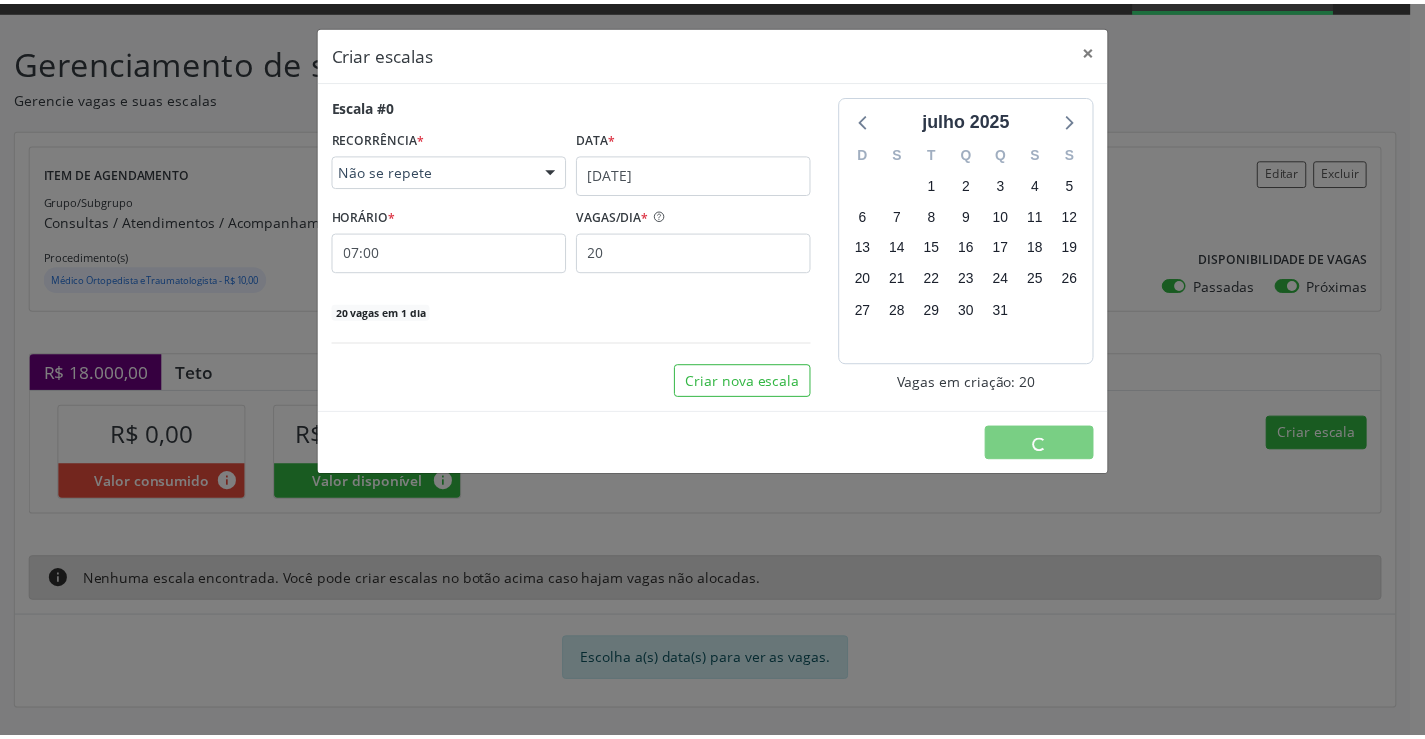 scroll, scrollTop: 0, scrollLeft: 0, axis: both 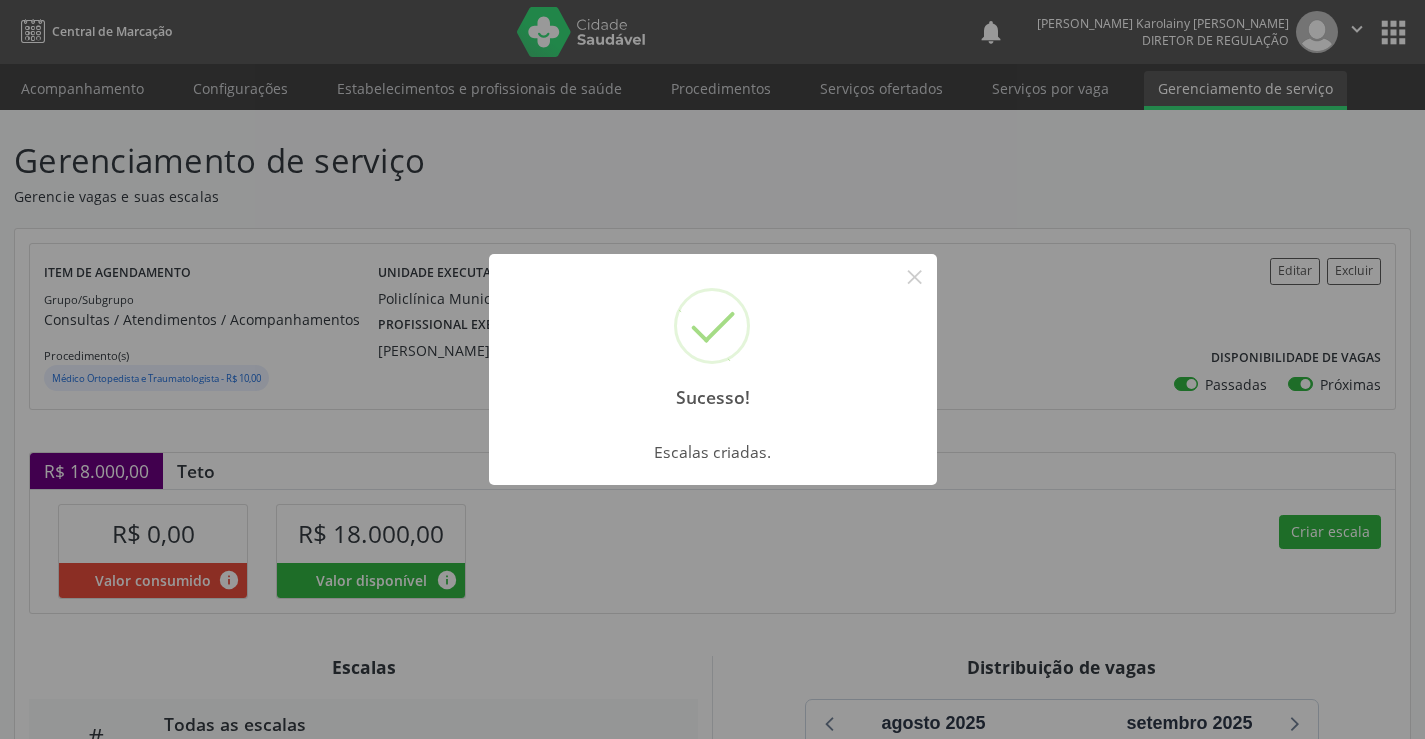 drag, startPoint x: 925, startPoint y: 267, endPoint x: 849, endPoint y: 233, distance: 83.25864 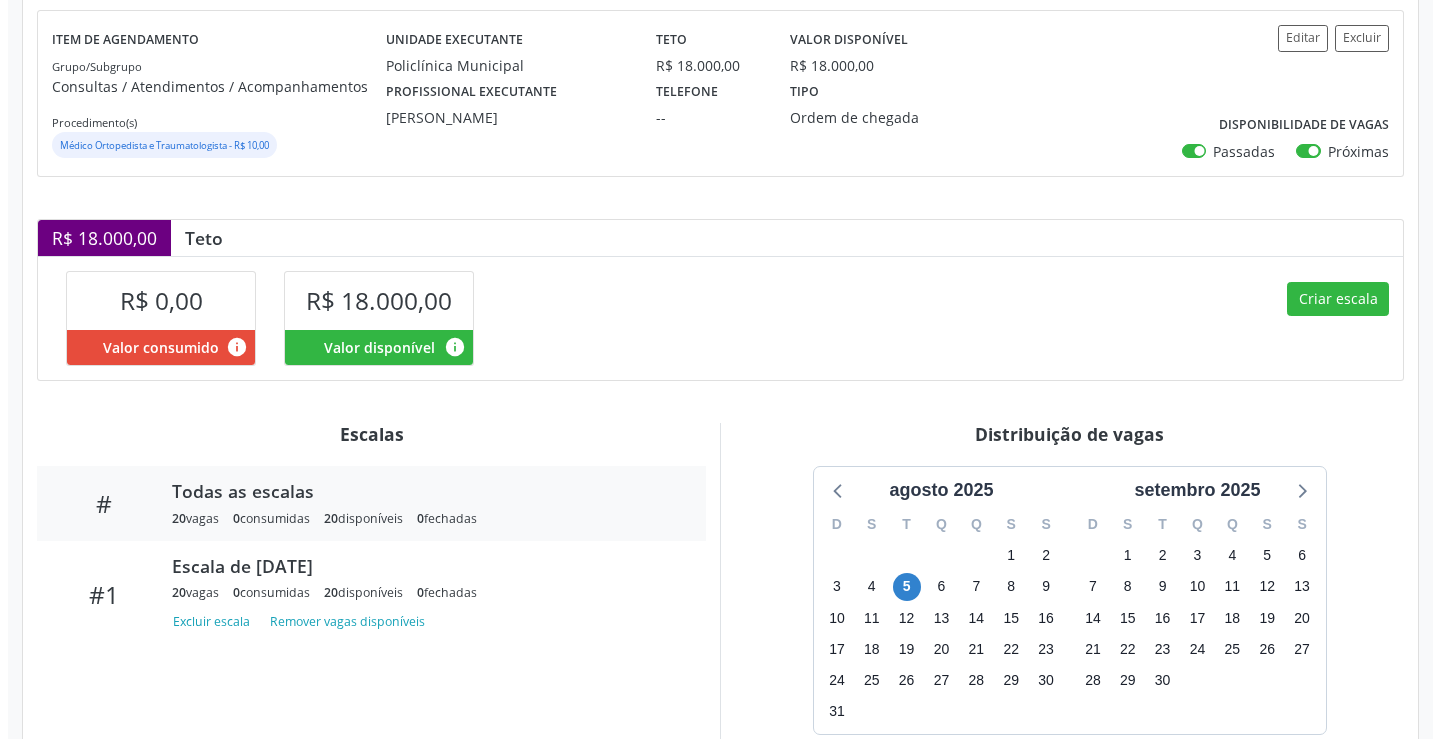 scroll, scrollTop: 300, scrollLeft: 0, axis: vertical 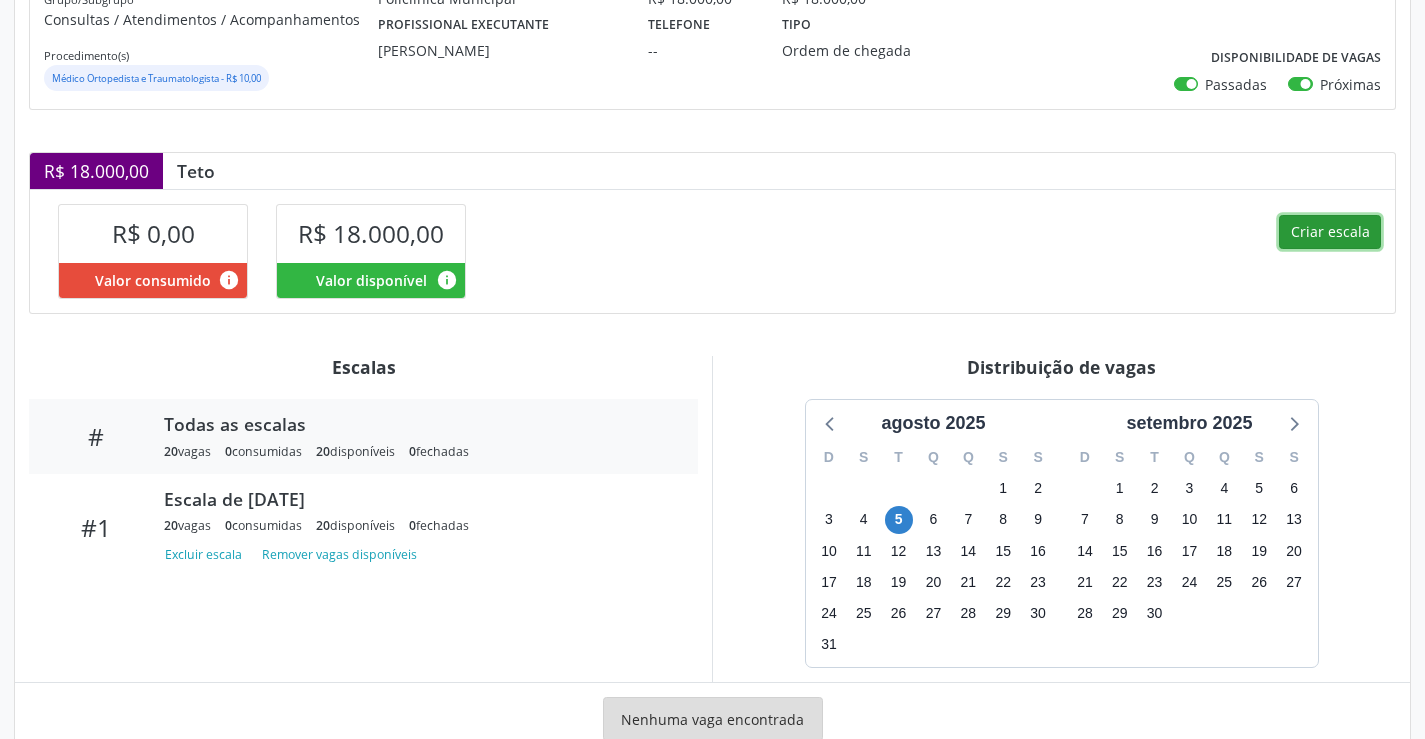 click on "Criar escala" at bounding box center [1330, 232] 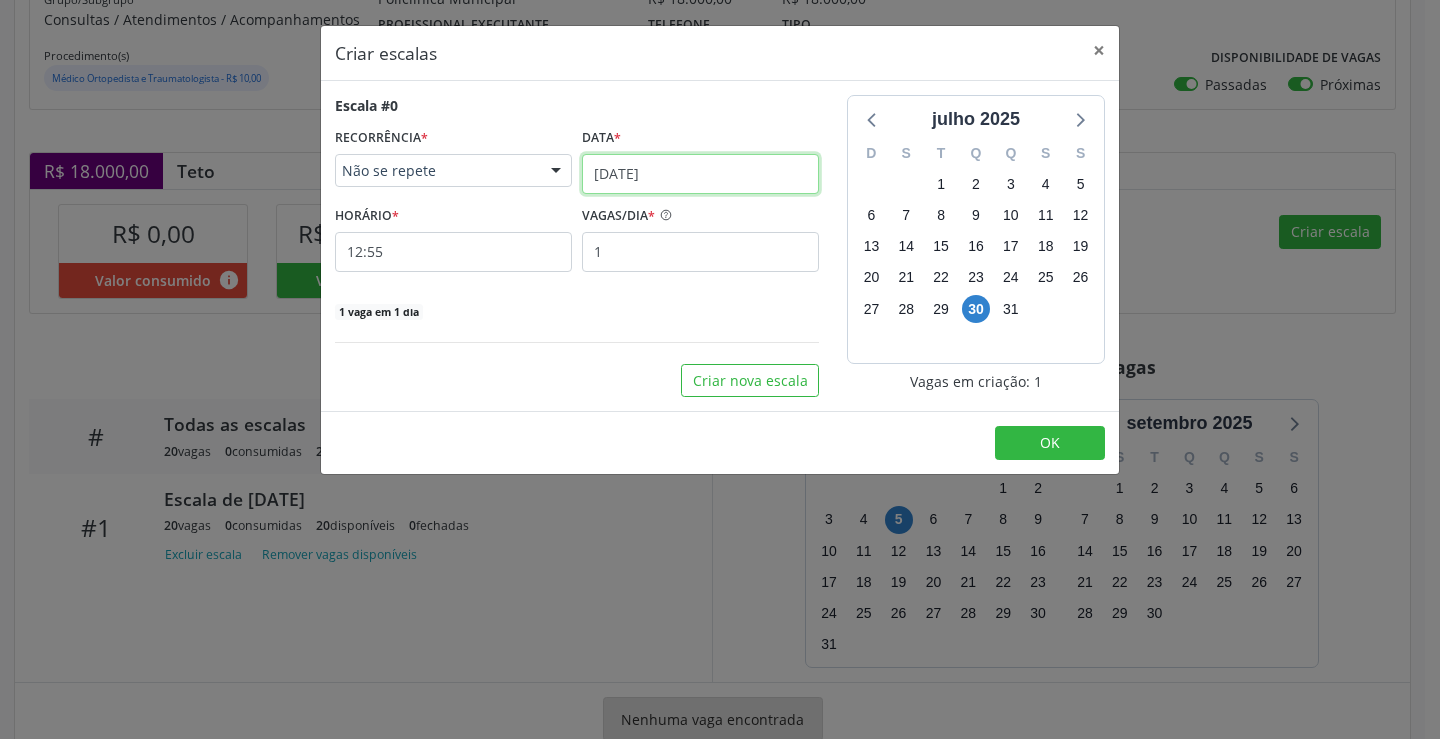click on "[DATE]" at bounding box center [700, 174] 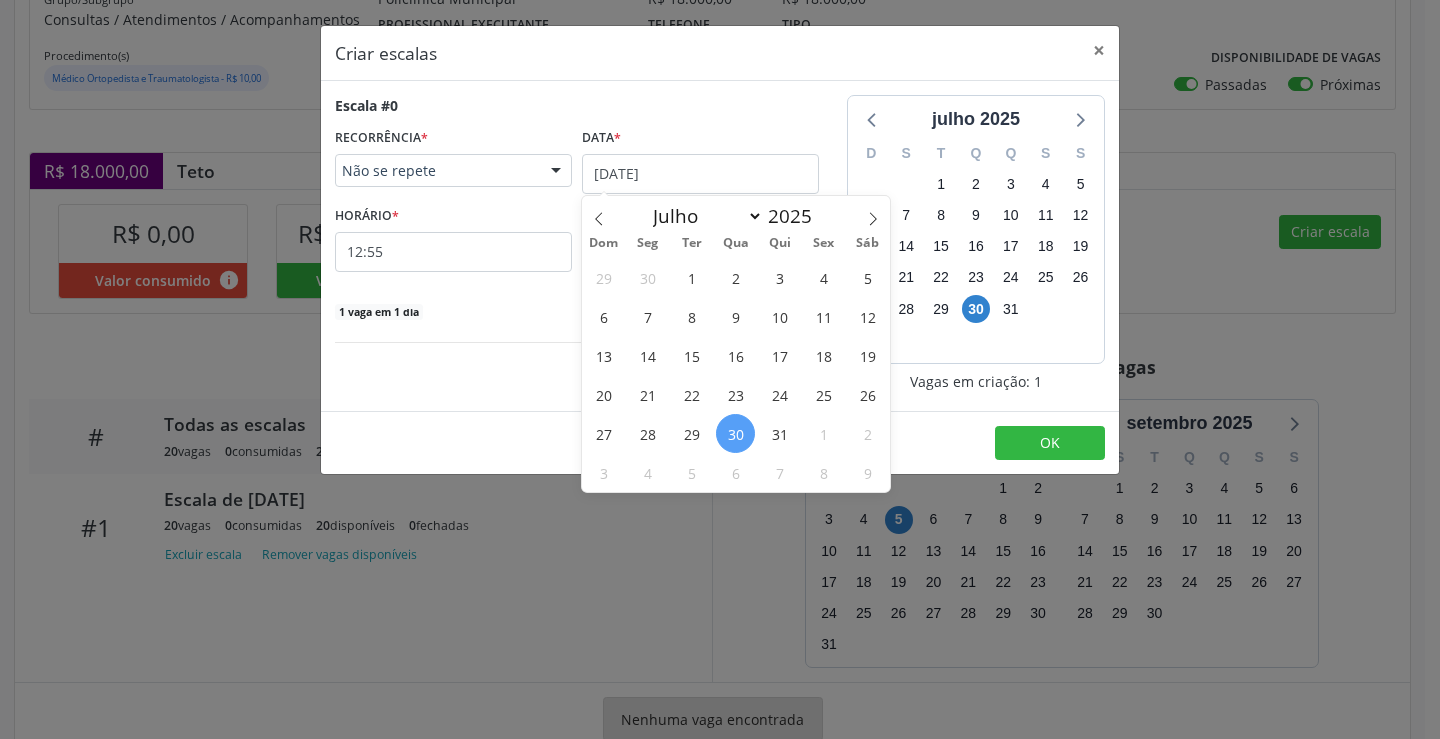 click on "Dom Seg Ter Qua Qui Sex Sáb" at bounding box center [736, 244] 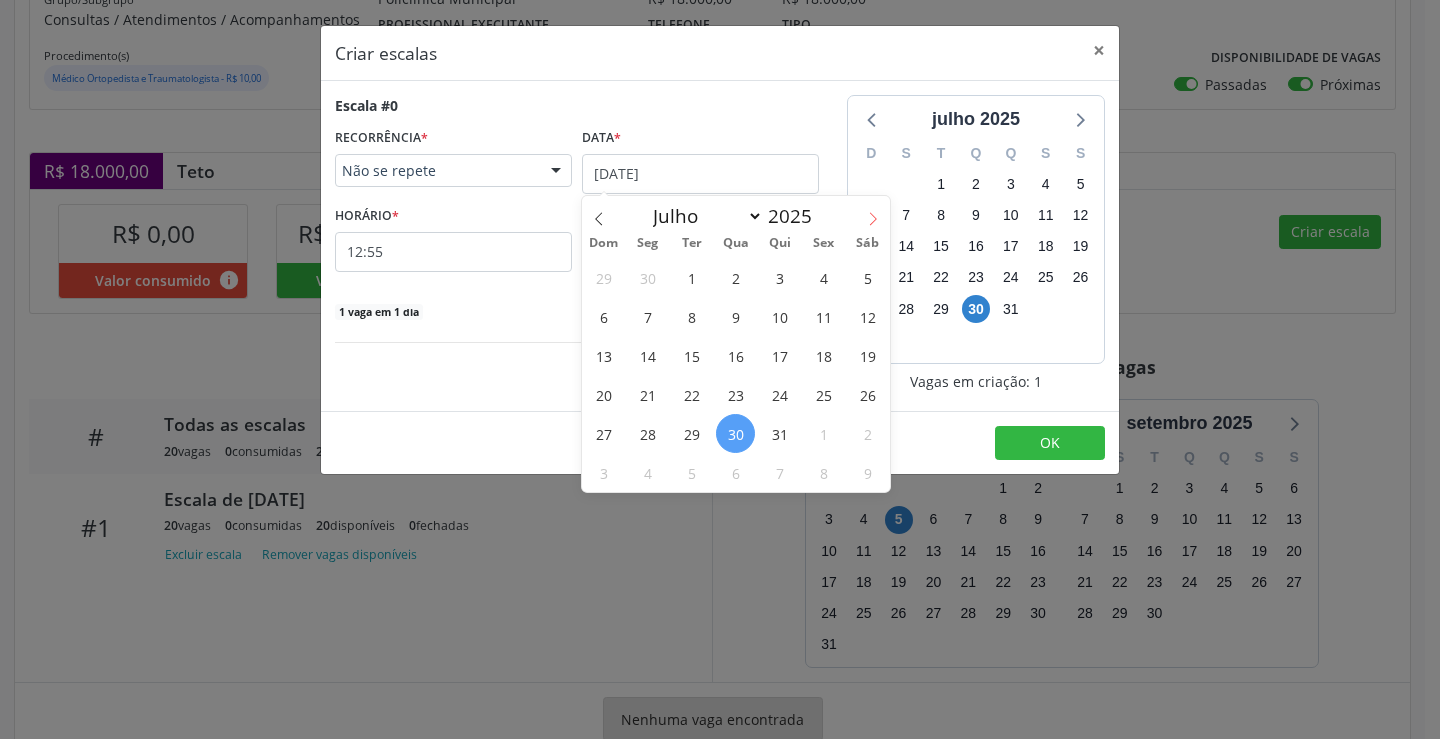 click 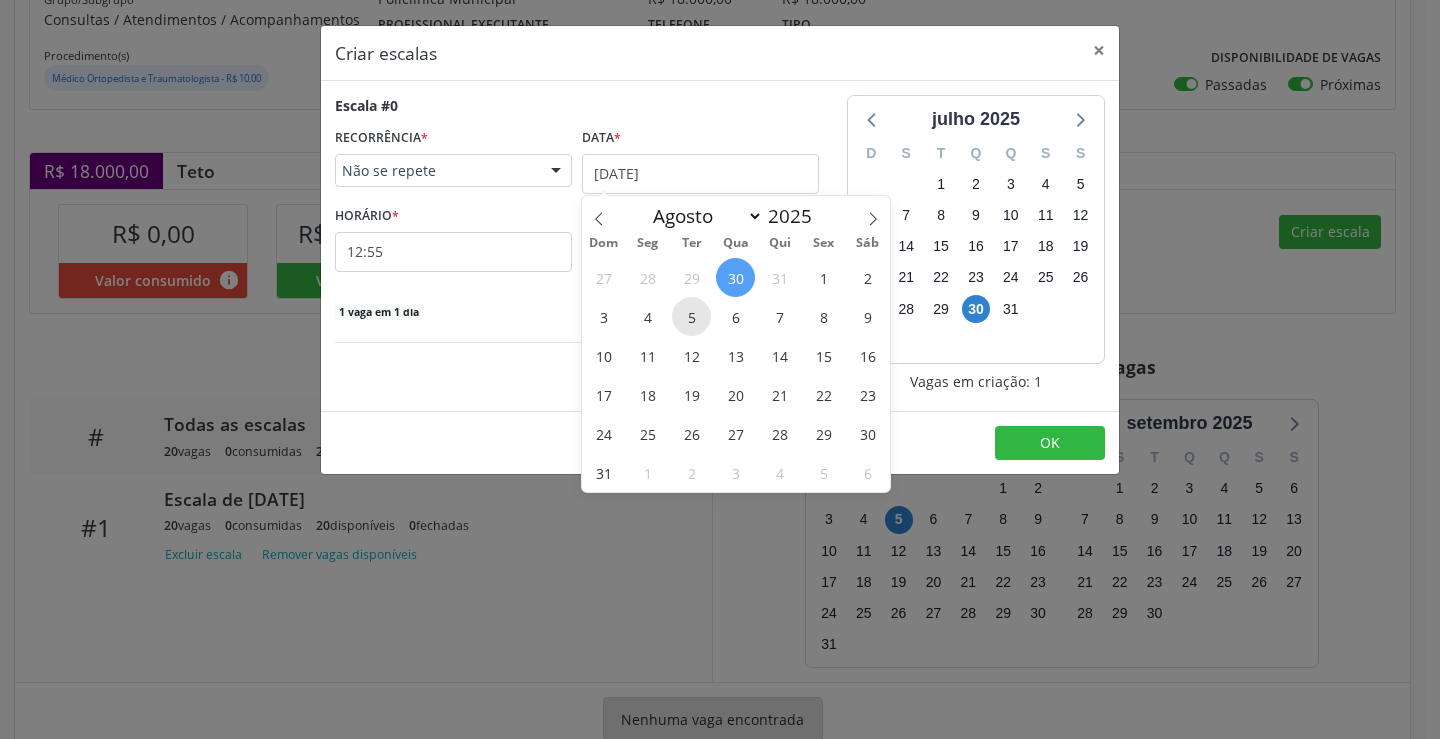 click on "5" at bounding box center [691, 316] 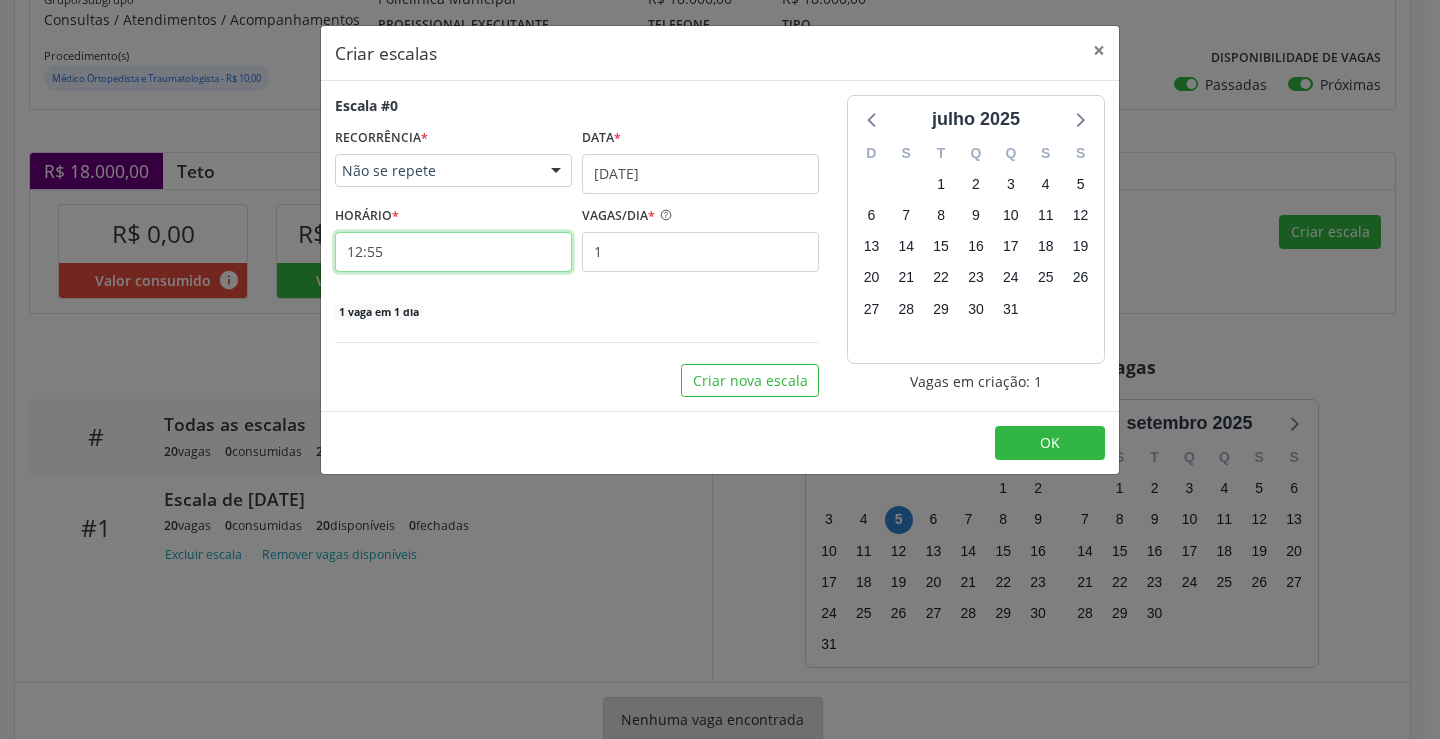 click on "12:55" at bounding box center (453, 252) 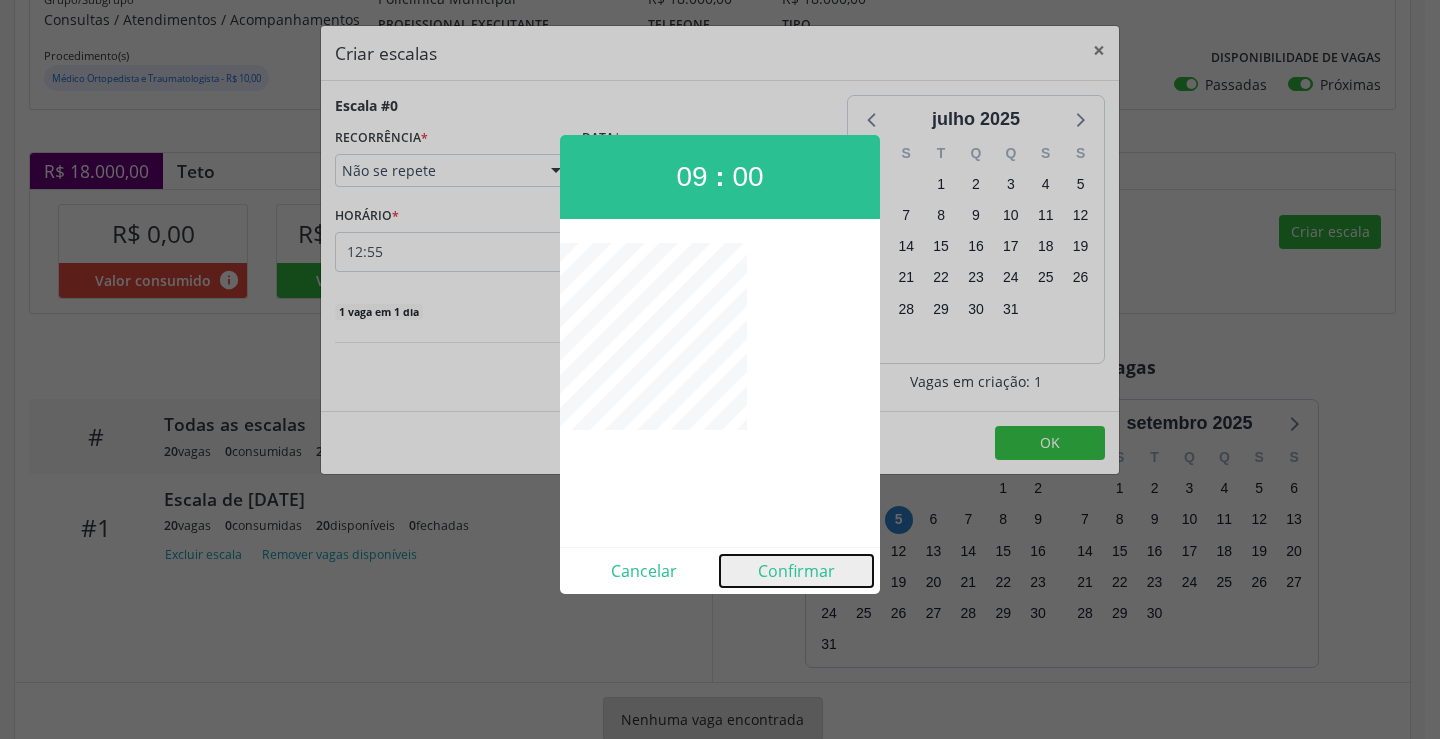 drag, startPoint x: 828, startPoint y: 580, endPoint x: 713, endPoint y: 349, distance: 258.04263 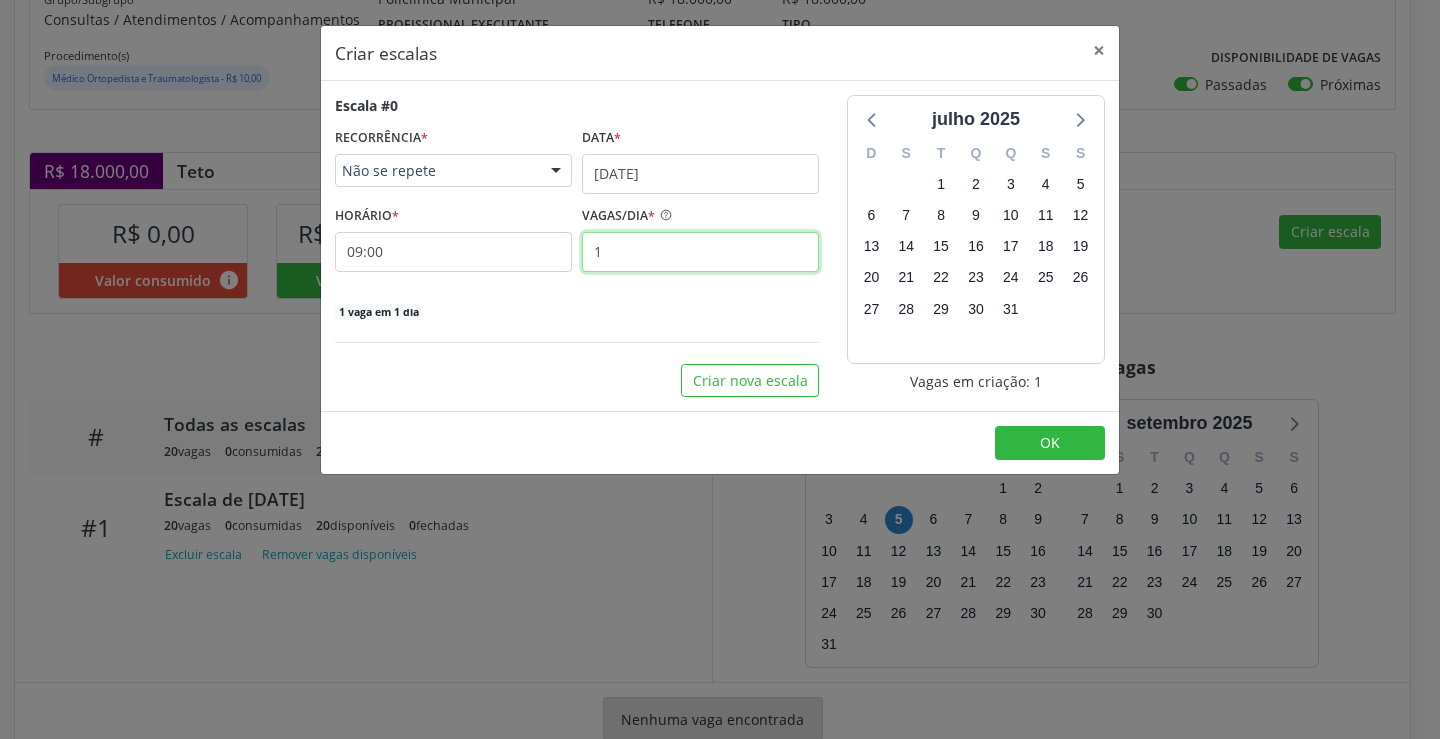 click on "1" at bounding box center (700, 252) 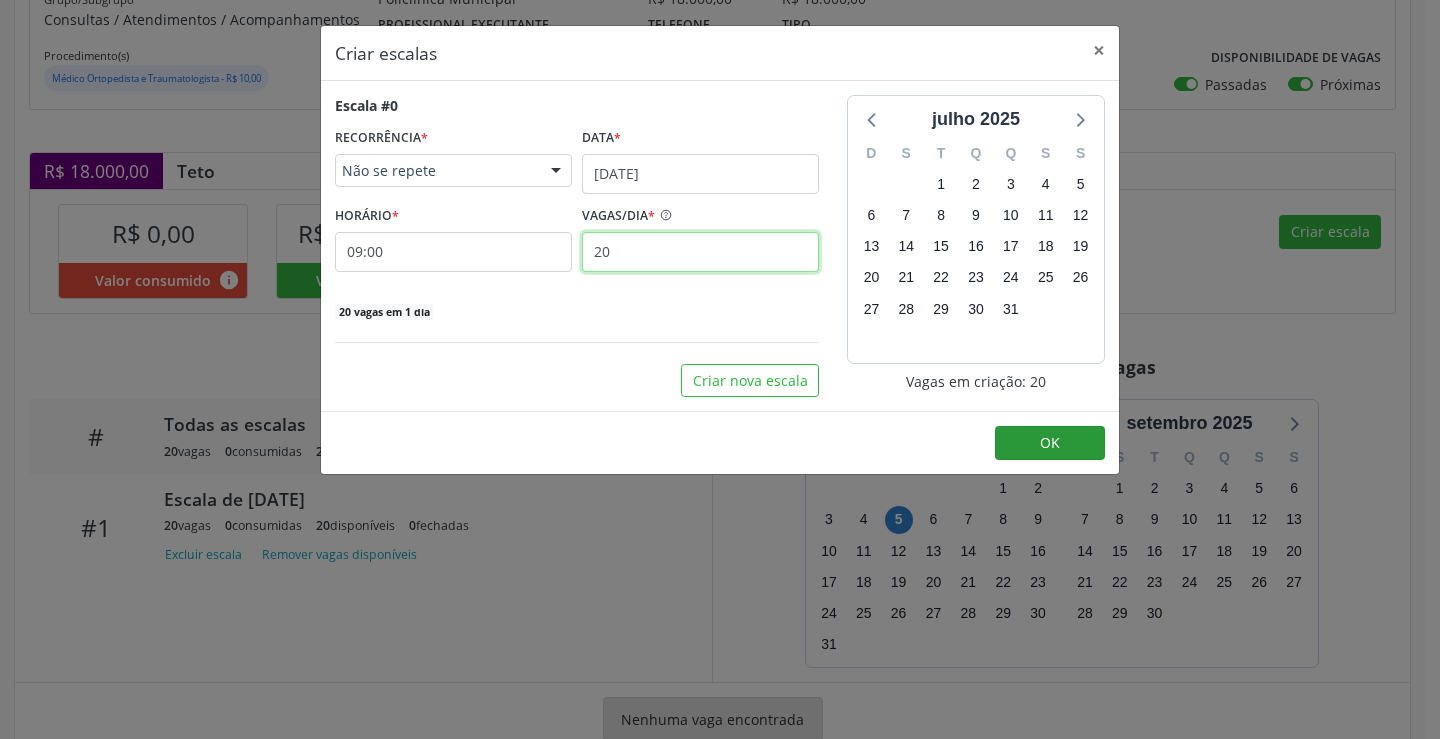 type on "20" 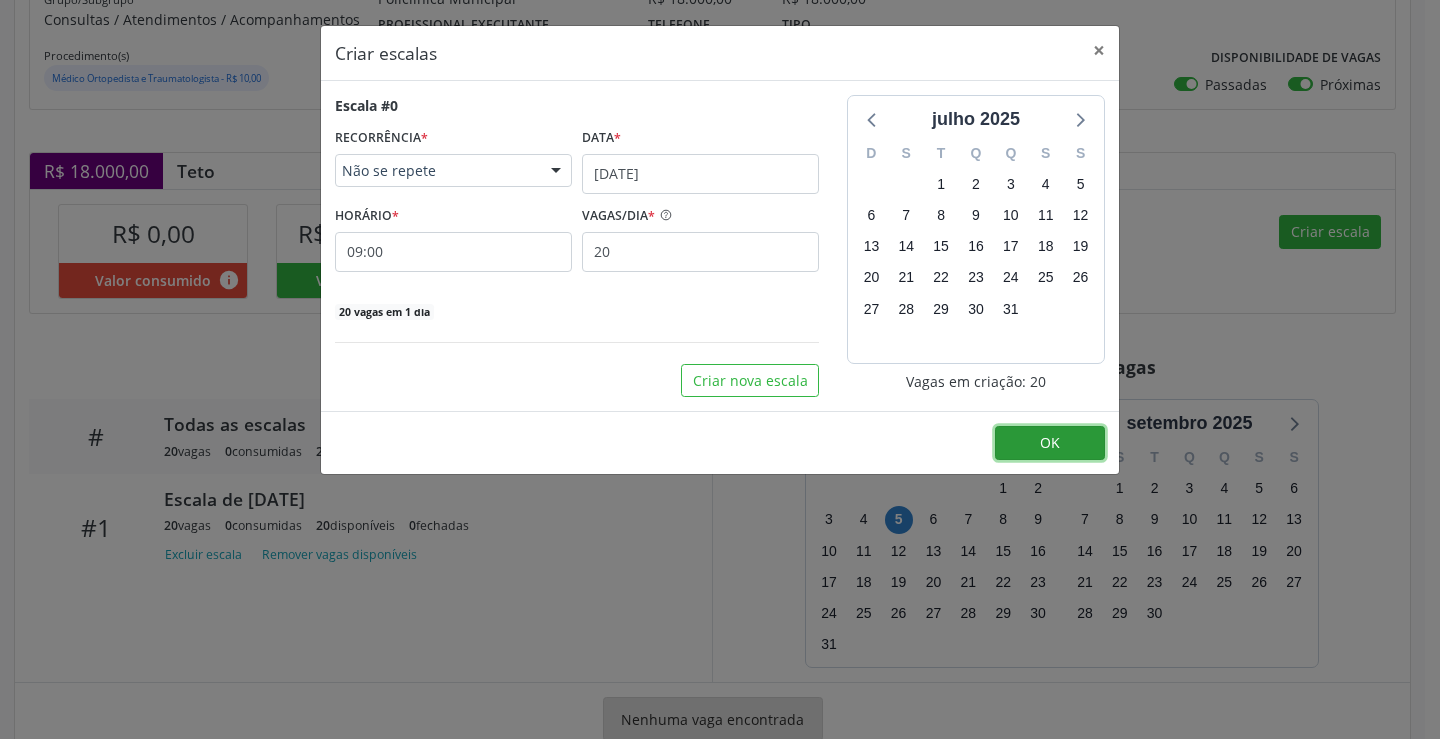 click on "OK" at bounding box center [1050, 443] 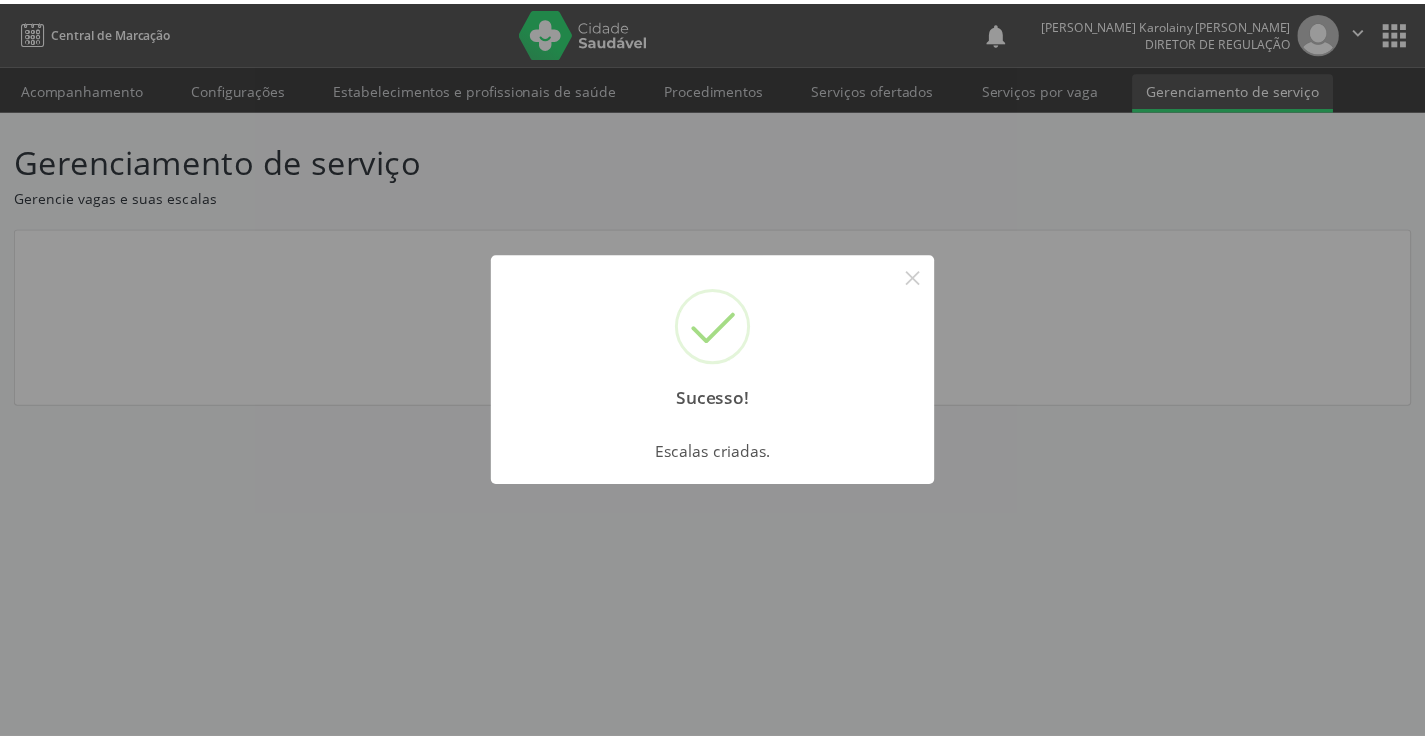 scroll, scrollTop: 0, scrollLeft: 0, axis: both 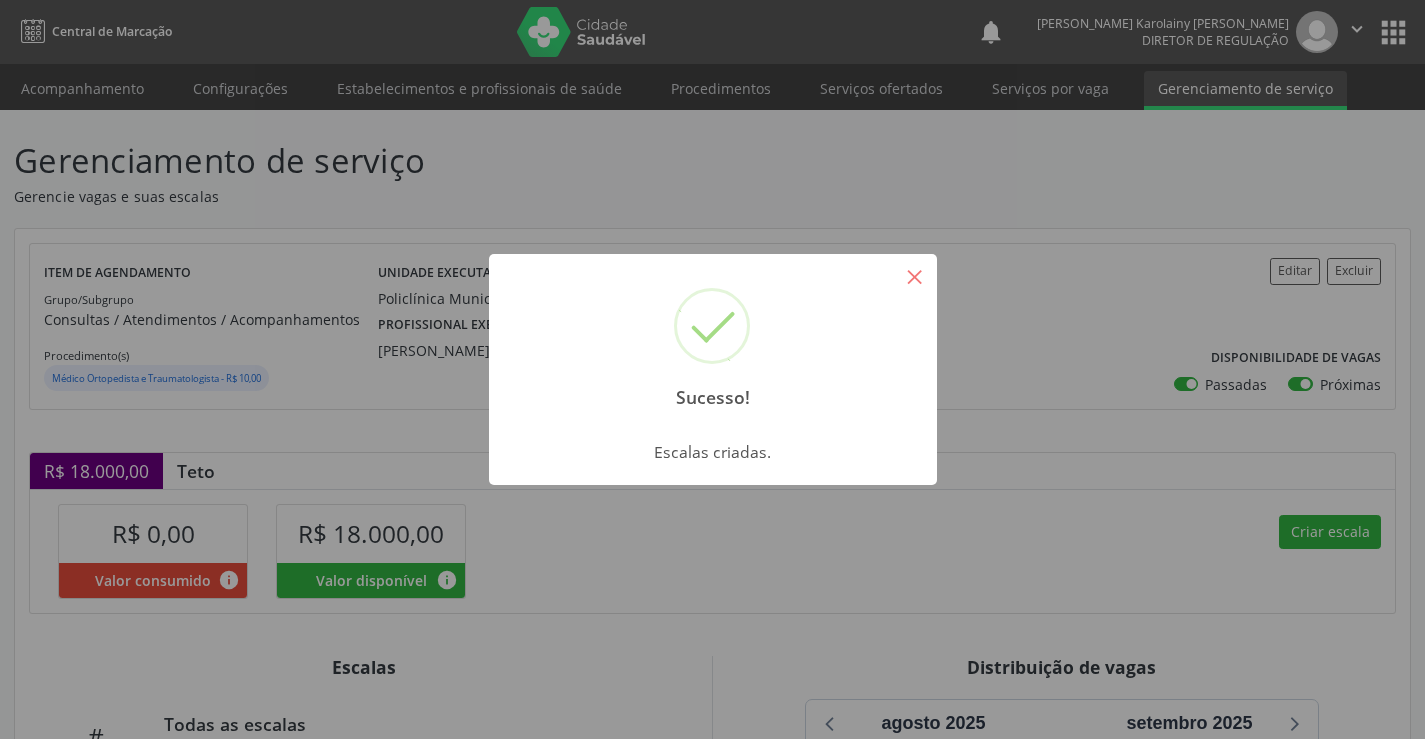 click on "×" at bounding box center (915, 276) 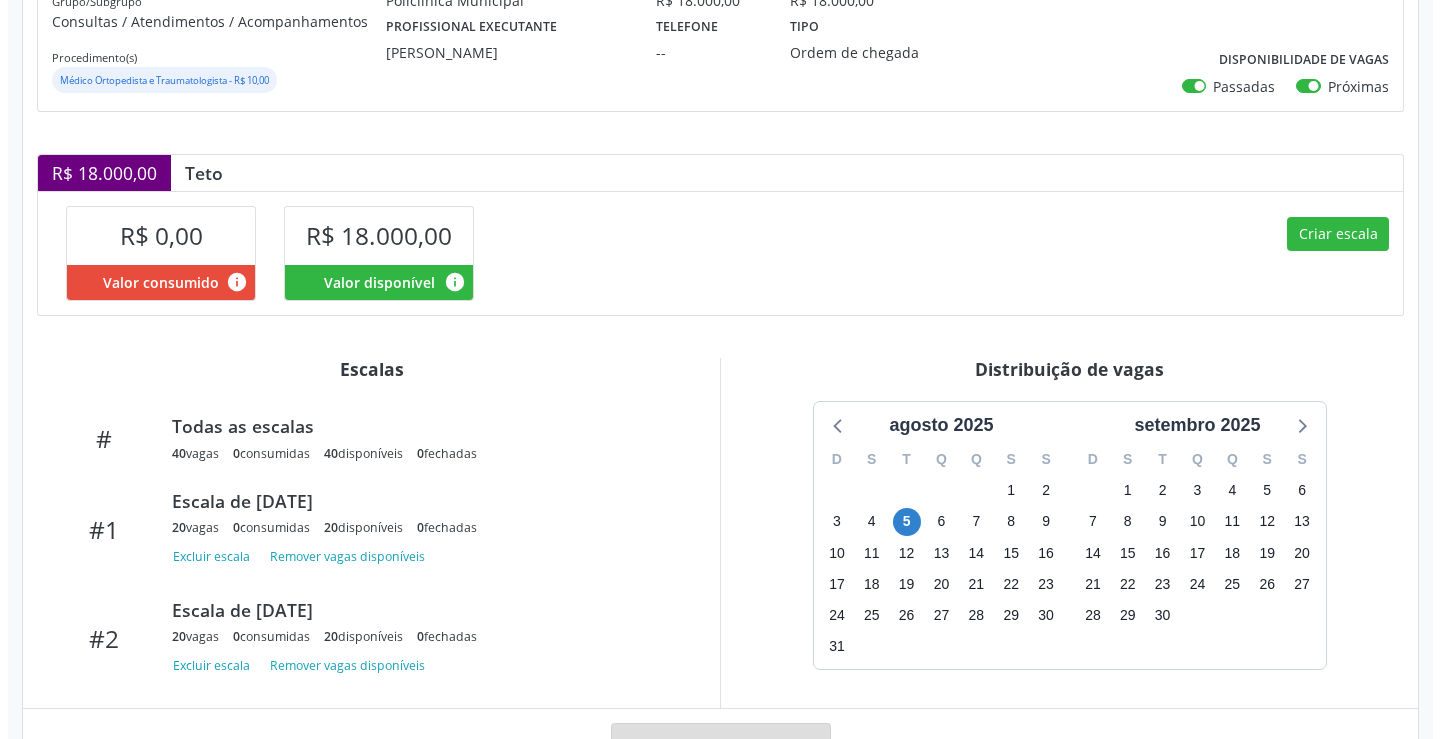 scroll, scrollTop: 300, scrollLeft: 0, axis: vertical 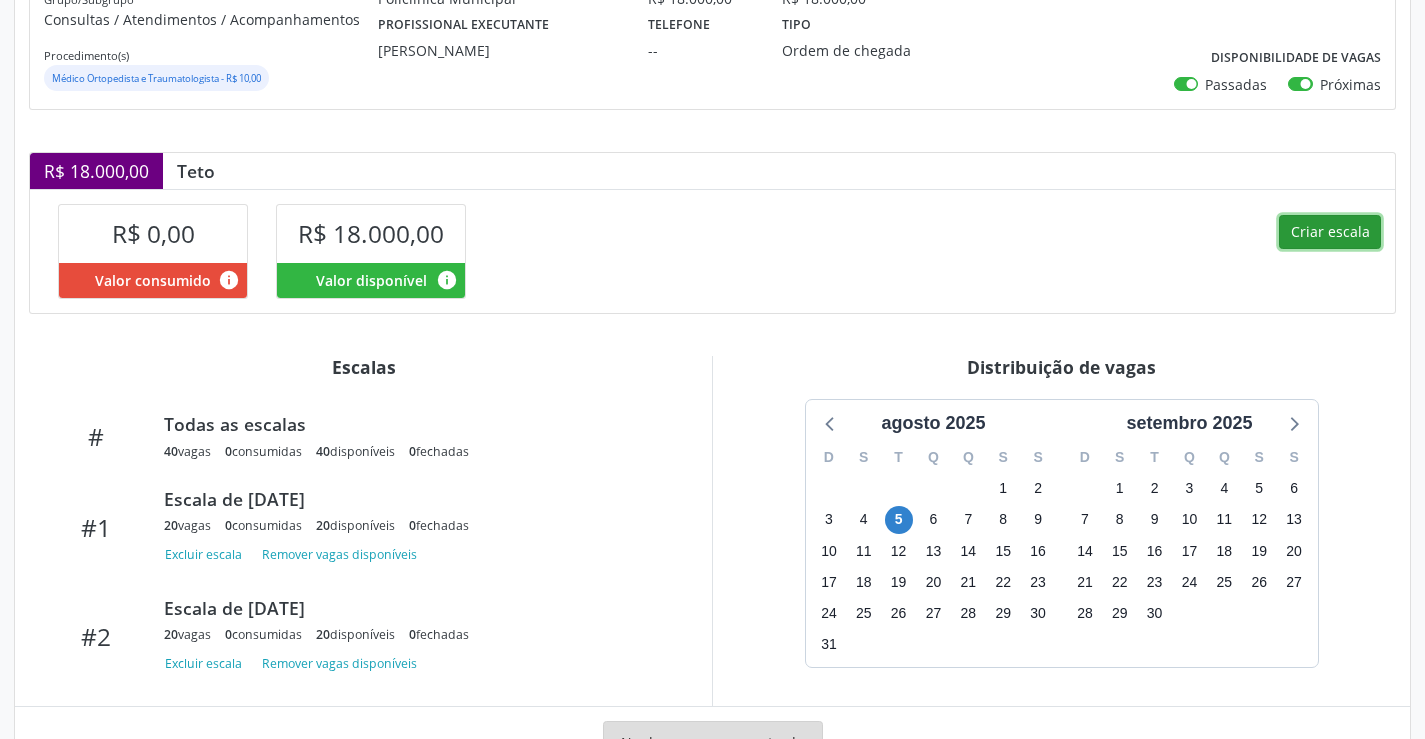 click on "Criar escala" at bounding box center [1330, 232] 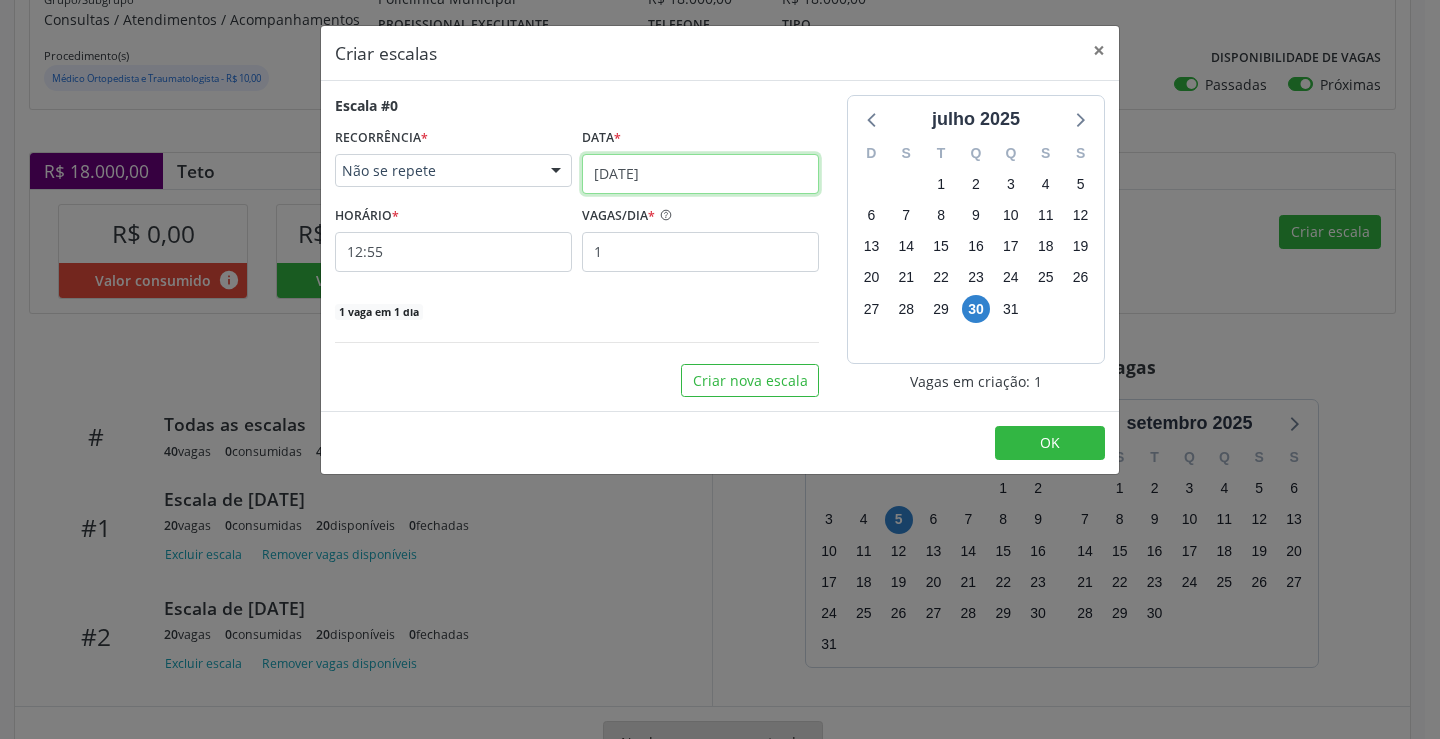 click on "[DATE]" at bounding box center (700, 174) 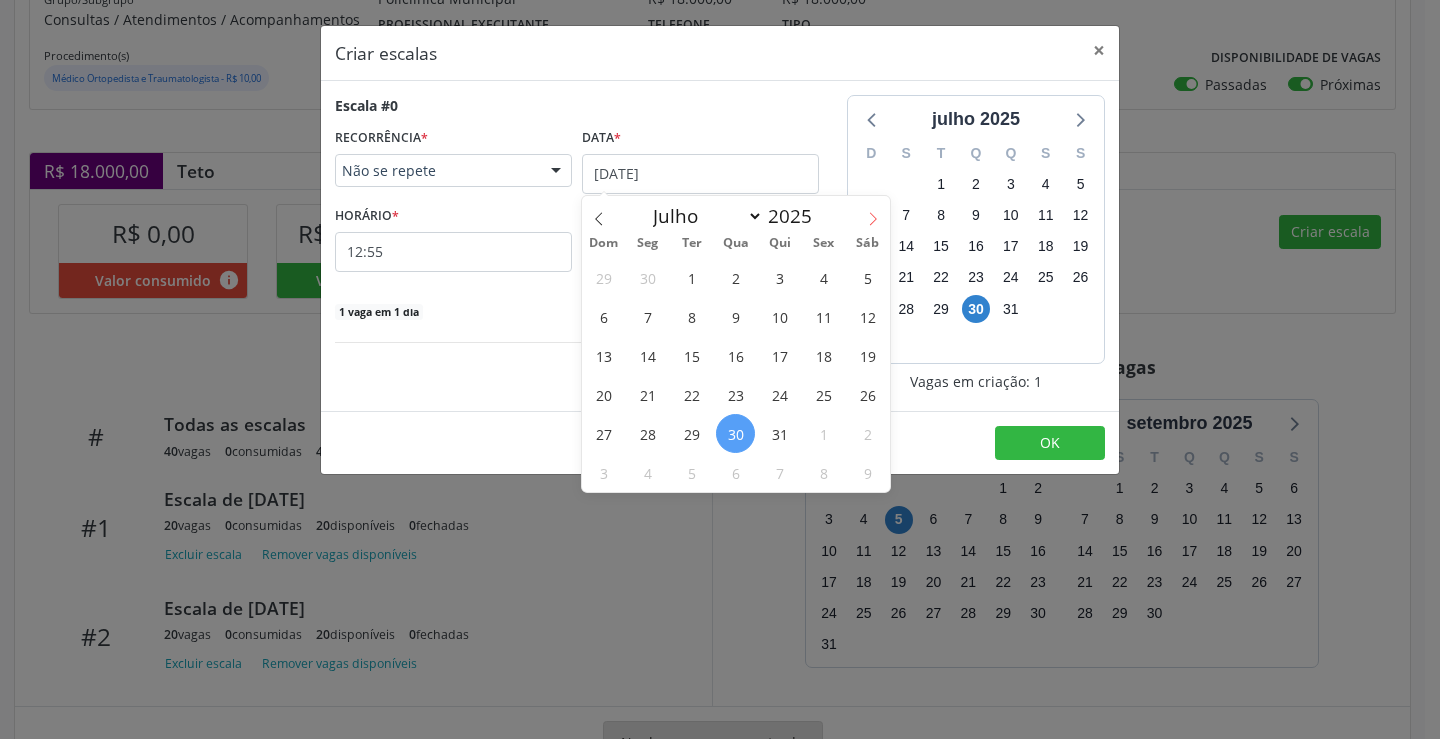 click 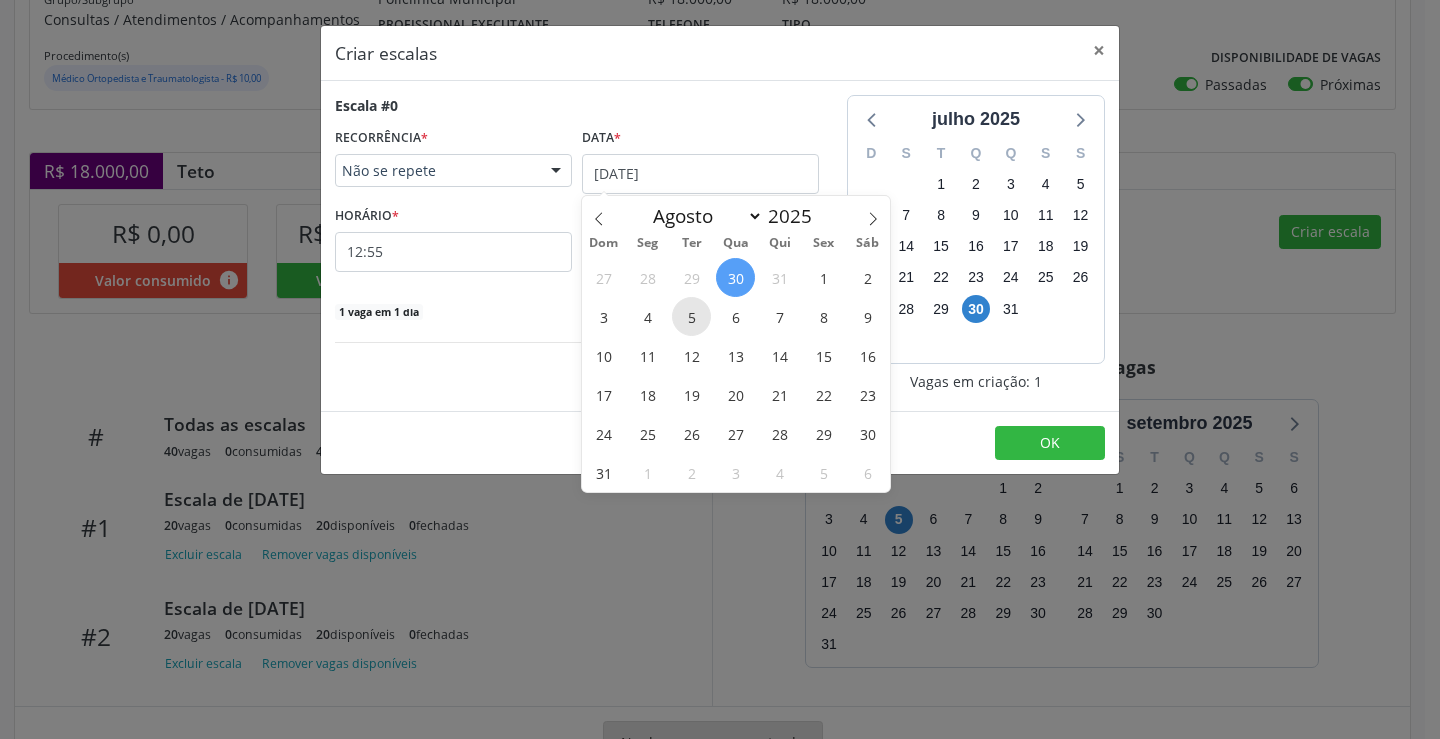 click on "5" at bounding box center [691, 316] 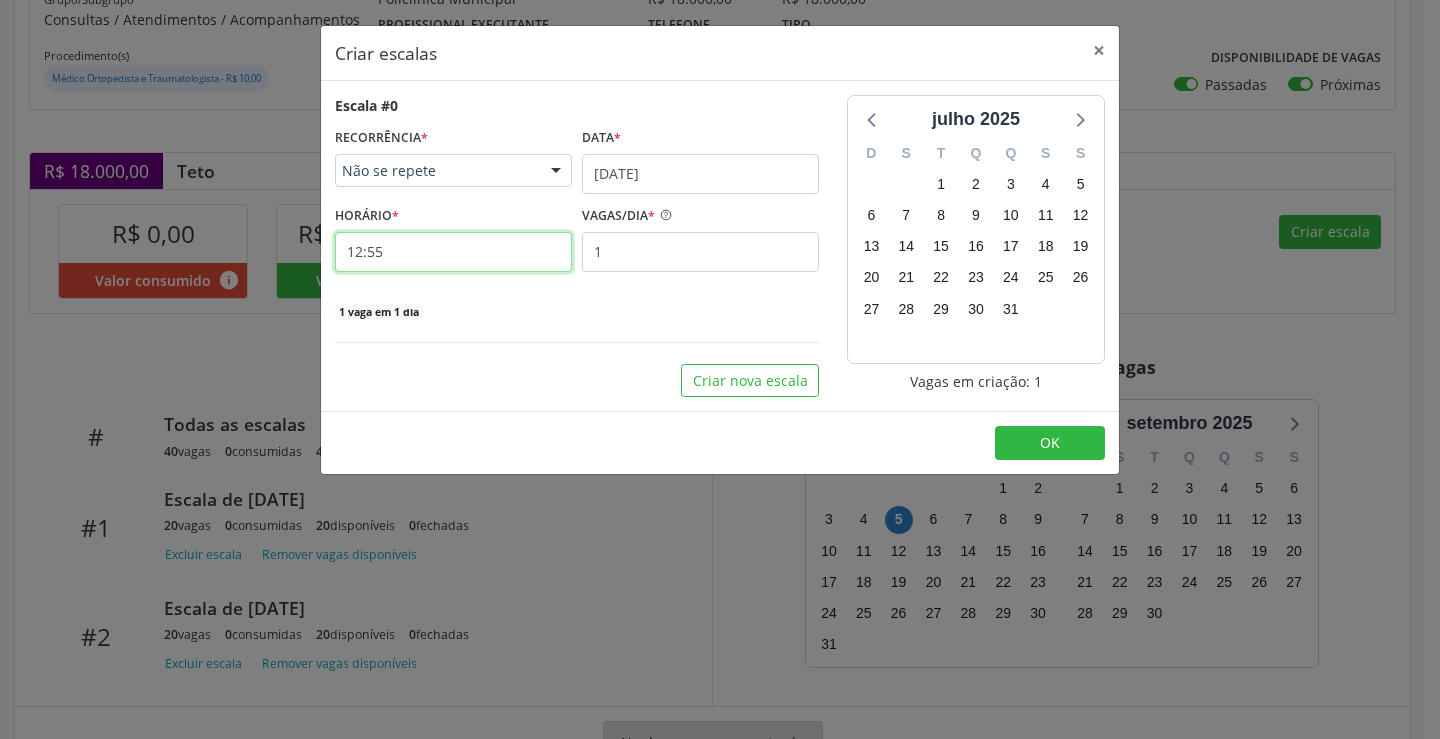 click on "12:55" at bounding box center [453, 252] 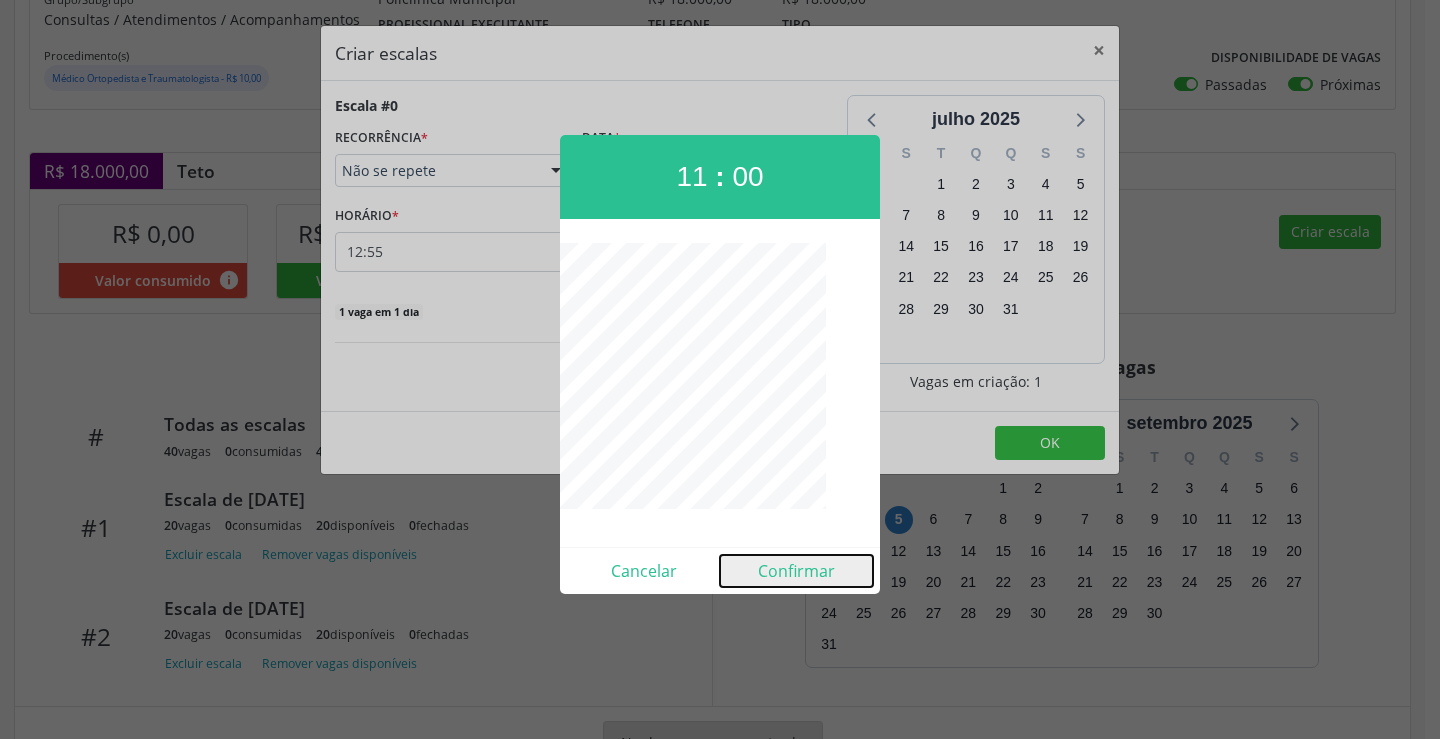 click on "Confirmar" at bounding box center (796, 571) 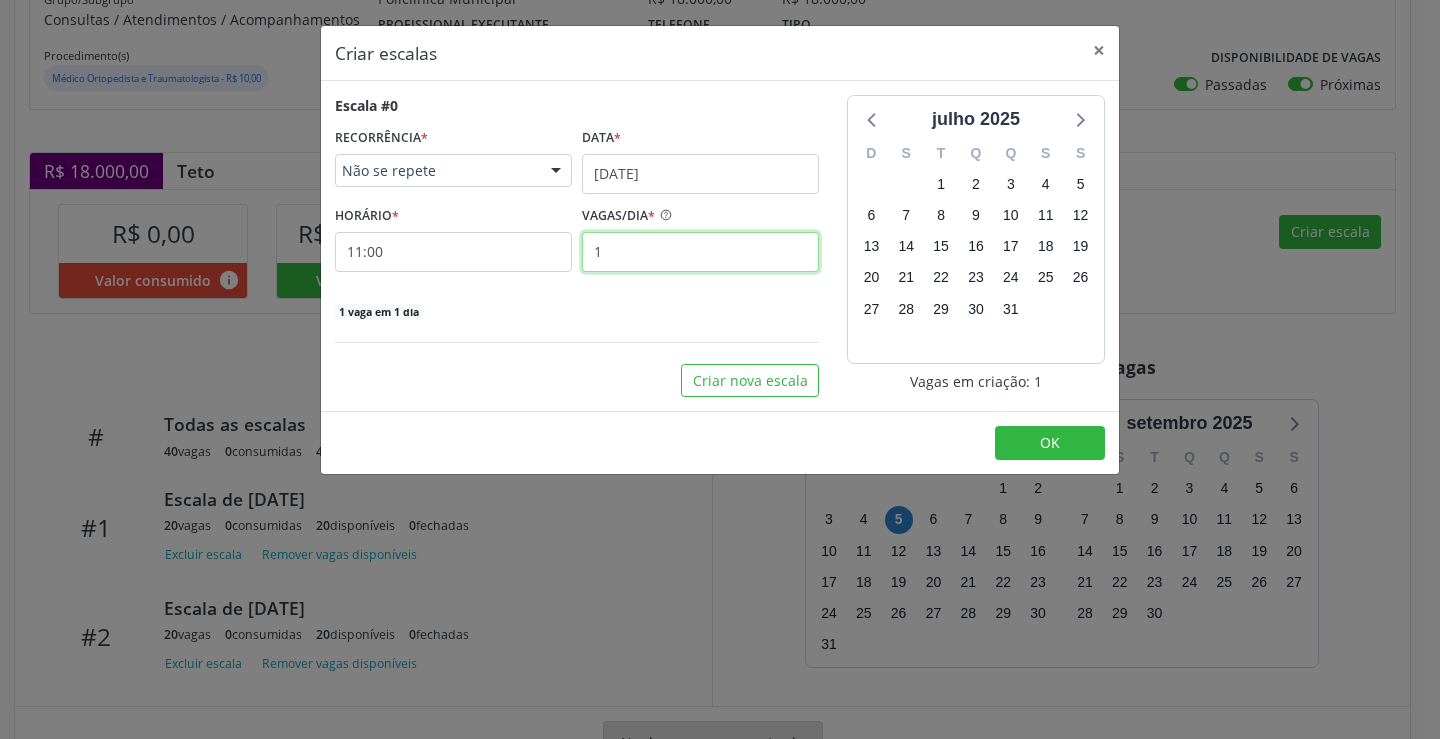 click on "1" at bounding box center (700, 252) 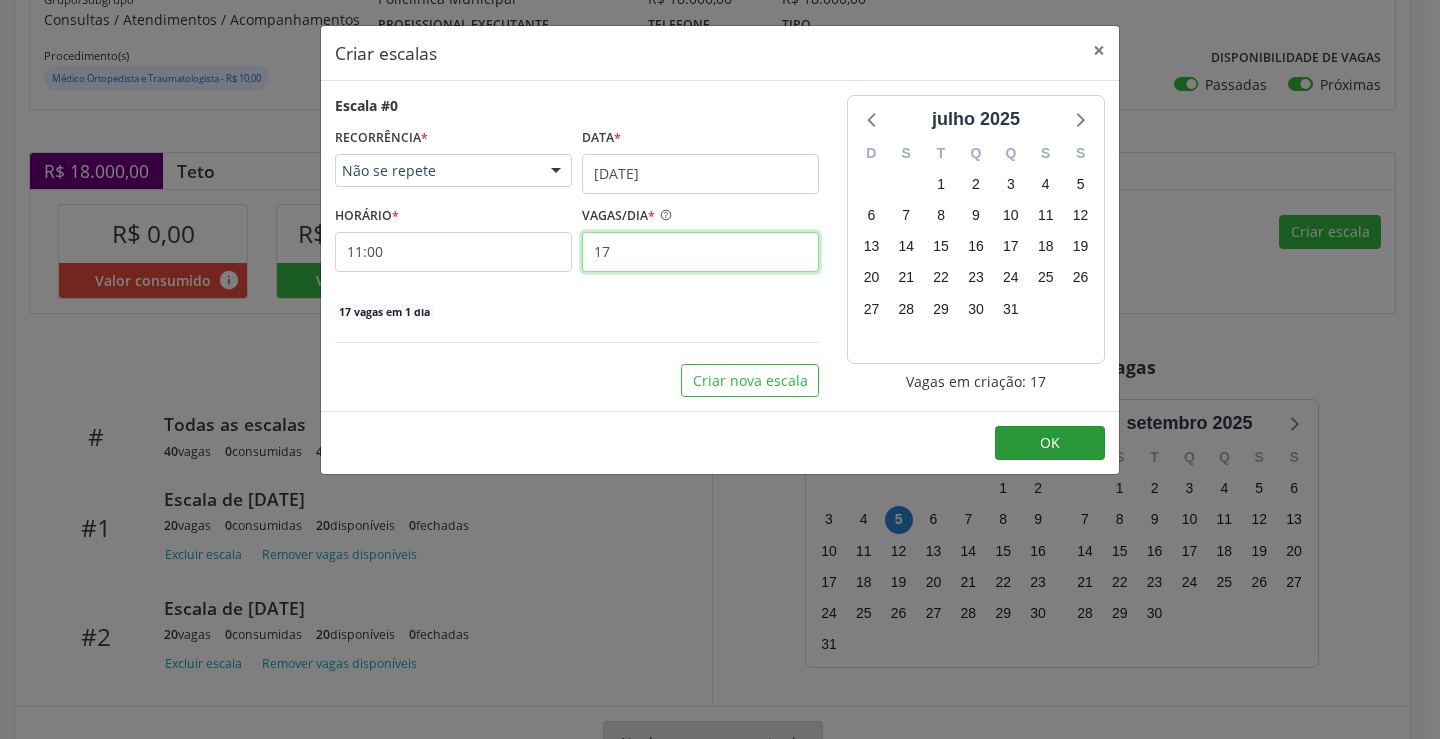 type on "17" 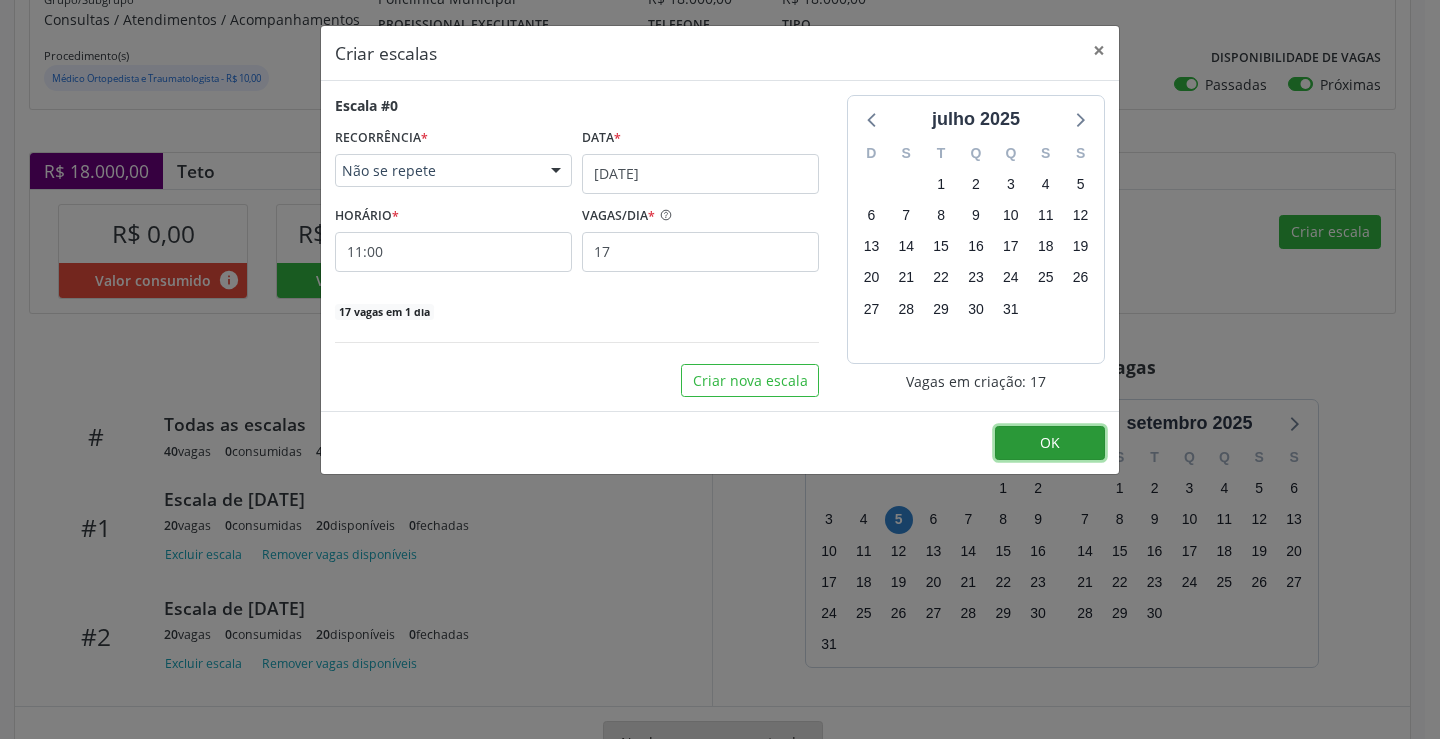 click on "OK" at bounding box center [1050, 443] 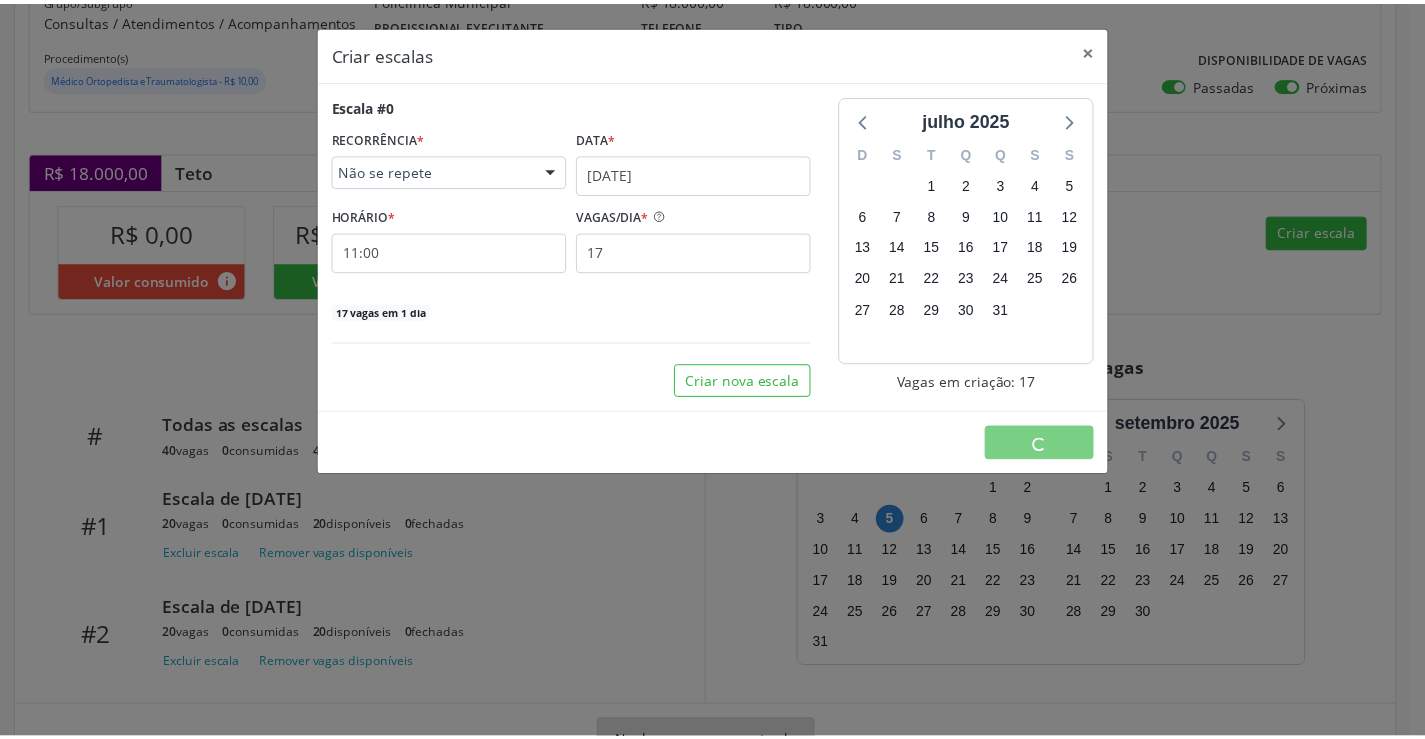 scroll, scrollTop: 0, scrollLeft: 0, axis: both 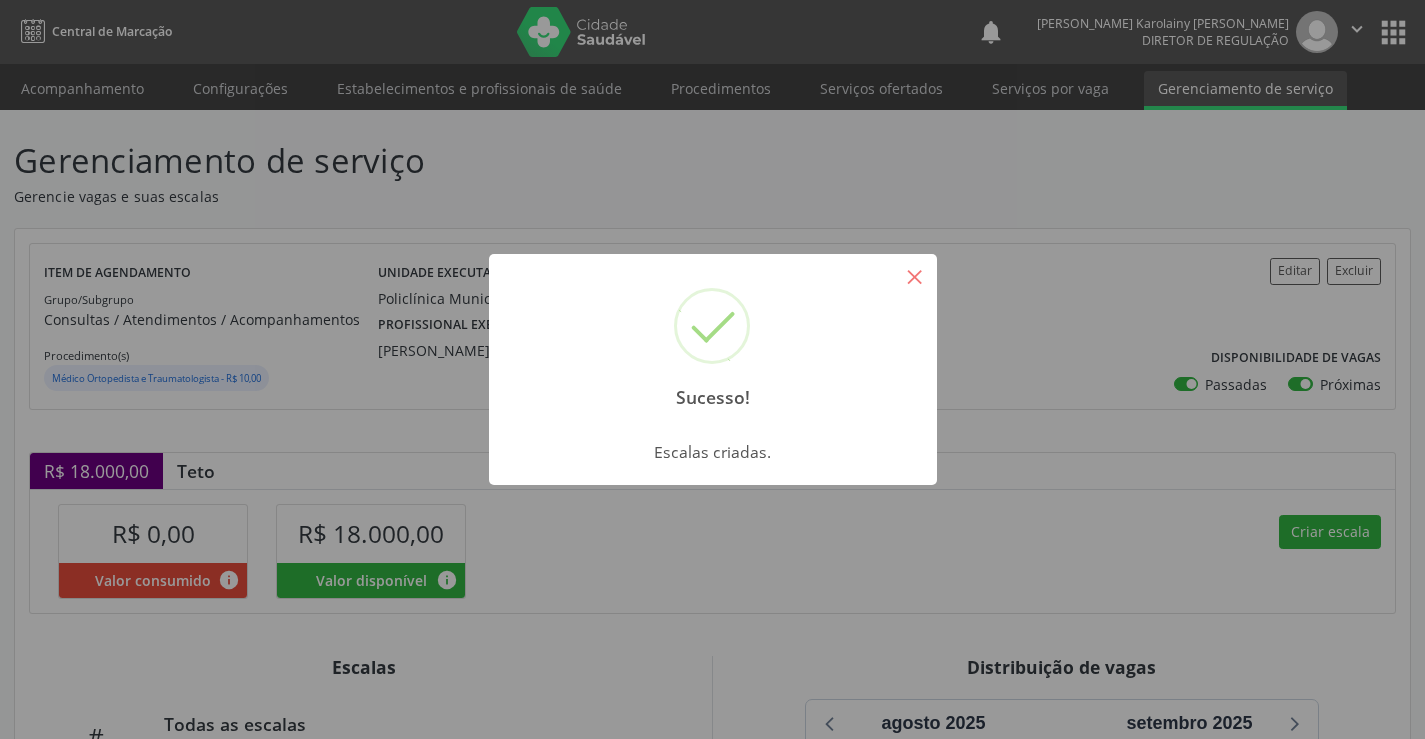 click on "×" at bounding box center (915, 276) 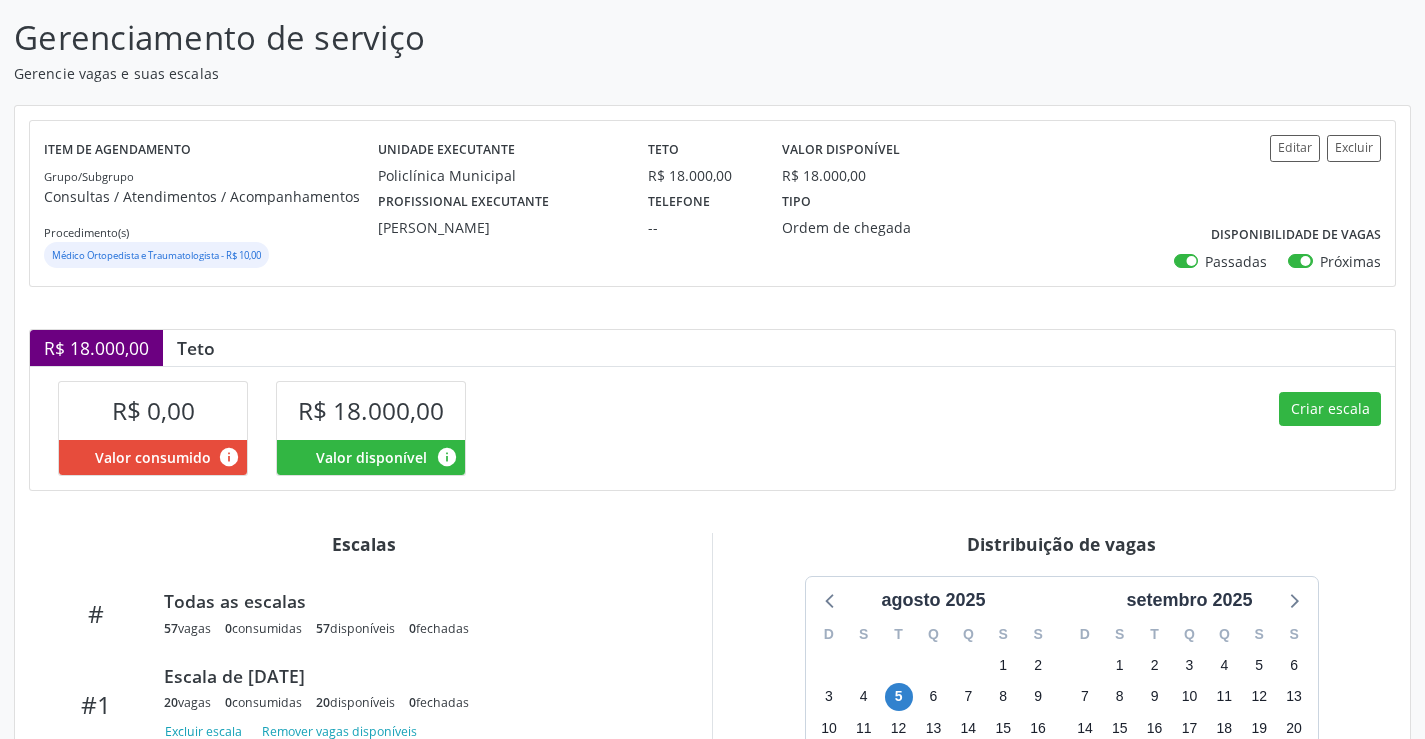 scroll, scrollTop: 390, scrollLeft: 0, axis: vertical 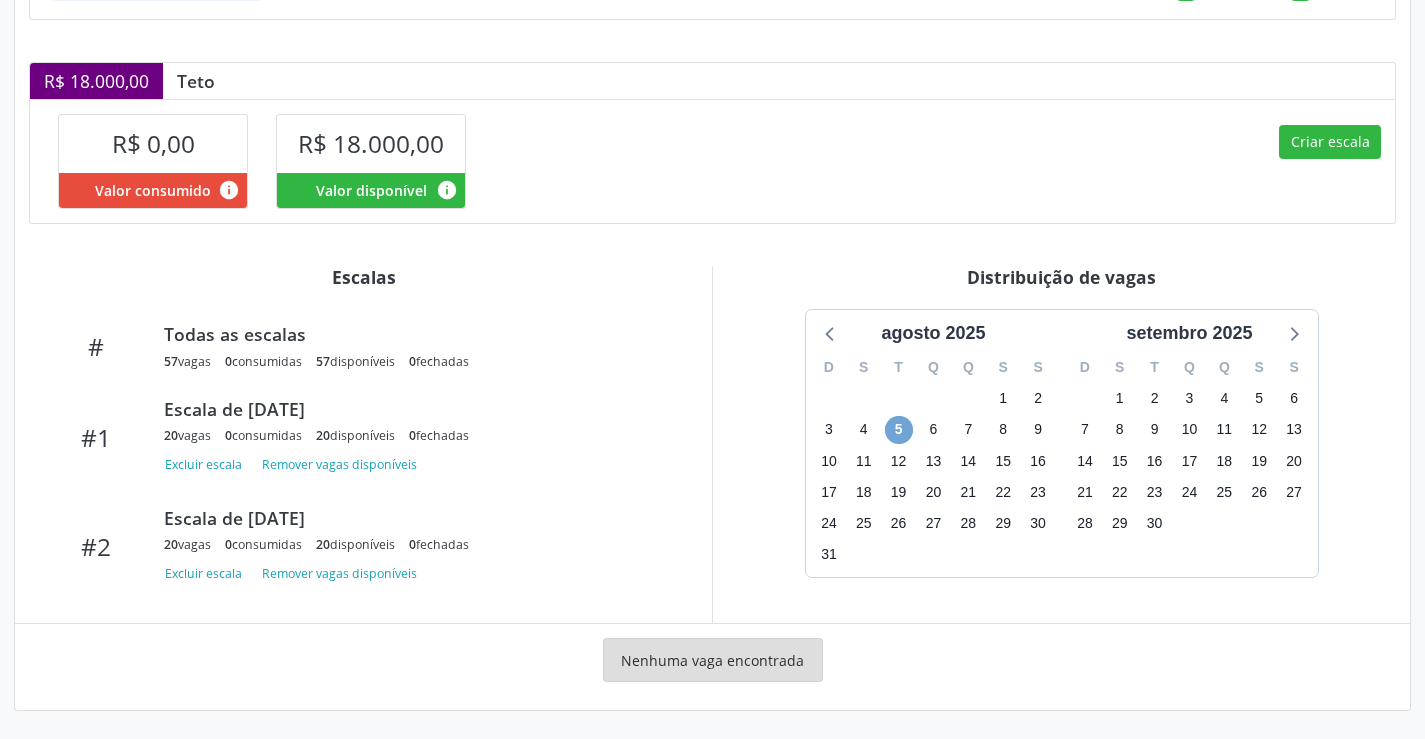 click on "5" at bounding box center (899, 430) 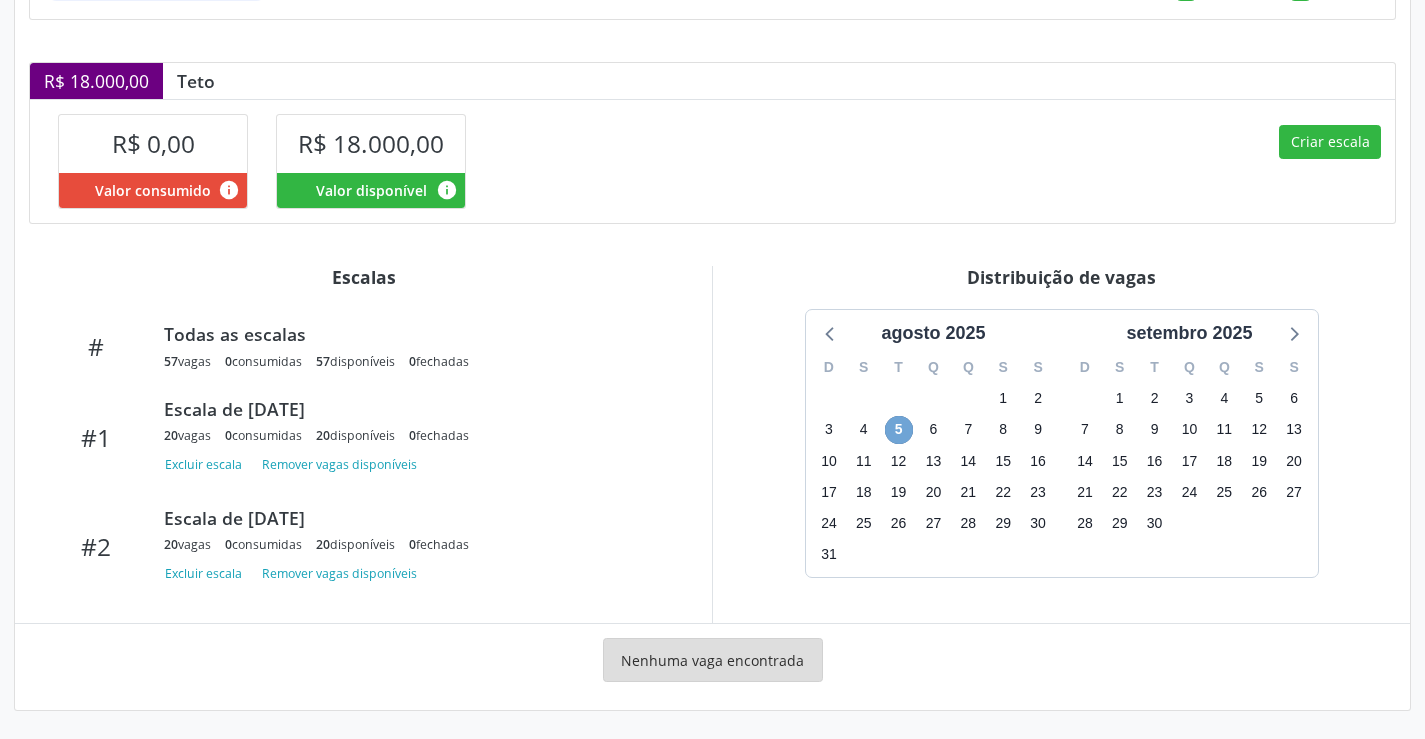 click on "5" at bounding box center [899, 430] 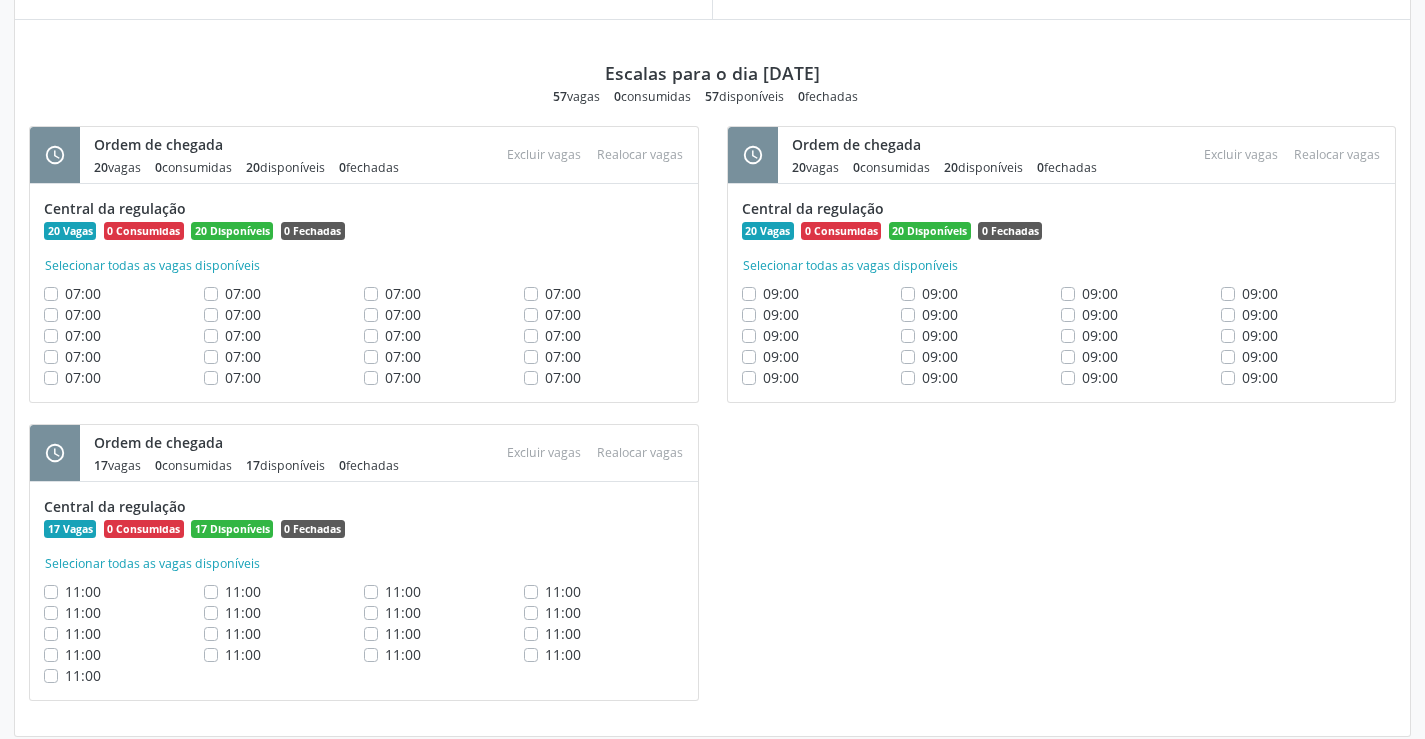 scroll, scrollTop: 594, scrollLeft: 0, axis: vertical 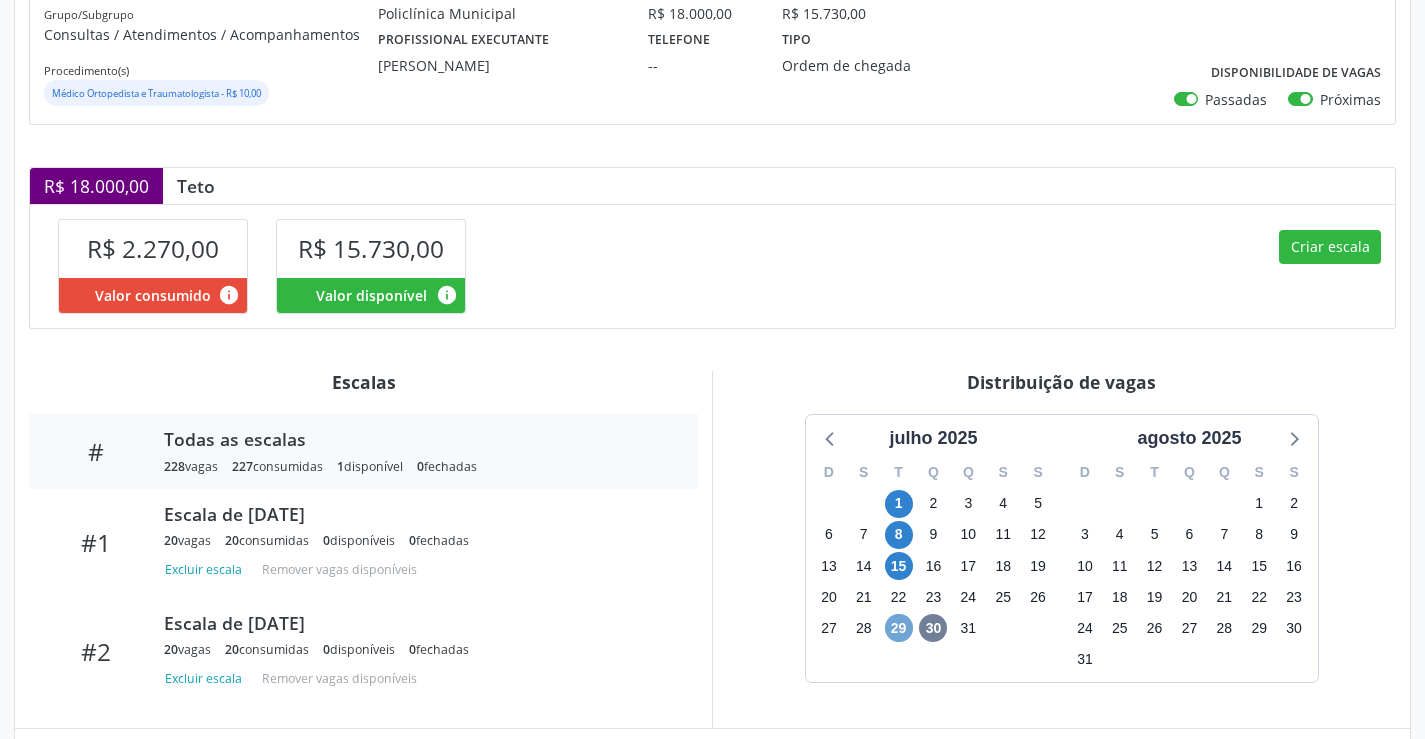 click on "29" at bounding box center [899, 628] 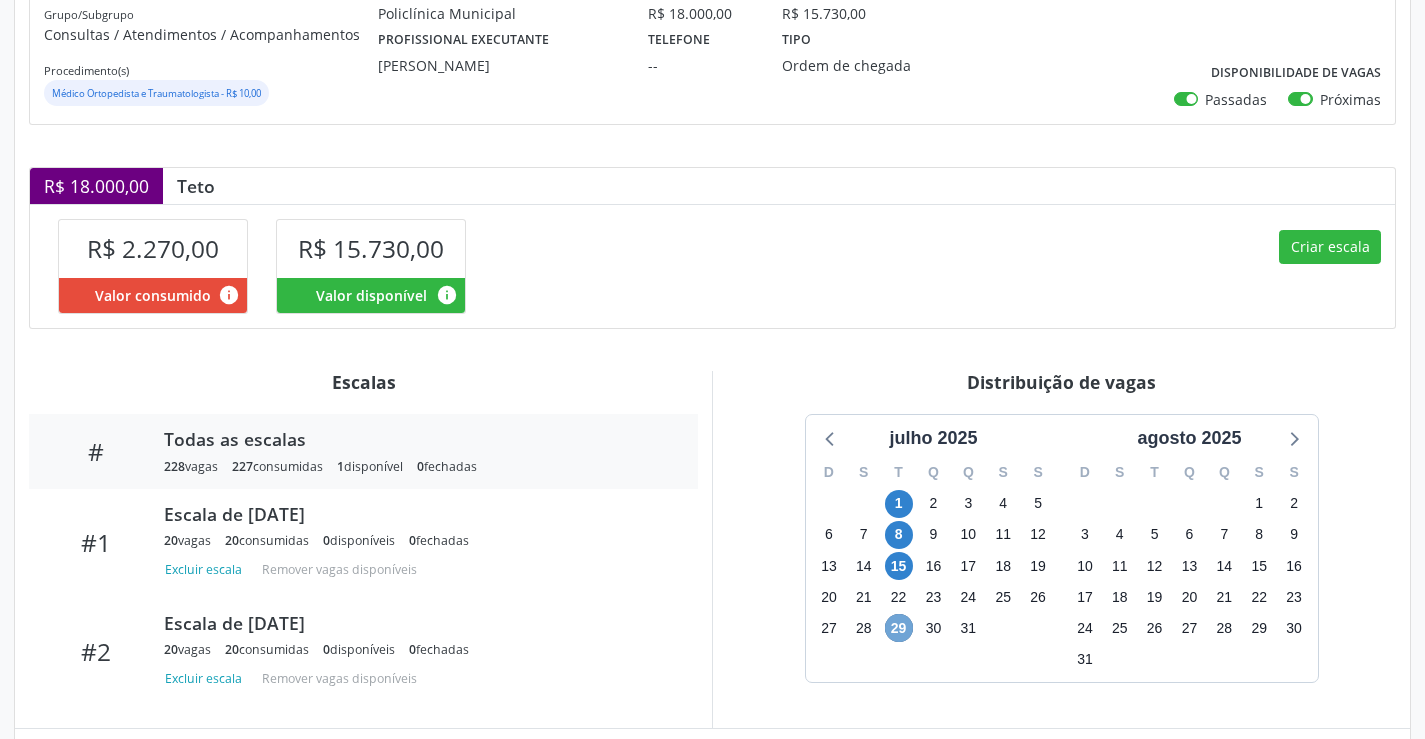 click on "29" at bounding box center [899, 628] 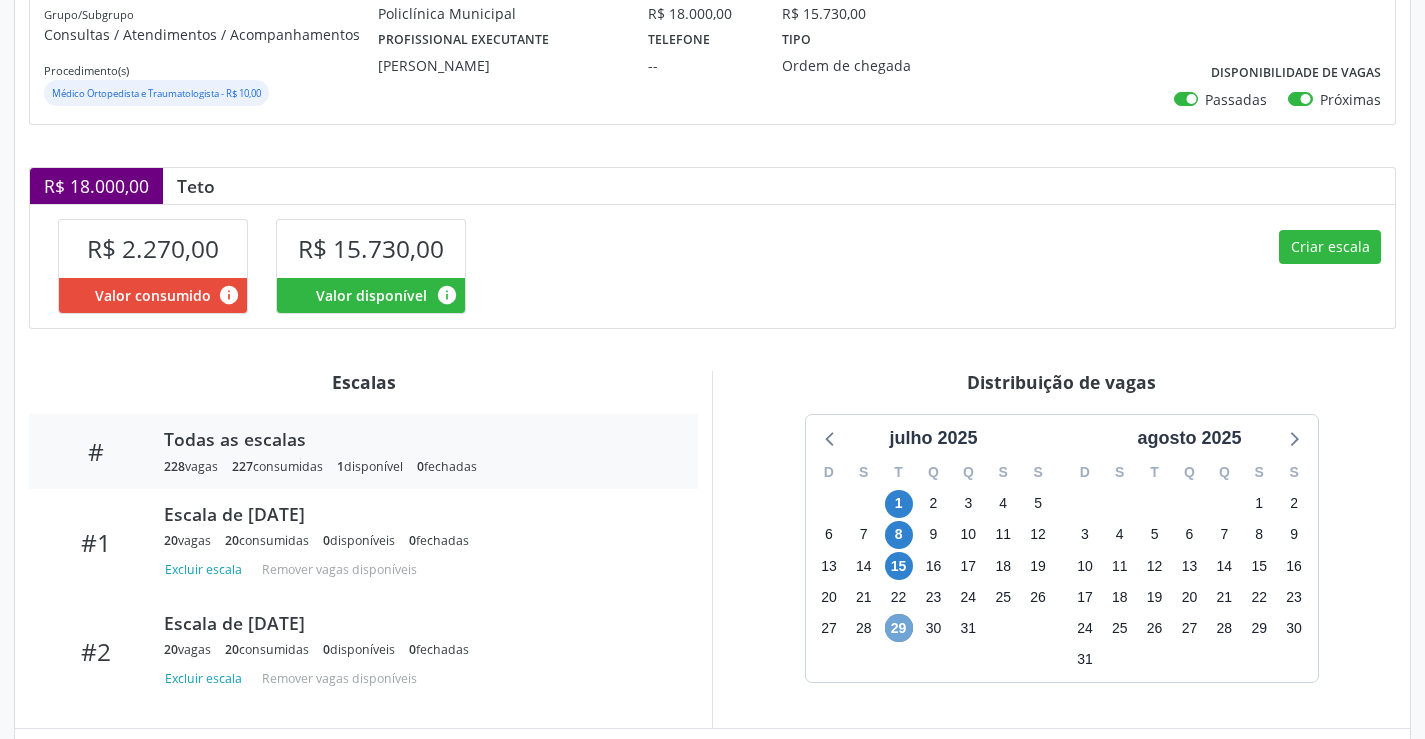 click on "29" at bounding box center (899, 628) 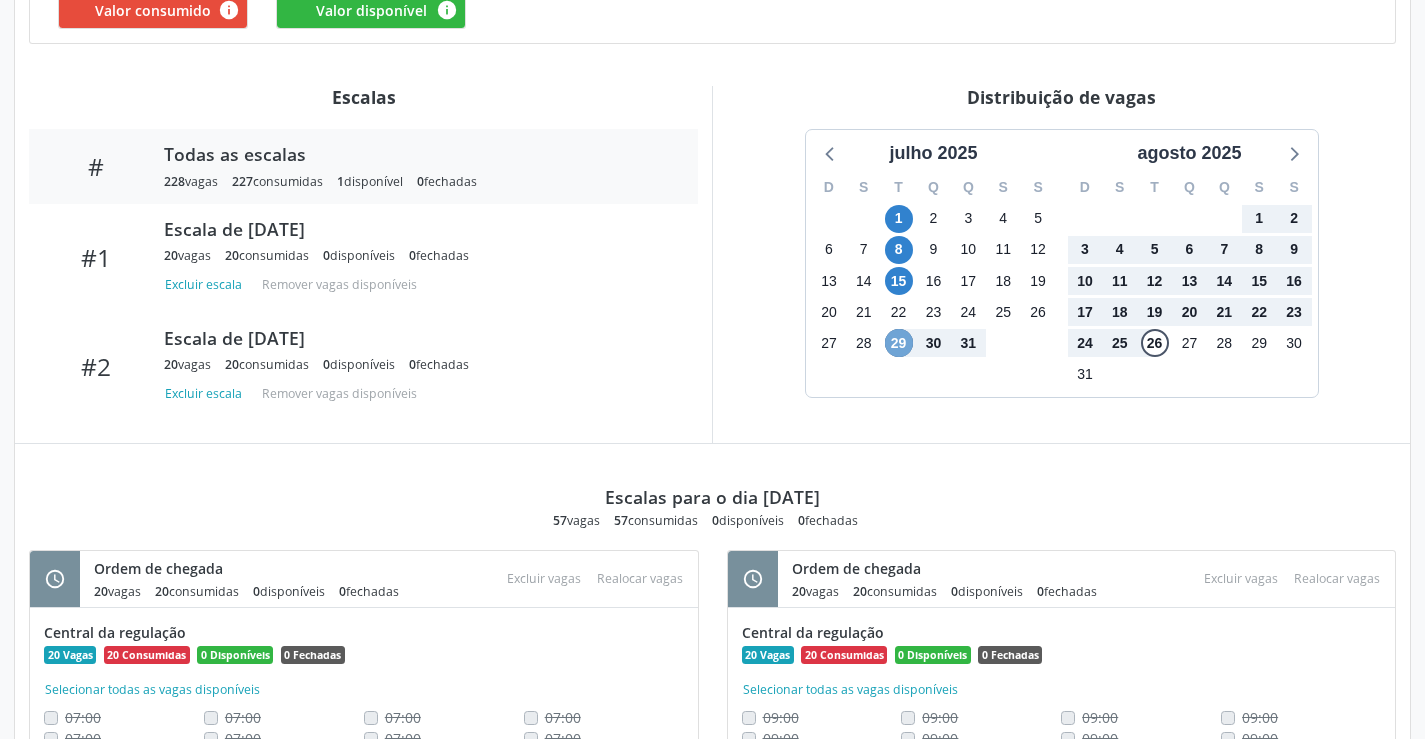 scroll, scrollTop: 420, scrollLeft: 0, axis: vertical 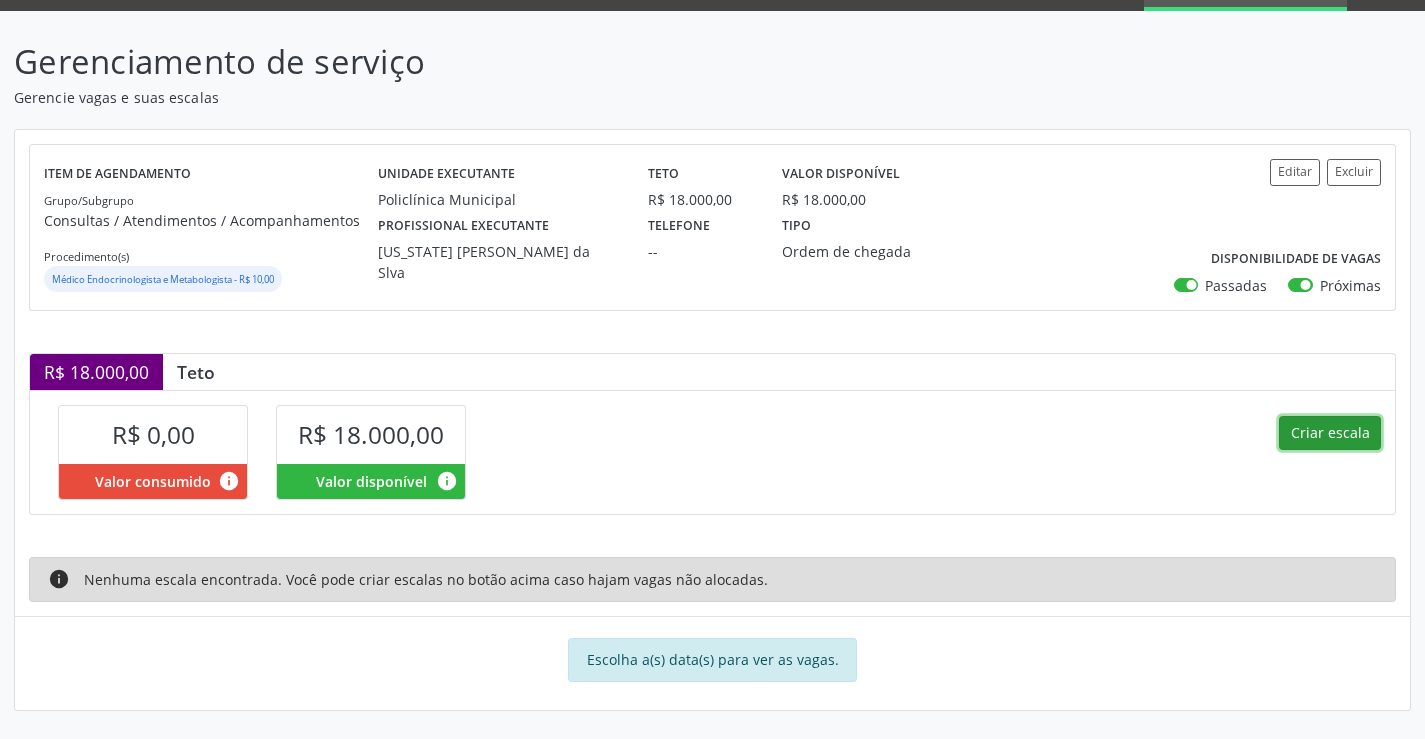 click on "Criar escala" at bounding box center (1330, 433) 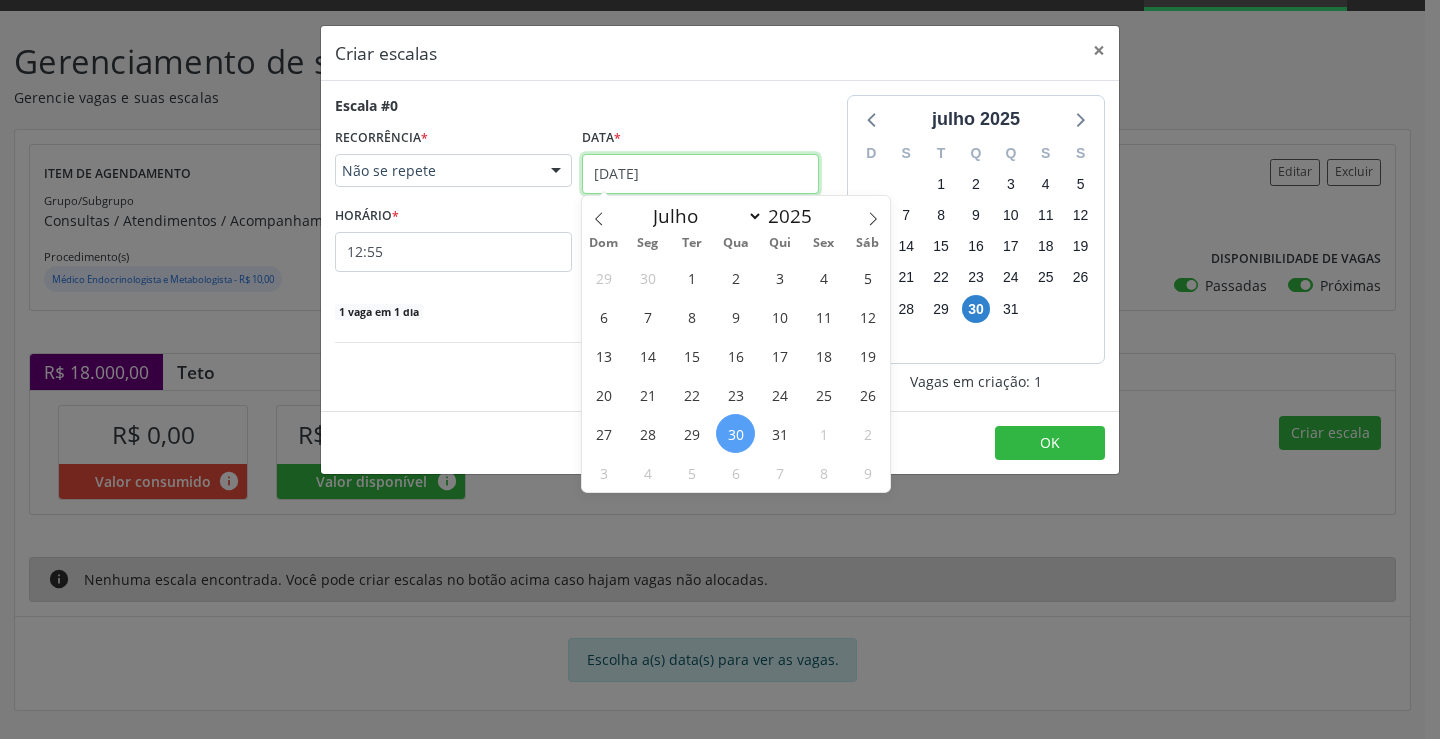 click on "[DATE]" at bounding box center [700, 174] 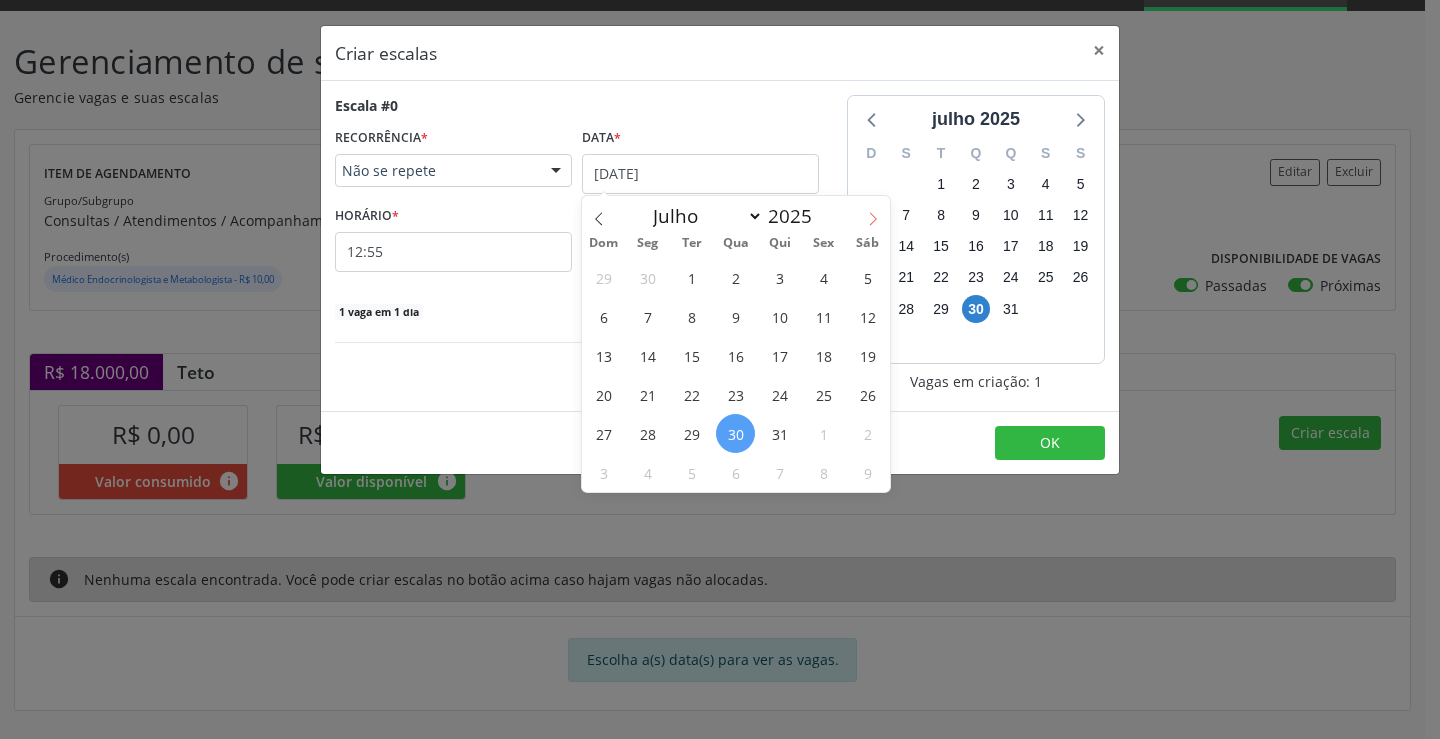 click 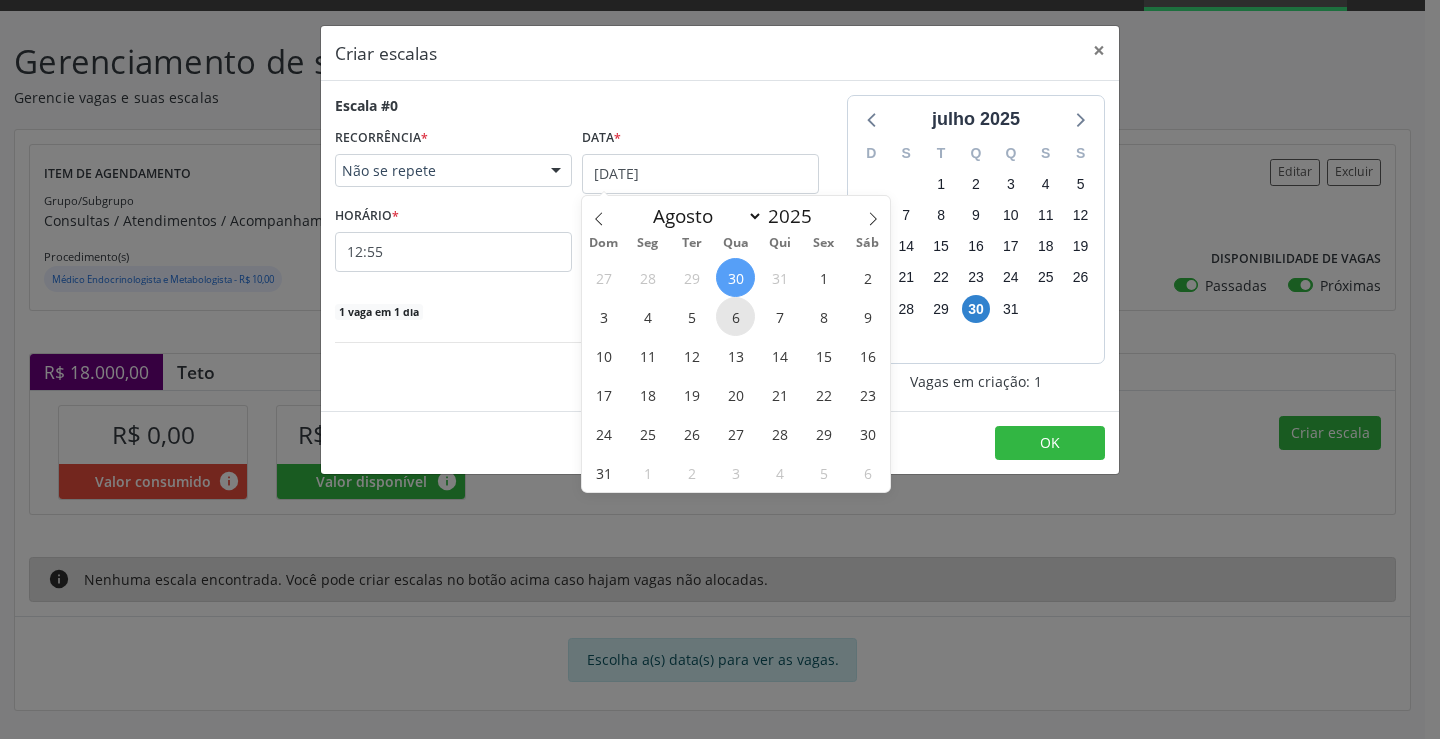 click on "6" at bounding box center (735, 316) 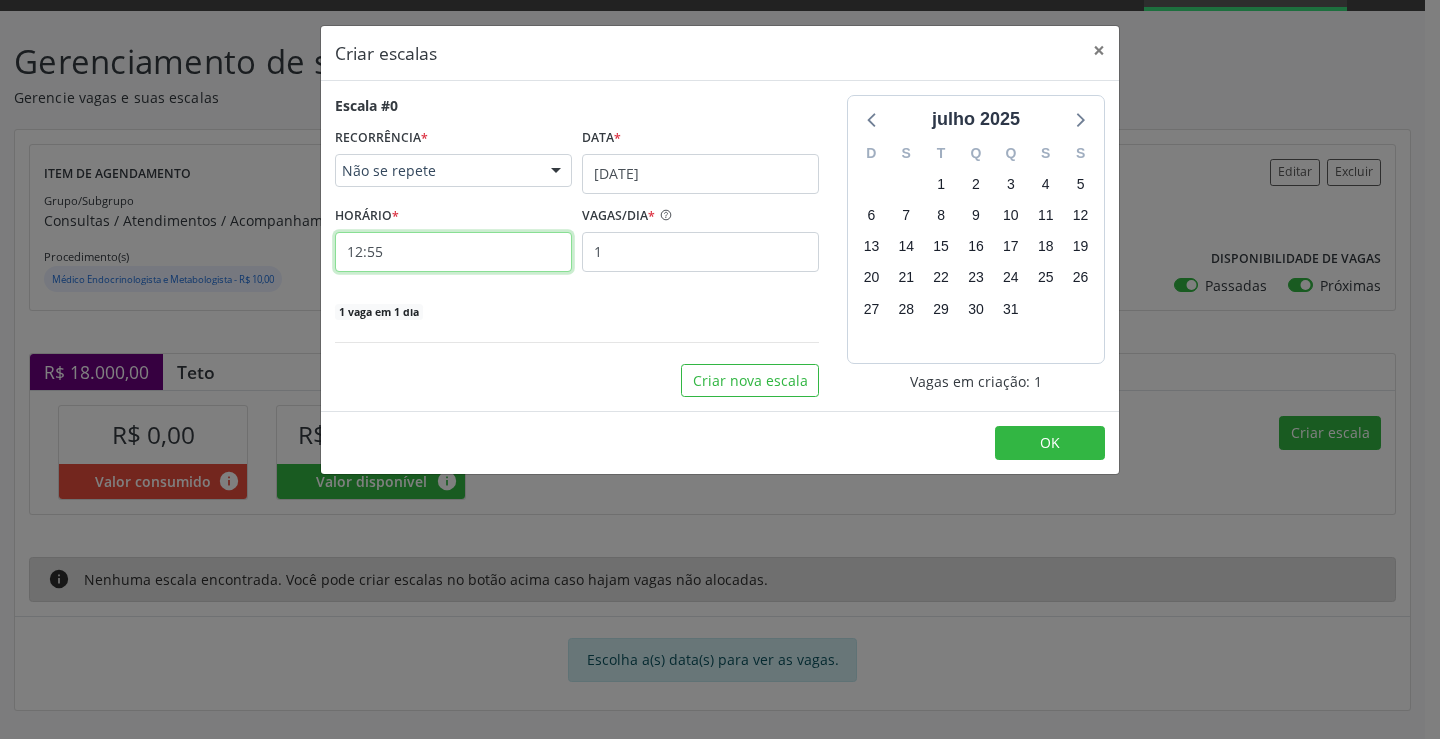 click on "12:55" at bounding box center [453, 252] 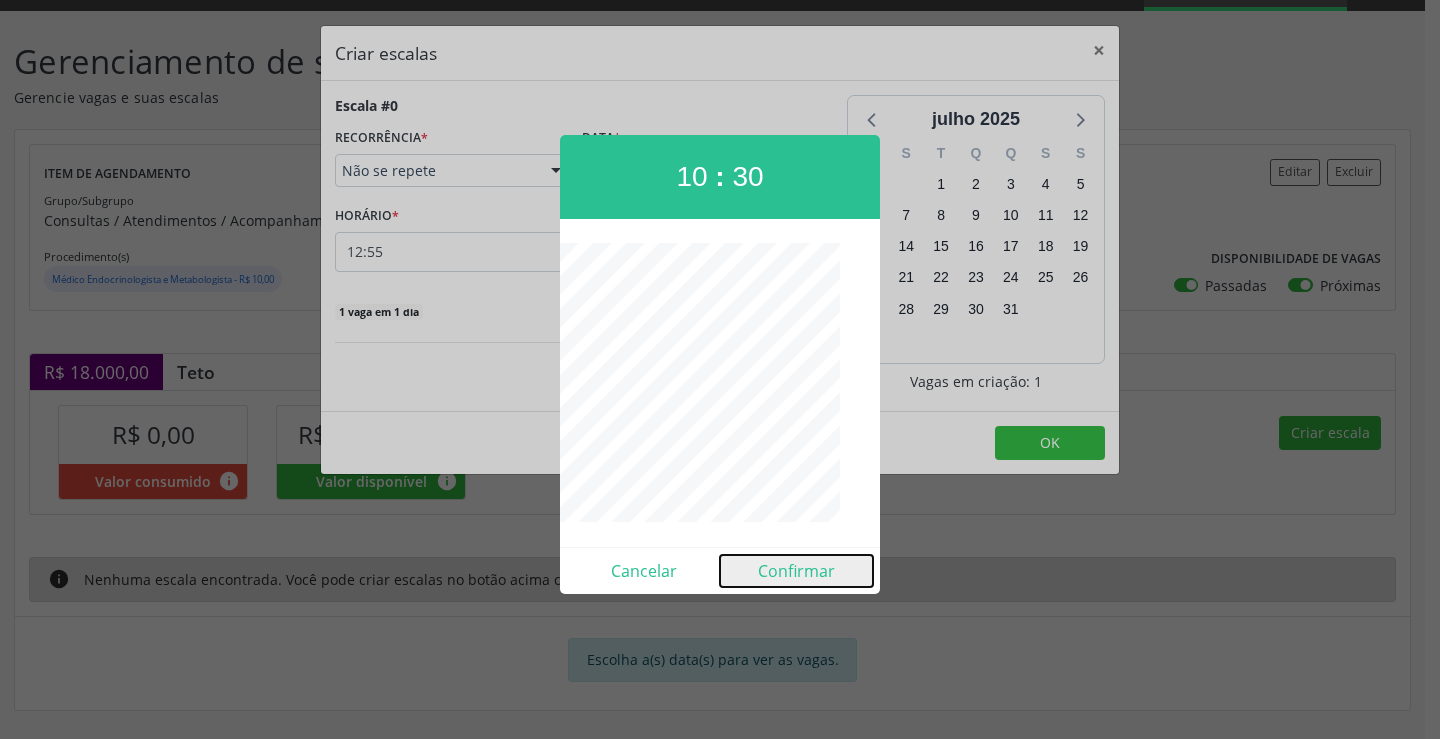 click on "Confirmar" at bounding box center [796, 571] 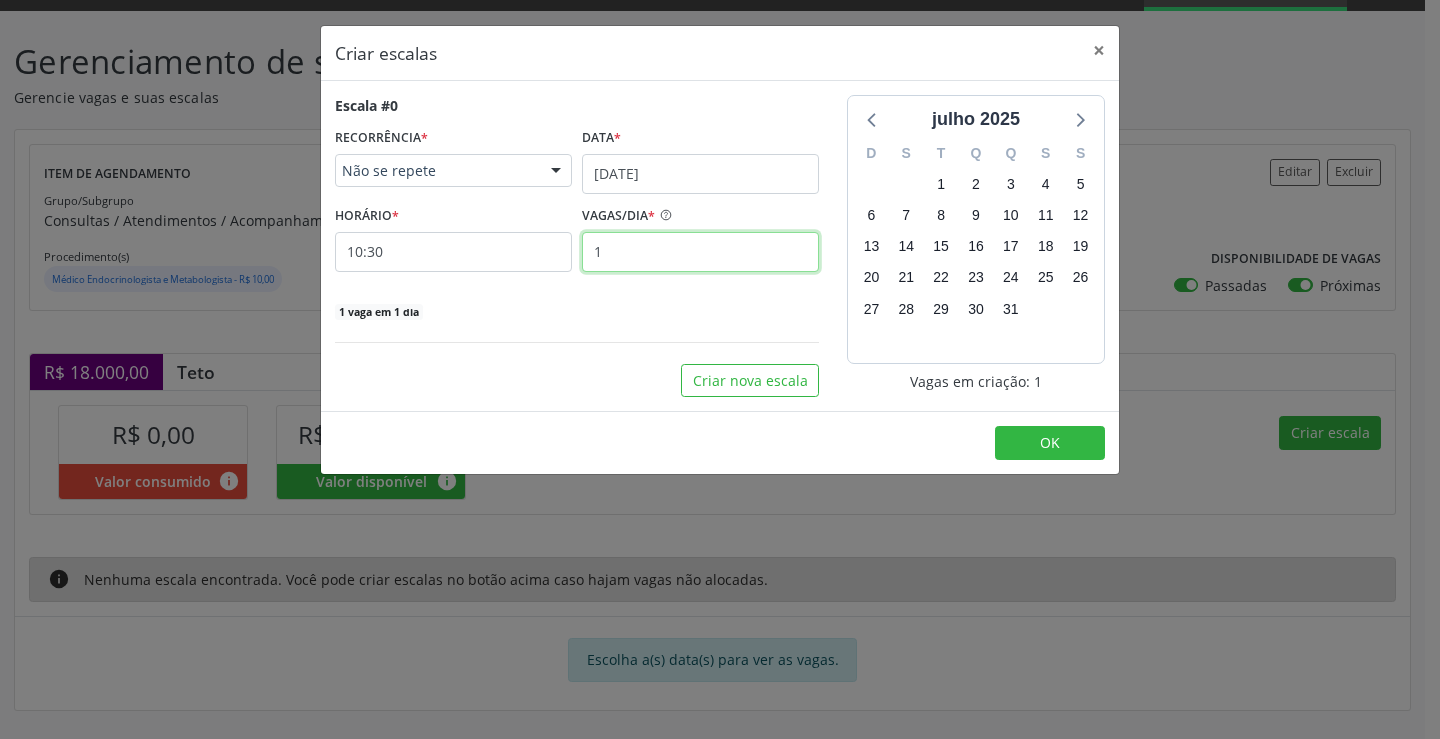 click on "1" at bounding box center (700, 252) 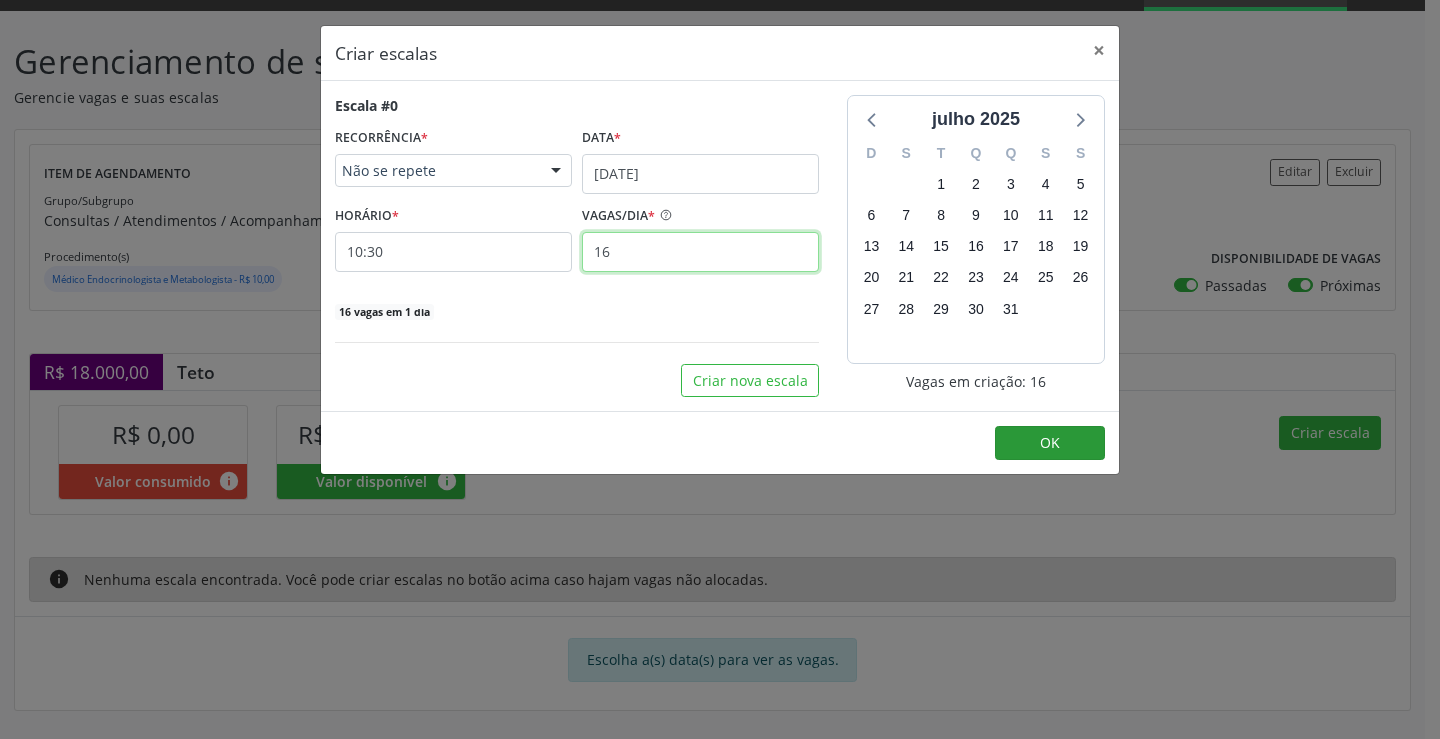 type on "16" 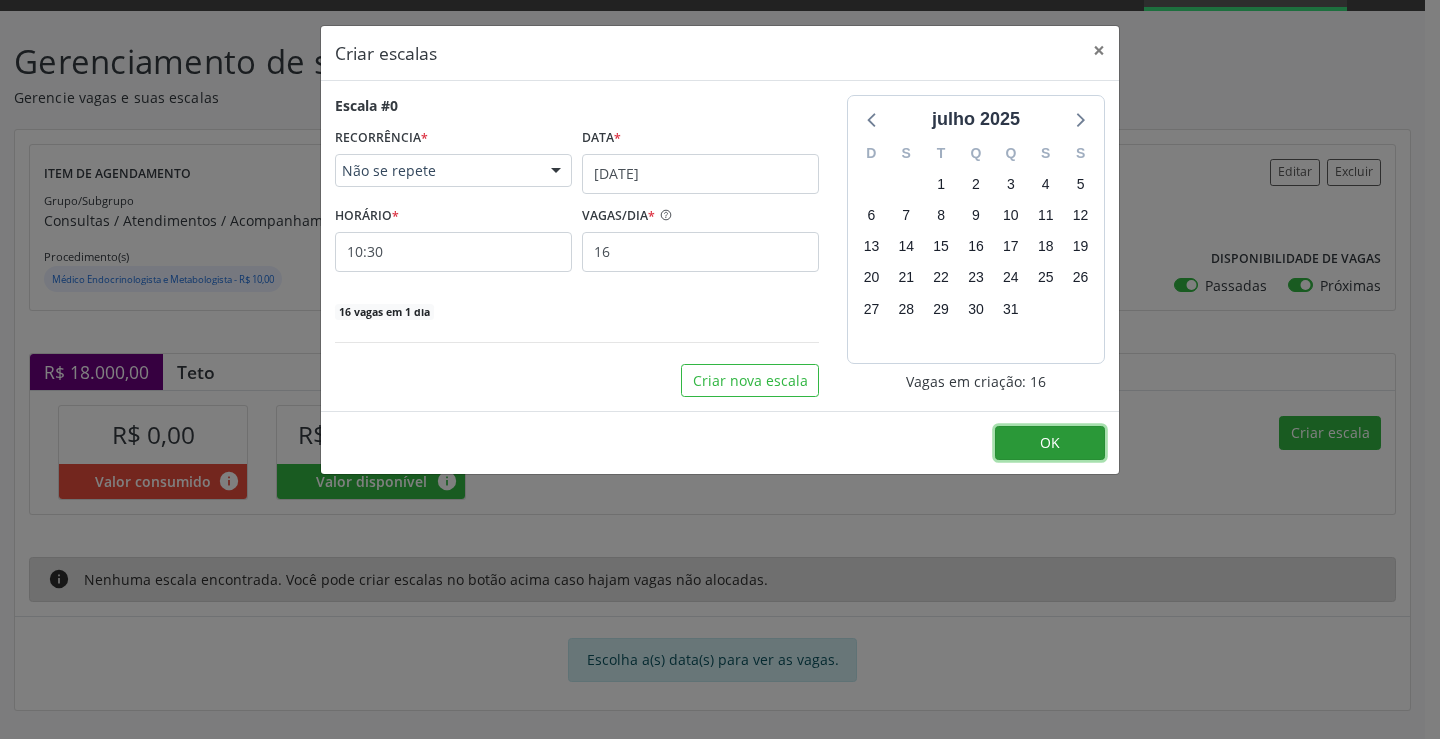 click on "OK" at bounding box center [1050, 443] 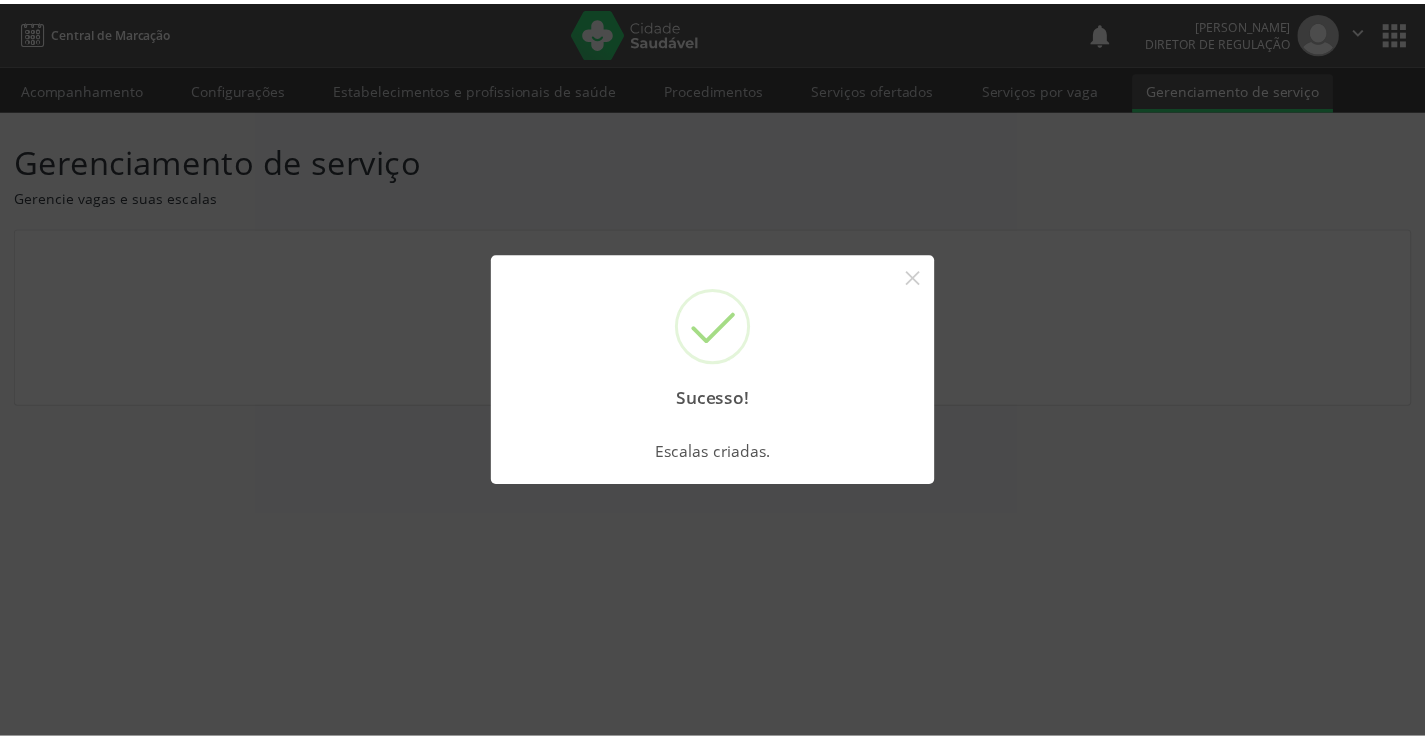 scroll, scrollTop: 0, scrollLeft: 0, axis: both 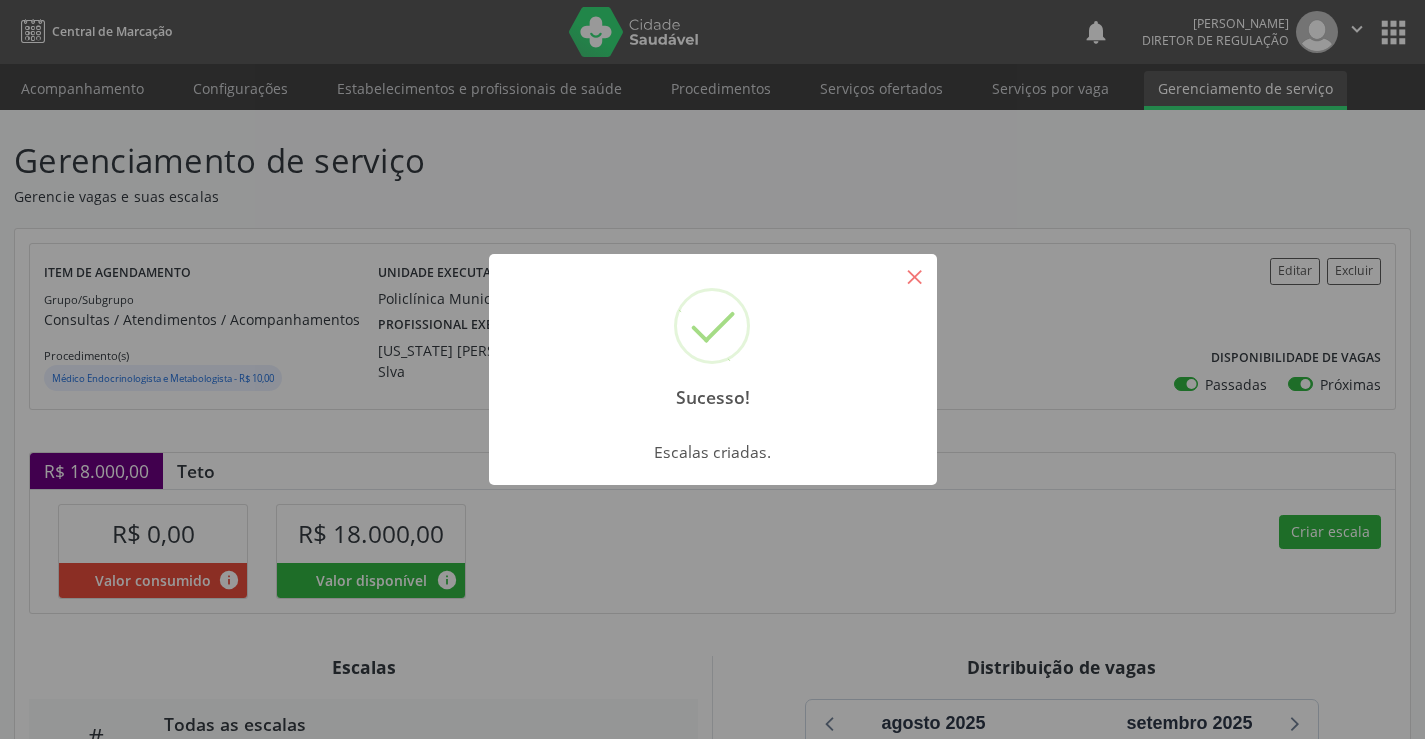 click on "×" at bounding box center [915, 276] 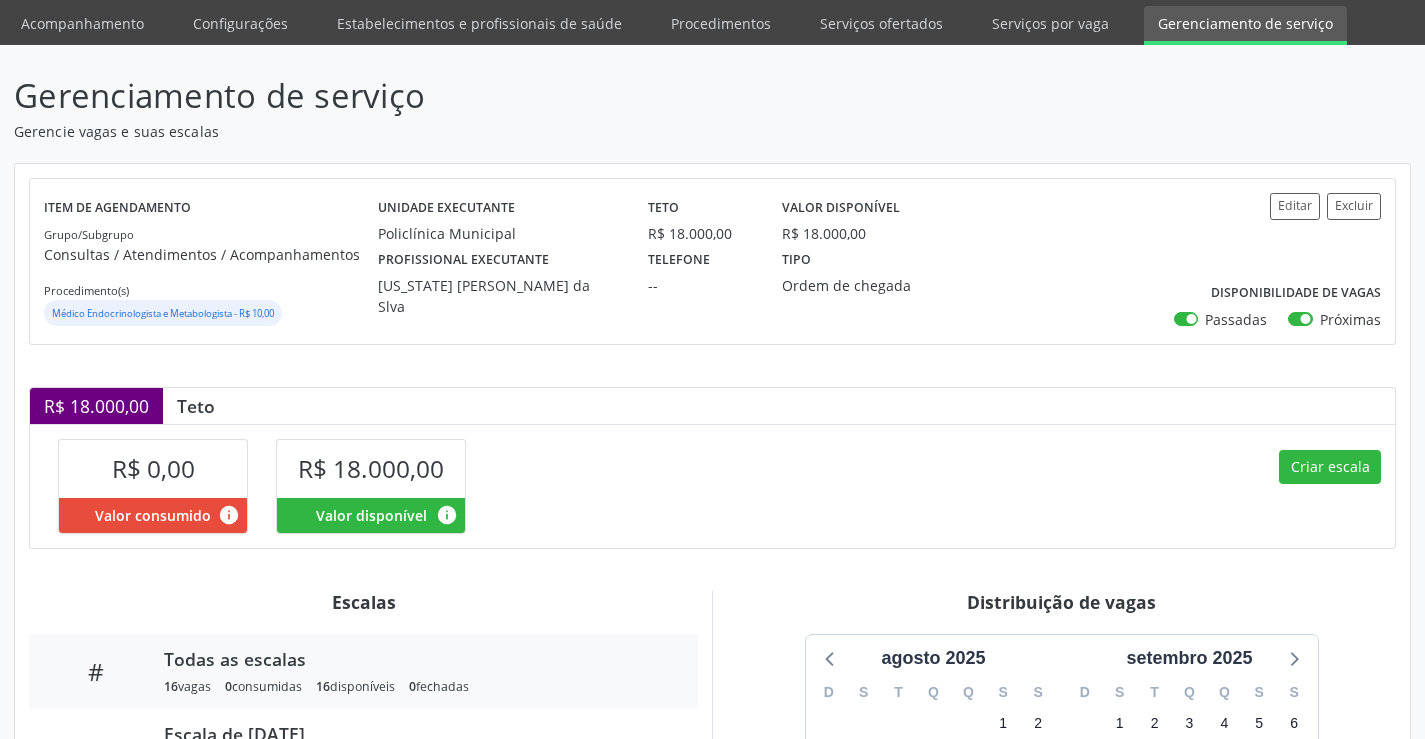 scroll, scrollTop: 100, scrollLeft: 0, axis: vertical 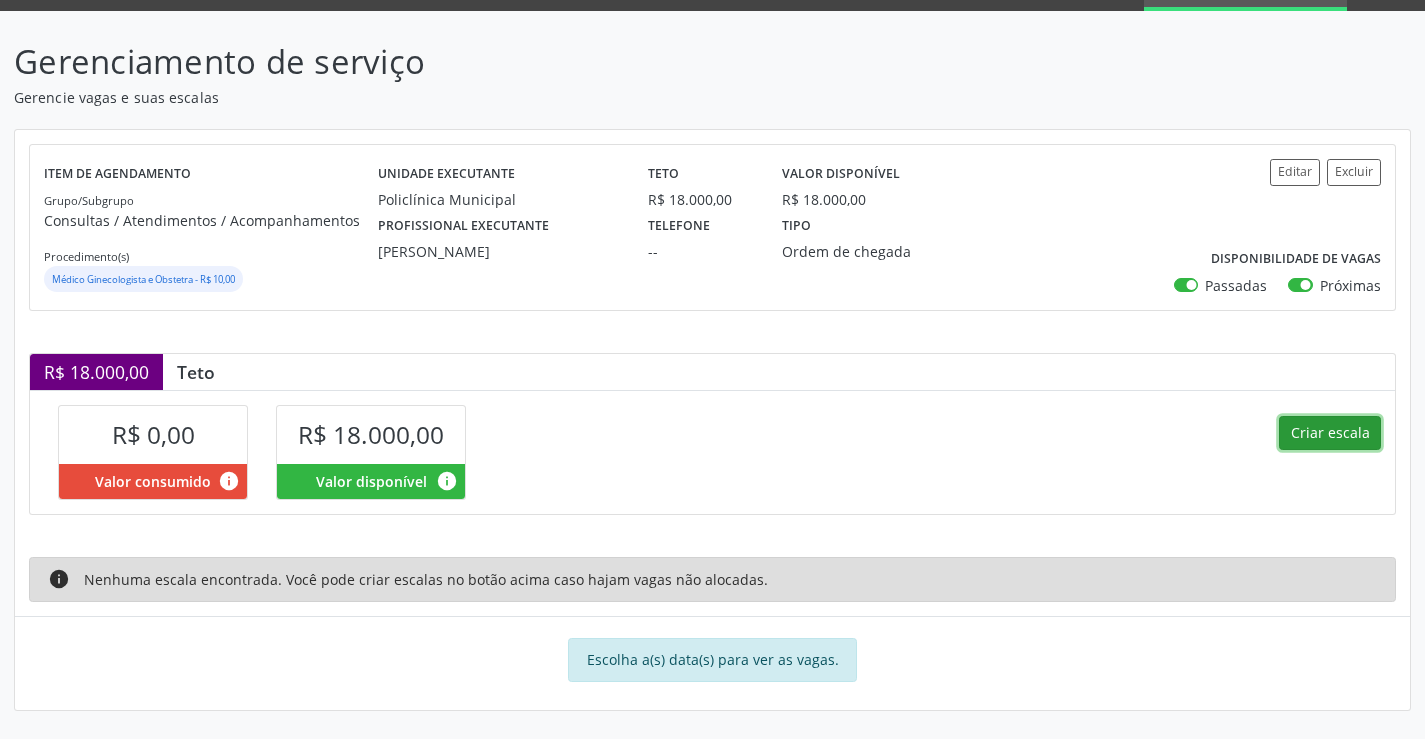 click on "Criar escala" at bounding box center (1330, 433) 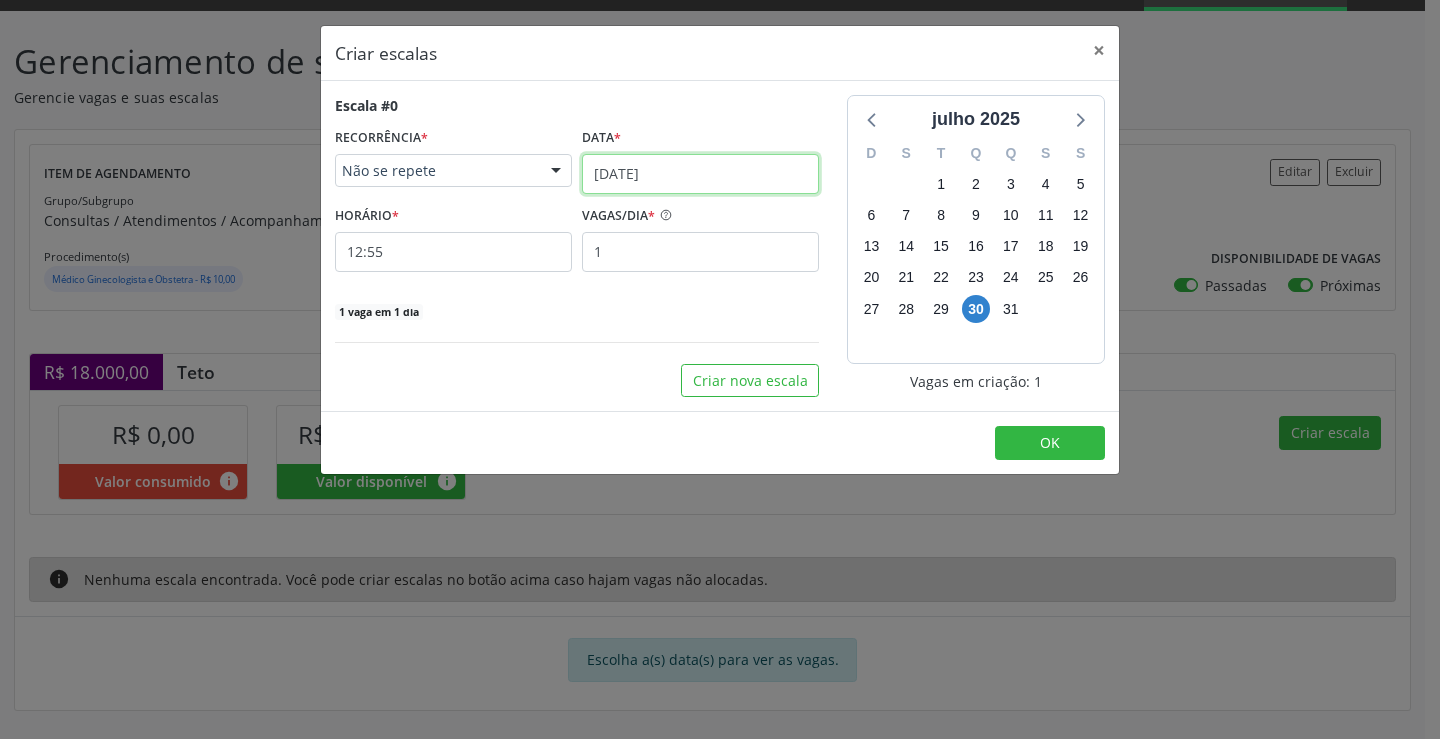 click on "30/07/2025" at bounding box center (700, 174) 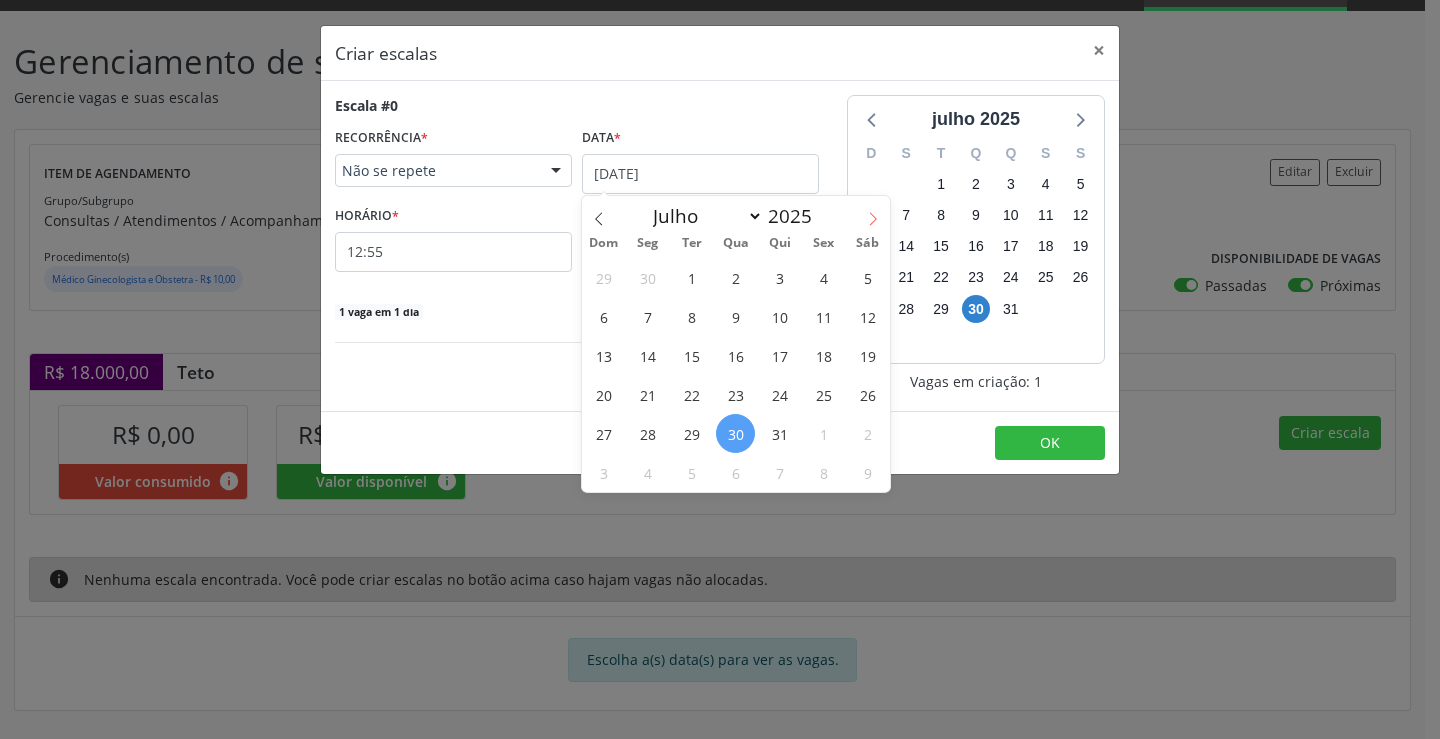 click at bounding box center [873, 213] 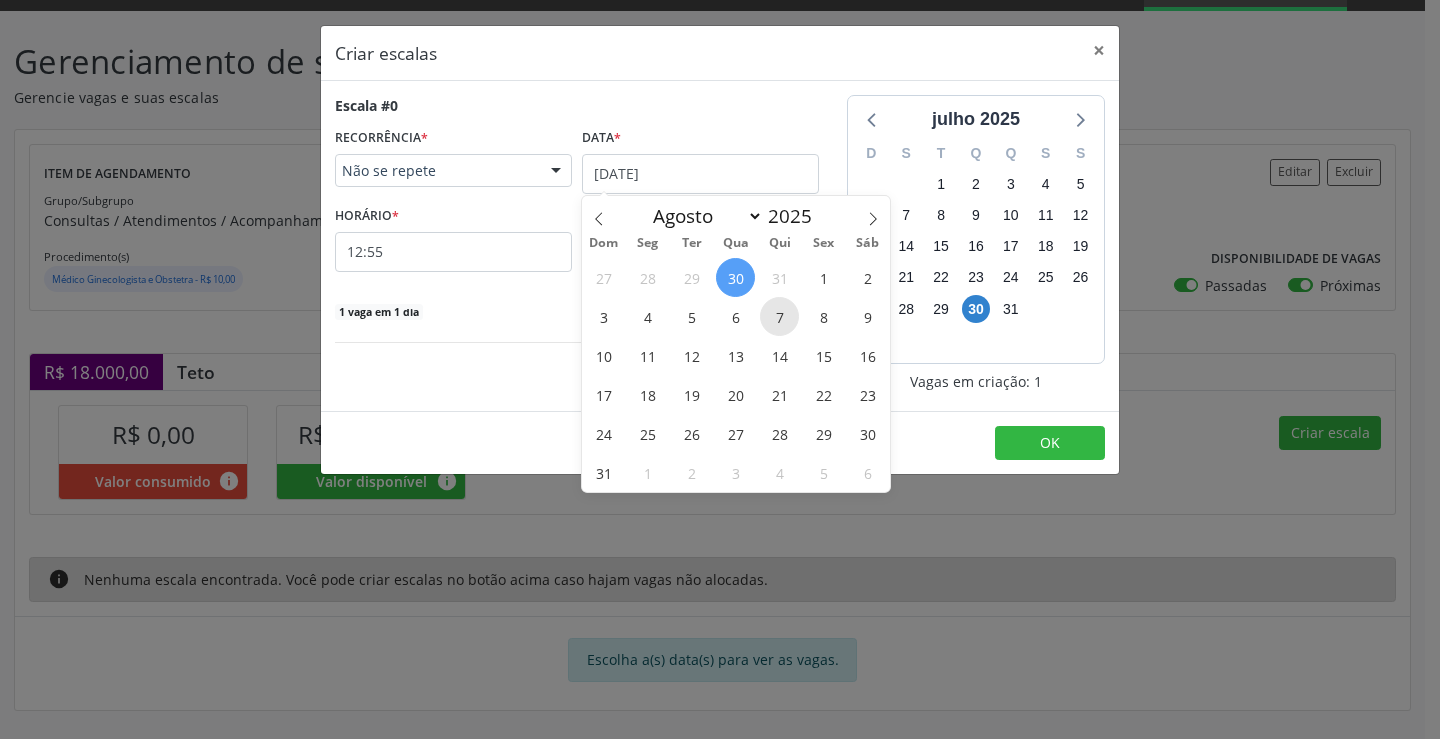 click on "7" at bounding box center (779, 316) 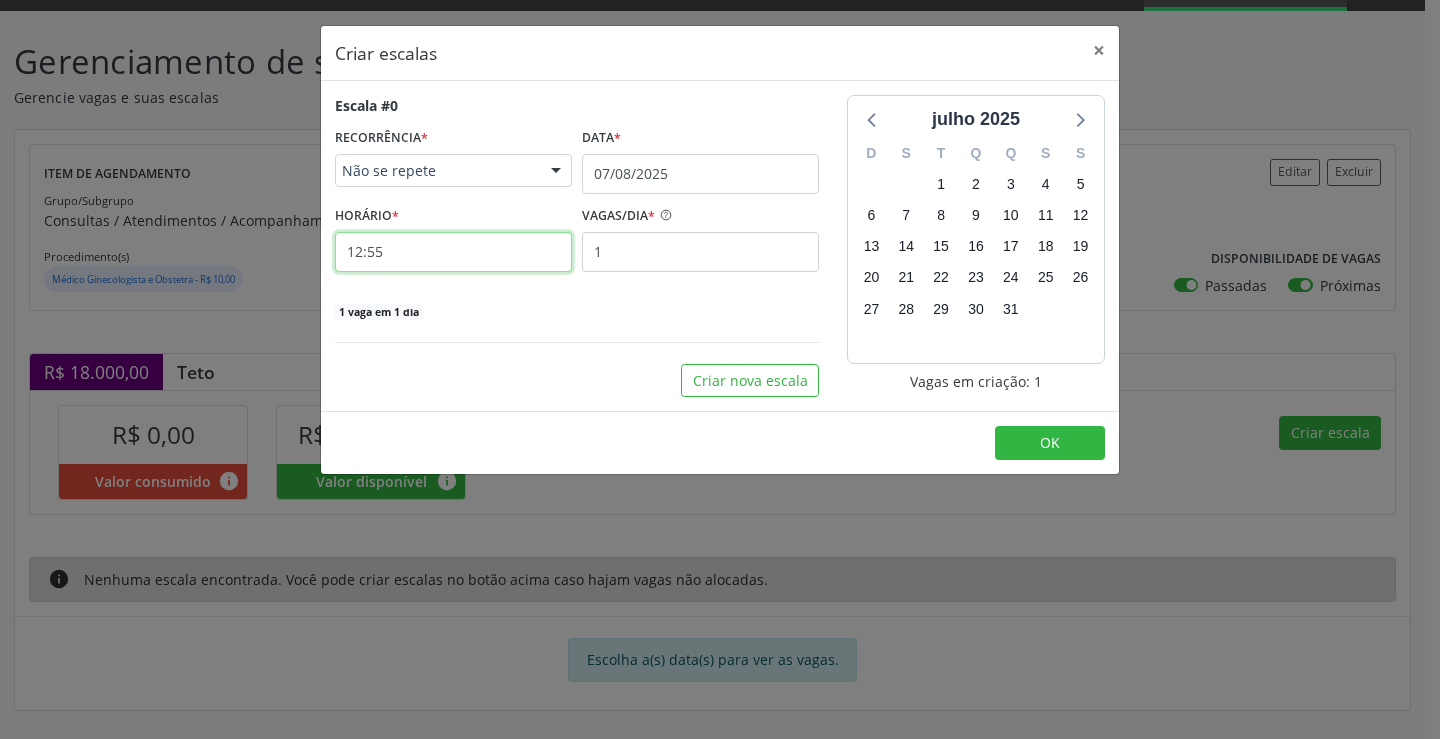 click on "12:55" at bounding box center [453, 252] 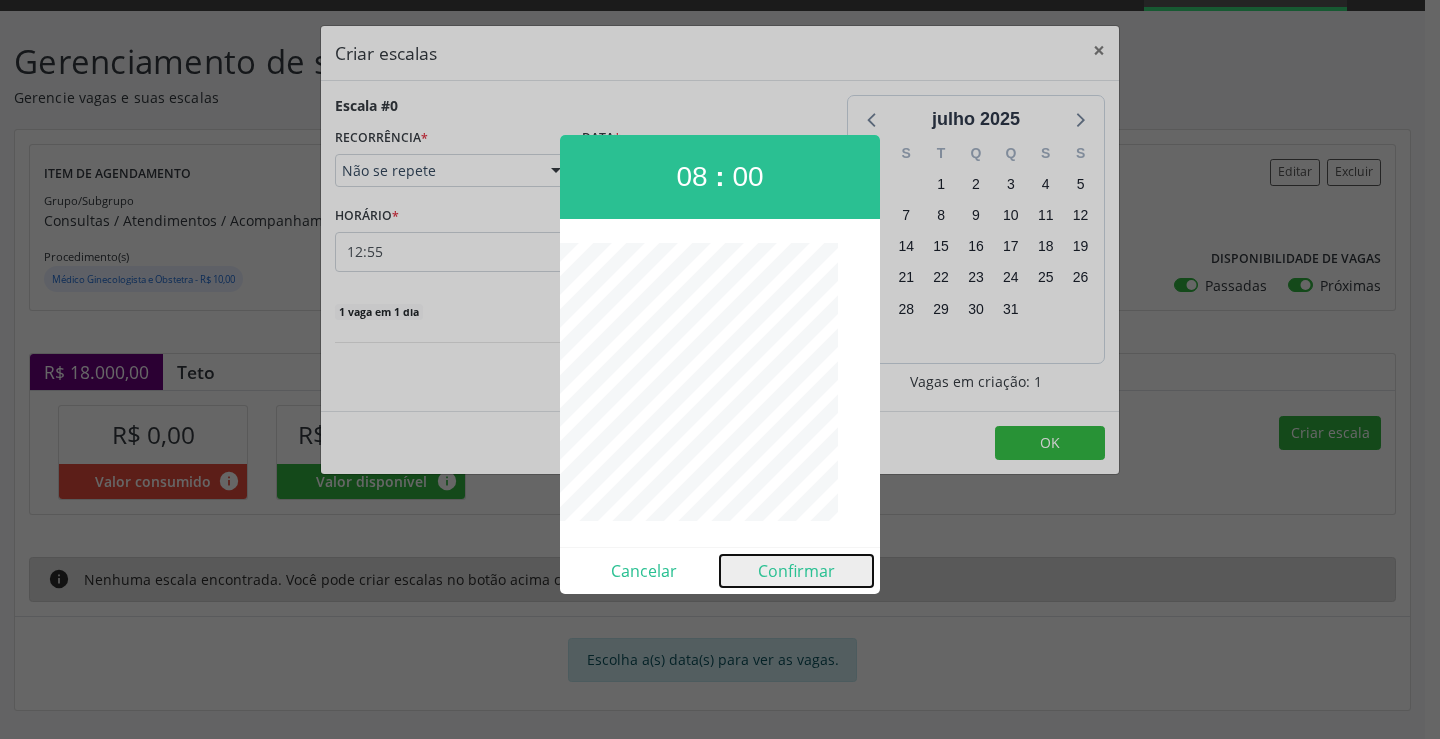 click on "Confirmar" at bounding box center [796, 571] 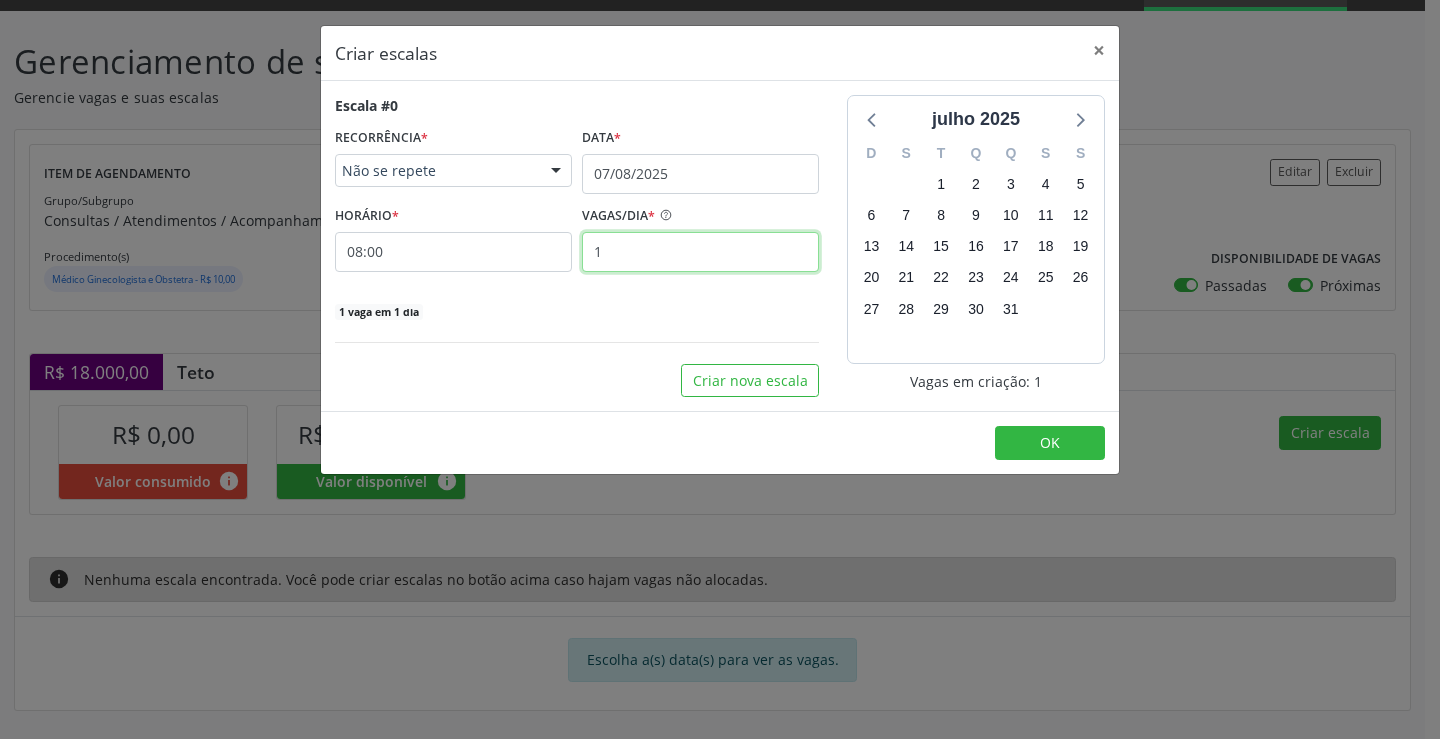 click on "1" at bounding box center [700, 252] 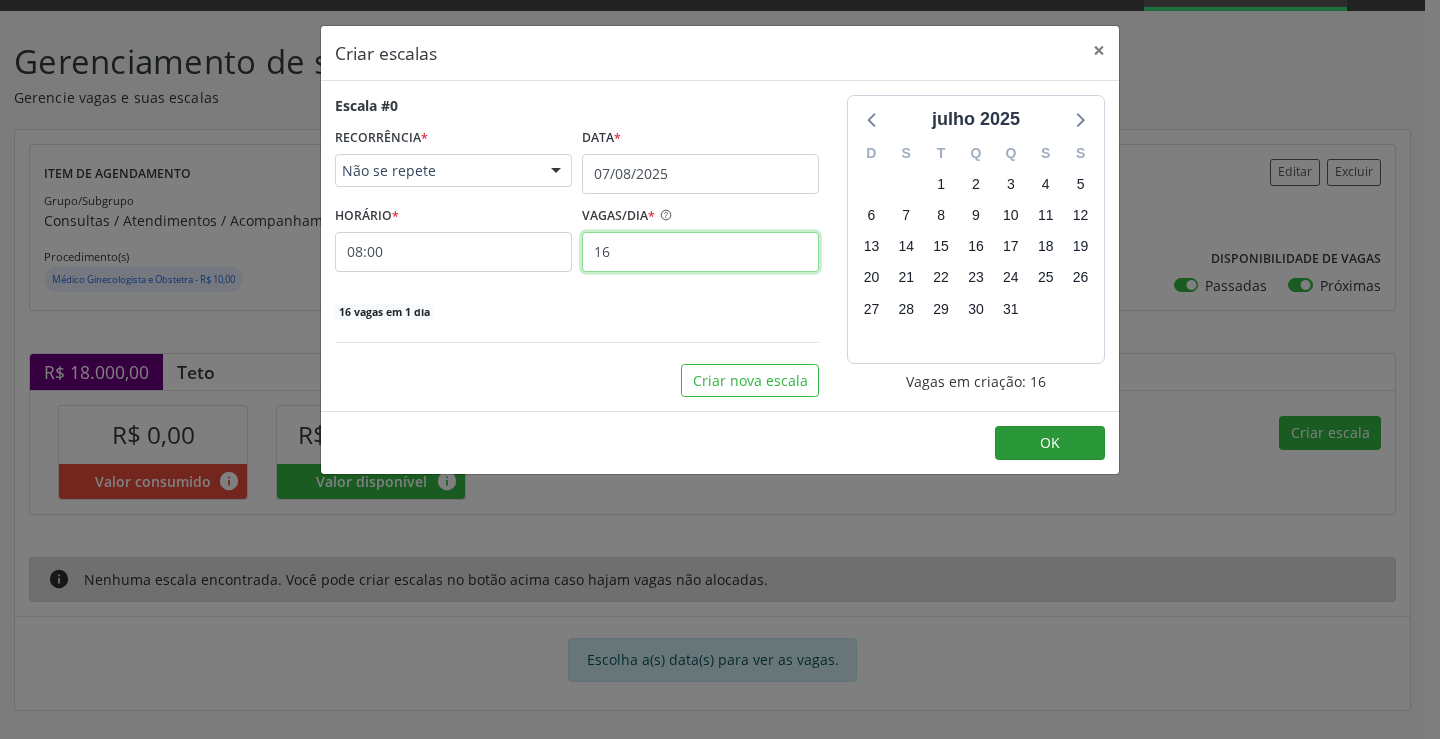 type on "16" 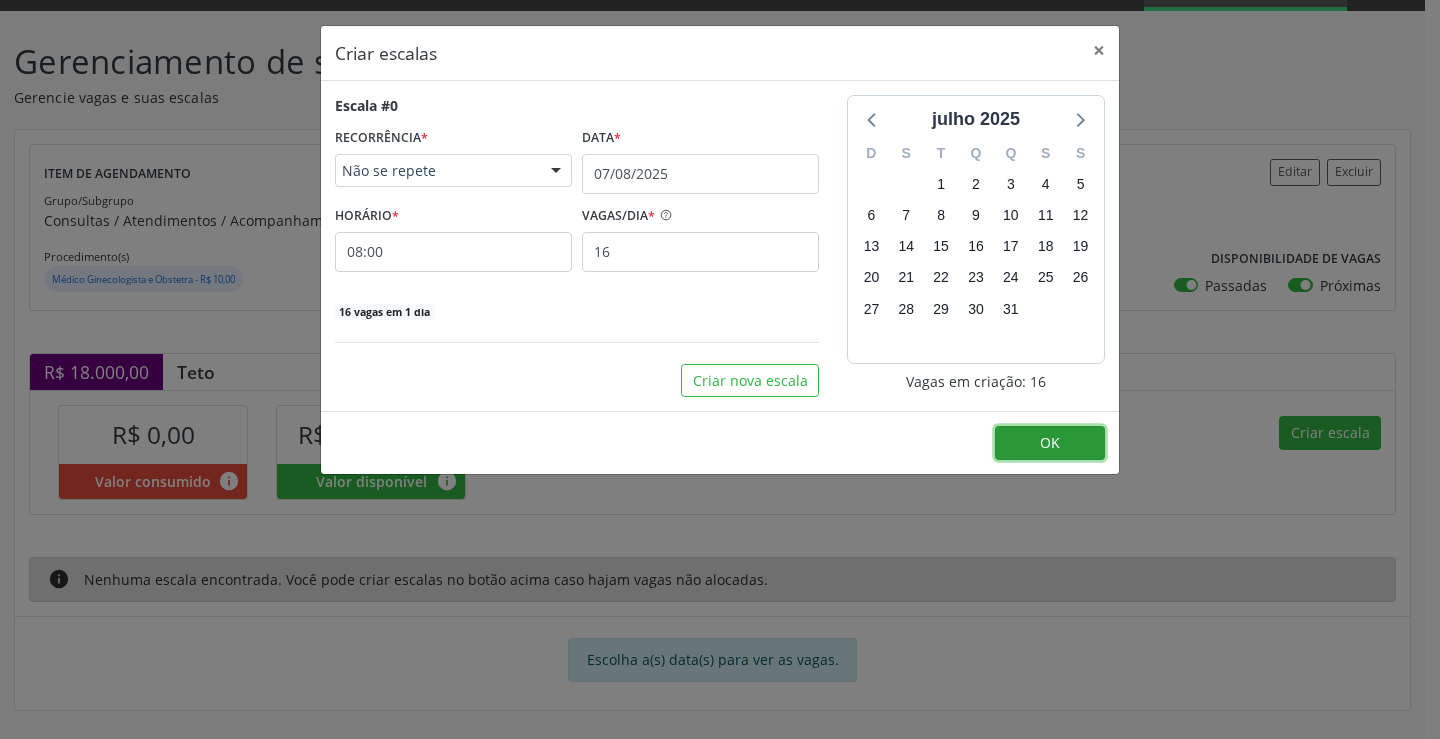 click on "OK" at bounding box center (1050, 443) 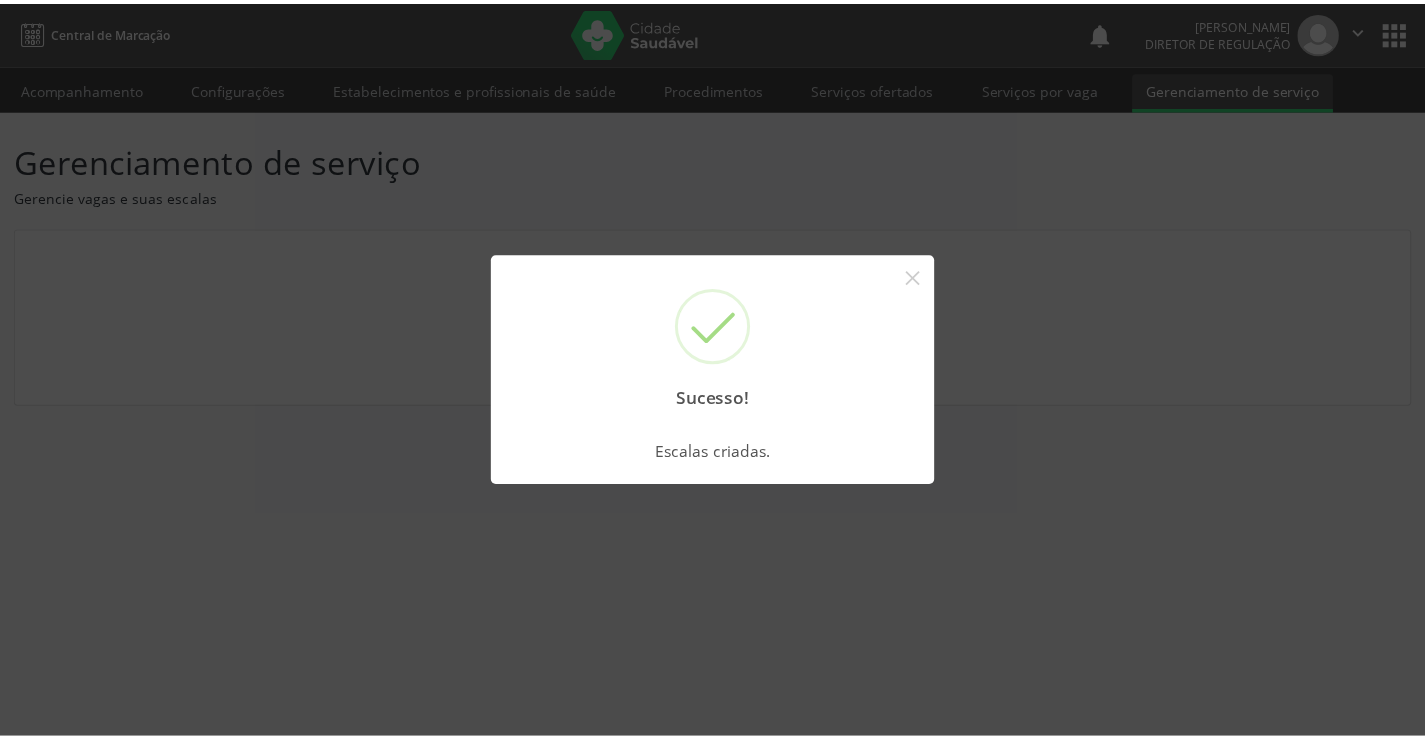 scroll, scrollTop: 0, scrollLeft: 0, axis: both 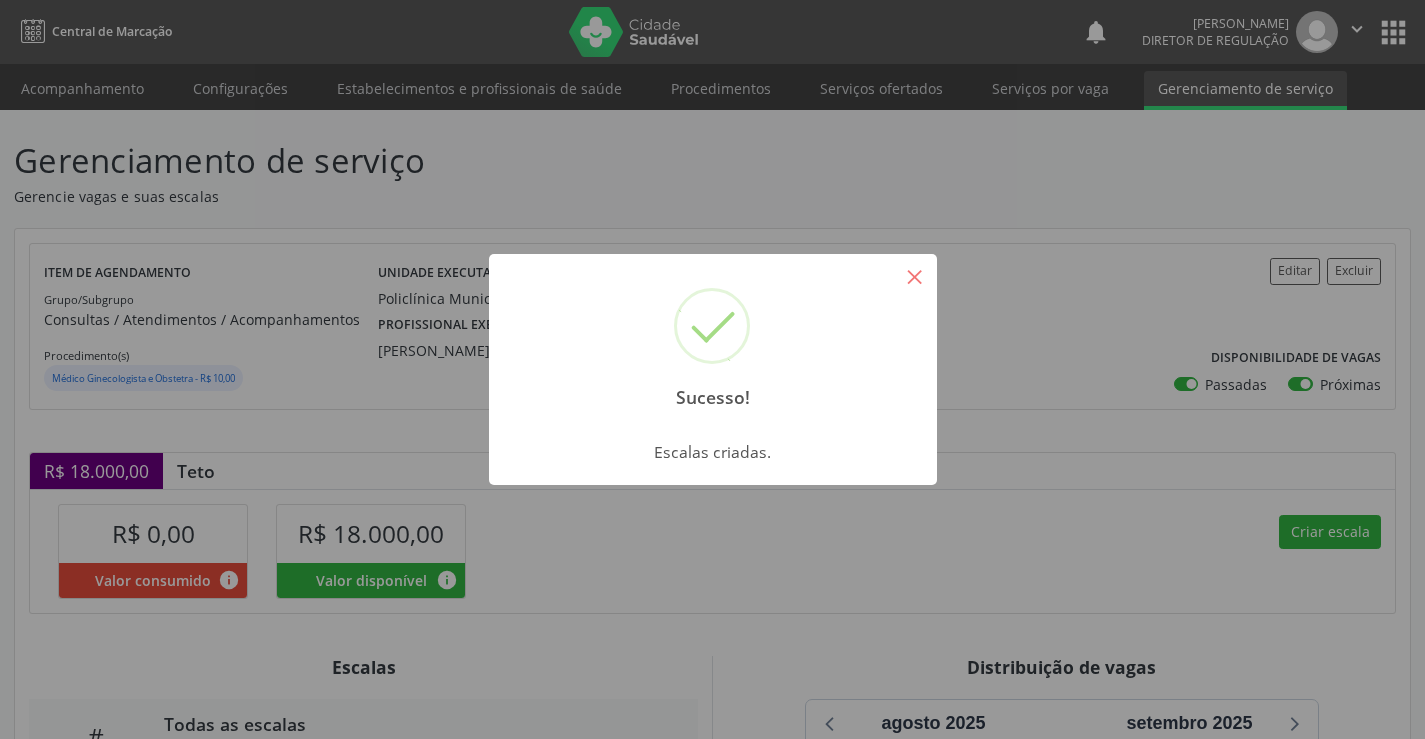 click on "×" at bounding box center [915, 276] 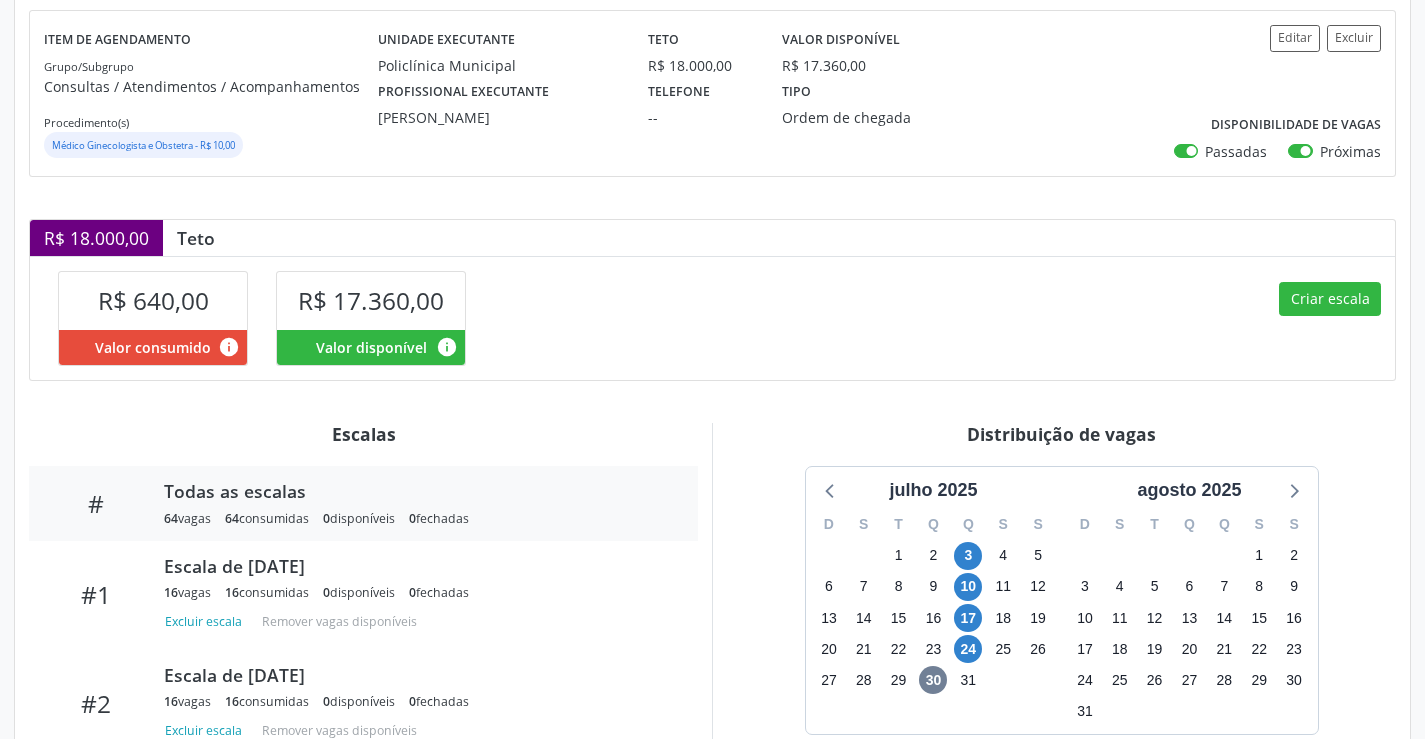 scroll, scrollTop: 185, scrollLeft: 0, axis: vertical 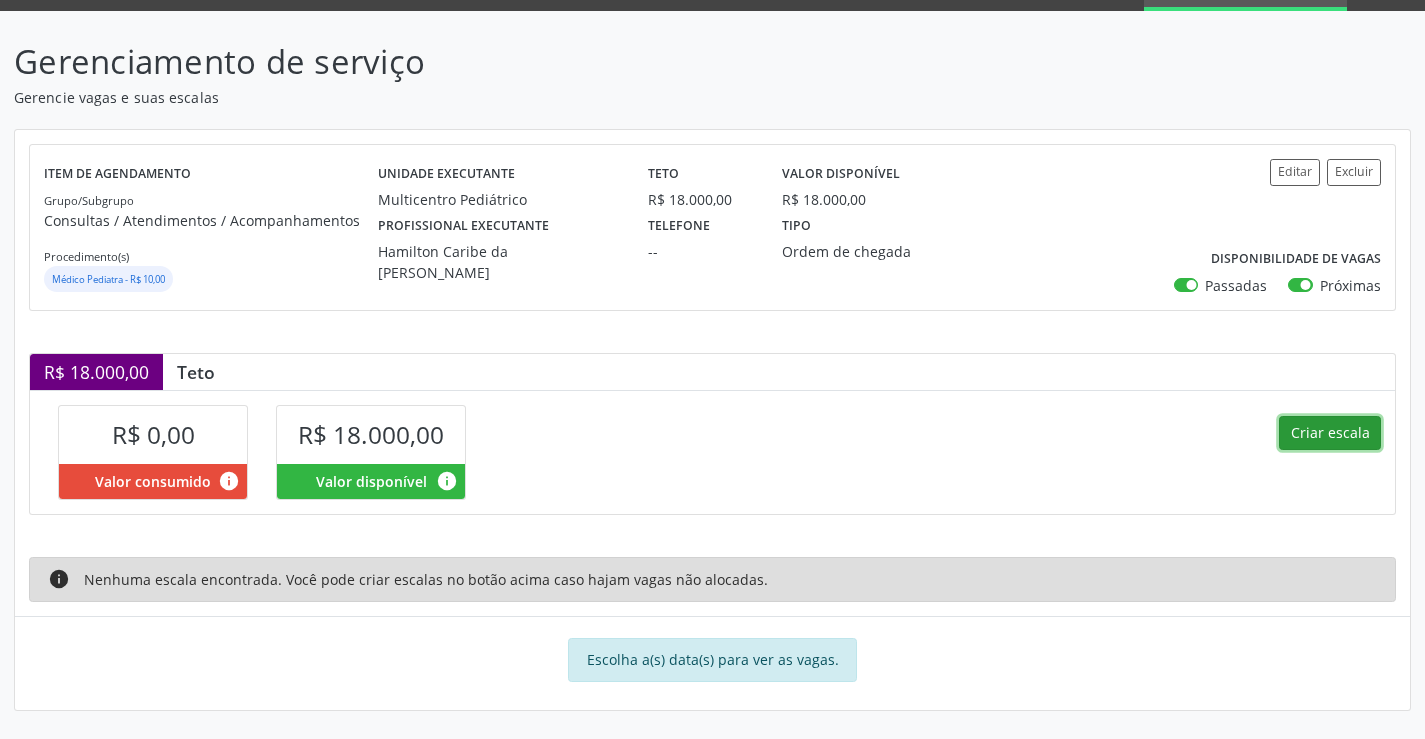 click on "Criar escala" at bounding box center (1330, 433) 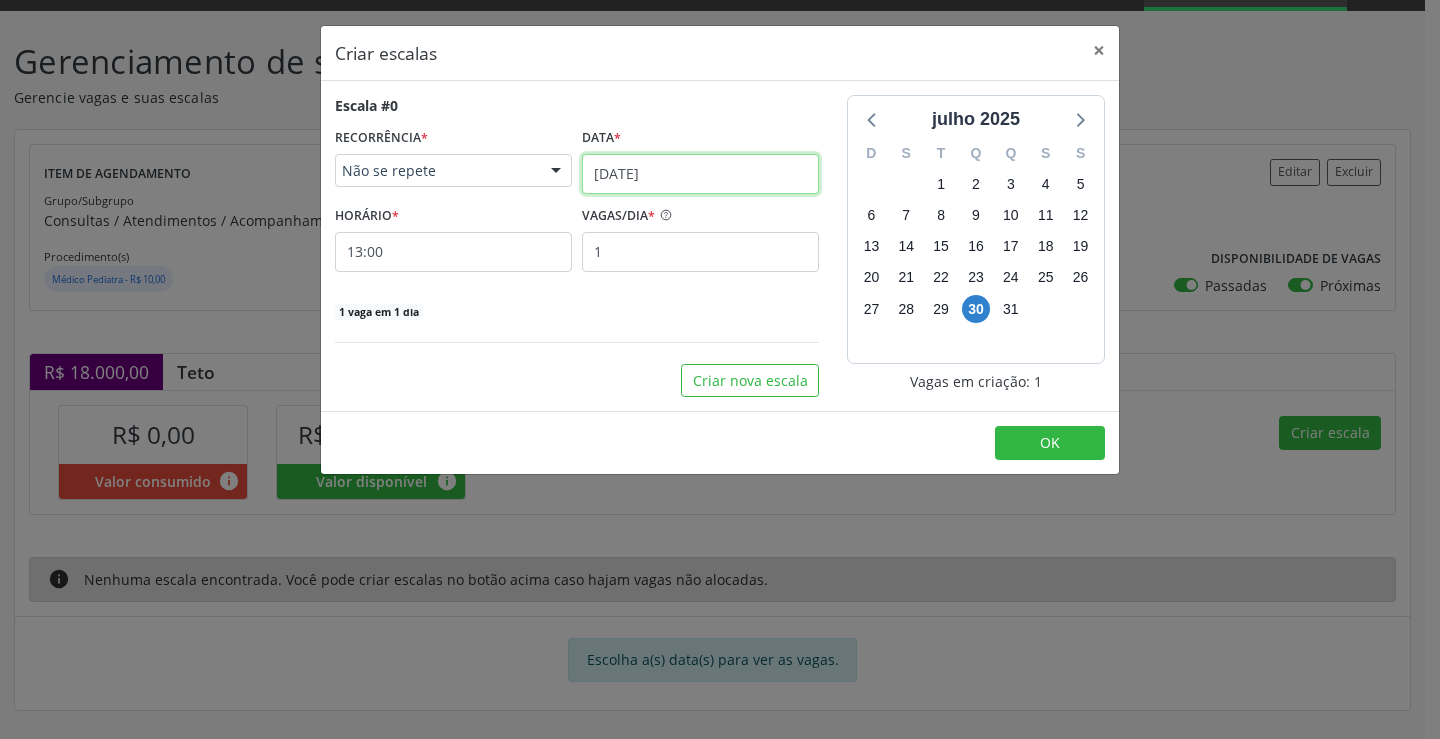 click on "[DATE]" at bounding box center (700, 174) 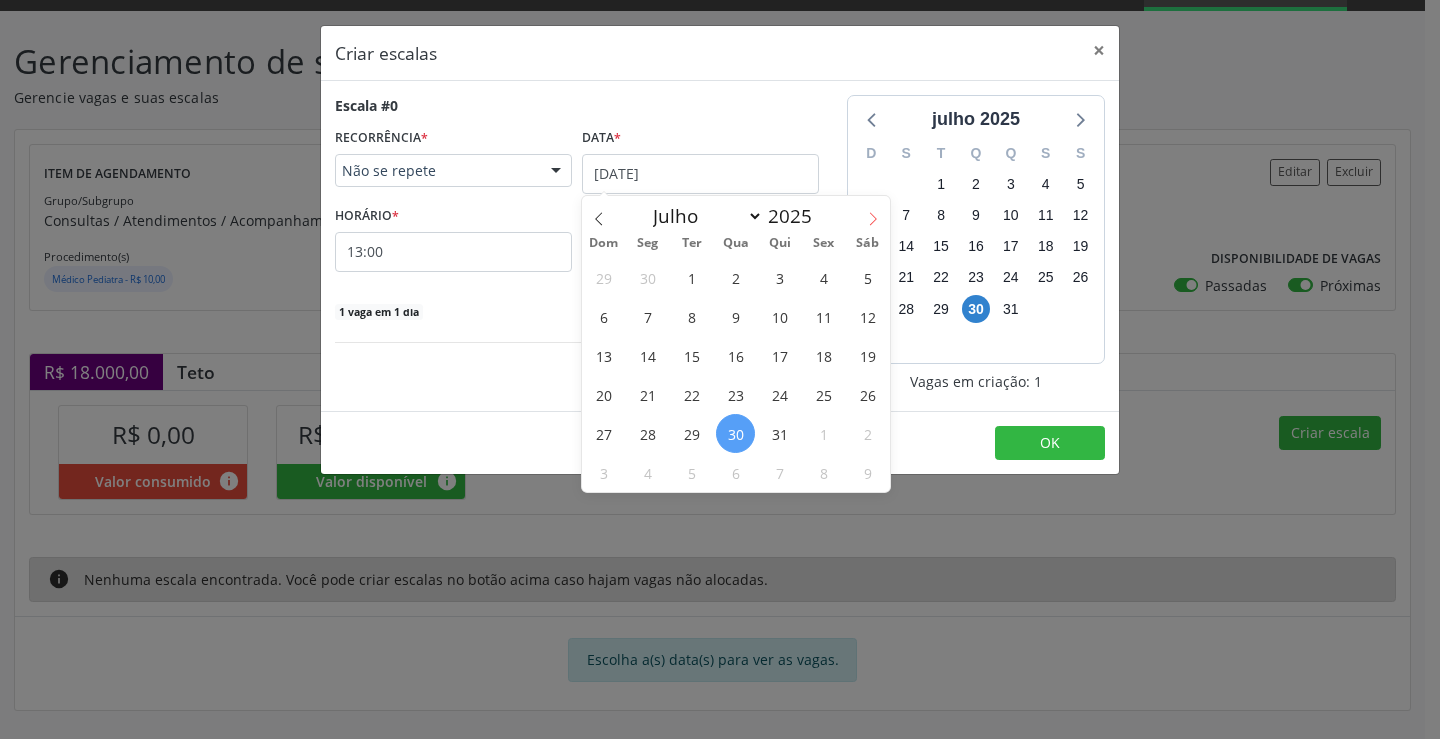 click at bounding box center (873, 213) 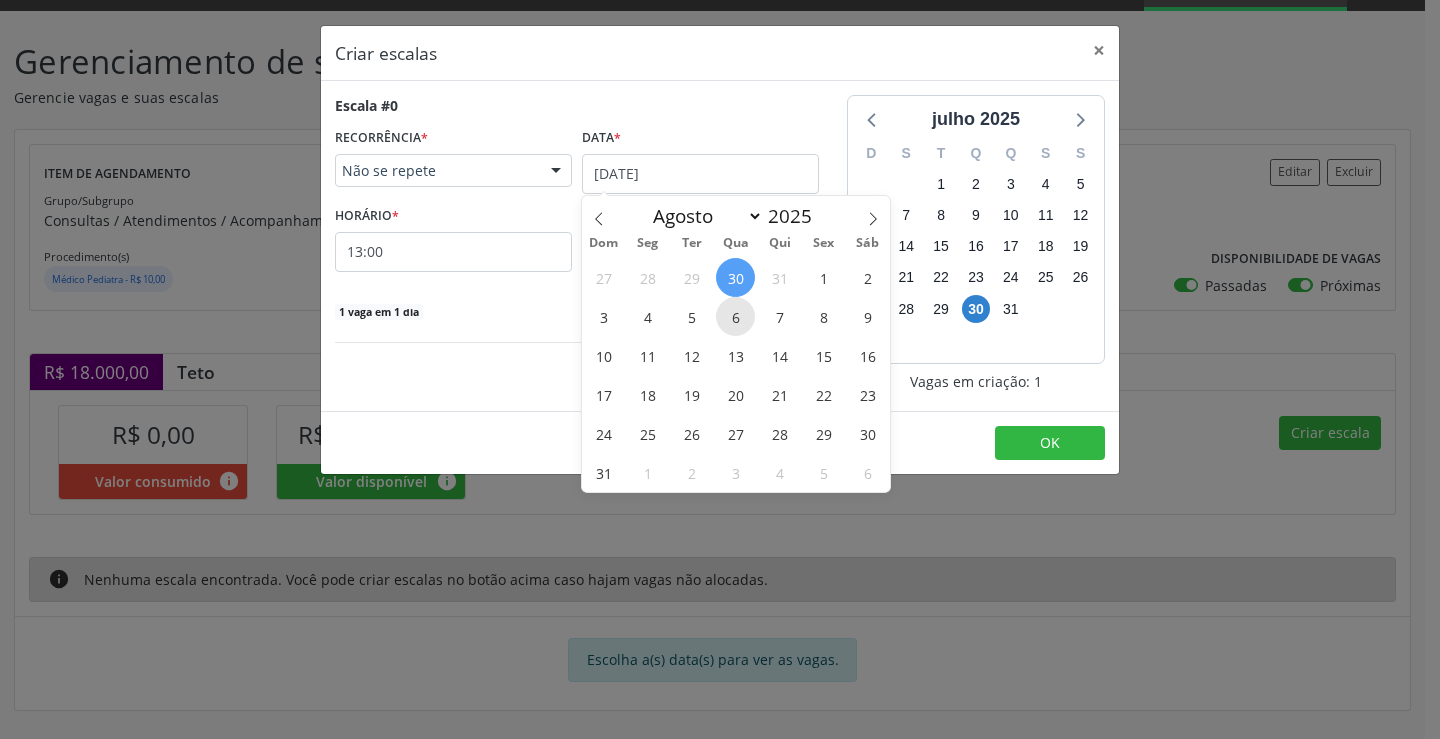 click on "6" at bounding box center [735, 316] 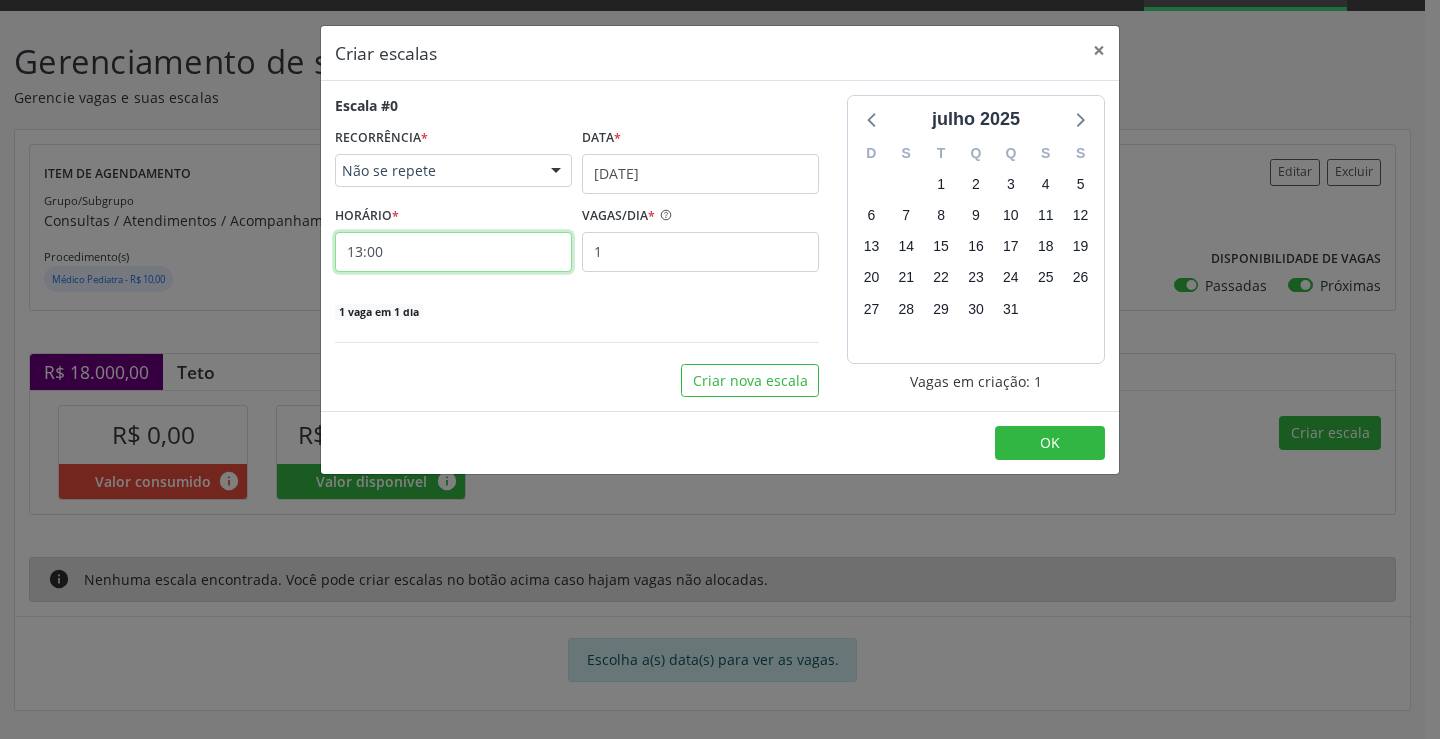 click on "13:00" at bounding box center [453, 252] 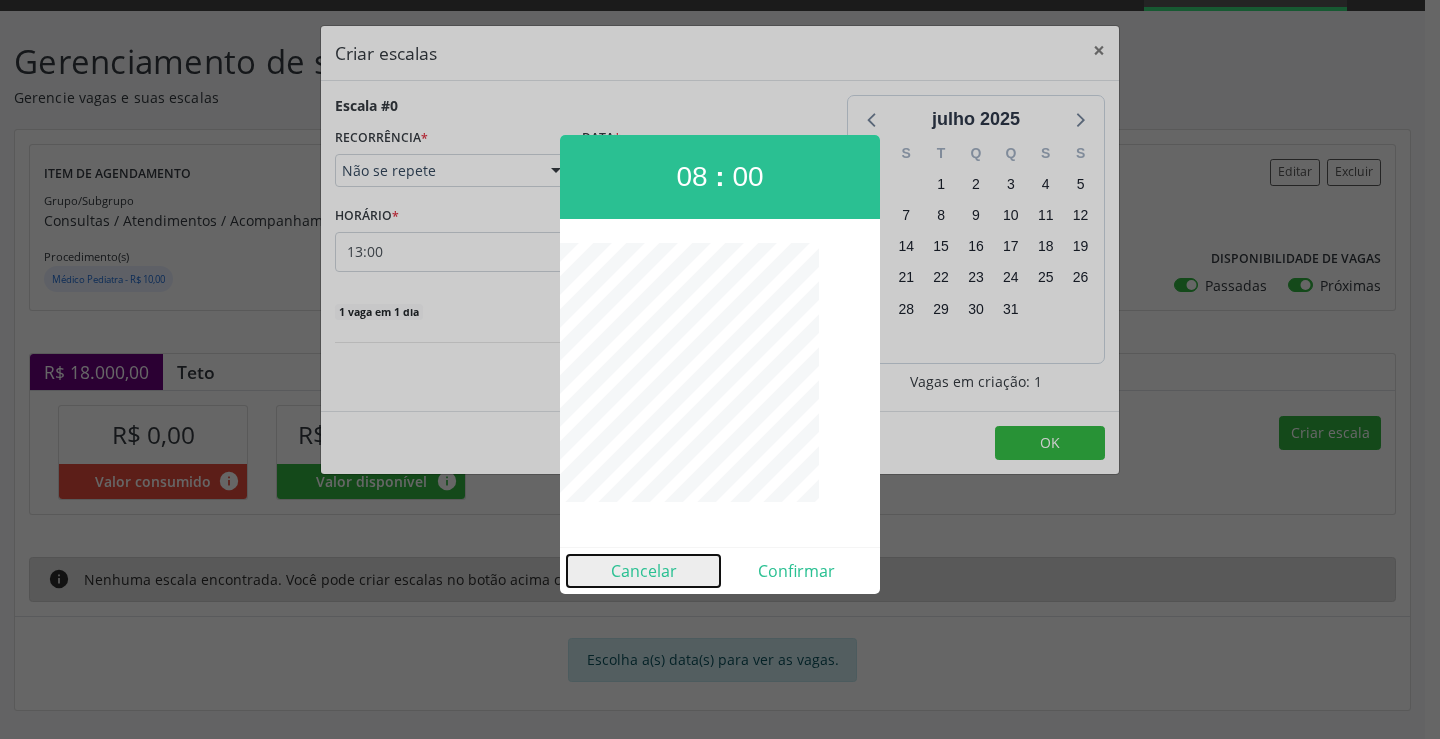 drag, startPoint x: 637, startPoint y: 574, endPoint x: 646, endPoint y: 513, distance: 61.66036 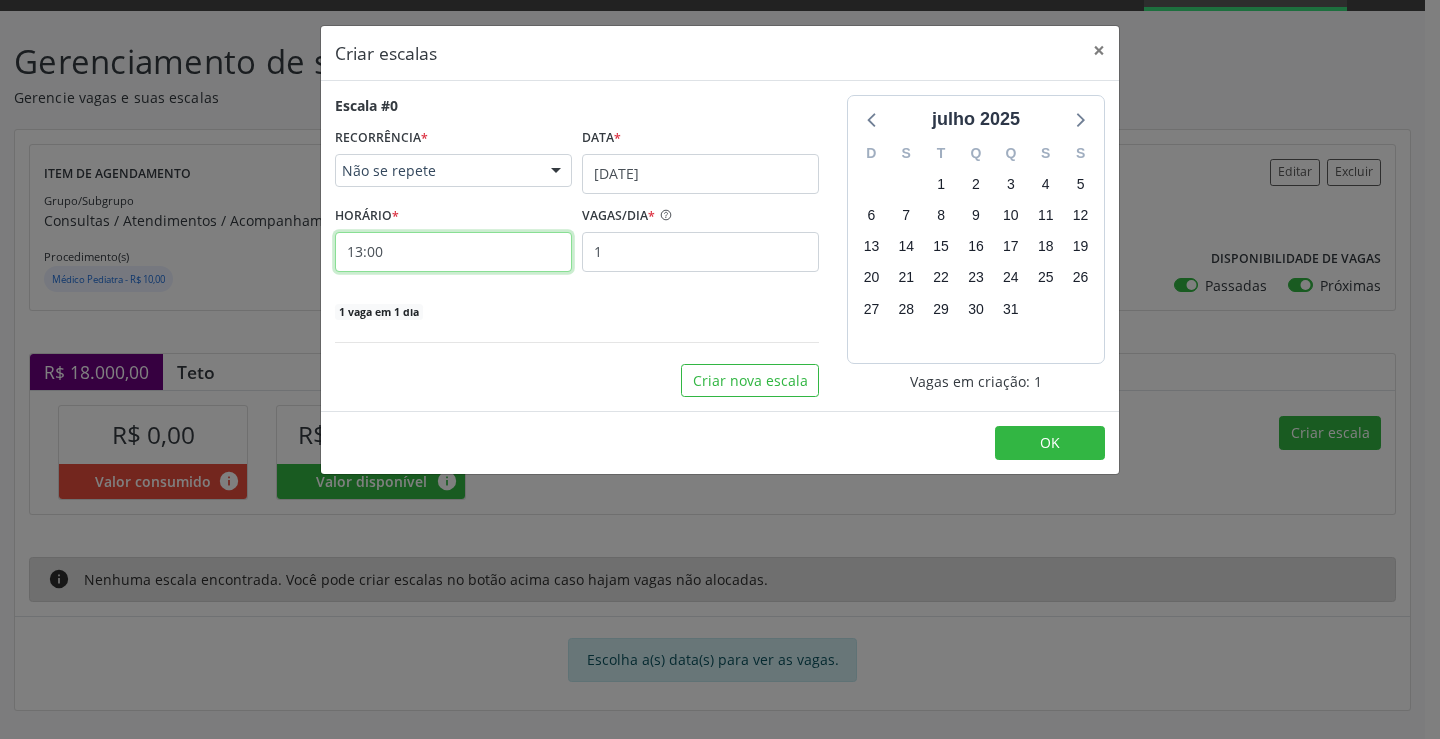 click on "13:00" at bounding box center (453, 252) 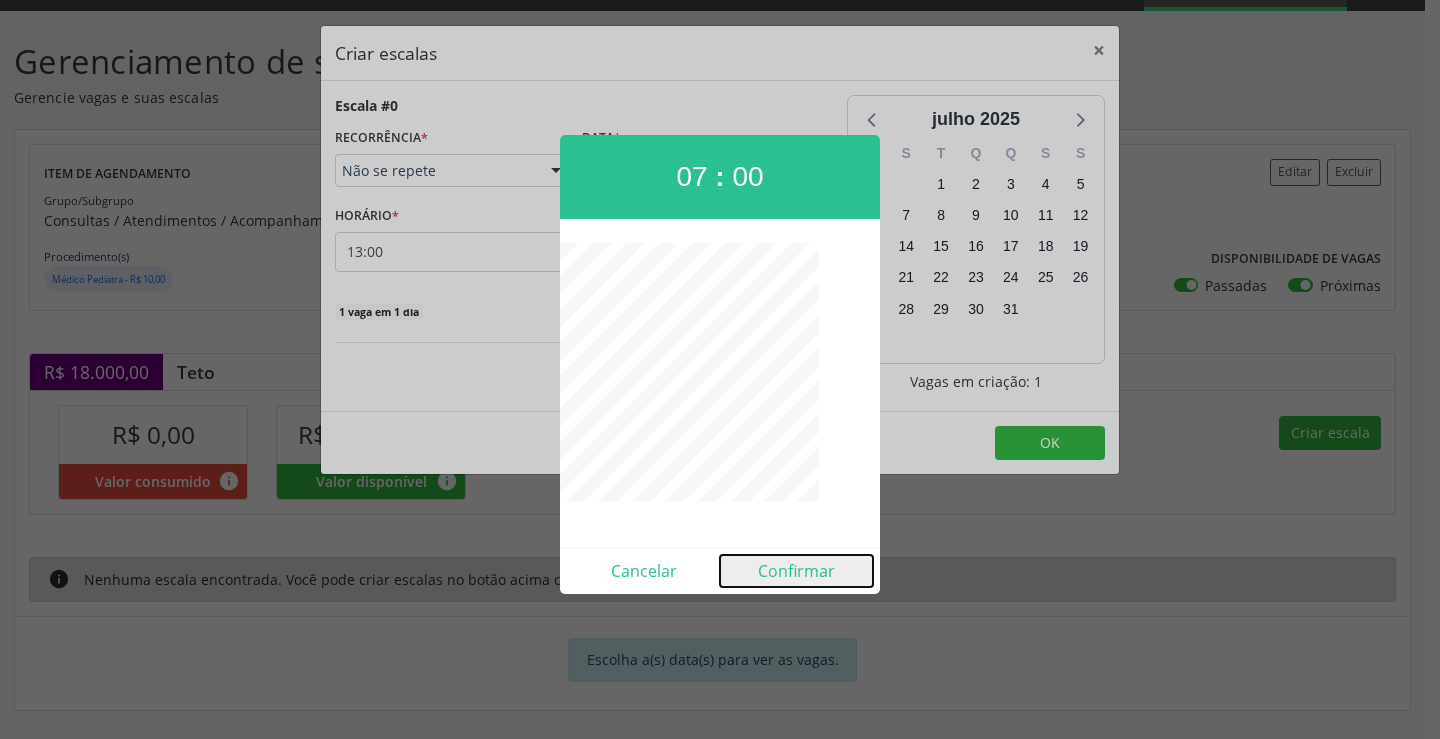 drag, startPoint x: 828, startPoint y: 584, endPoint x: 771, endPoint y: 474, distance: 123.89108 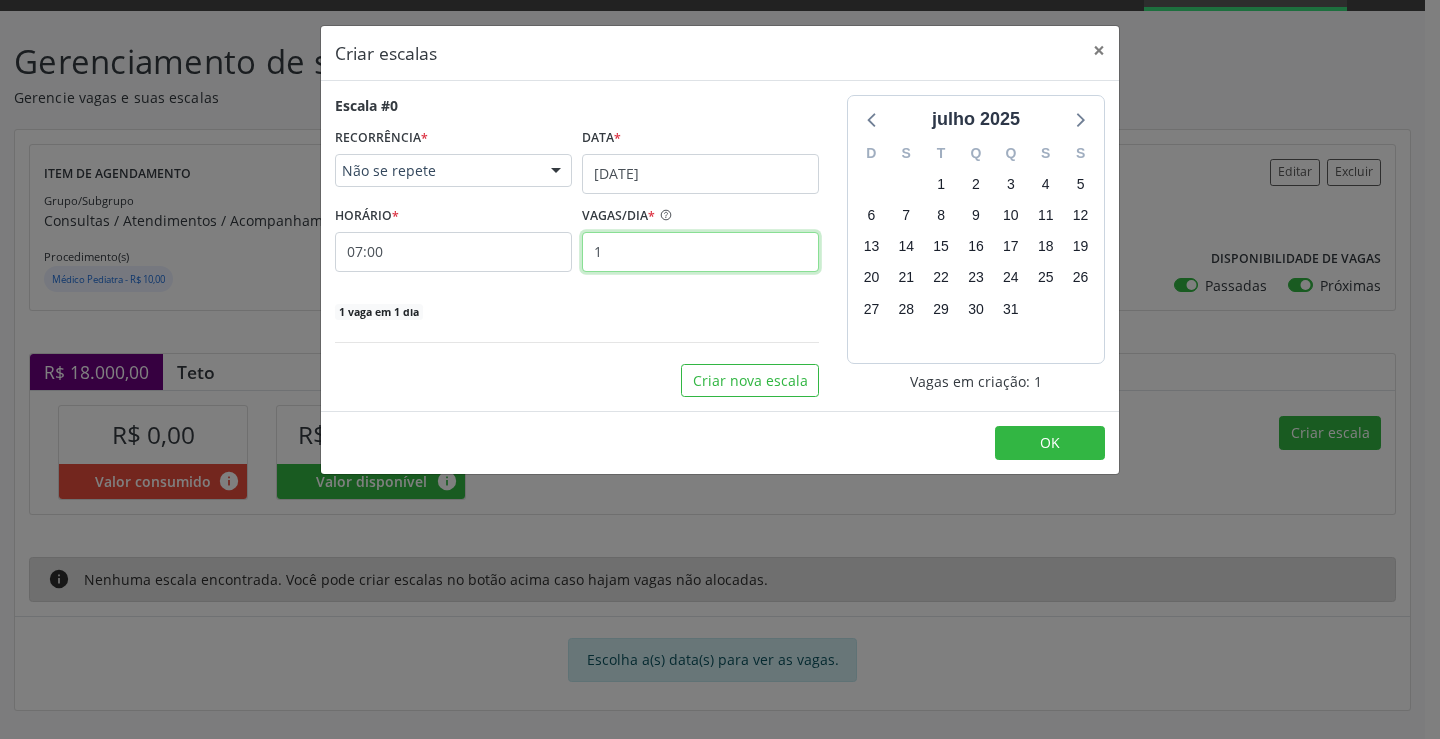 click on "1" at bounding box center (700, 252) 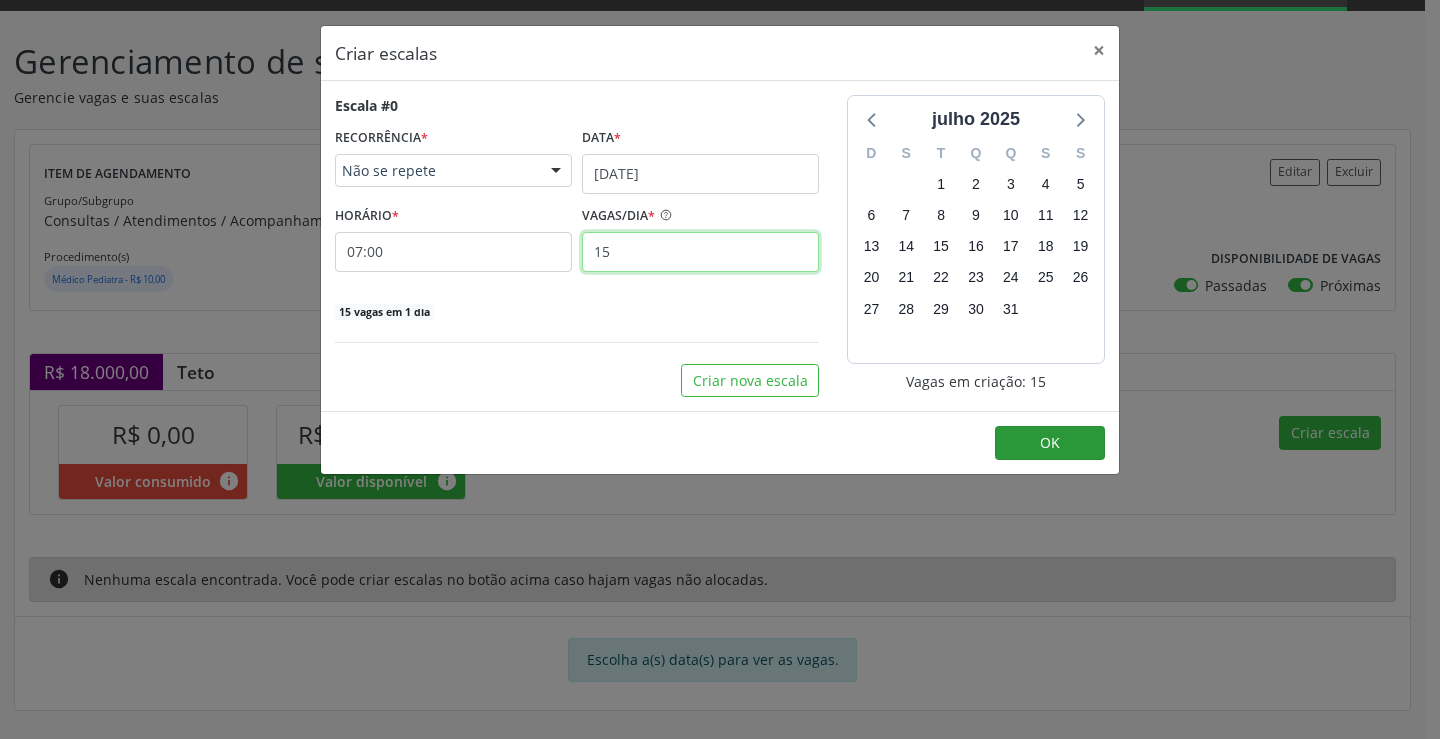 type on "15" 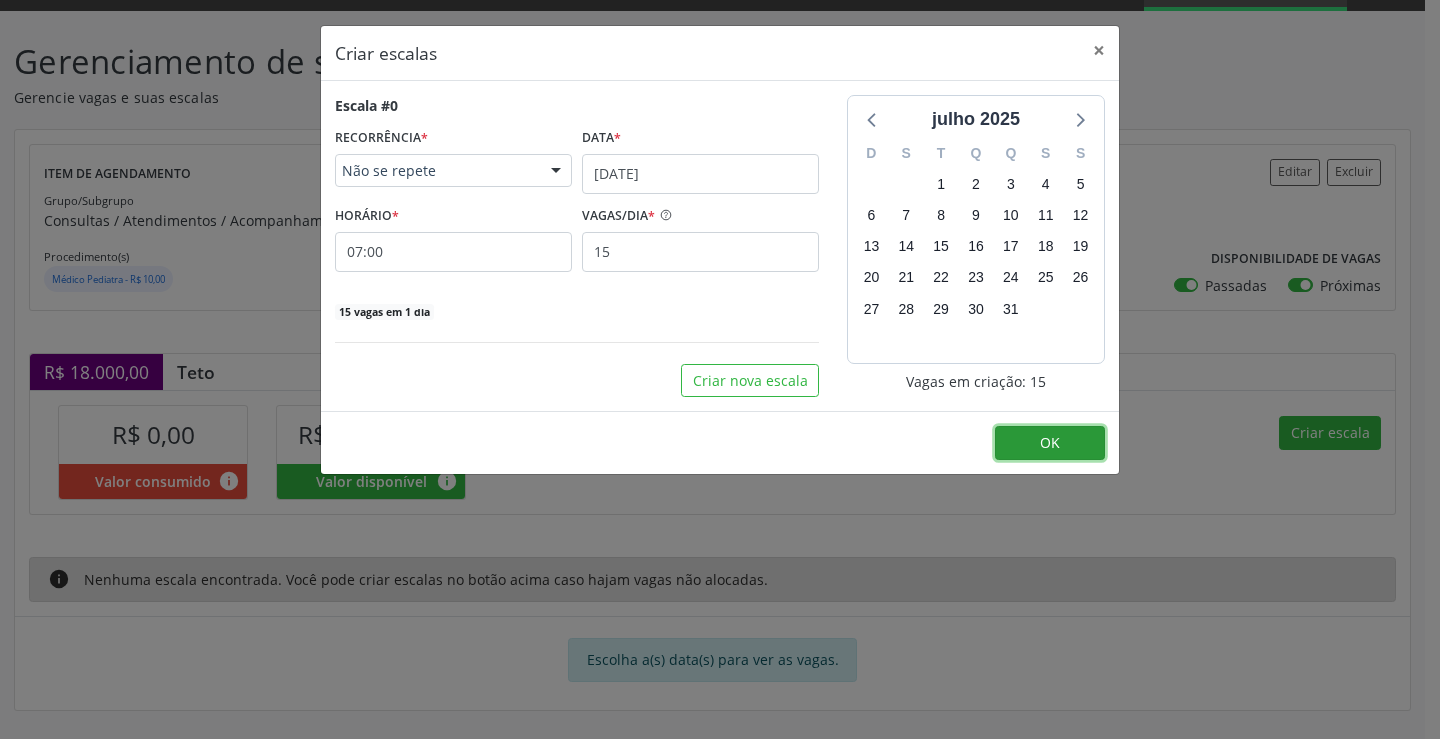 click on "OK" at bounding box center [1050, 443] 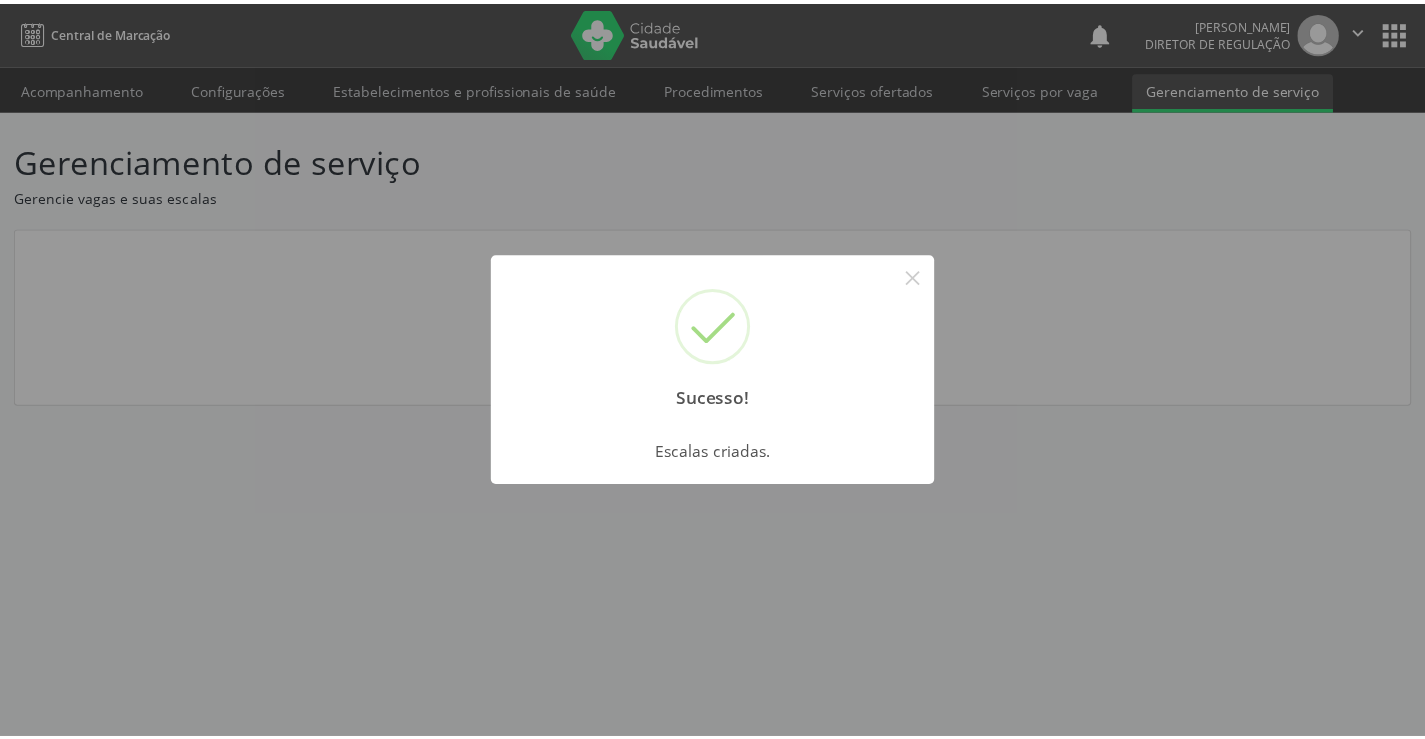scroll, scrollTop: 0, scrollLeft: 0, axis: both 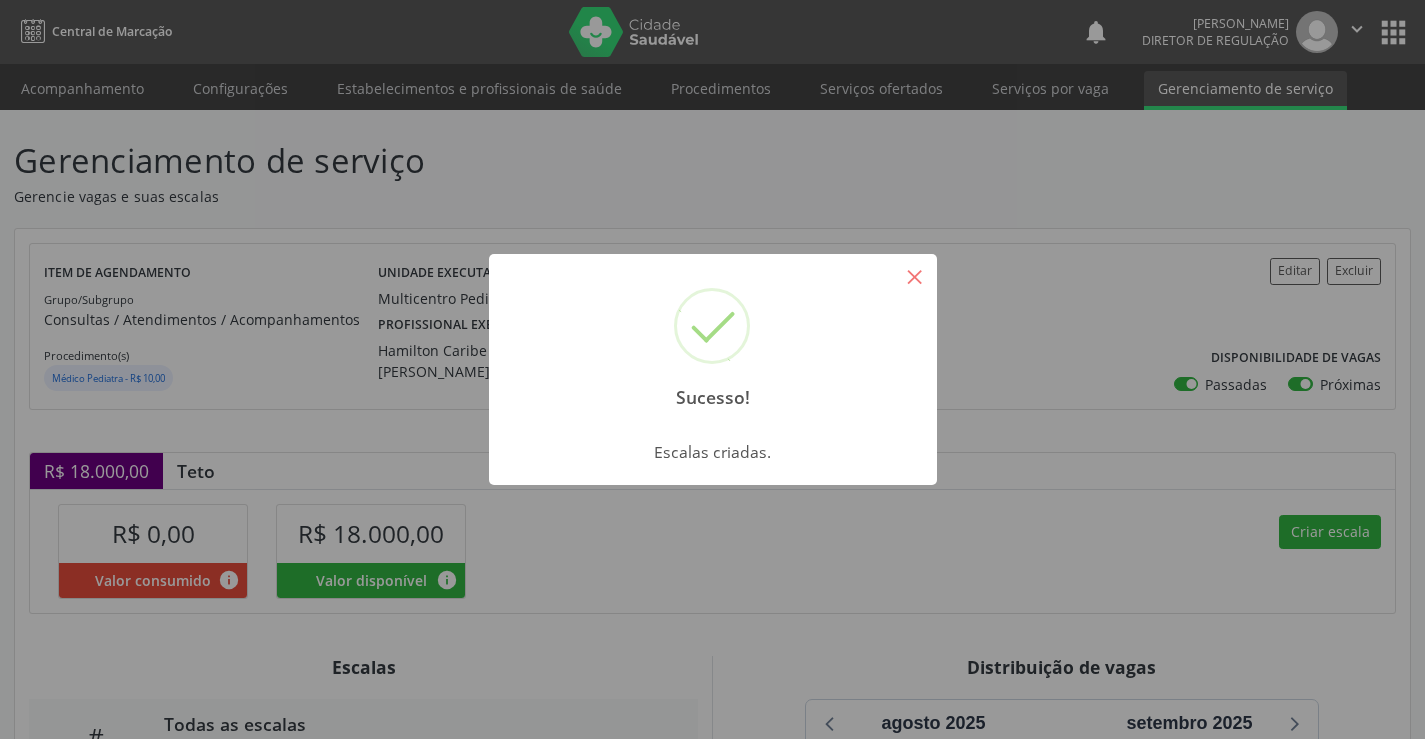 click on "×" at bounding box center [915, 276] 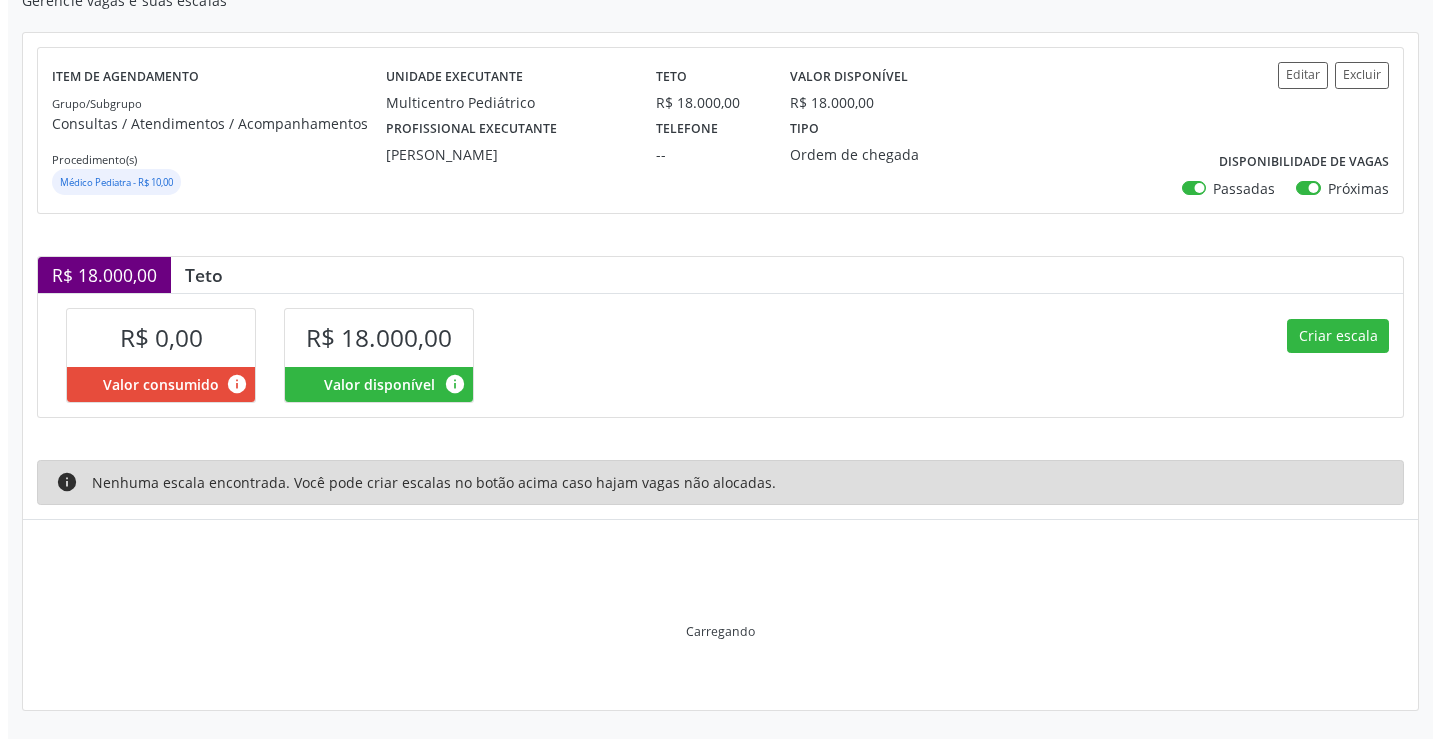 scroll, scrollTop: 99, scrollLeft: 0, axis: vertical 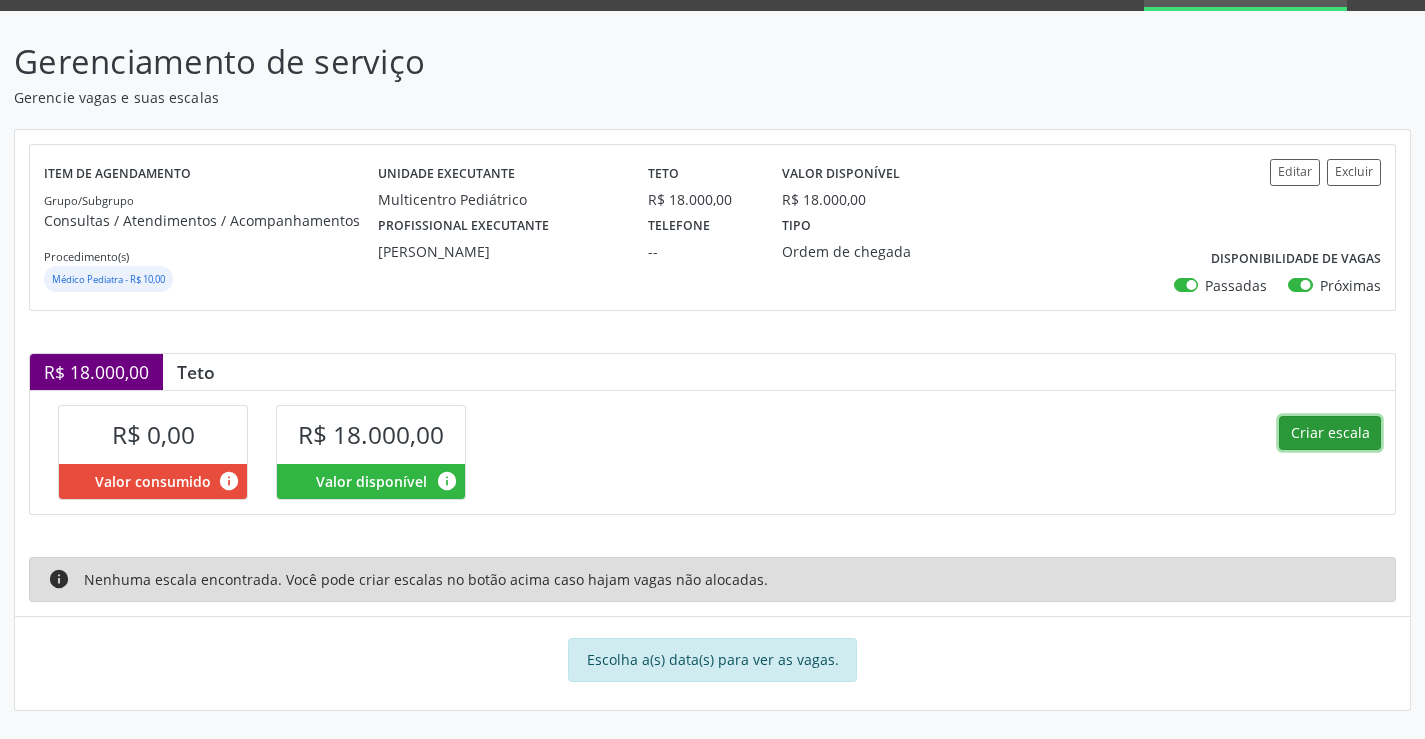click on "Criar escala" at bounding box center (1330, 433) 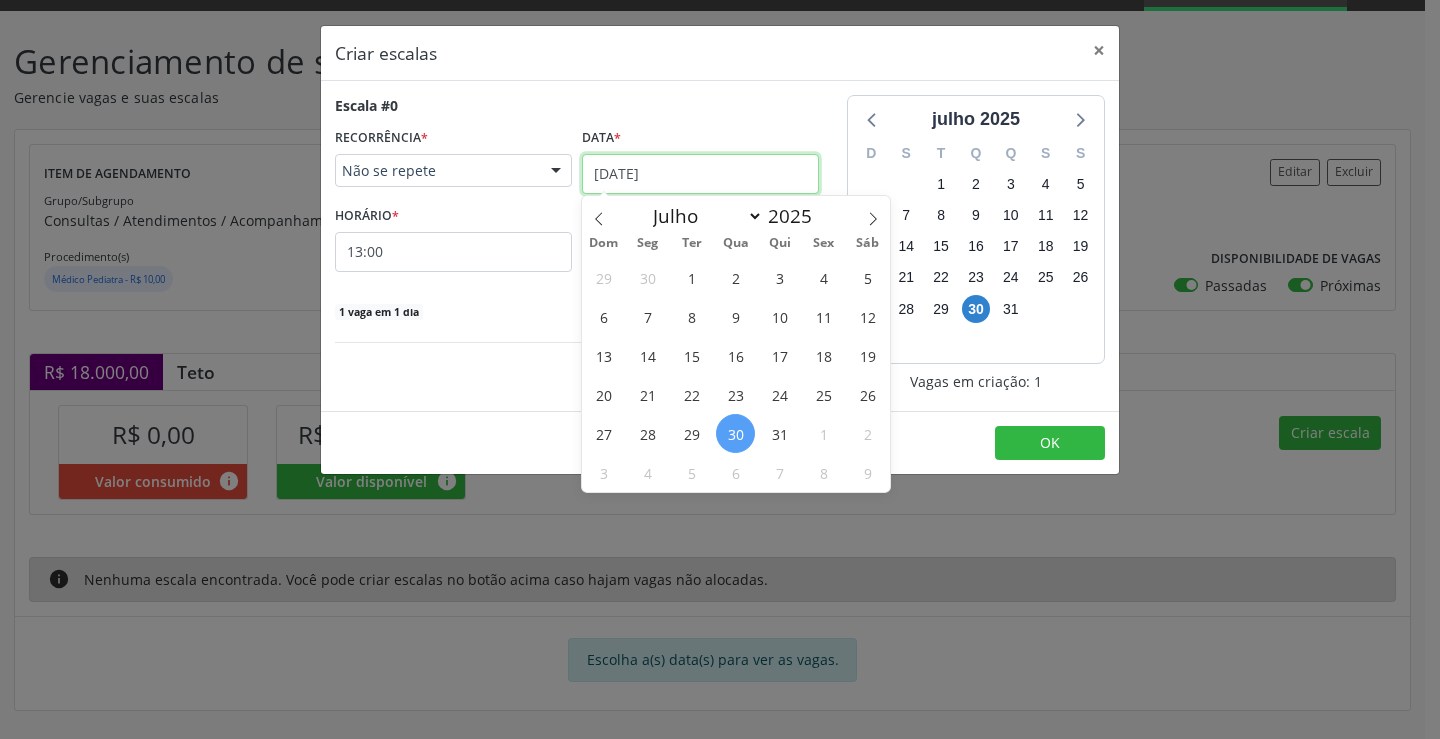 click on "[DATE]" at bounding box center [700, 174] 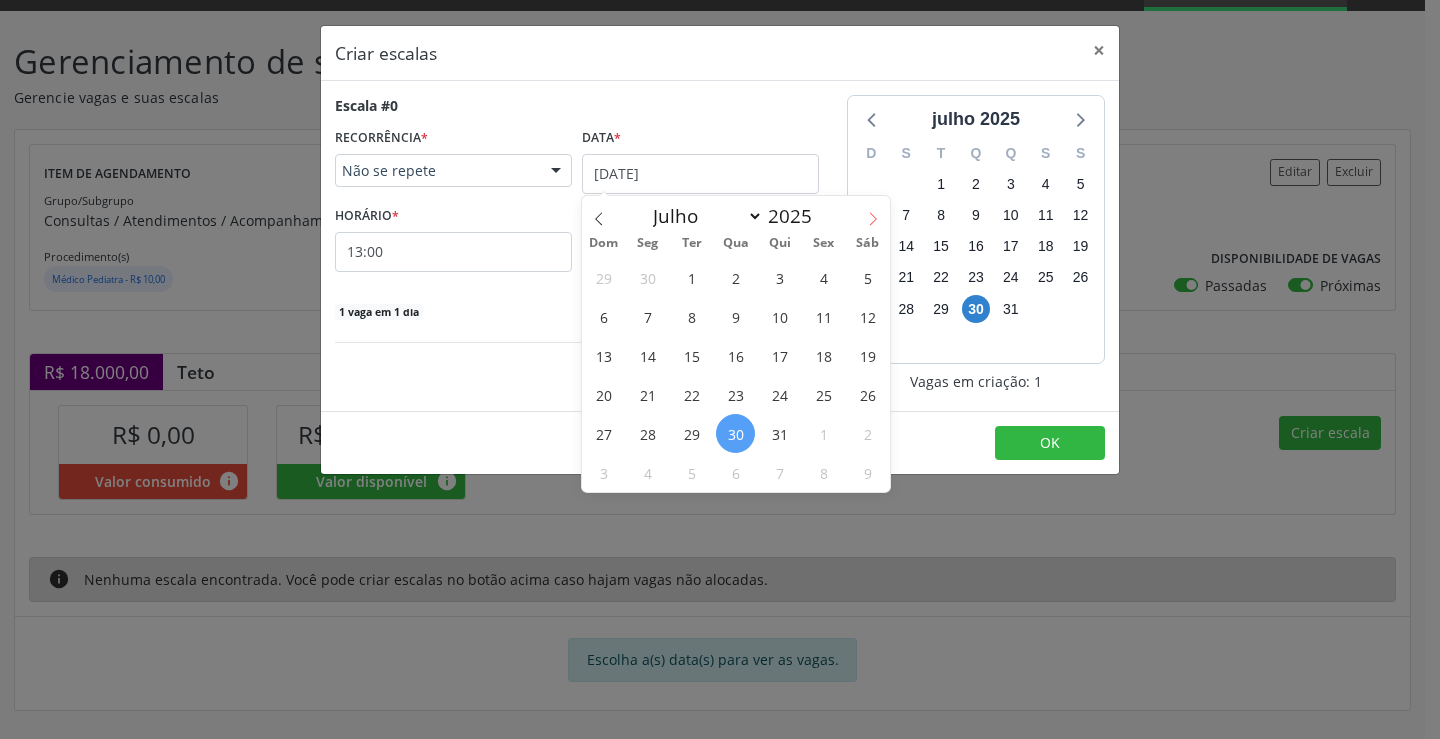click 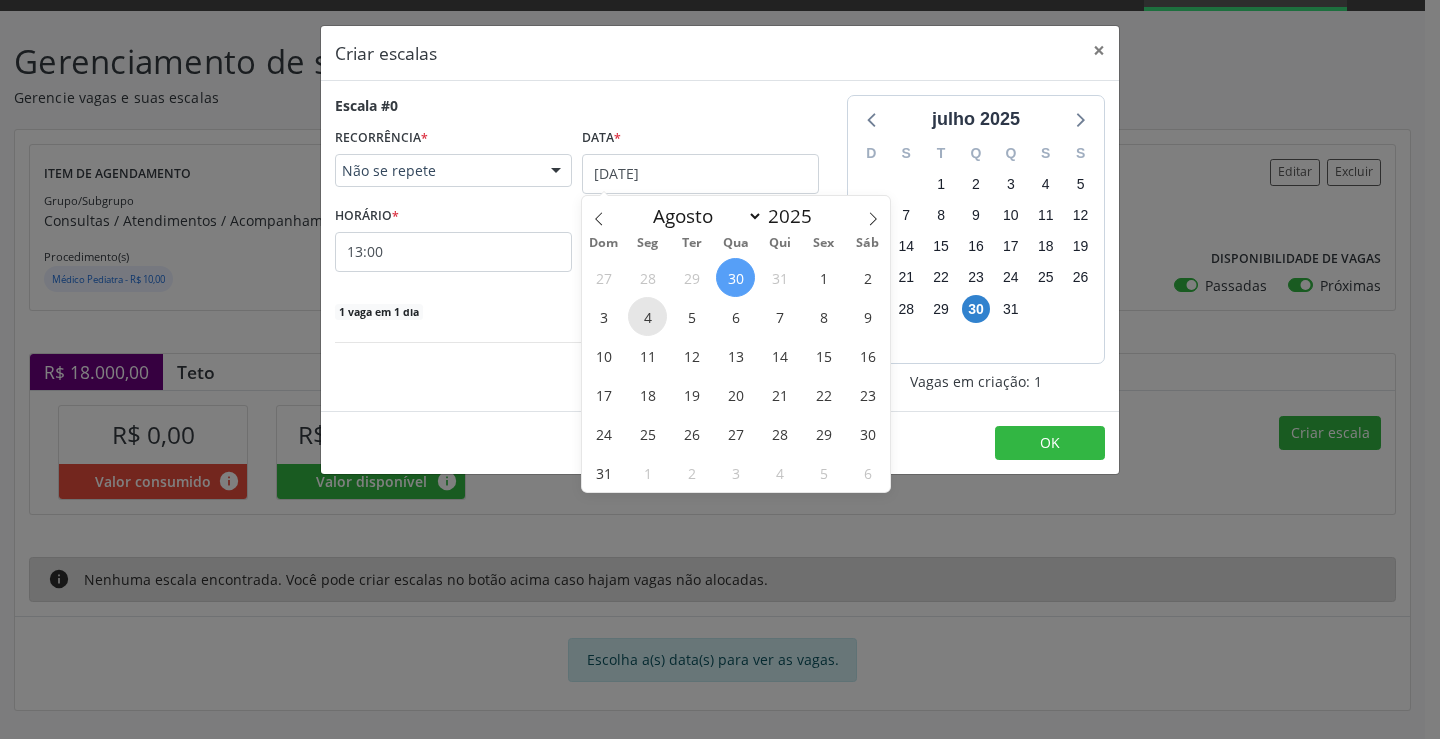 click on "4" at bounding box center (647, 316) 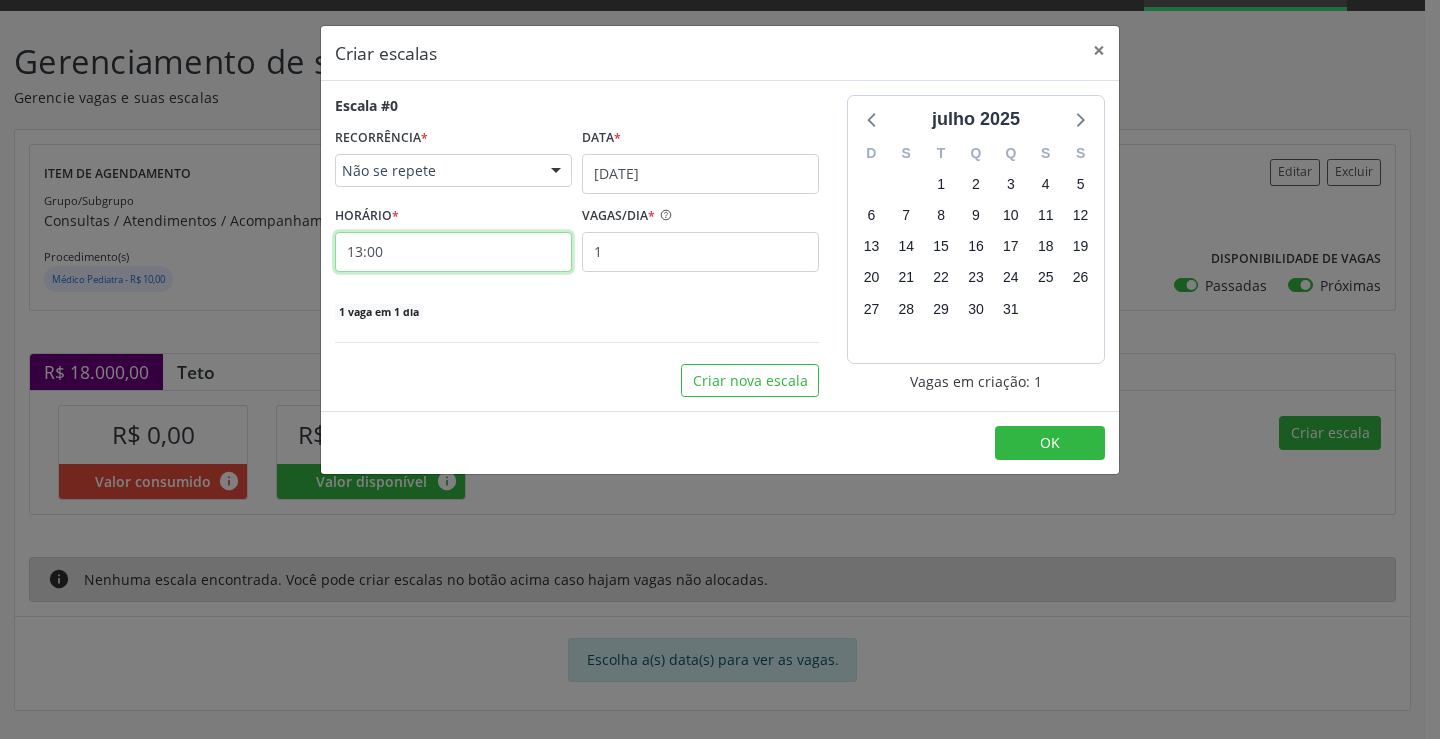 click on "13:00" at bounding box center (453, 252) 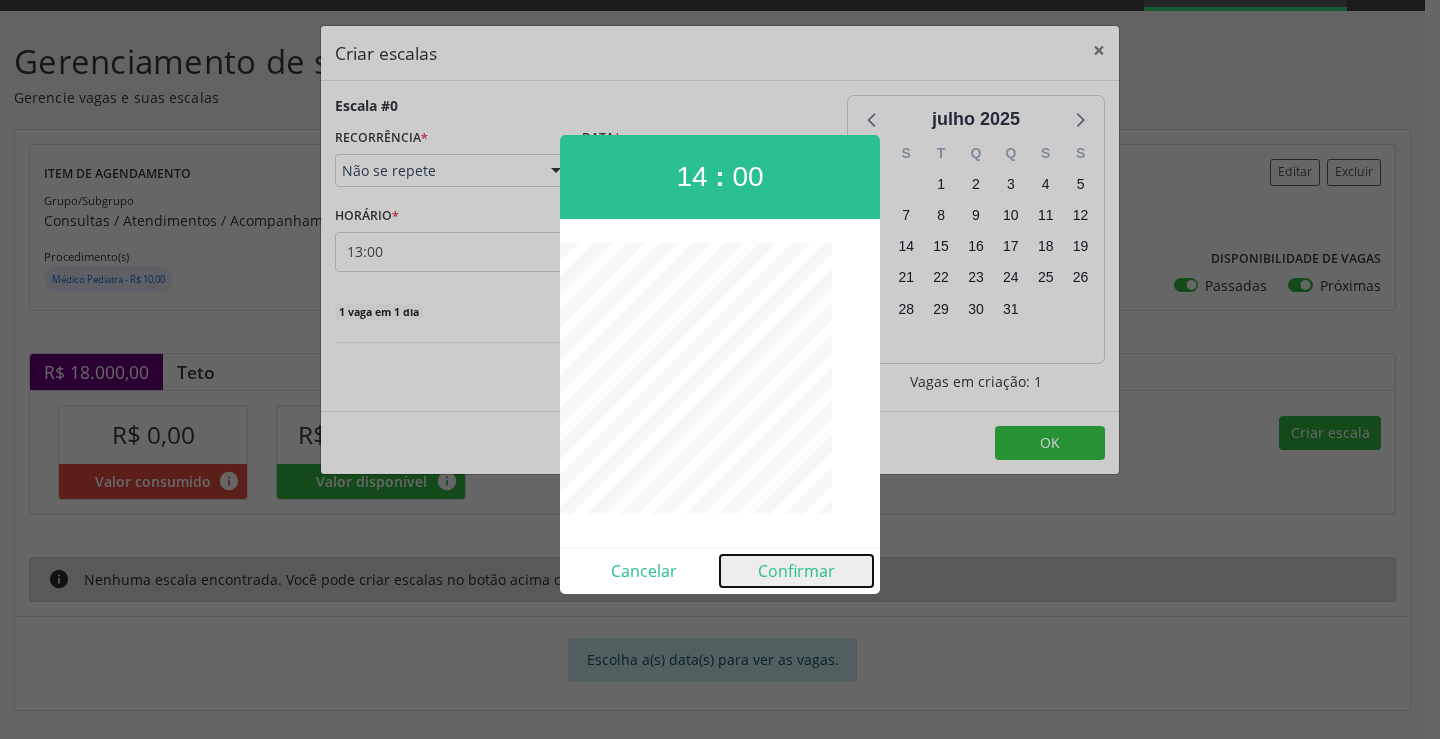 click on "Confirmar" at bounding box center [796, 571] 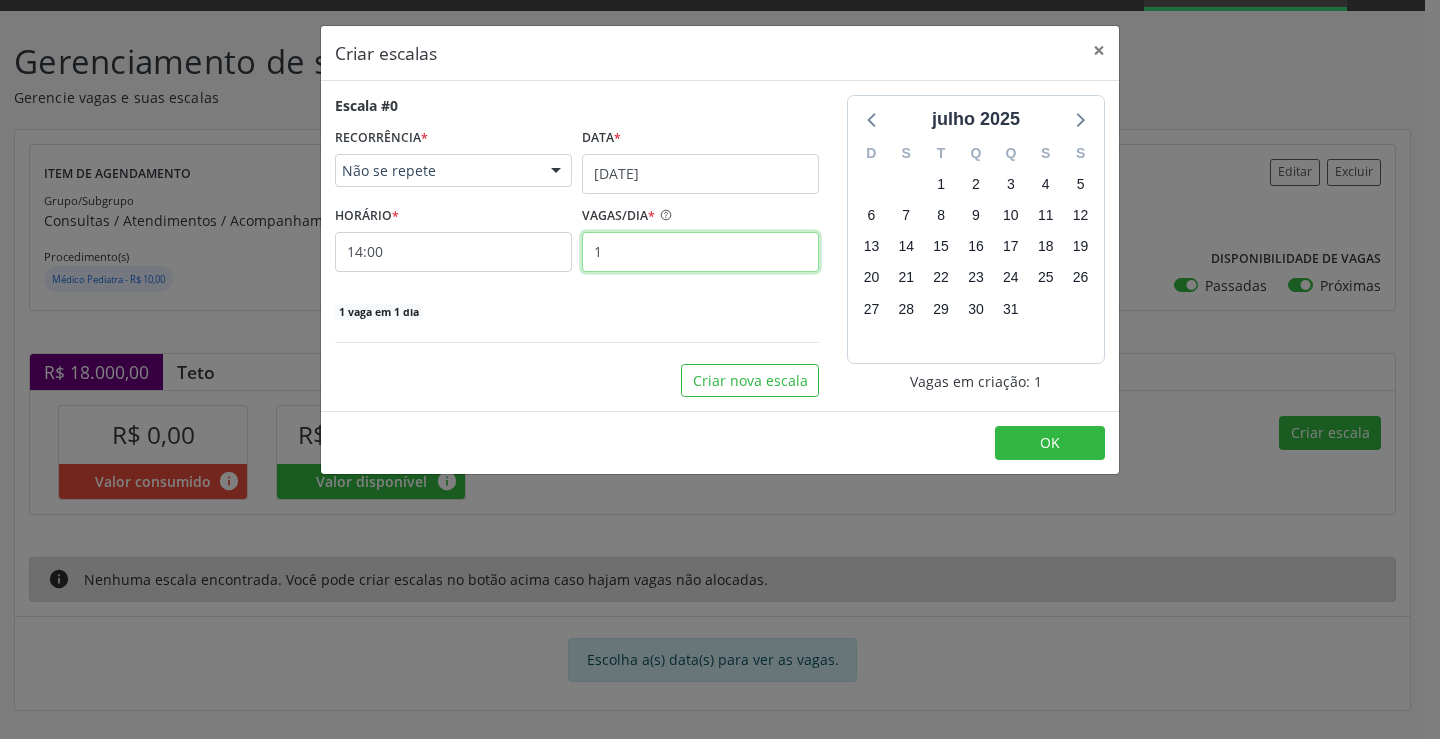 click on "1" at bounding box center (700, 252) 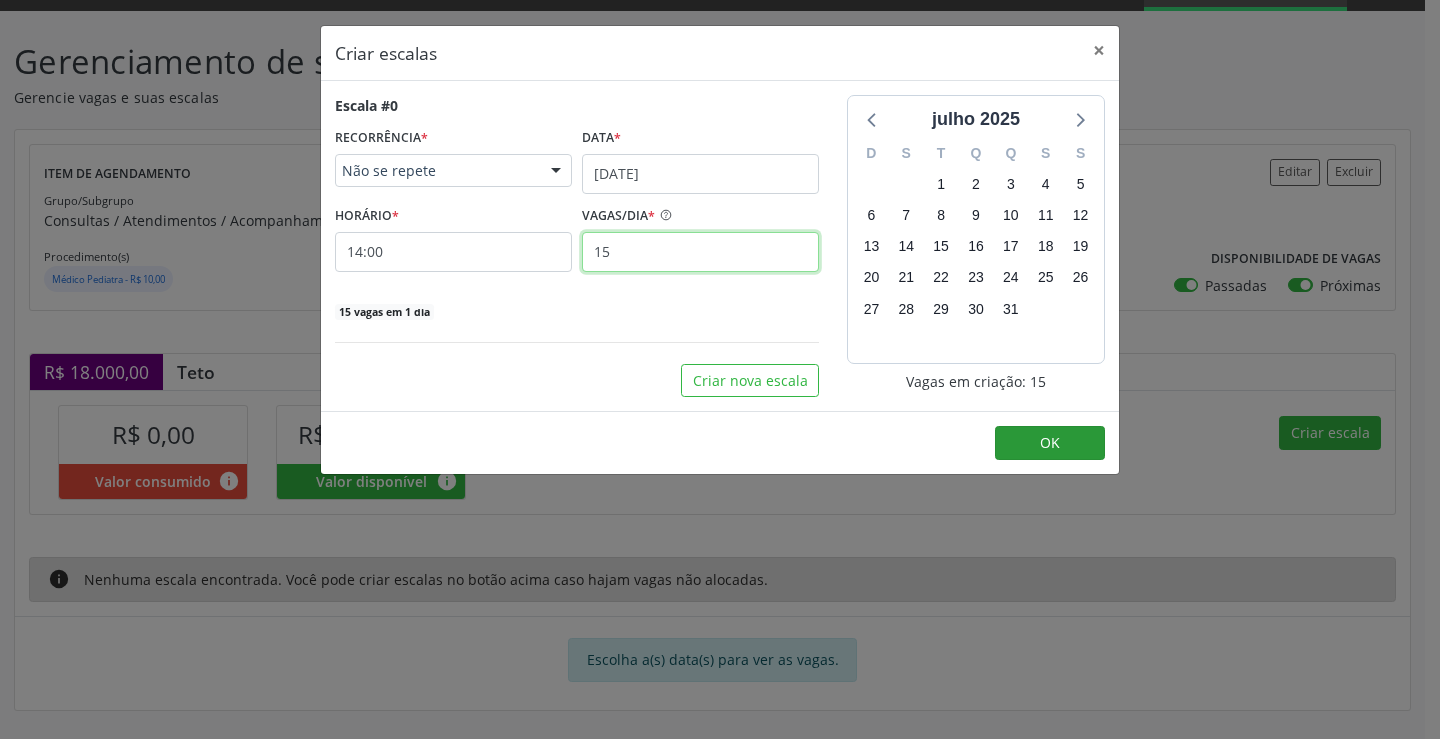 type on "15" 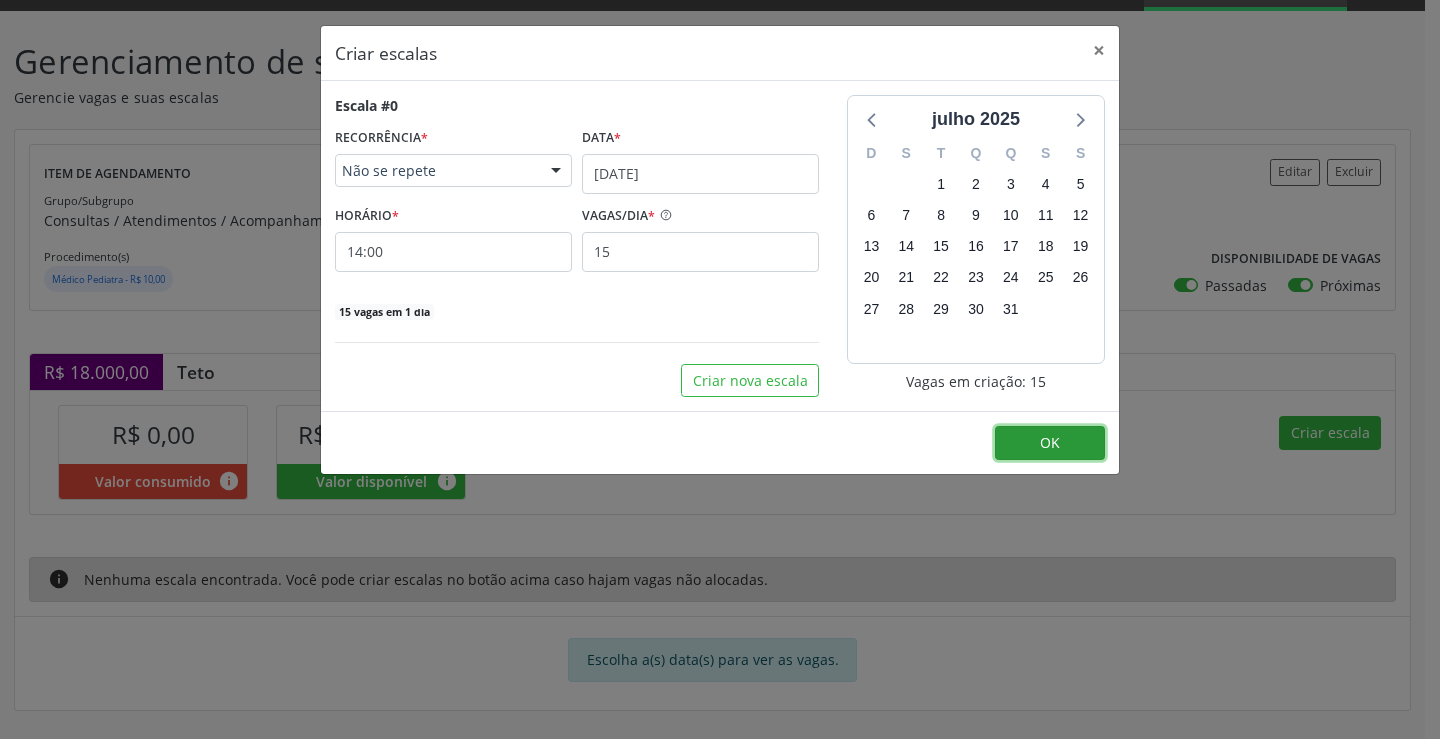 drag, startPoint x: 1065, startPoint y: 452, endPoint x: 1080, endPoint y: 445, distance: 16.552946 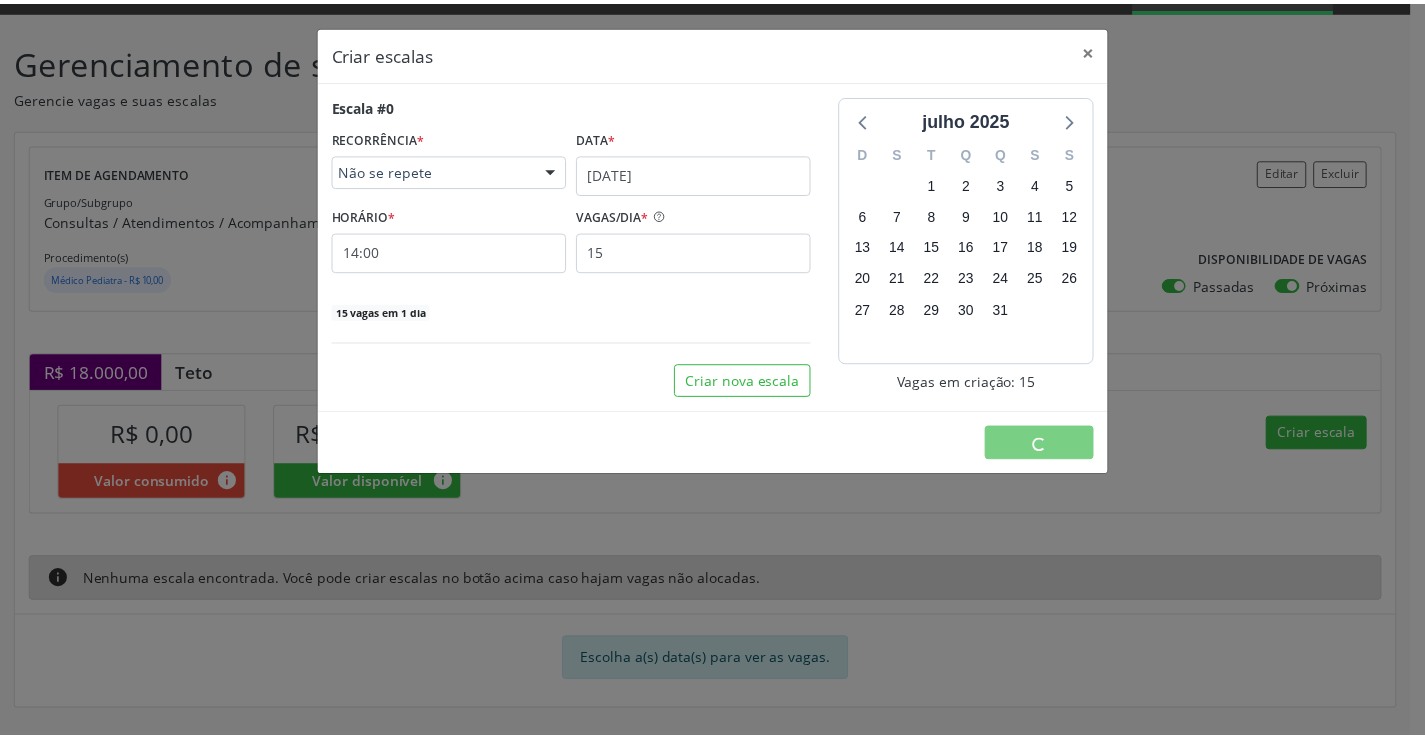 scroll, scrollTop: 0, scrollLeft: 0, axis: both 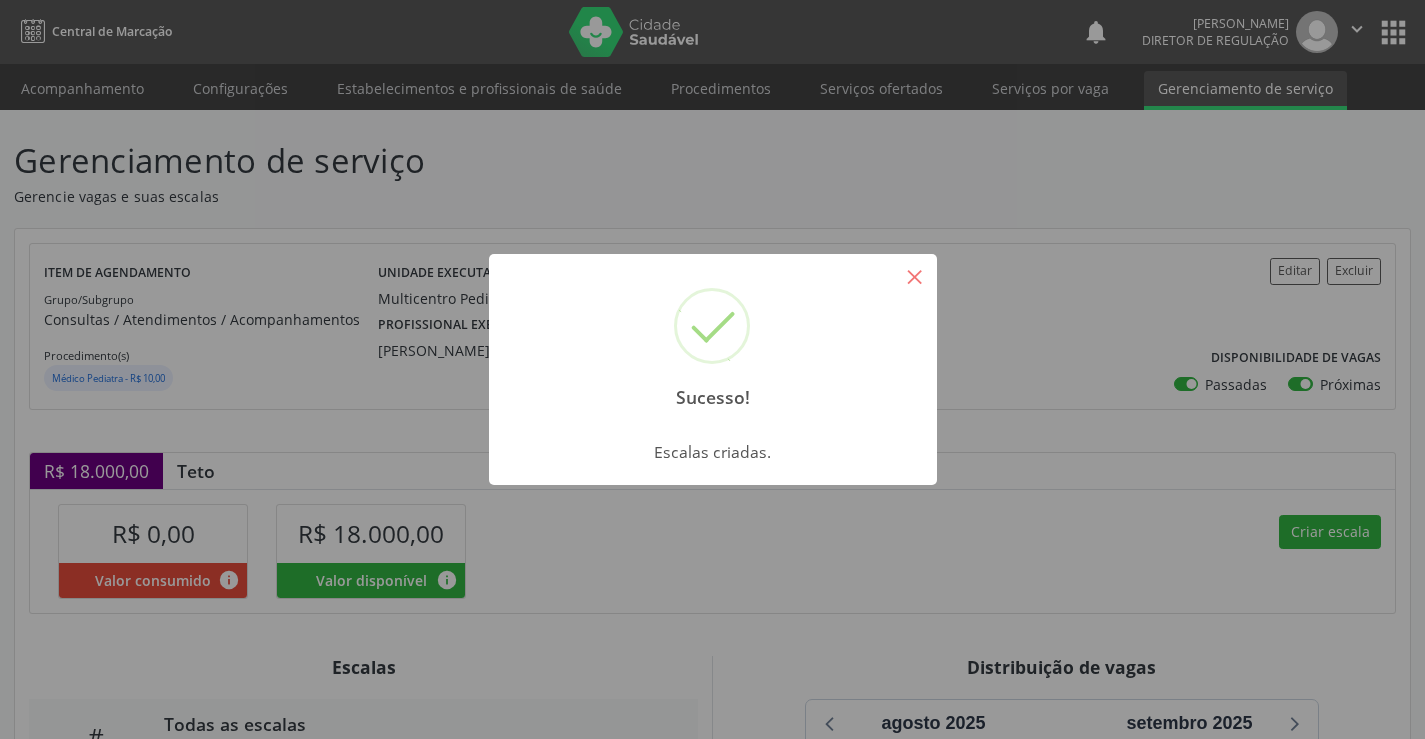 drag, startPoint x: 914, startPoint y: 274, endPoint x: 1203, endPoint y: 457, distance: 342.06723 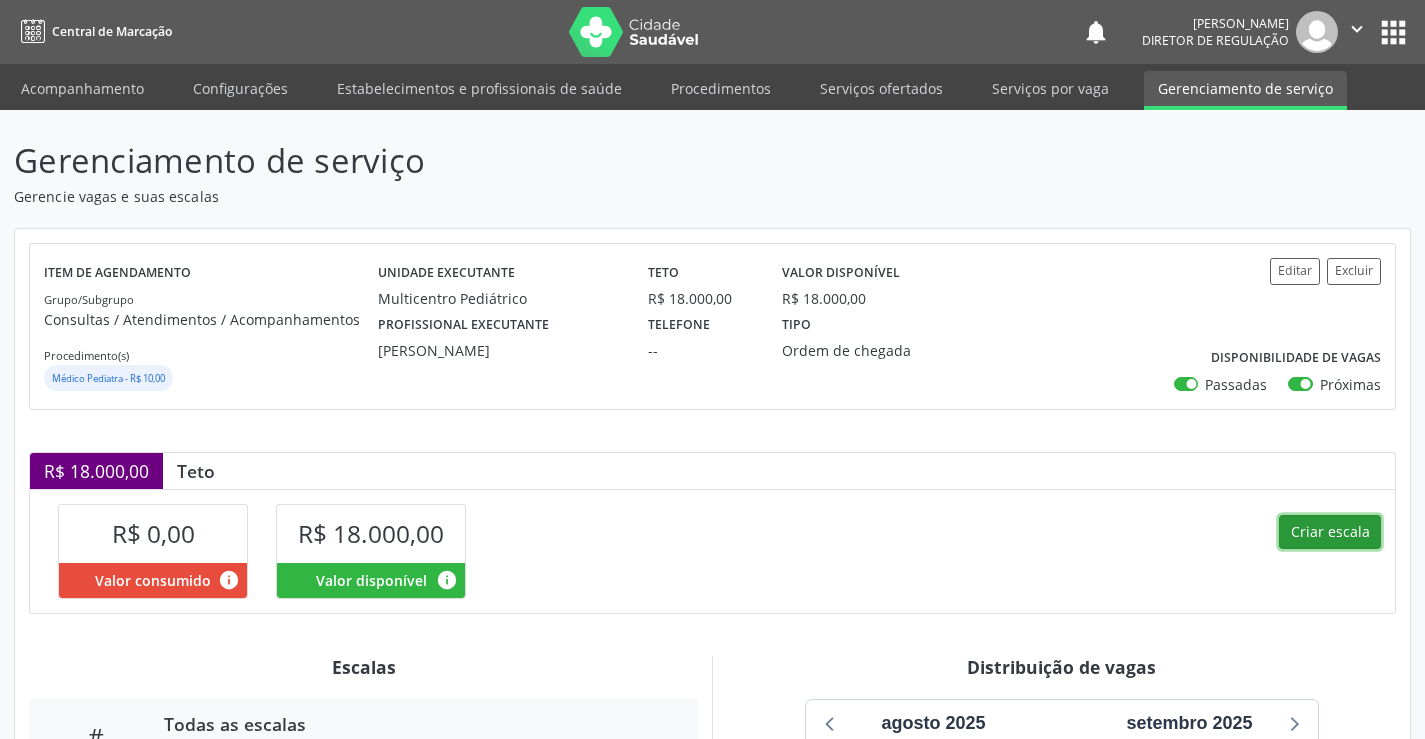 click on "Criar escala" at bounding box center (1330, 532) 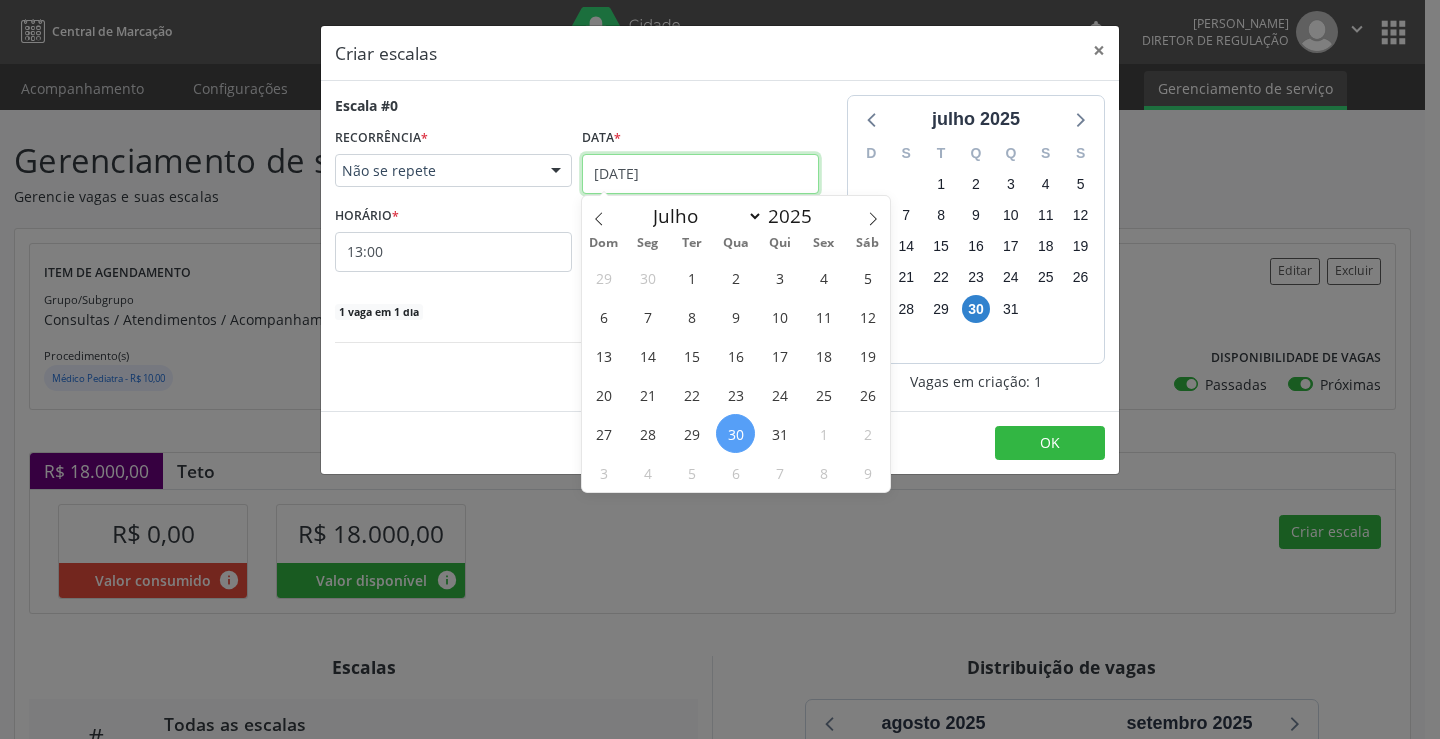 click on "[DATE]" at bounding box center [700, 174] 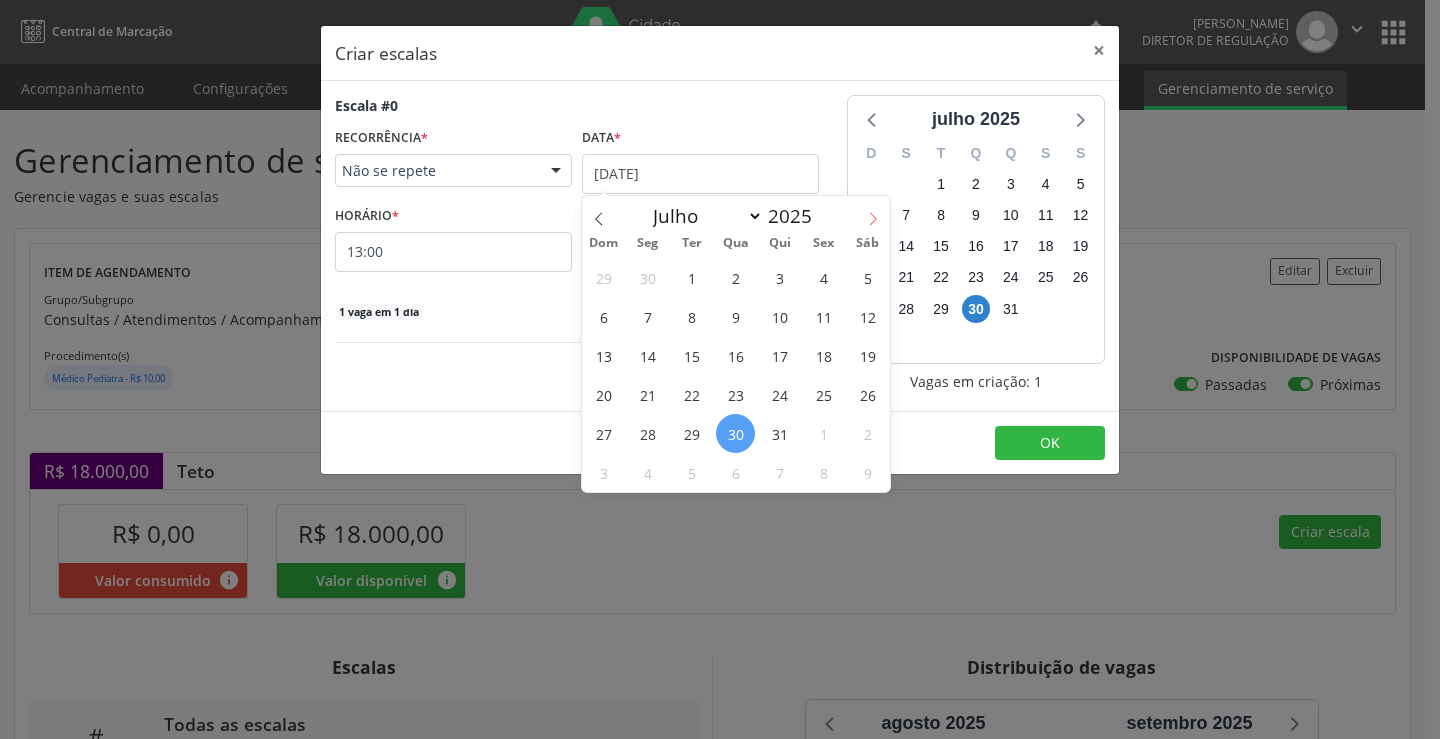click 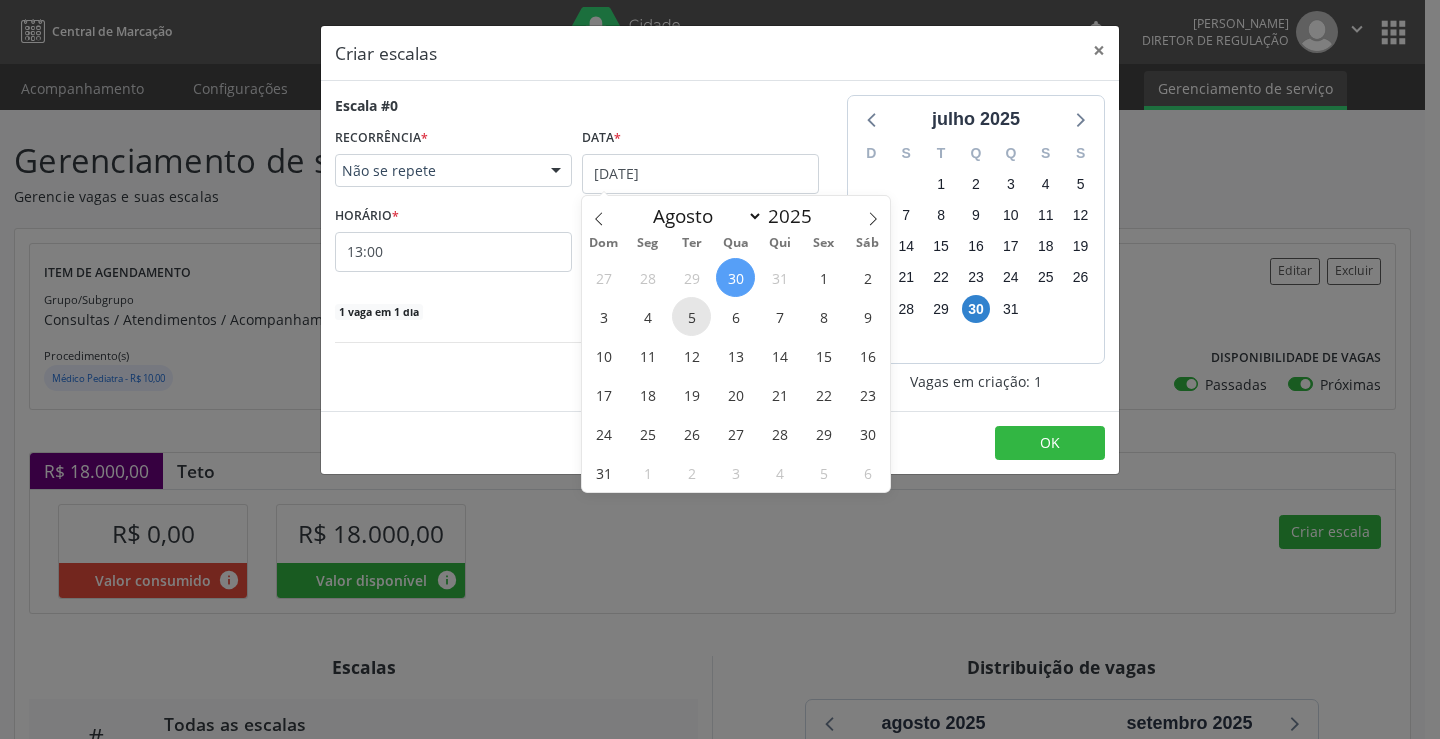 click on "5" at bounding box center (691, 316) 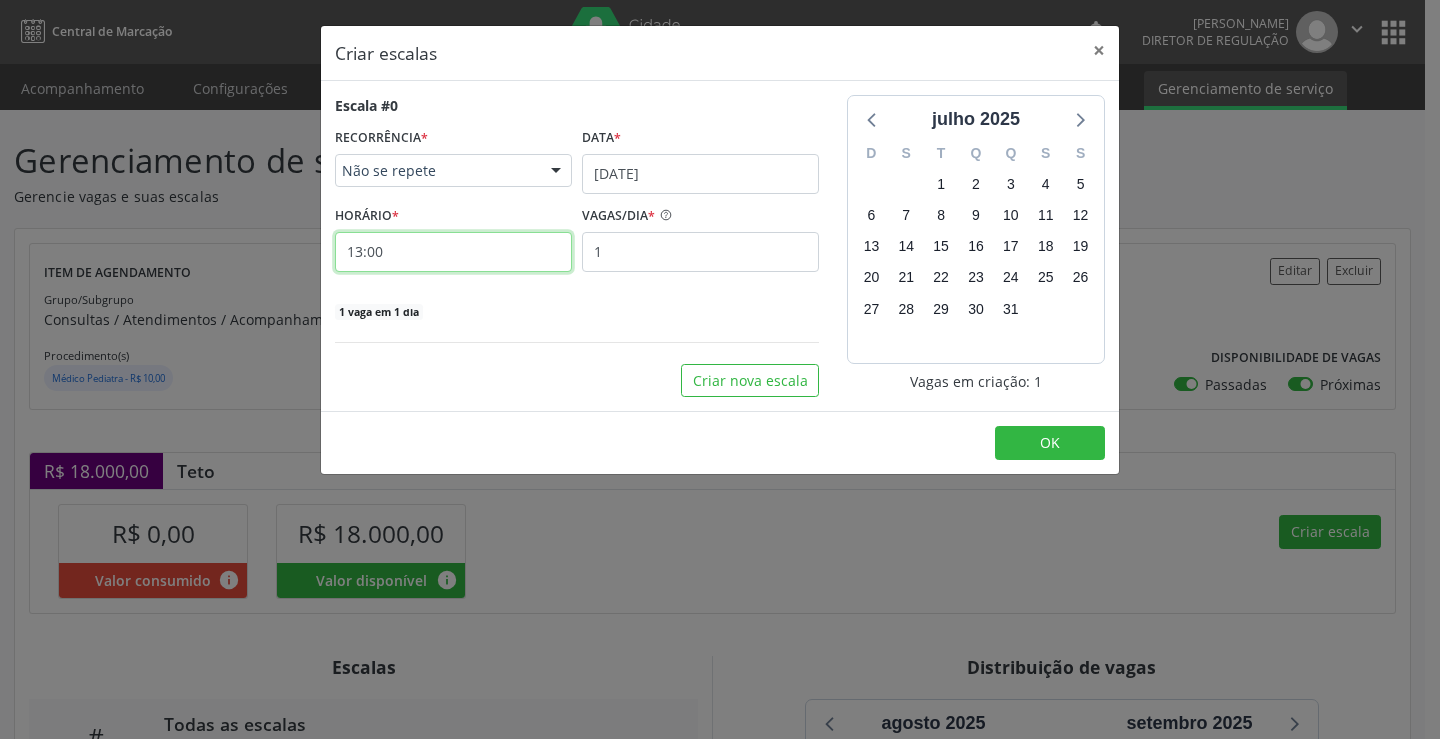 click on "13:00" at bounding box center (453, 252) 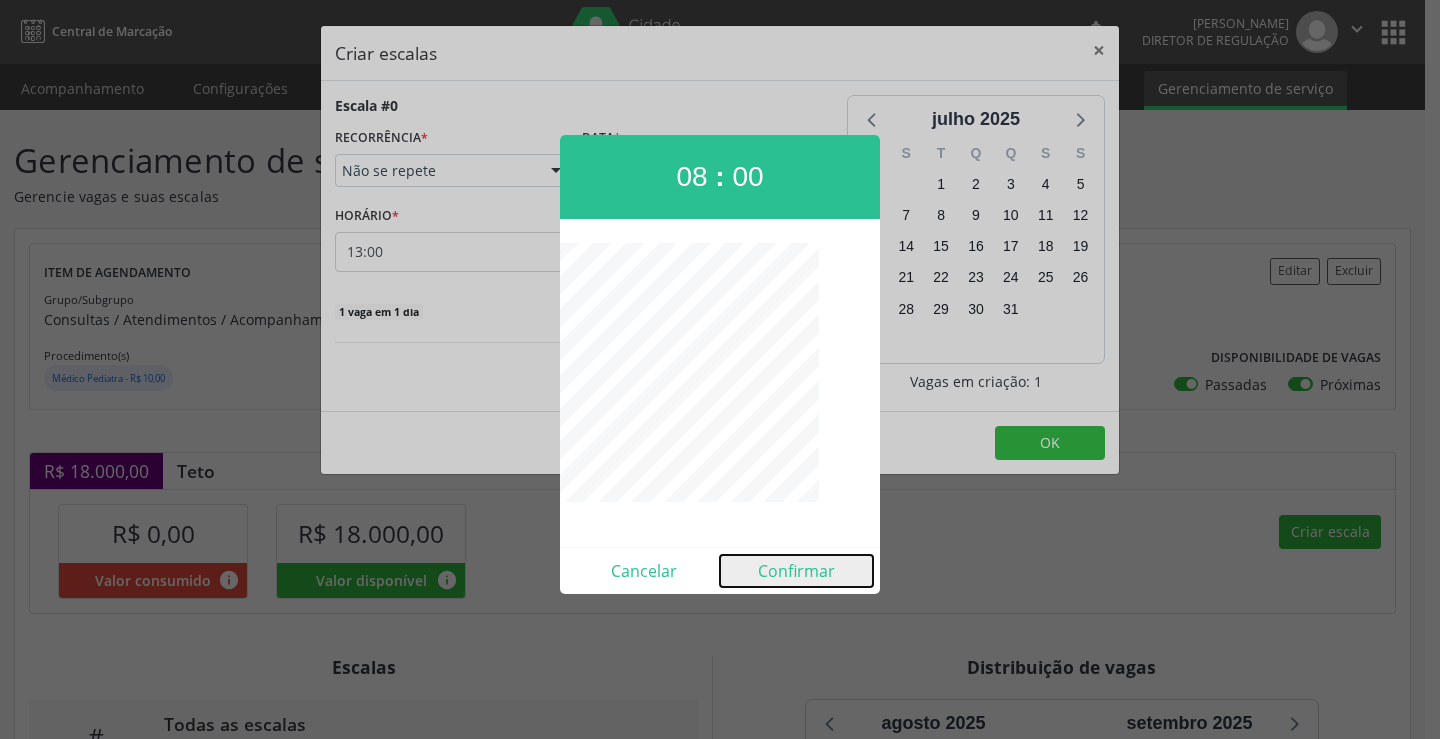 drag, startPoint x: 766, startPoint y: 574, endPoint x: 693, endPoint y: 314, distance: 270.0537 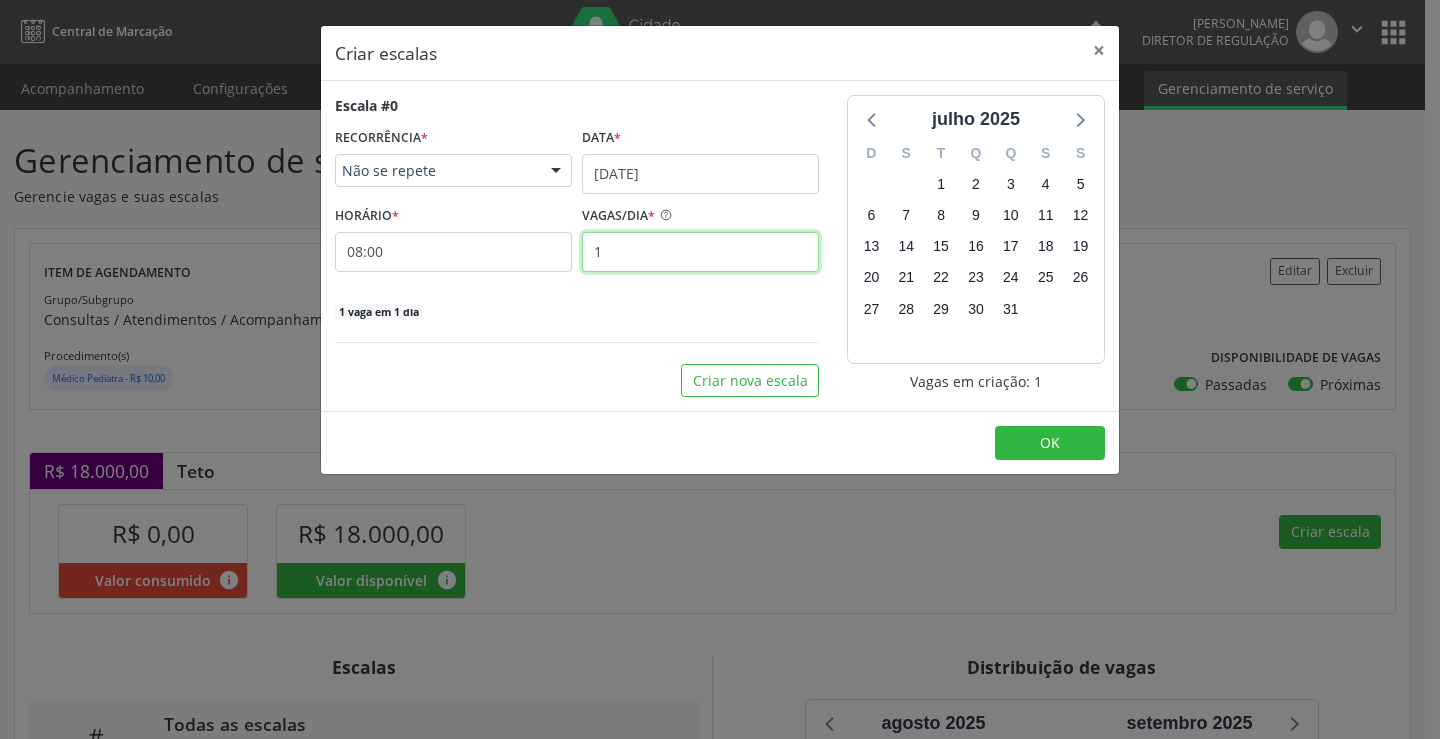 click on "1" at bounding box center [700, 252] 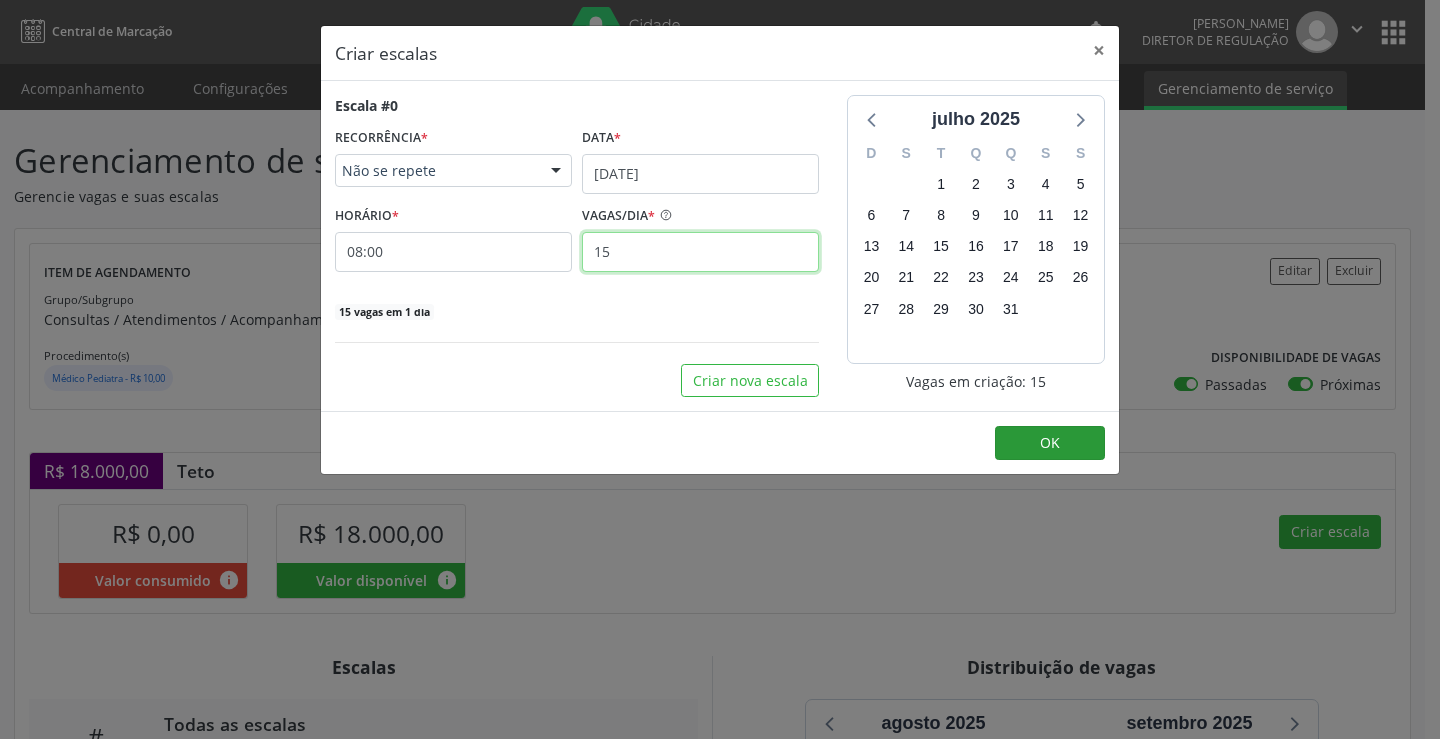 type on "15" 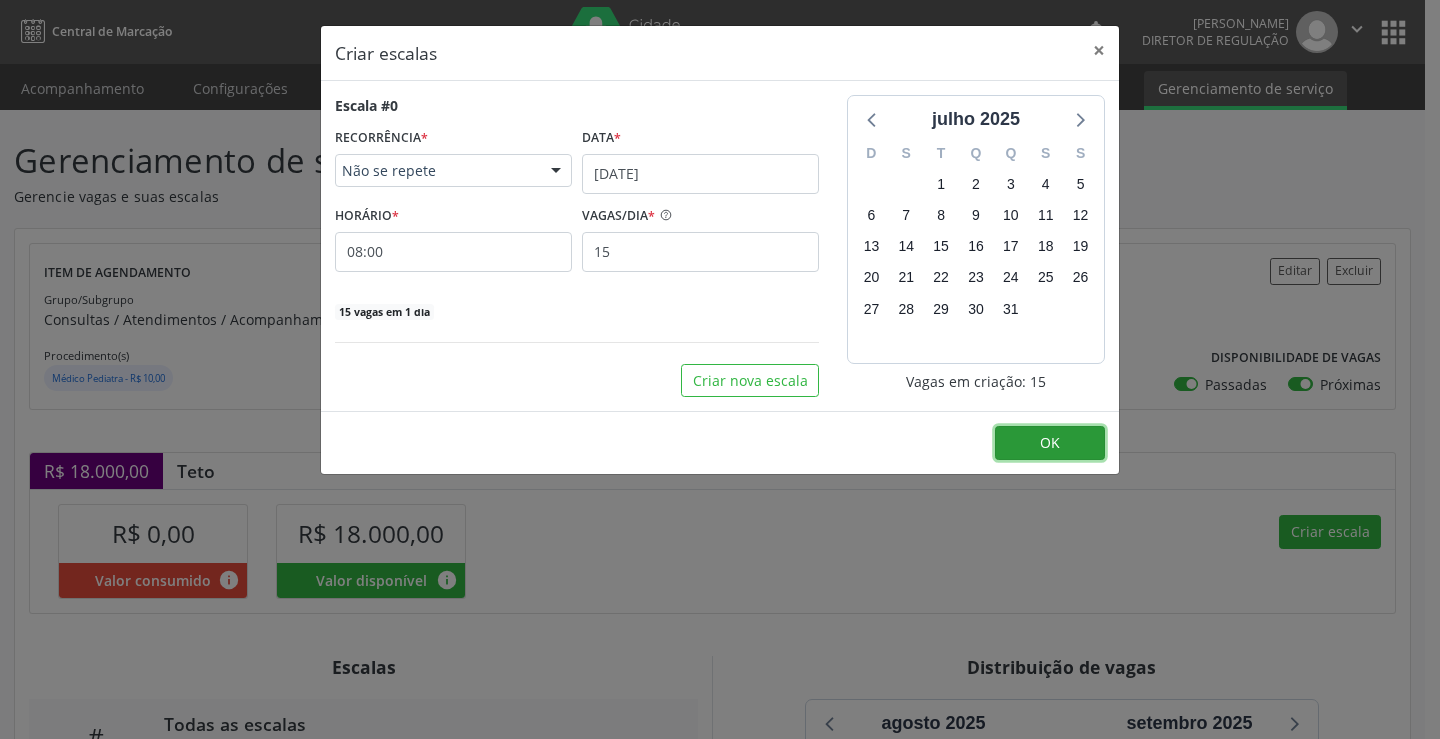 click on "OK" at bounding box center (1050, 443) 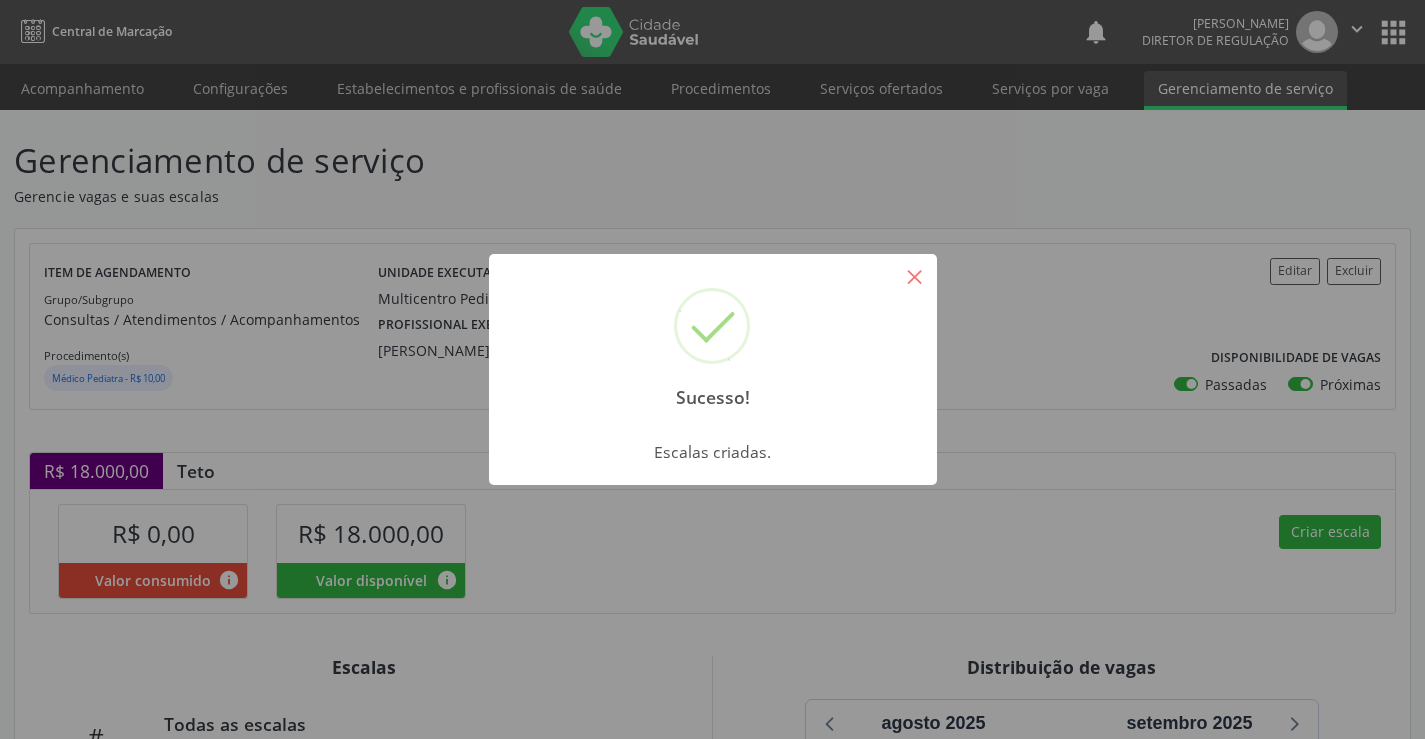 click on "×" at bounding box center [915, 276] 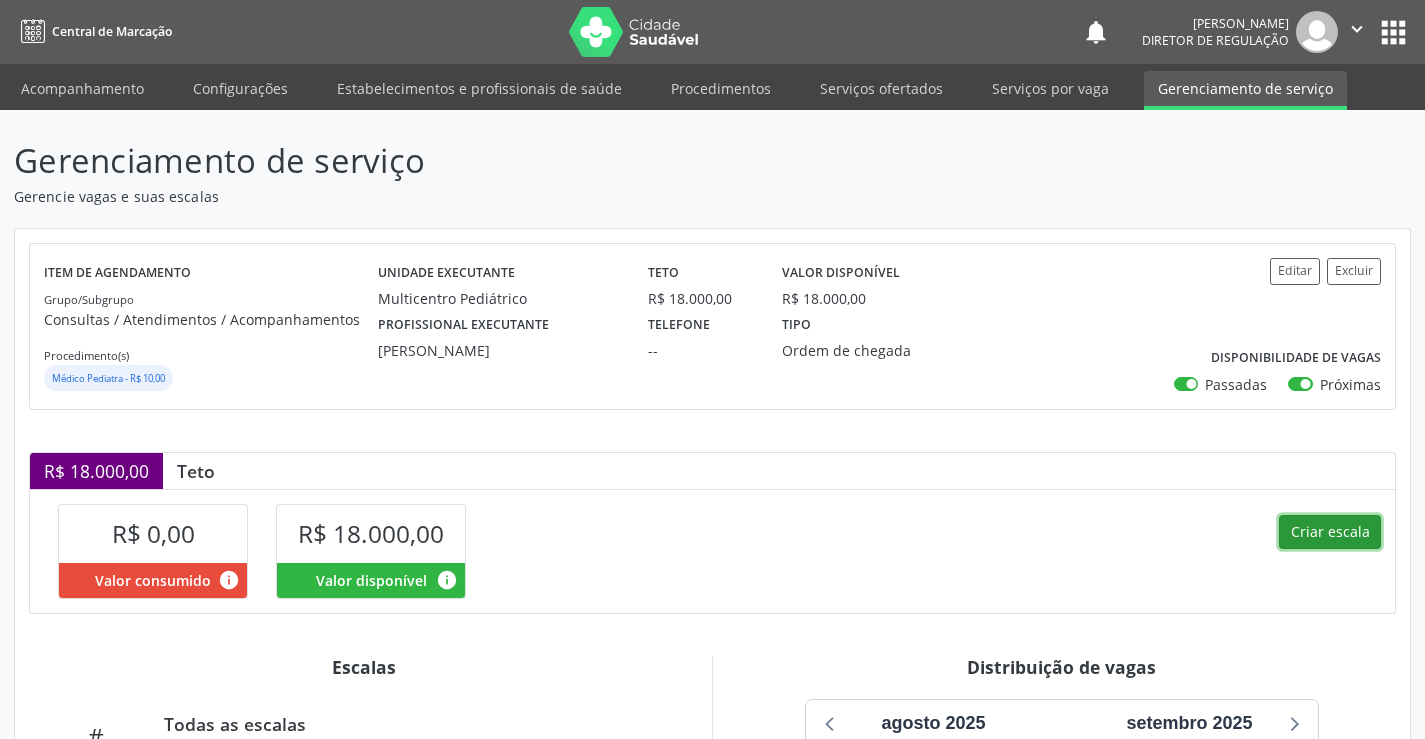 click on "Criar escala" at bounding box center [1330, 532] 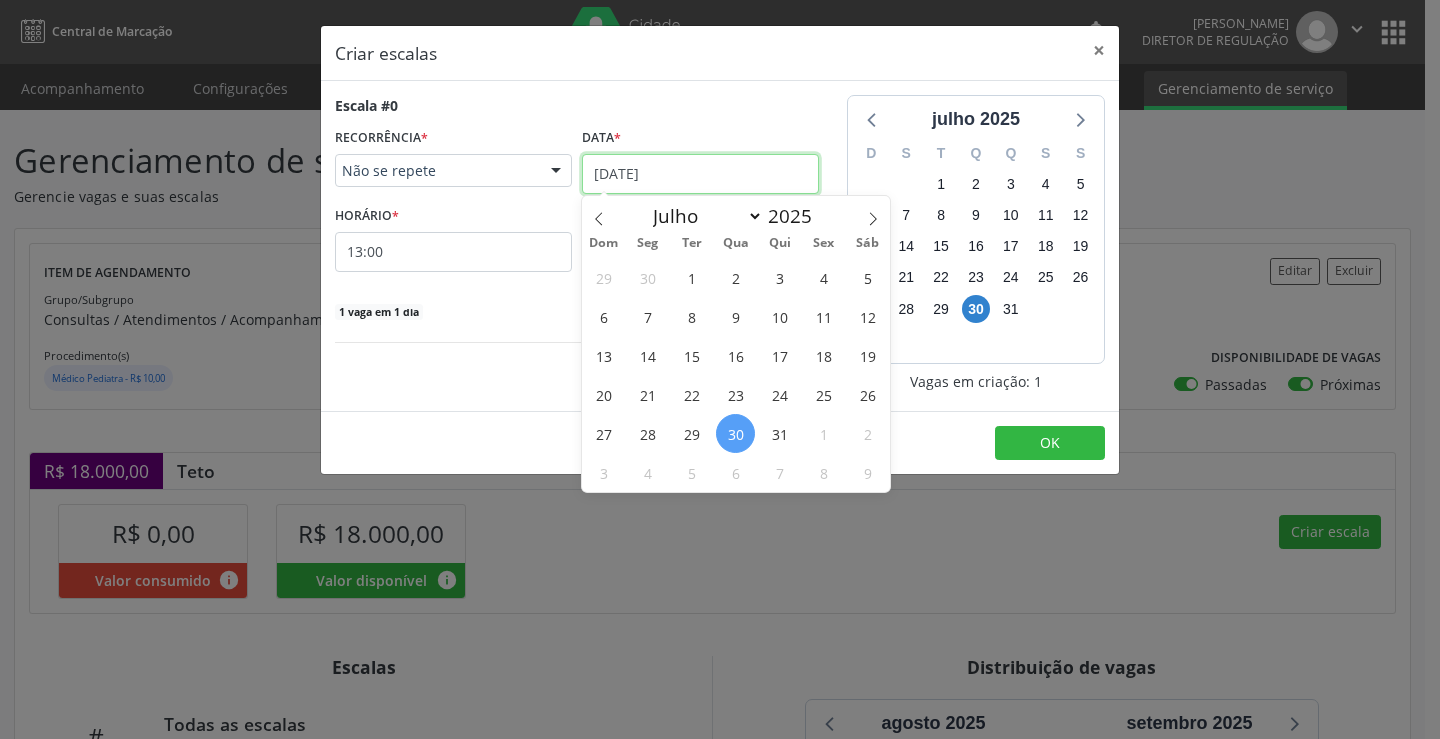 click on "[DATE]" at bounding box center [700, 174] 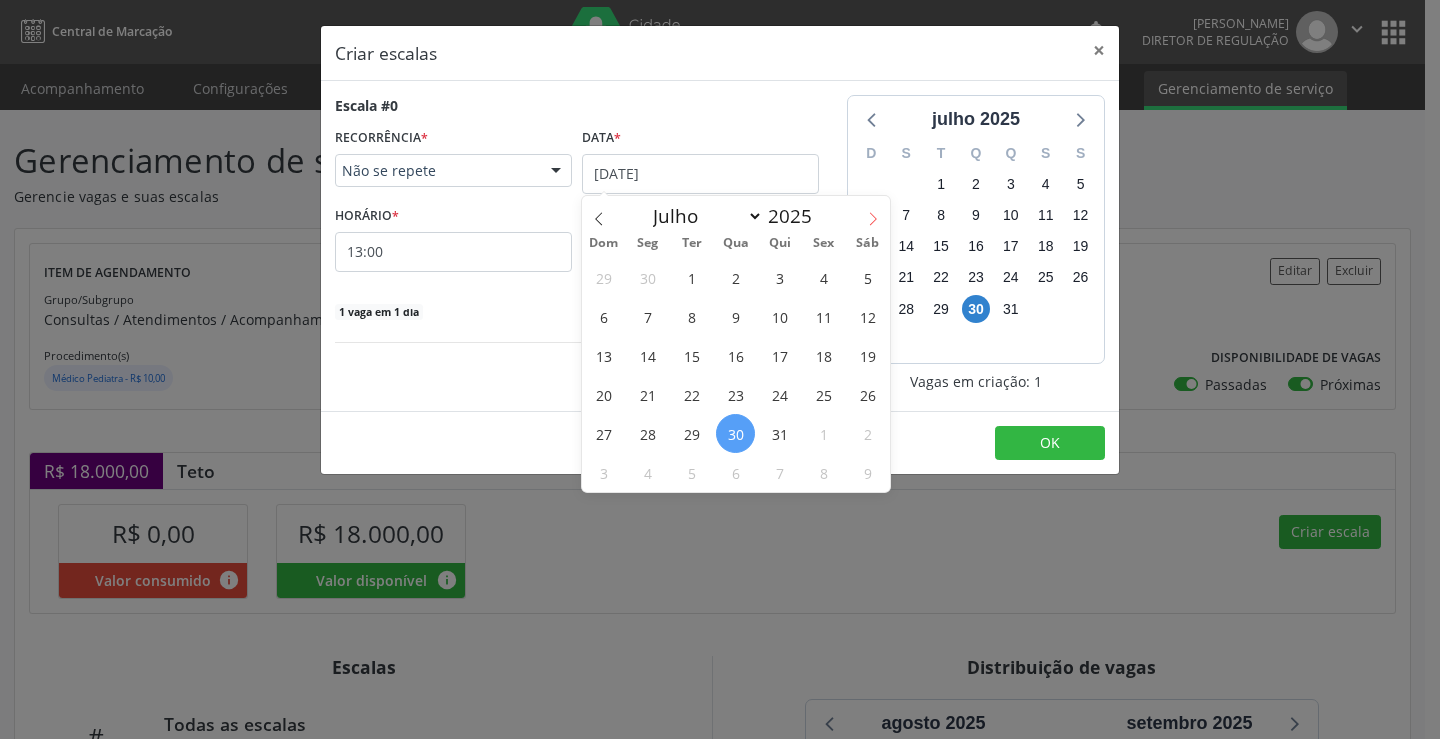 click 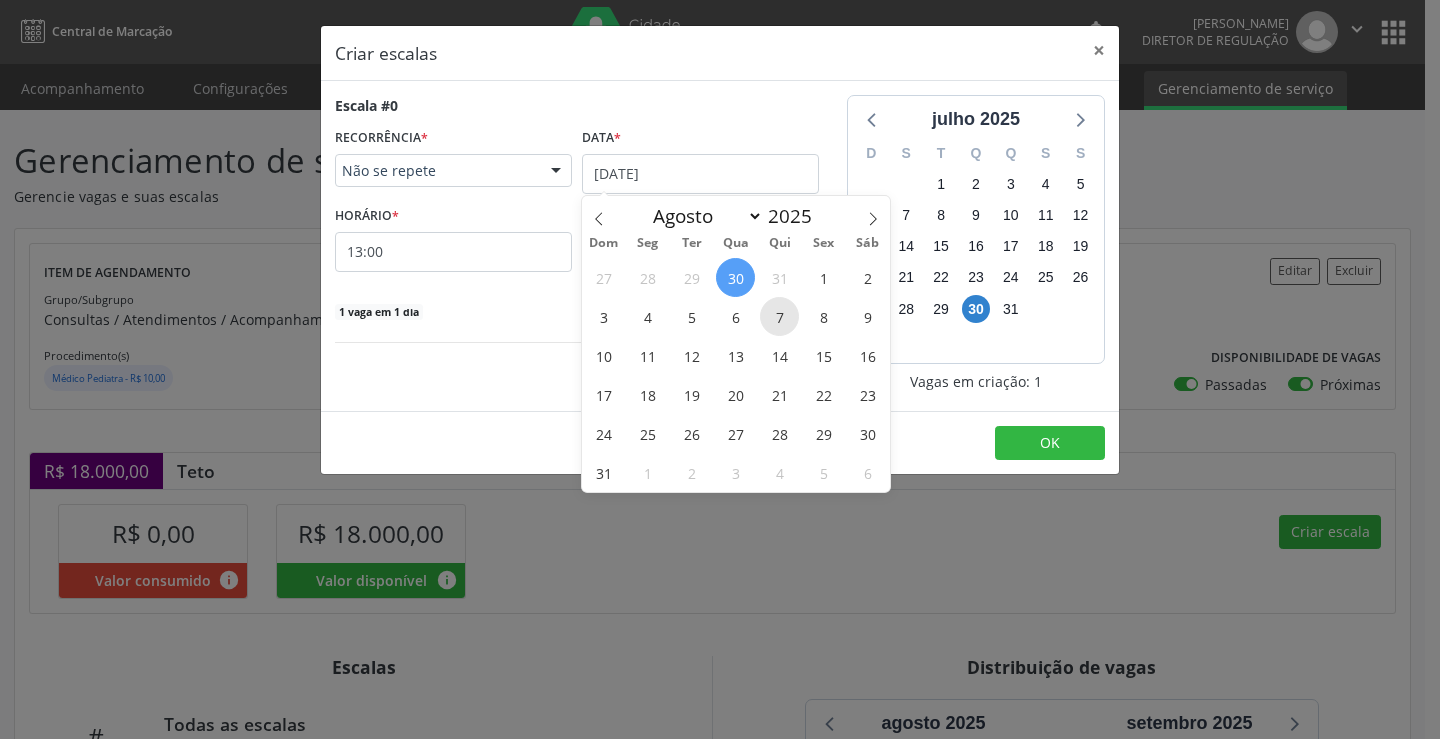 click on "7" at bounding box center (779, 316) 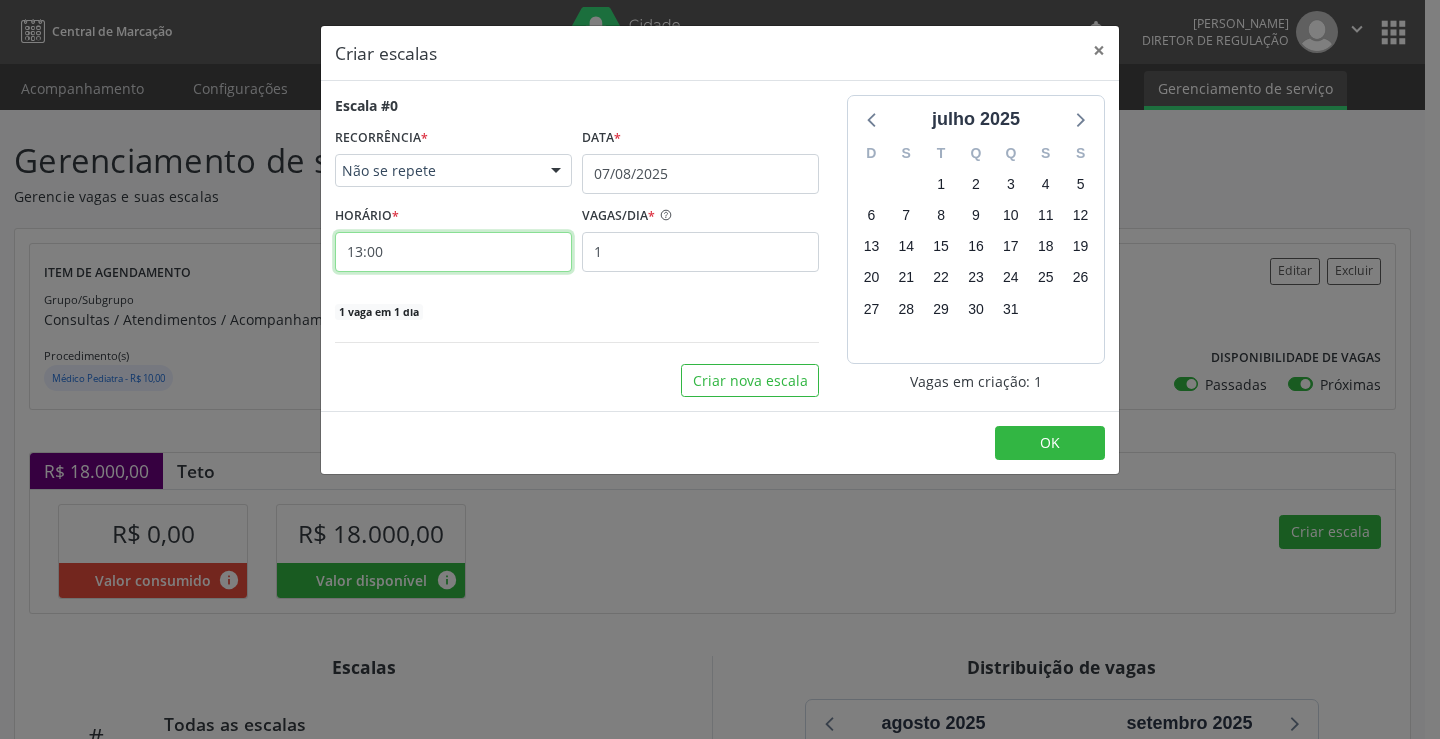 click on "13:00" at bounding box center (453, 252) 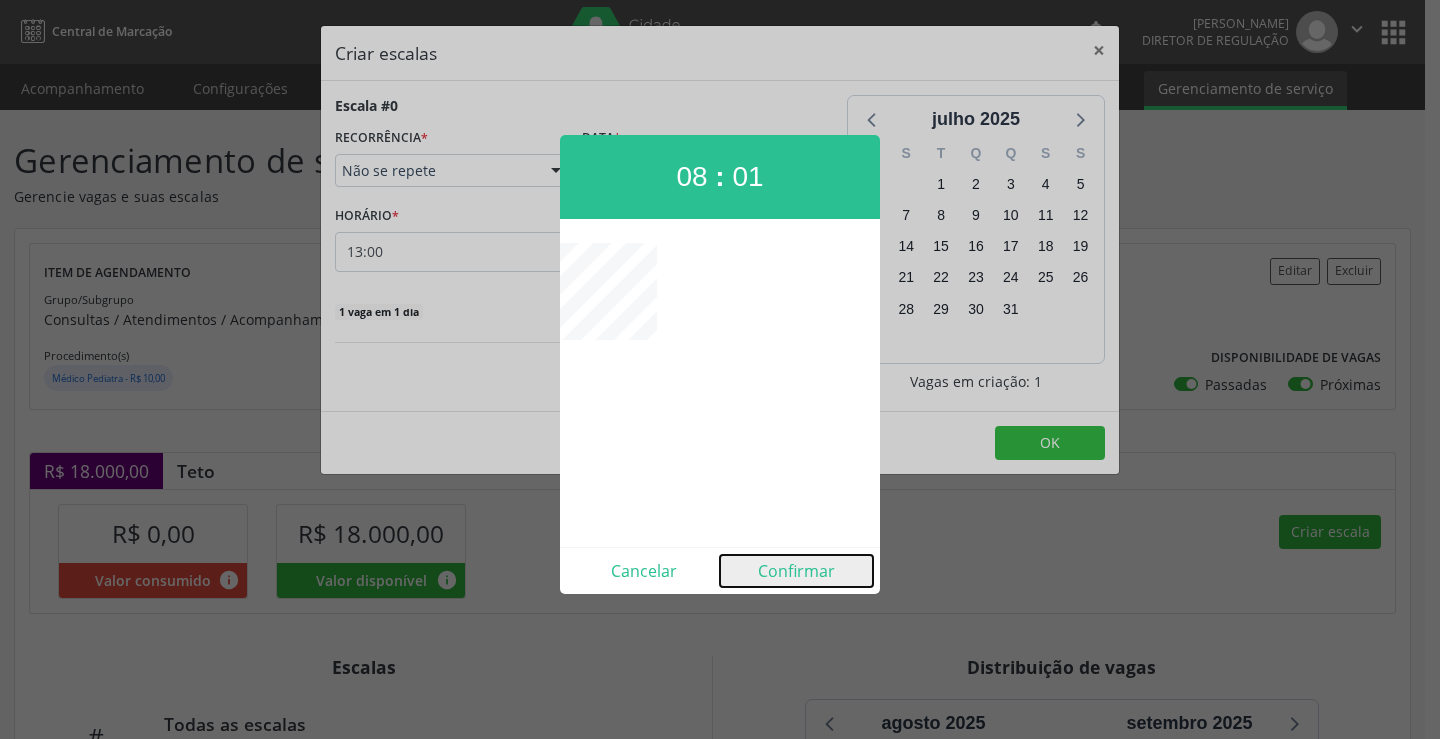 click on "Confirmar" at bounding box center [796, 571] 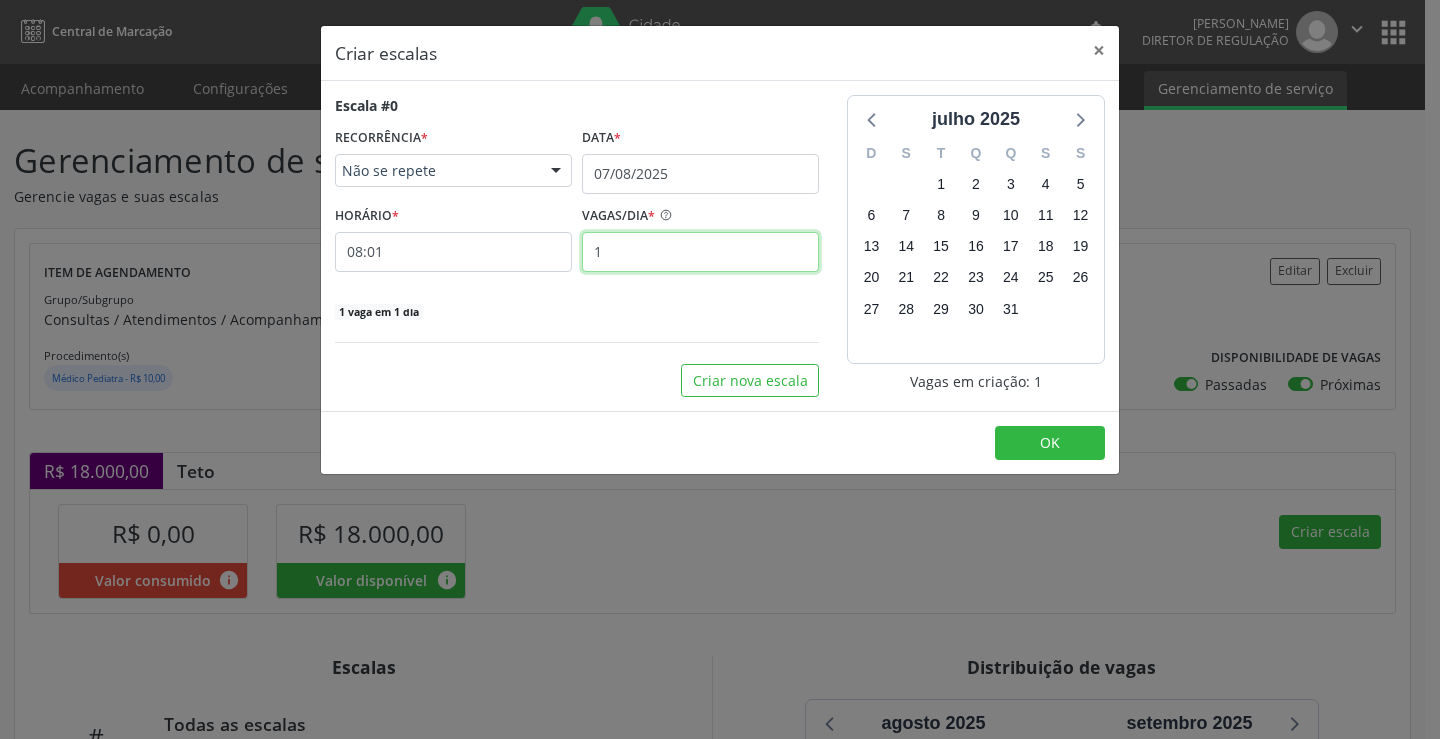 click on "1" at bounding box center (700, 252) 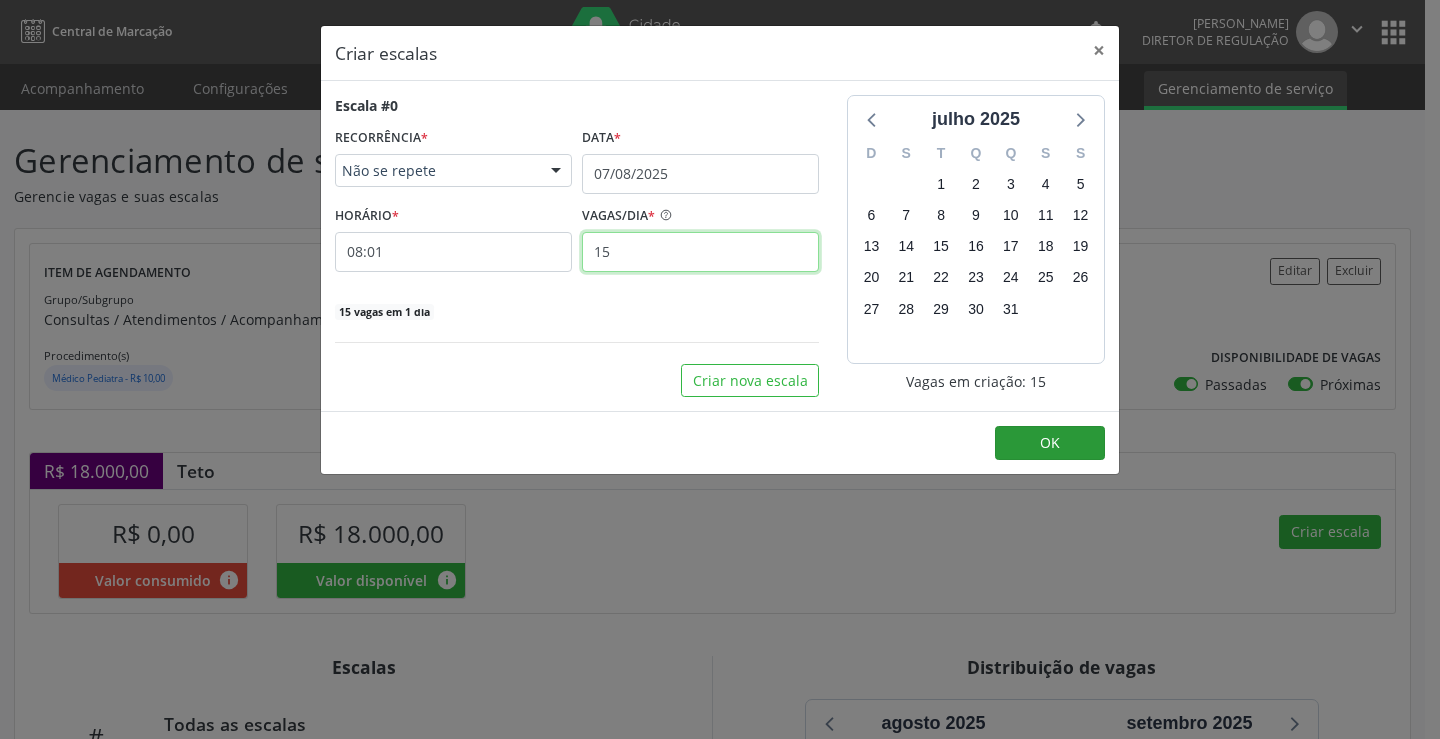 type on "15" 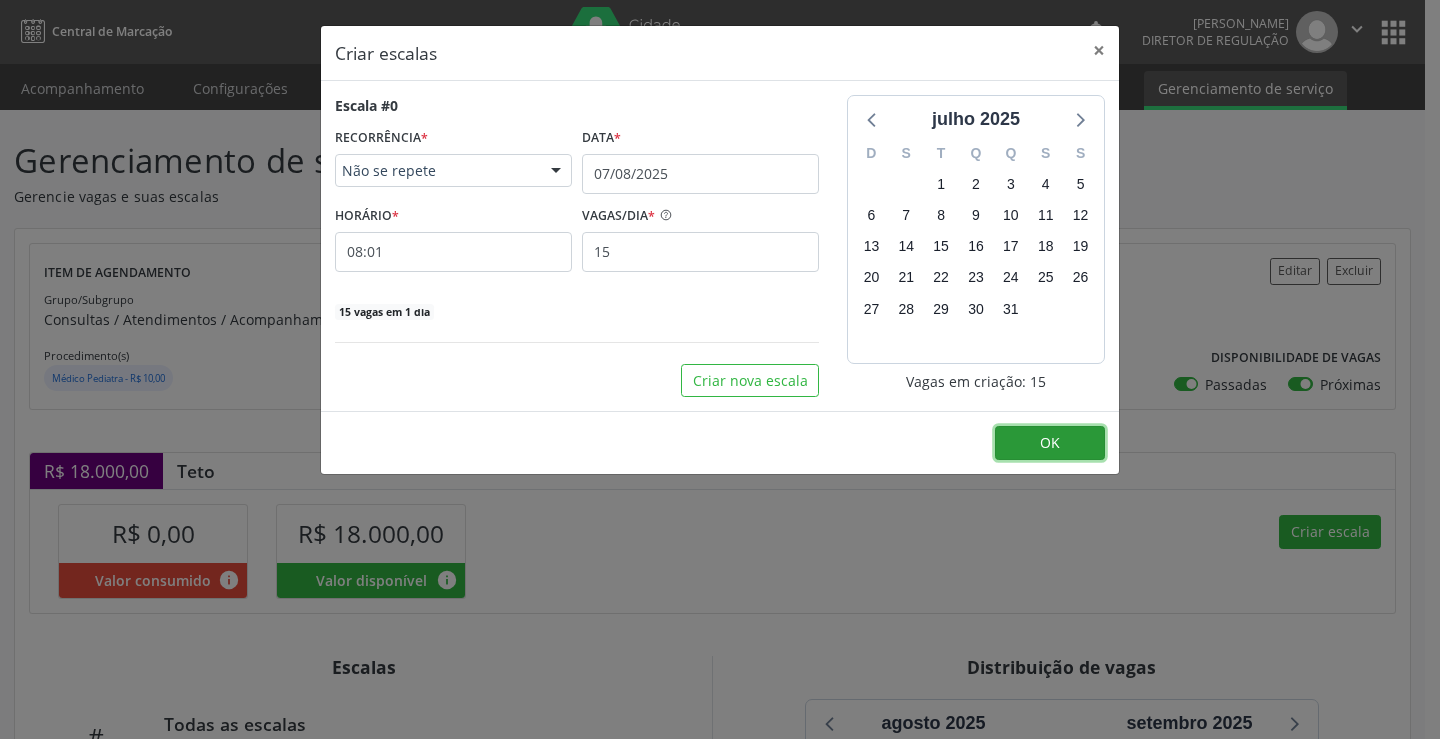 click on "OK" at bounding box center [1050, 443] 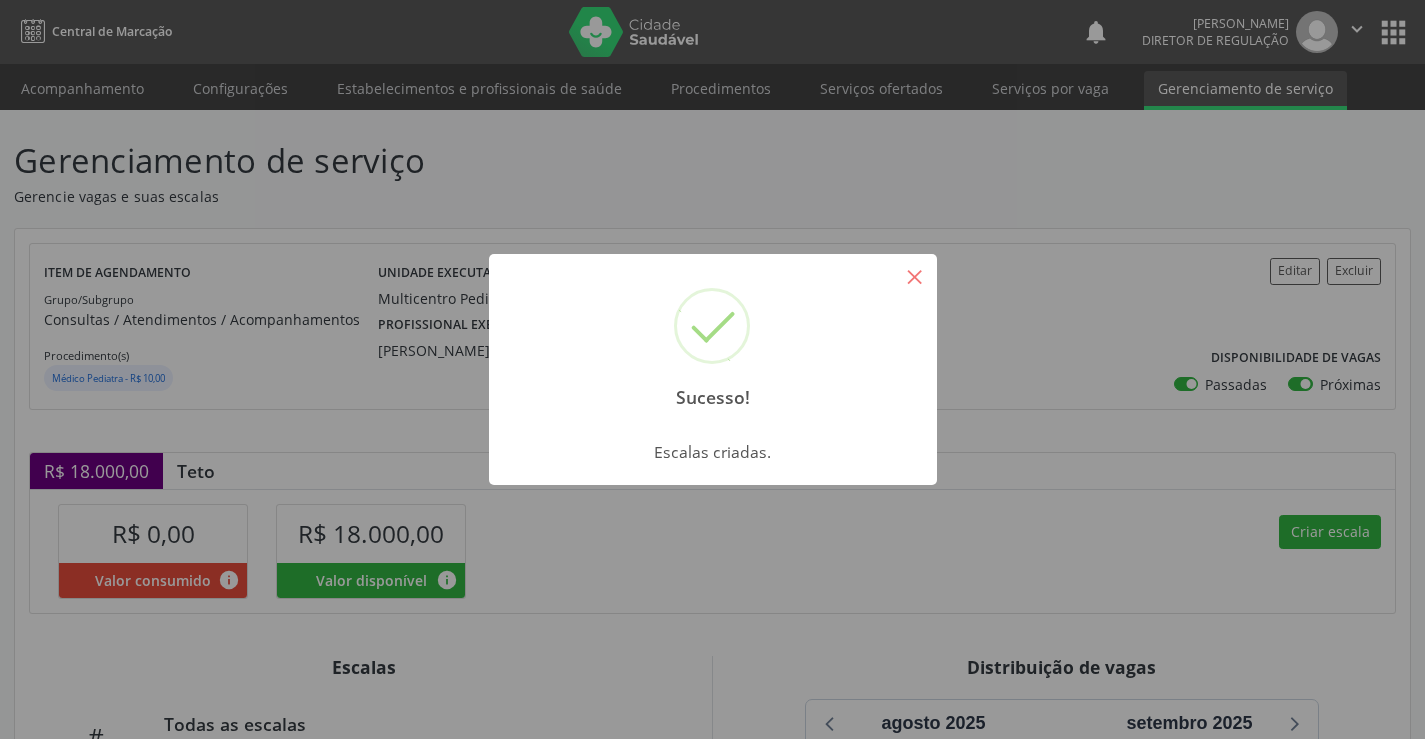 click on "×" at bounding box center [915, 276] 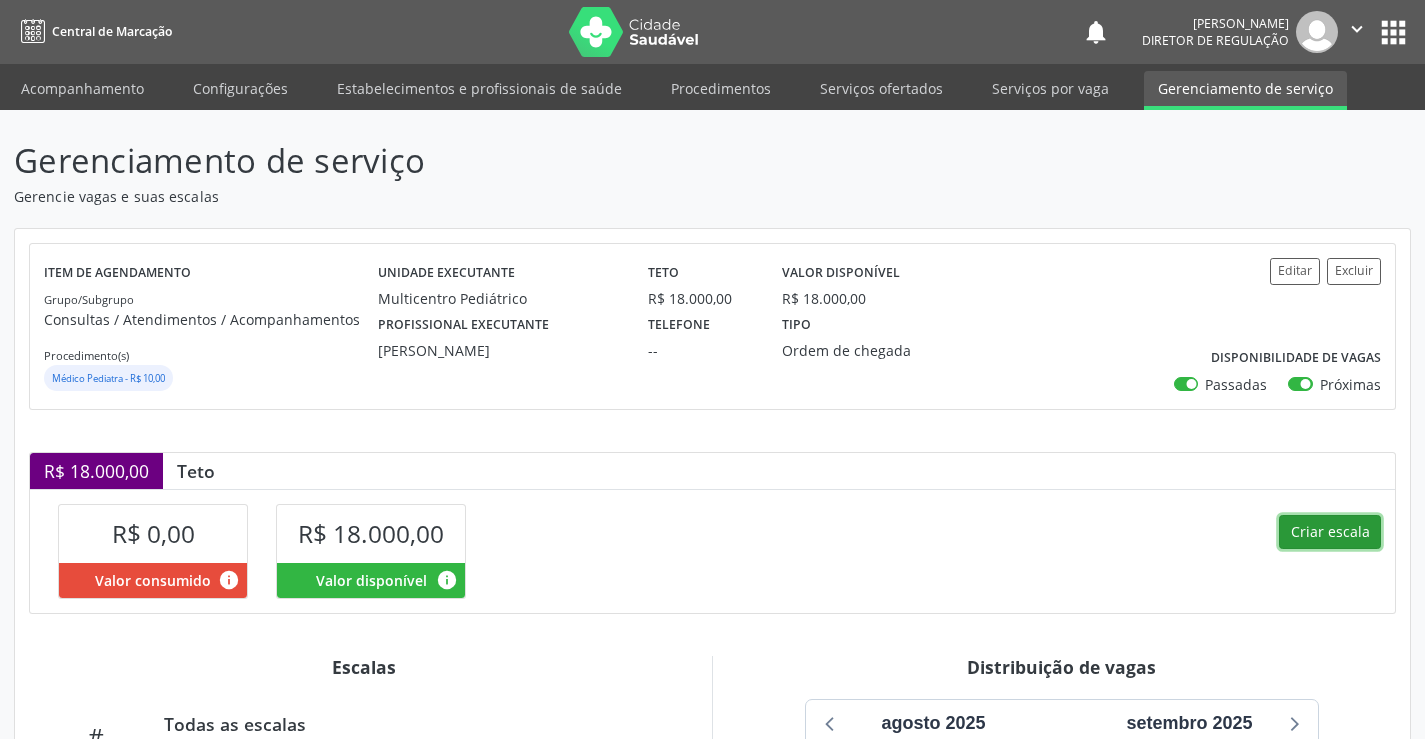 click on "Criar escala" at bounding box center (1330, 532) 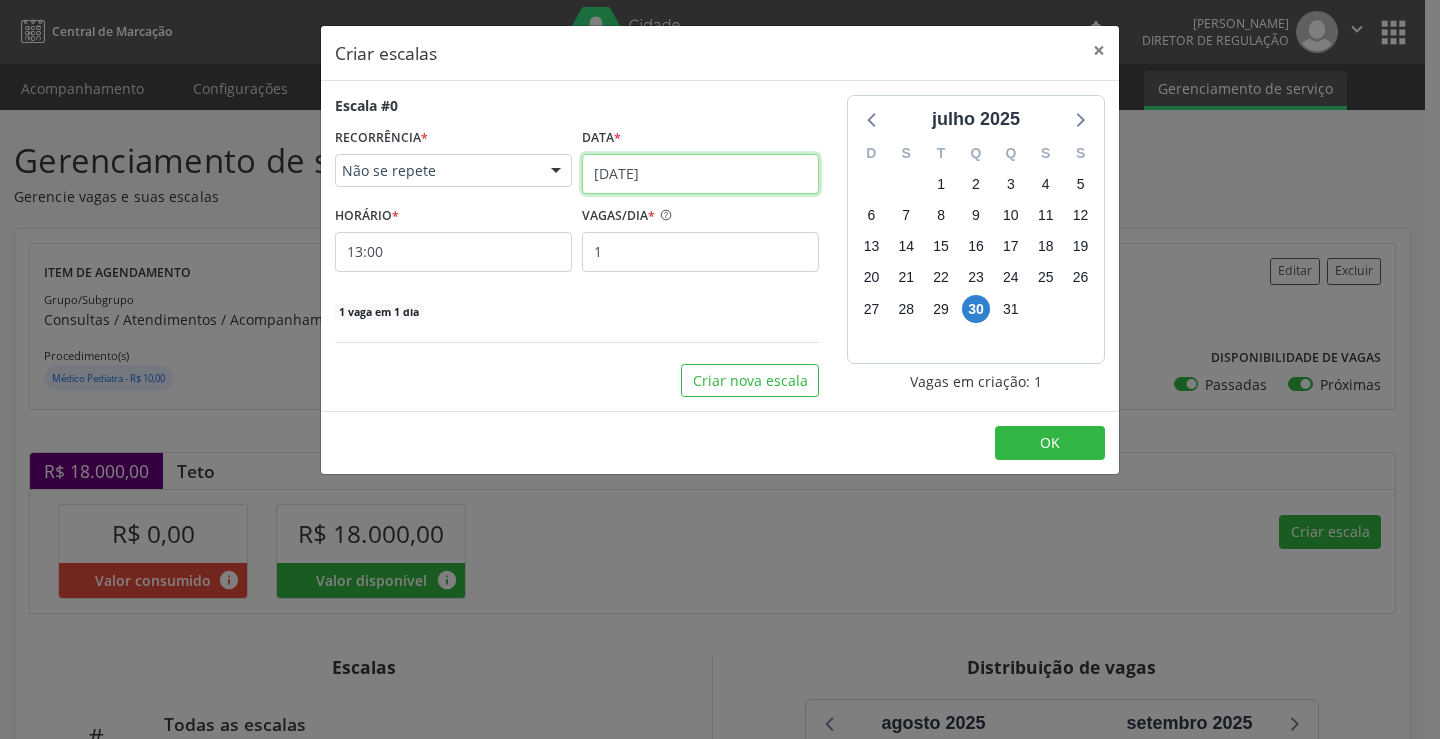 click on "[DATE]" at bounding box center [700, 174] 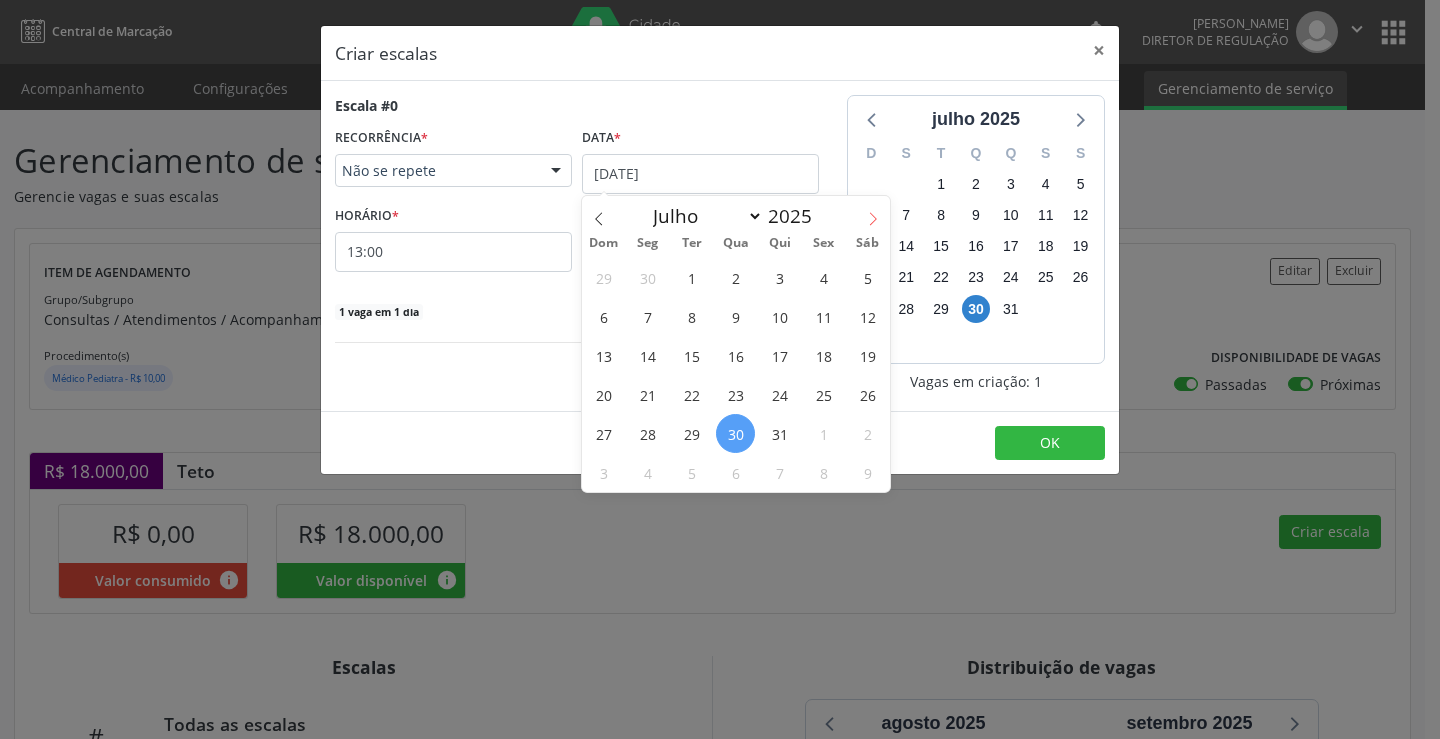 click 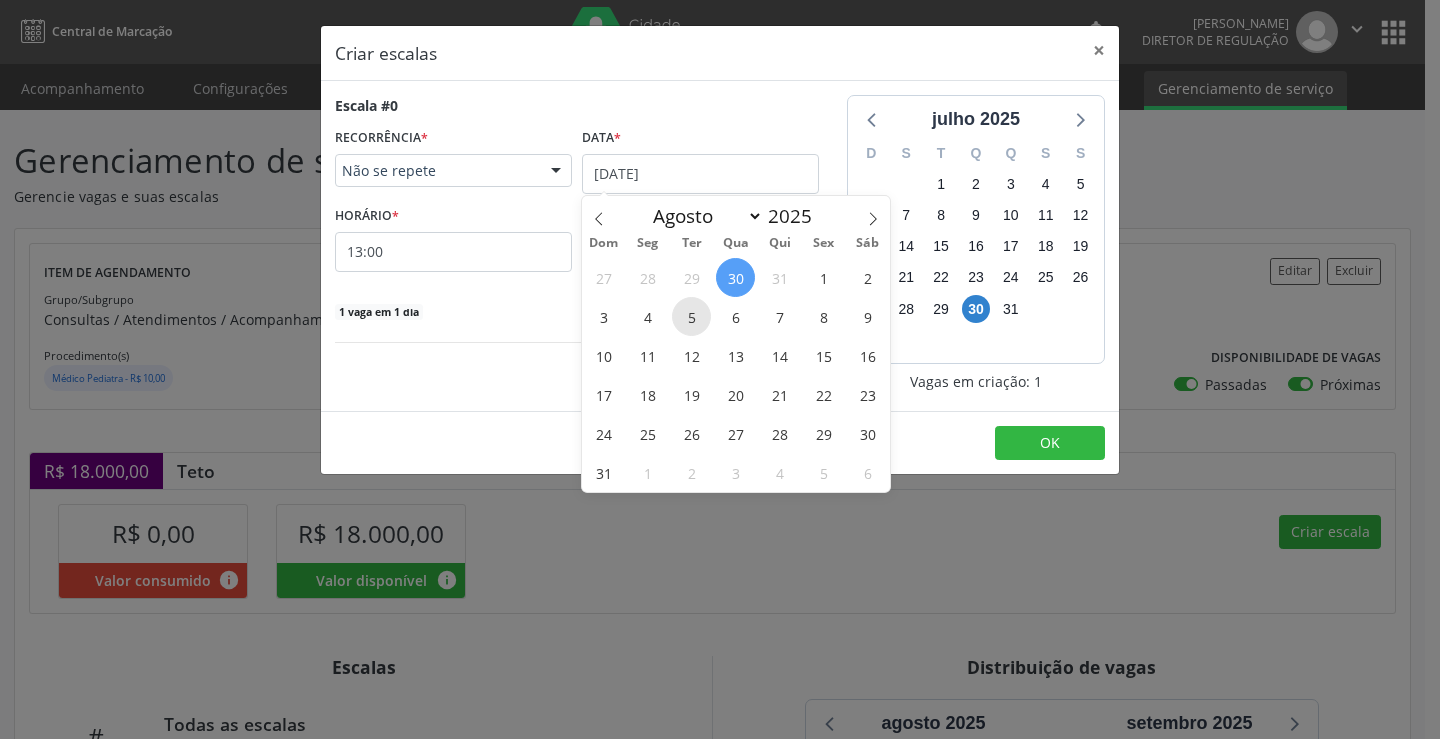 click on "5" at bounding box center [691, 316] 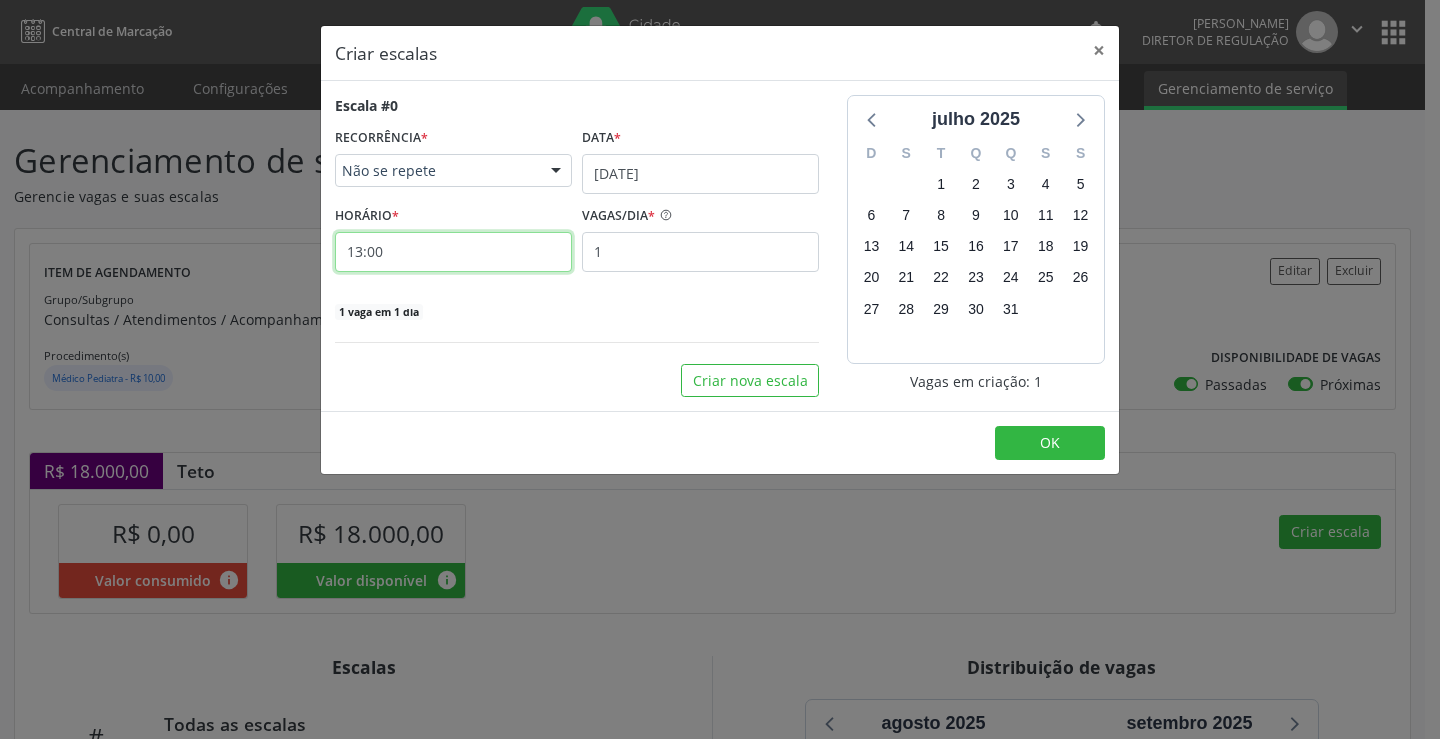 click on "13:00" at bounding box center (453, 252) 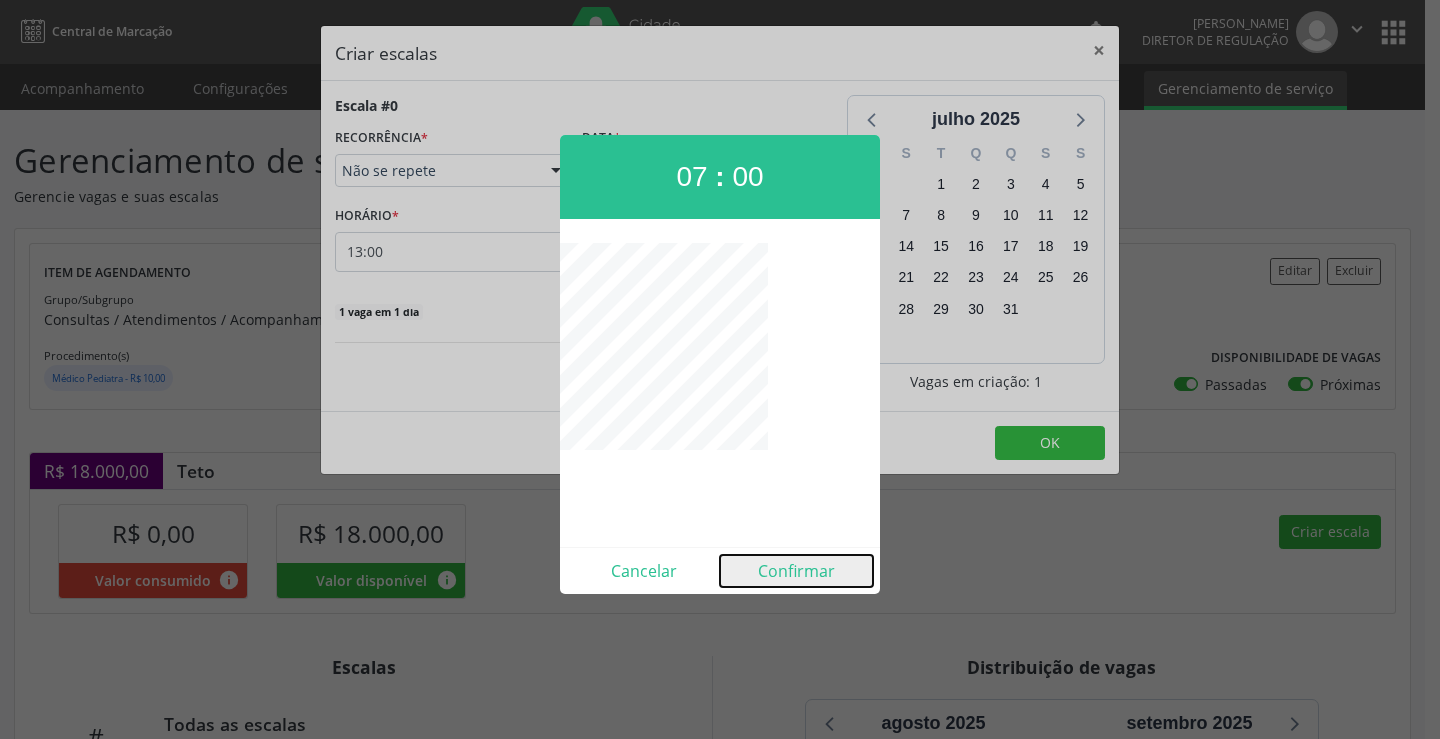 click on "Confirmar" at bounding box center [796, 571] 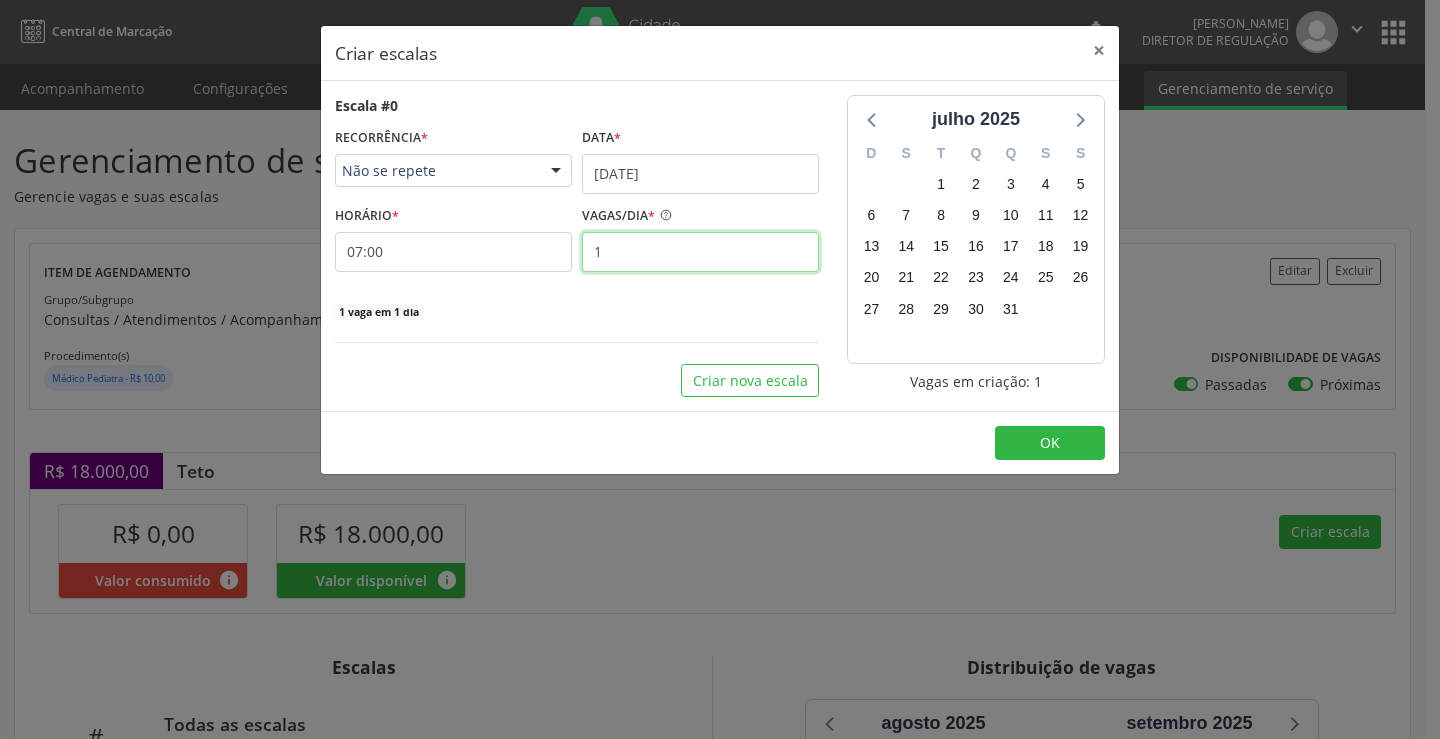 click on "1" at bounding box center [700, 252] 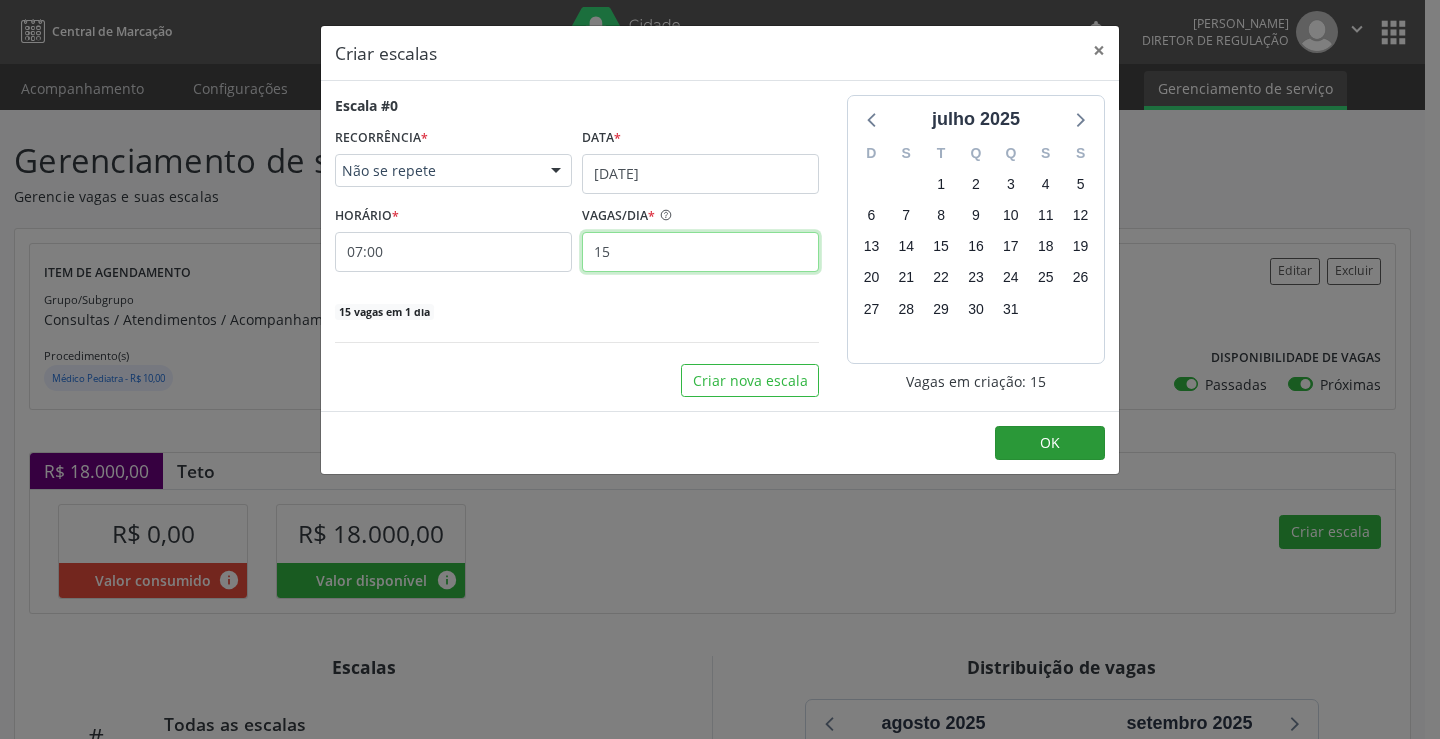 type on "15" 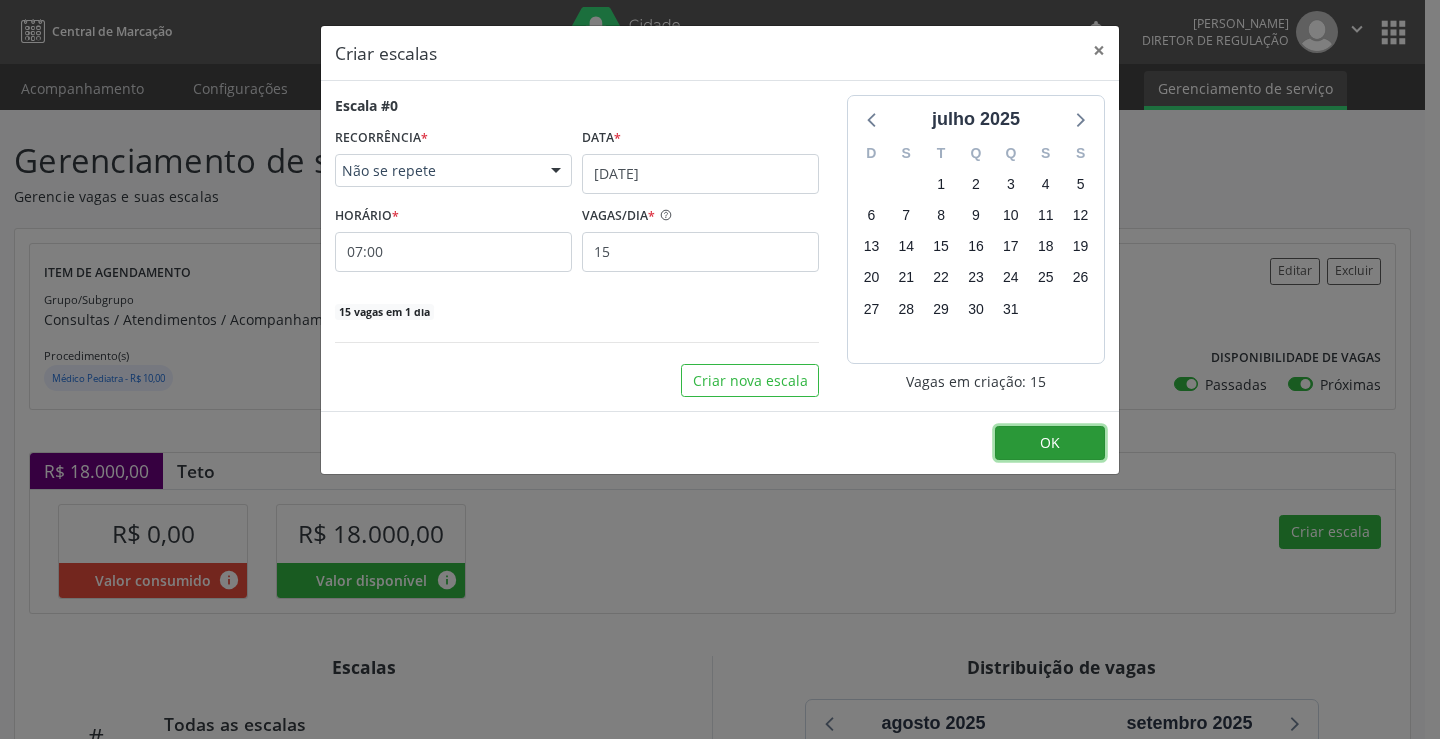 click on "OK" at bounding box center [1050, 443] 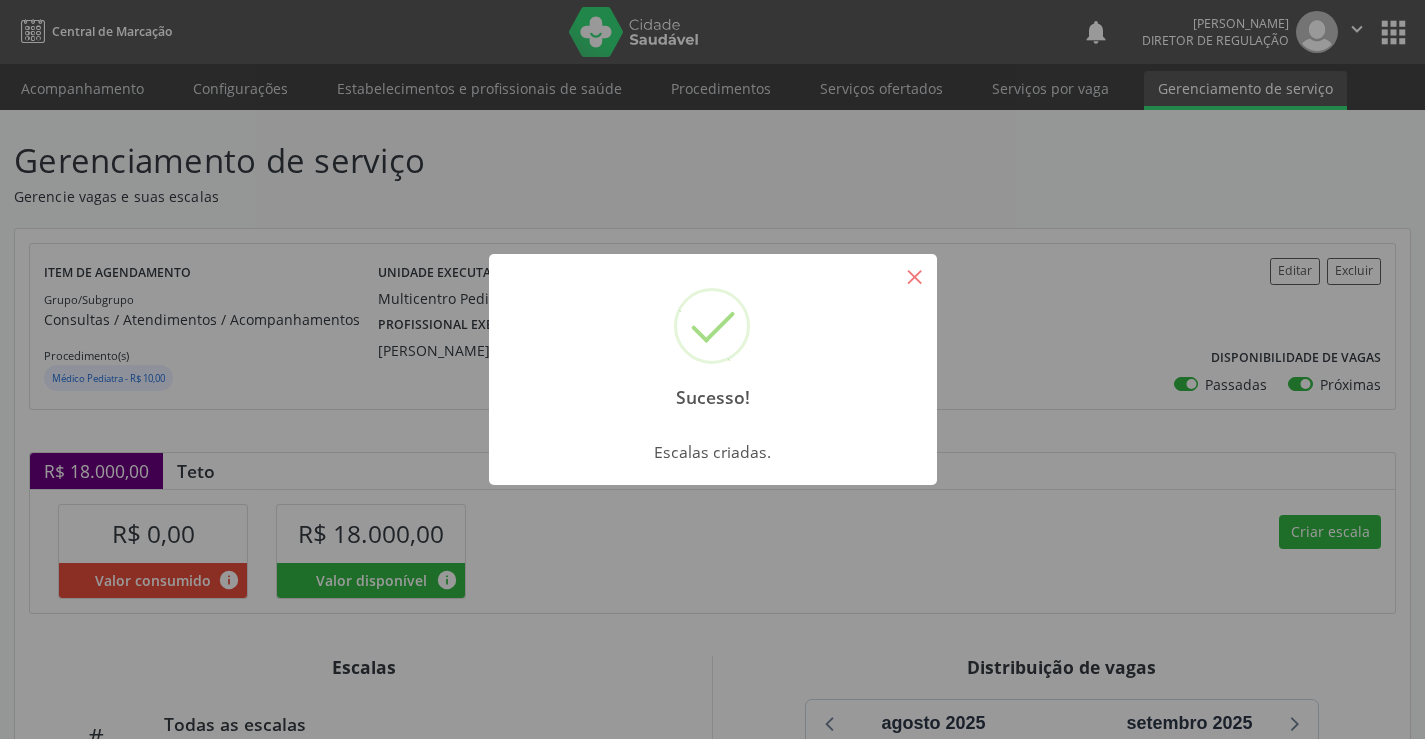 drag, startPoint x: 902, startPoint y: 272, endPoint x: 1371, endPoint y: 603, distance: 574.04004 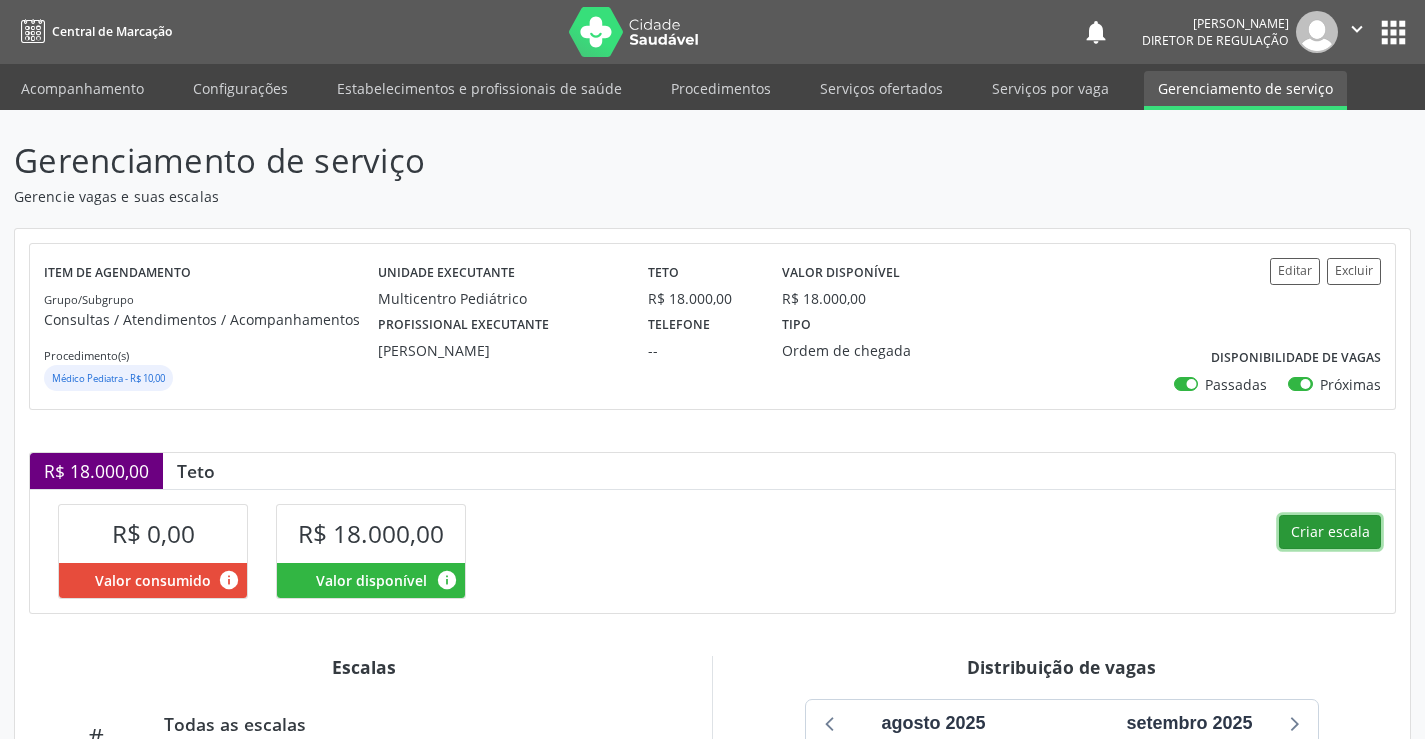 click on "Criar escala" at bounding box center [1330, 532] 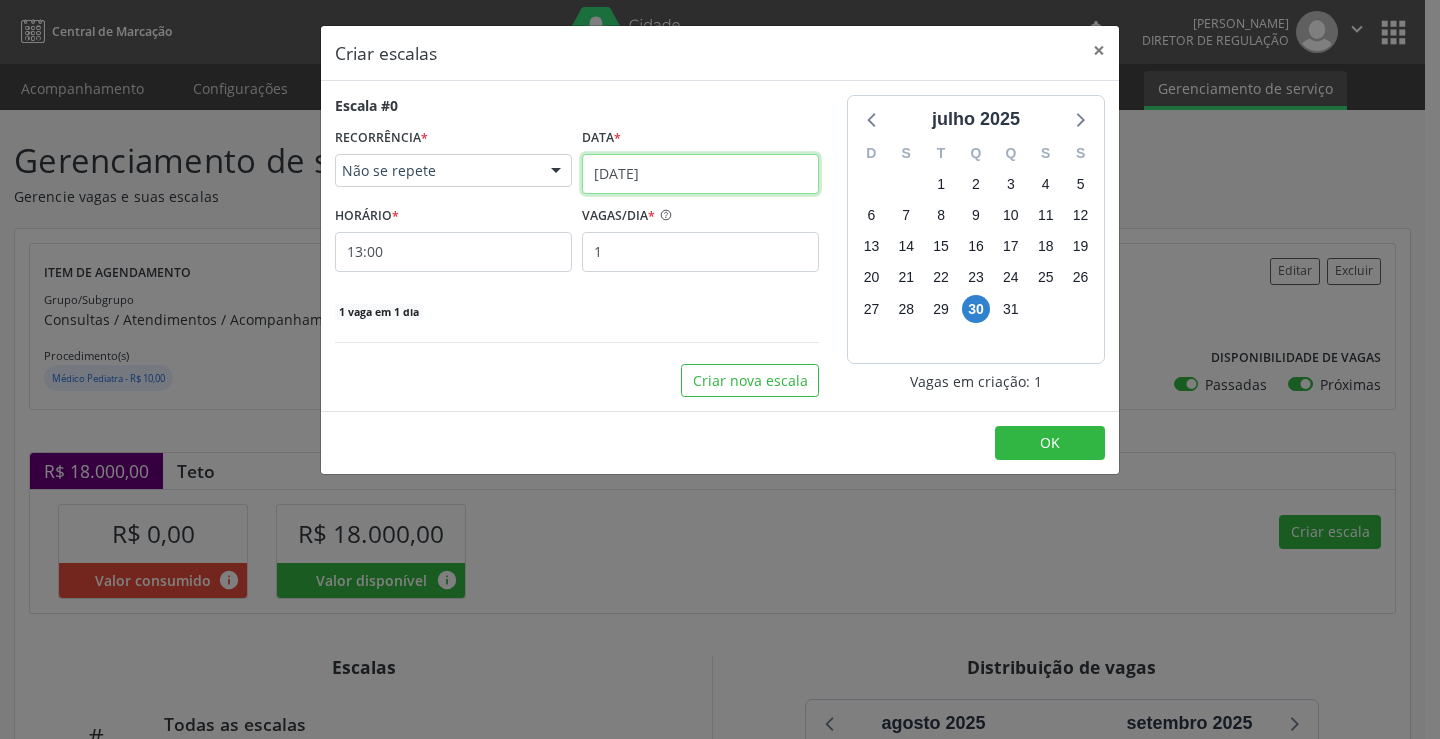 click on "[DATE]" at bounding box center (700, 174) 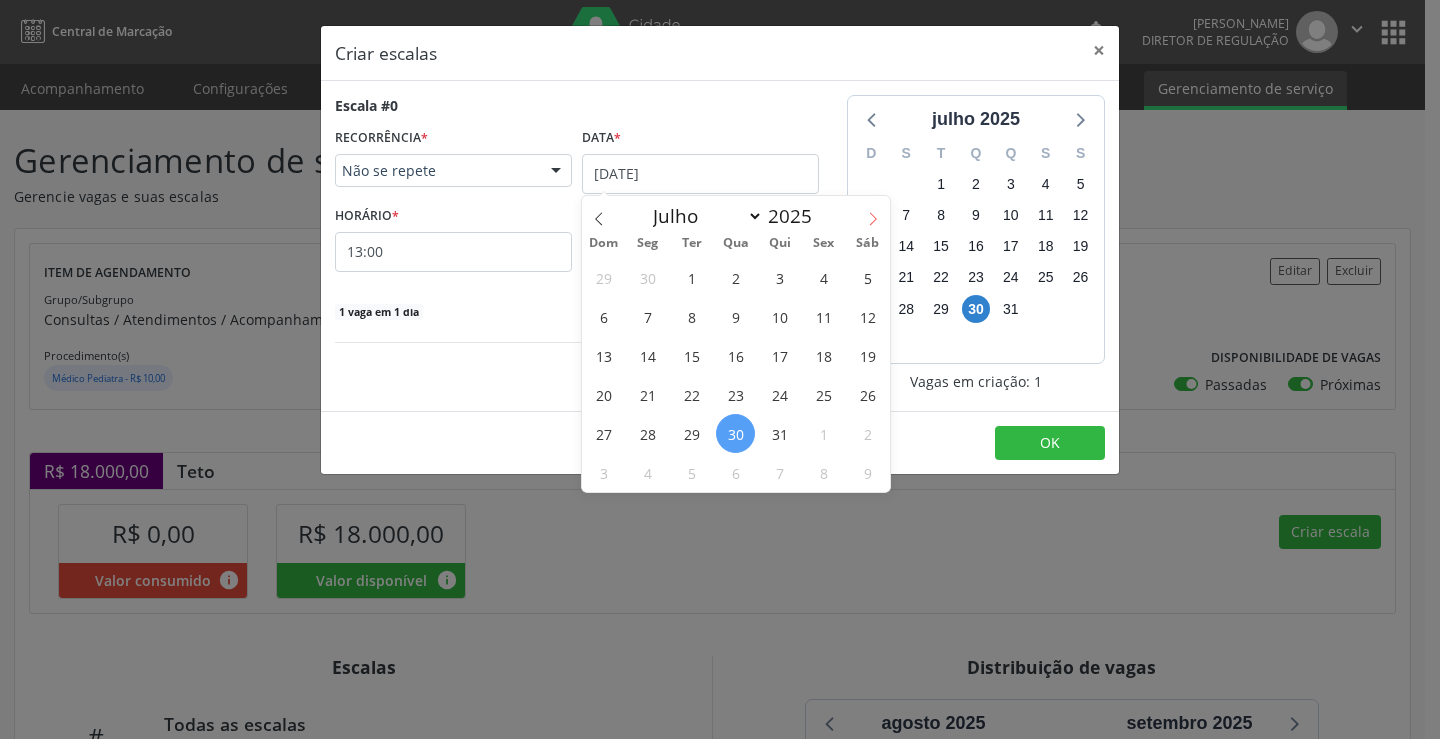click 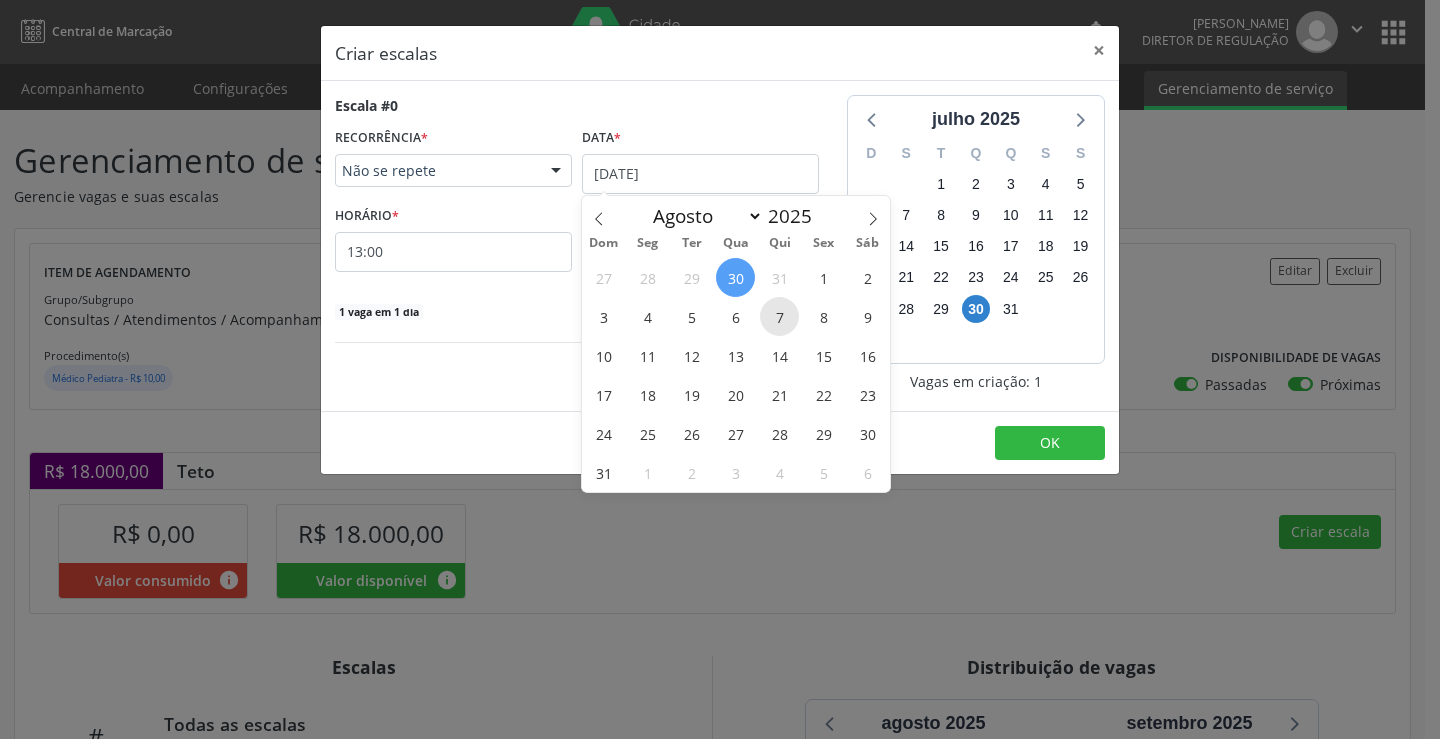 drag, startPoint x: 771, startPoint y: 312, endPoint x: 698, endPoint y: 286, distance: 77.491936 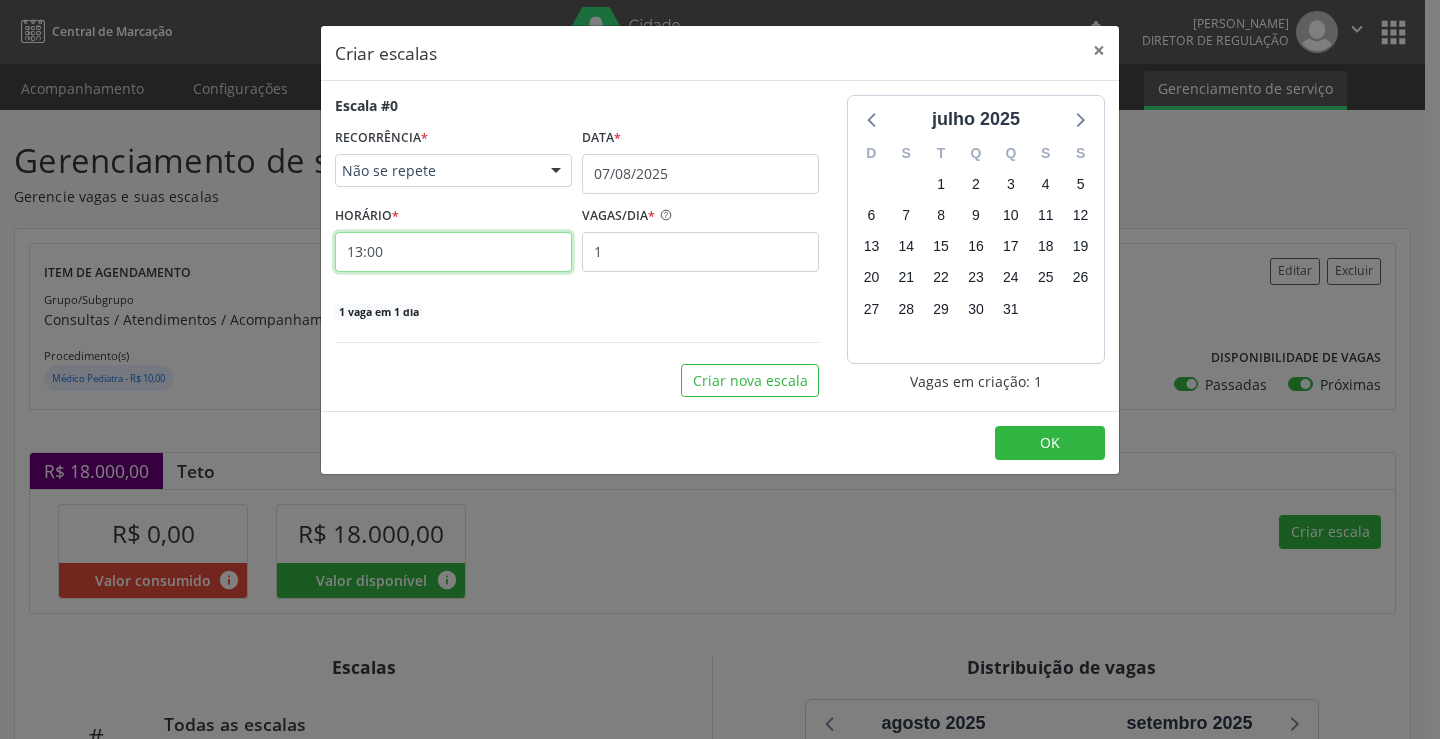 click on "13:00" at bounding box center [453, 252] 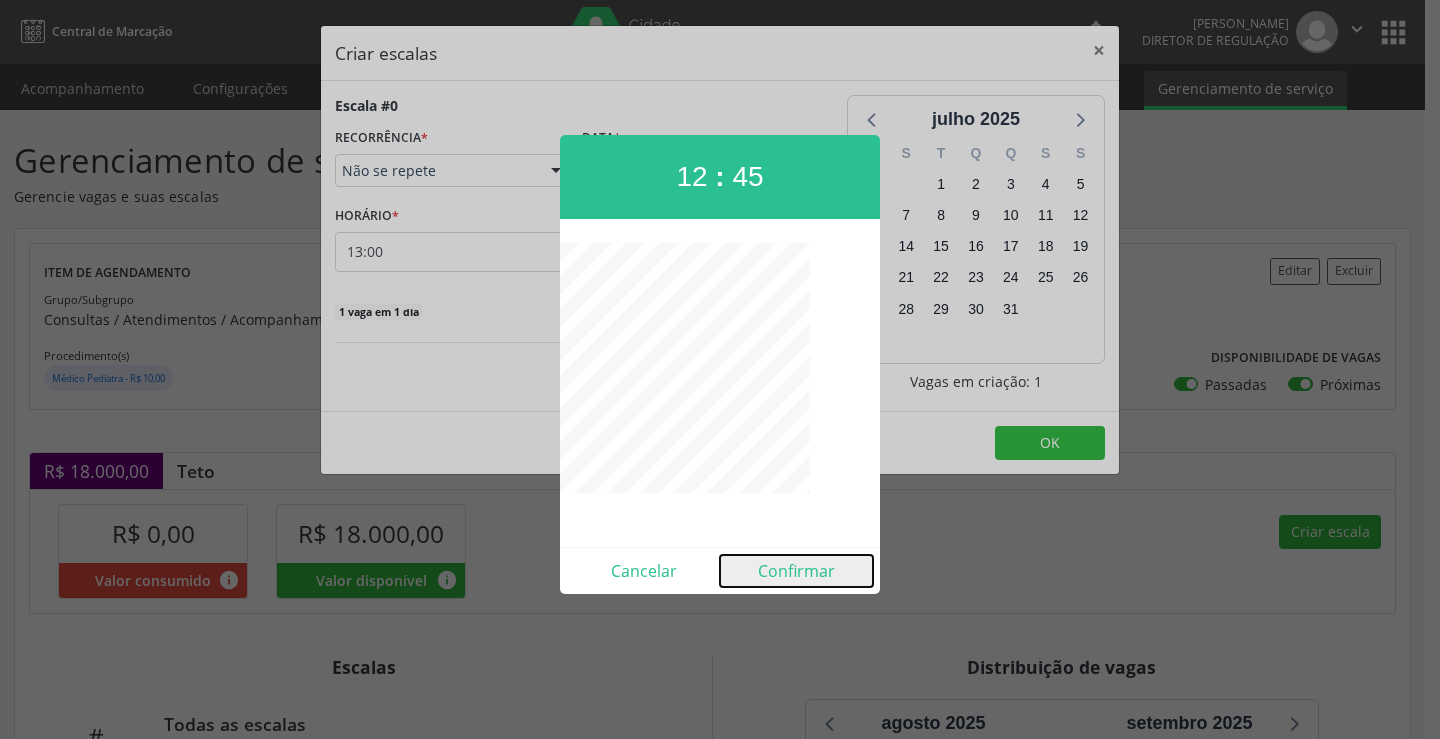 drag, startPoint x: 791, startPoint y: 569, endPoint x: 787, endPoint y: 553, distance: 16.492422 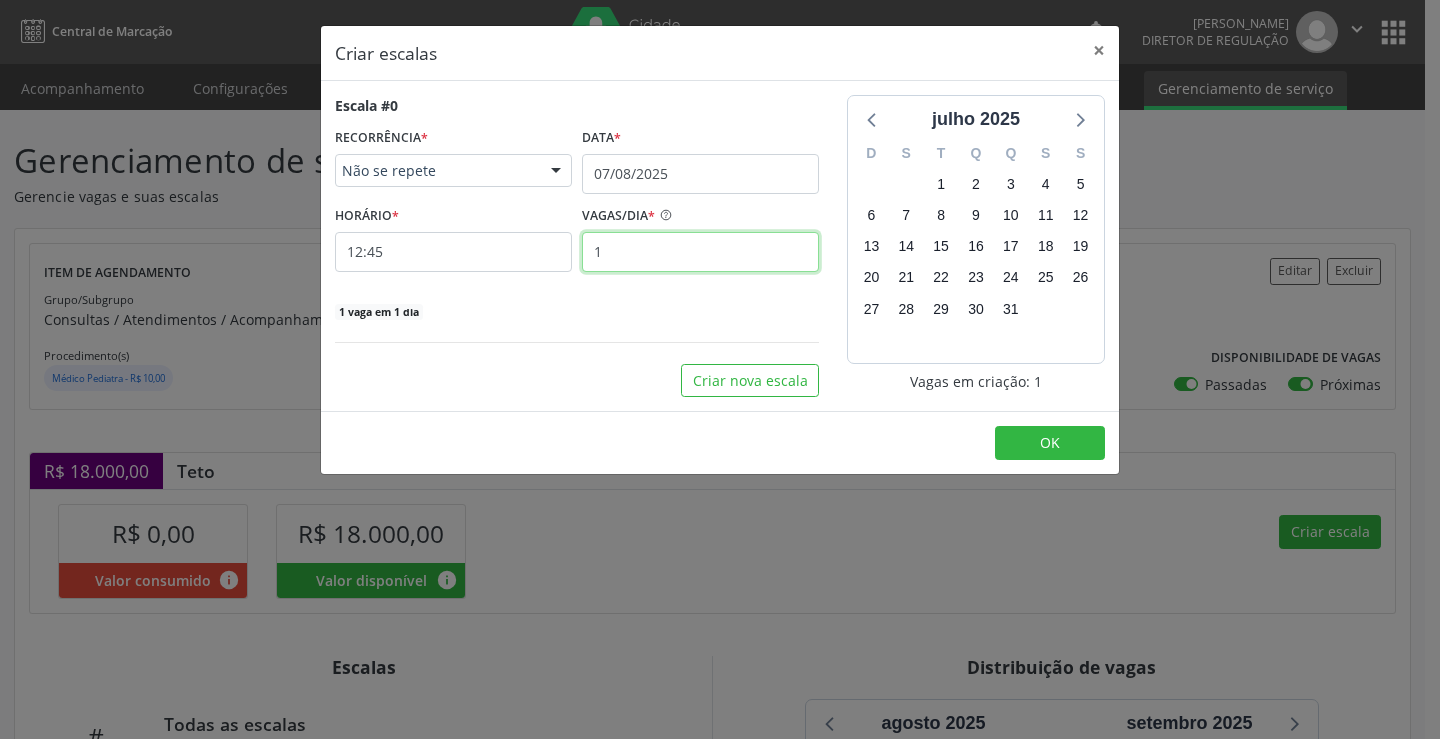 click on "1" at bounding box center (700, 252) 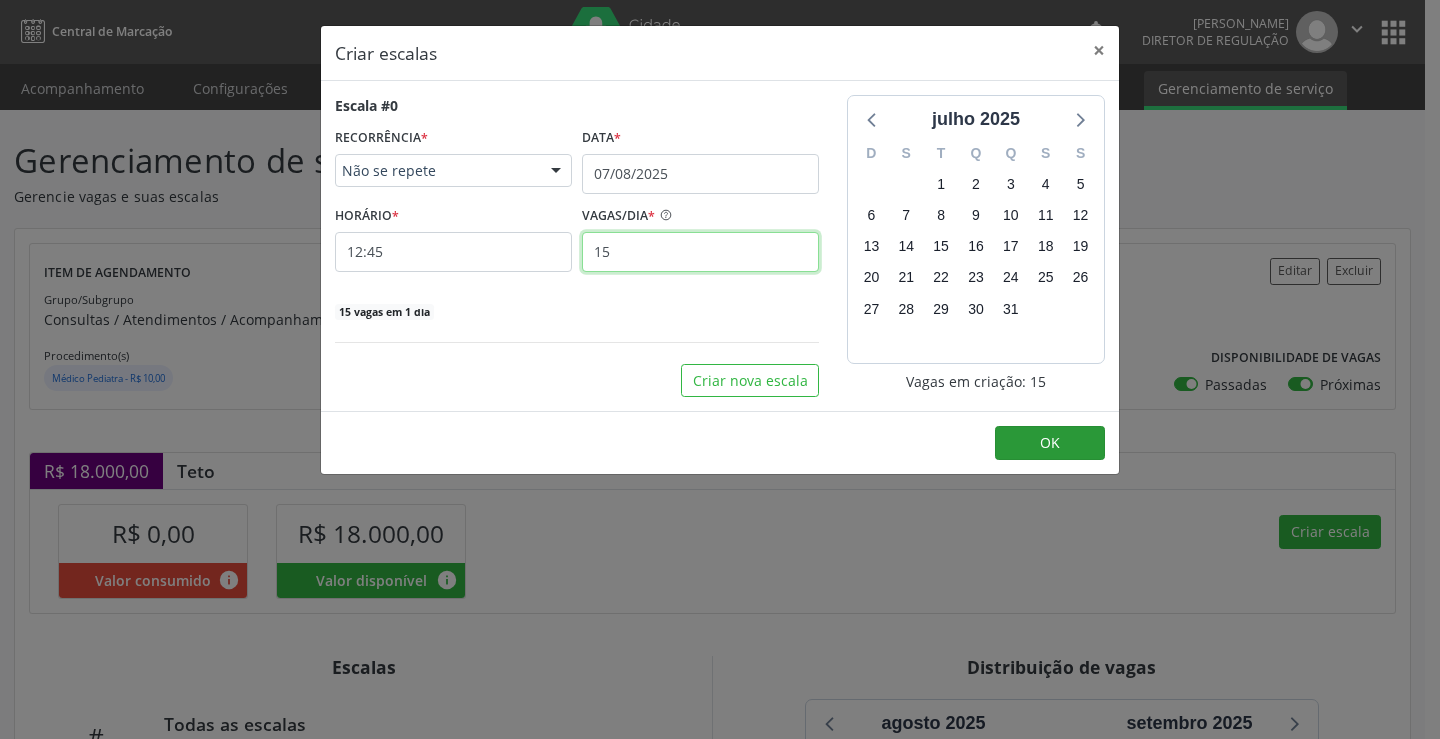 type on "15" 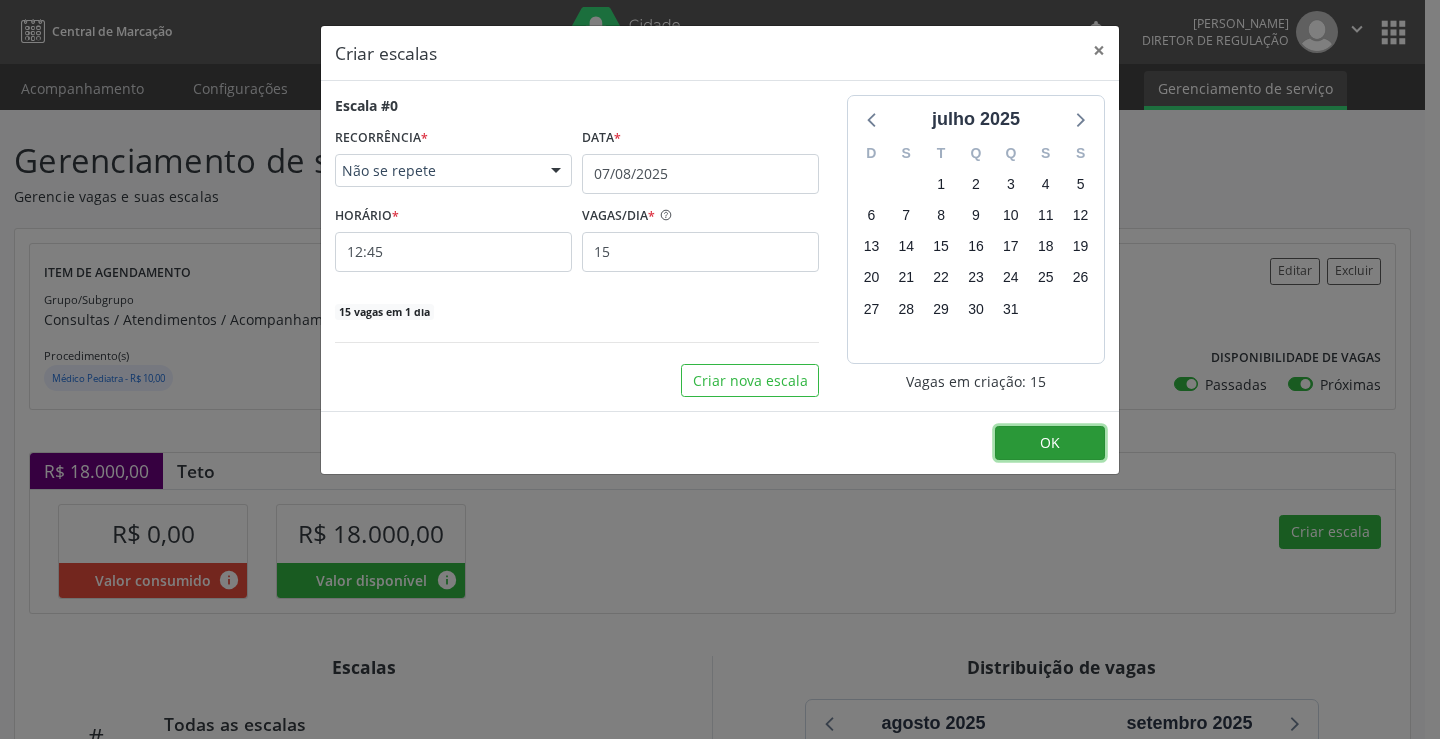 click on "OK" at bounding box center [1050, 443] 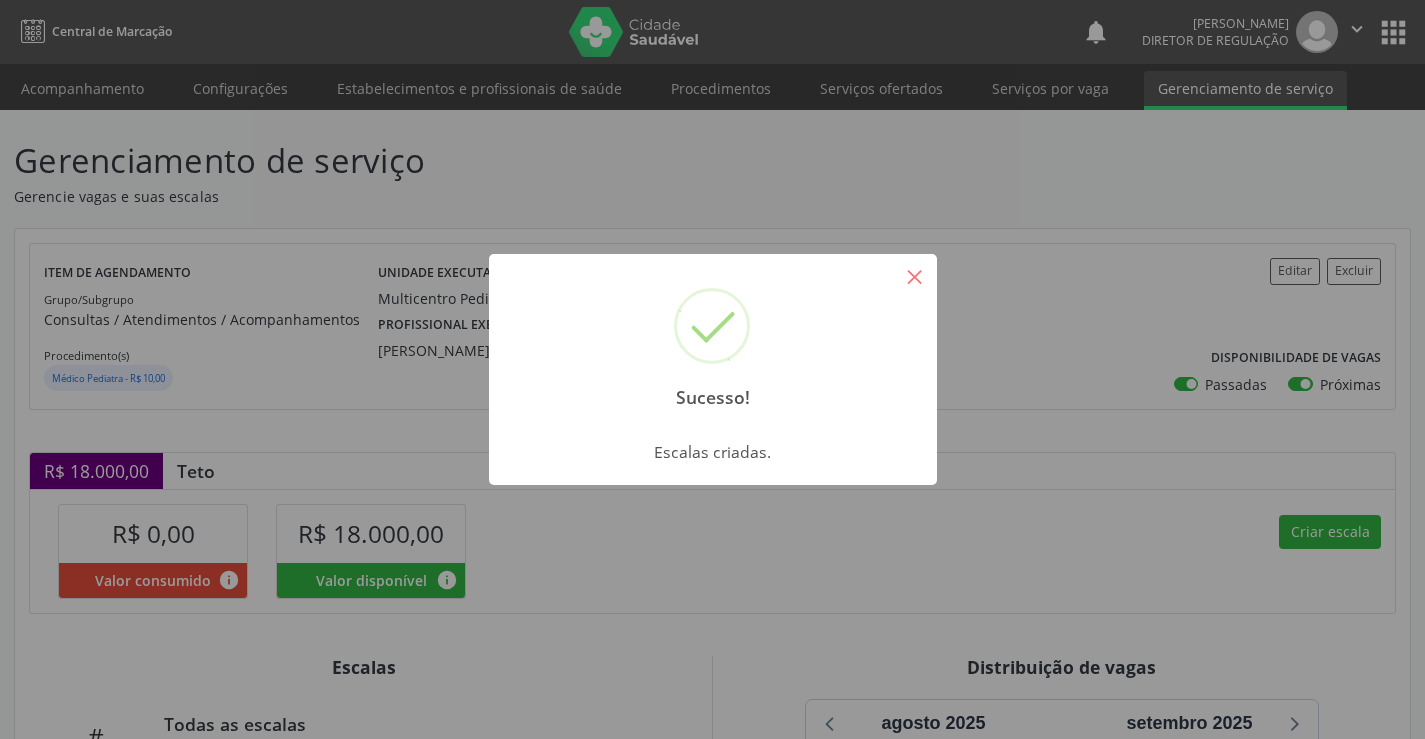 click on "×" at bounding box center (915, 276) 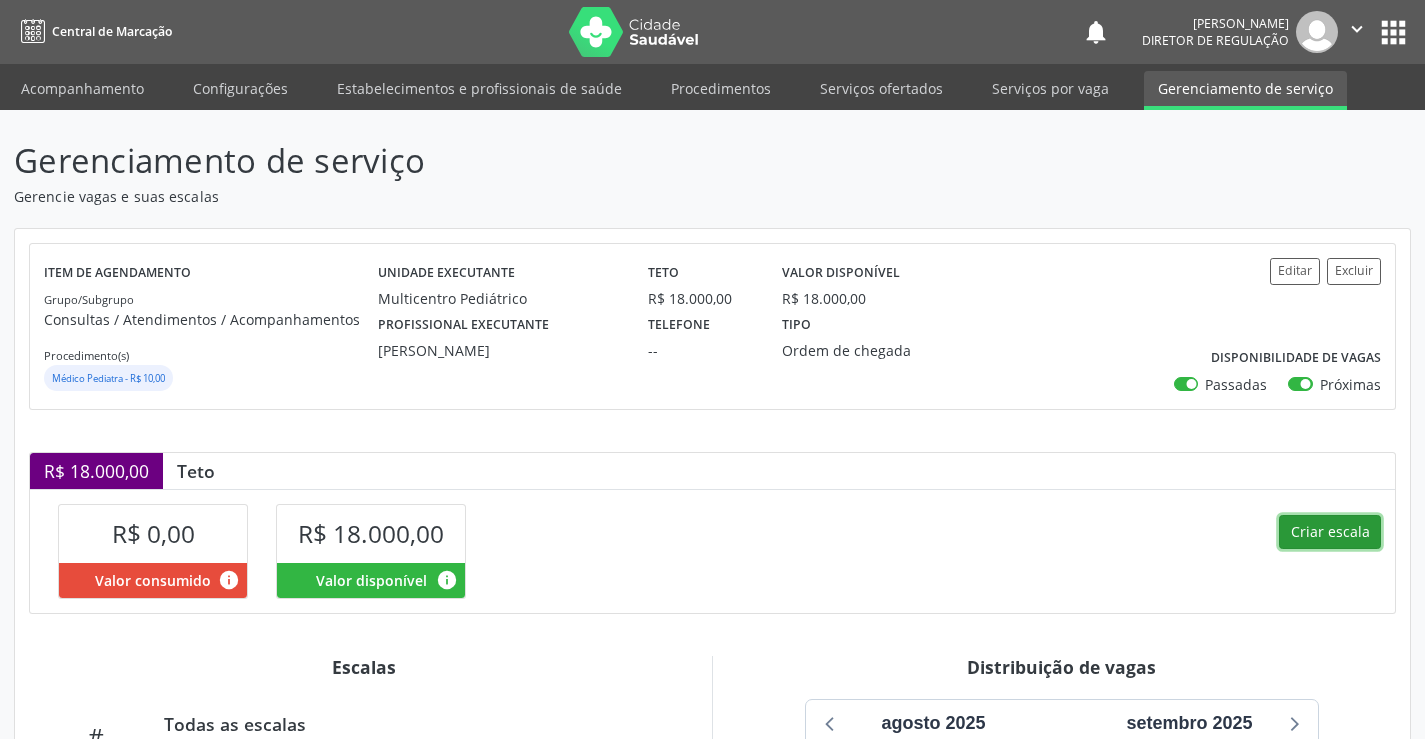 click on "Criar escala" at bounding box center [1330, 532] 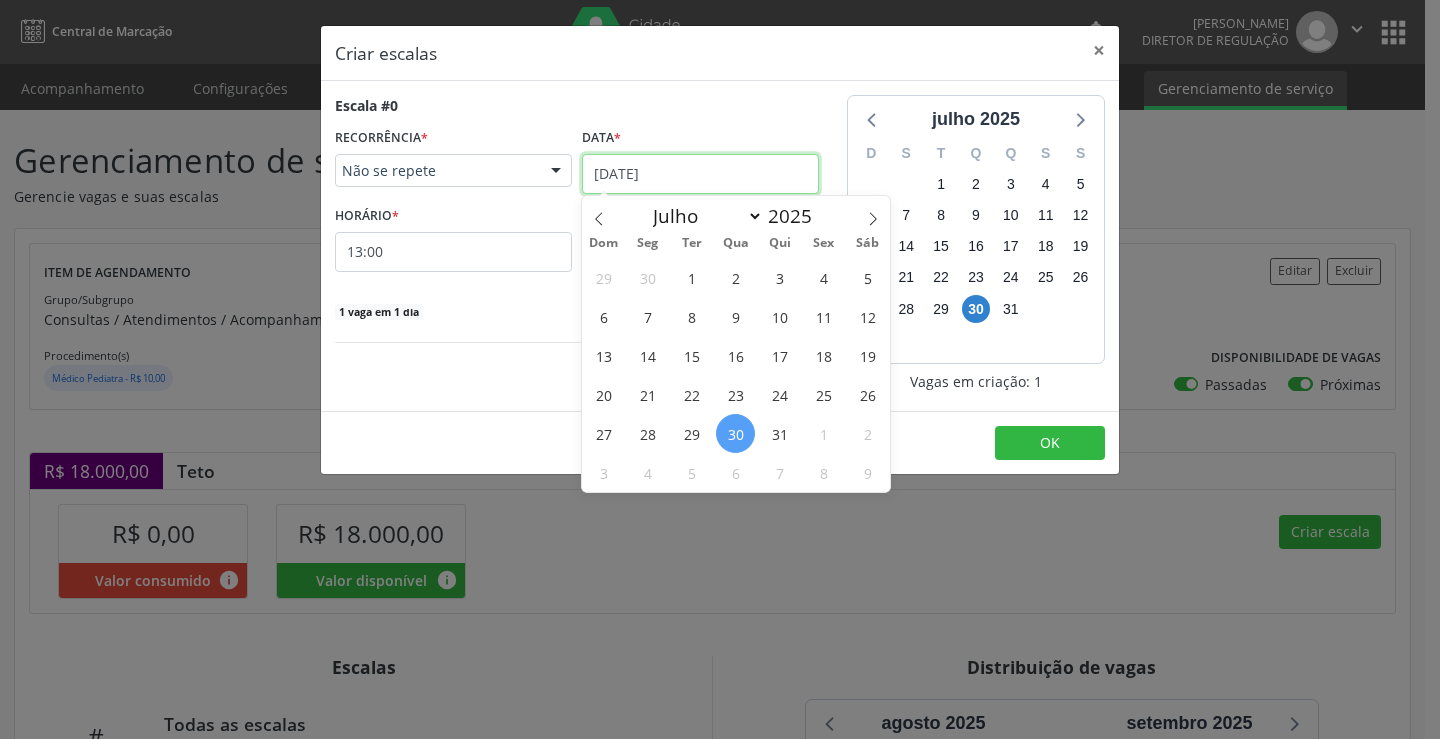 click on "[DATE]" at bounding box center [700, 174] 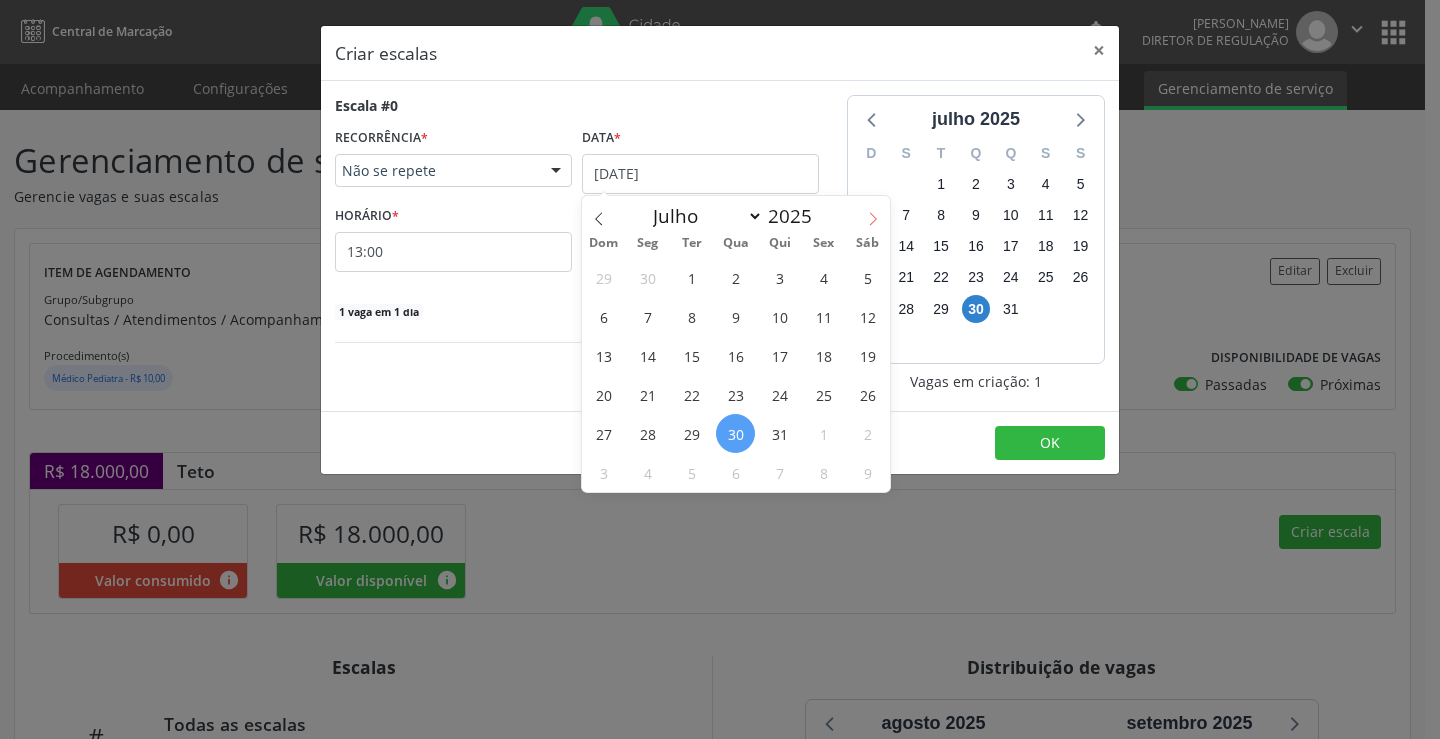 click at bounding box center [873, 213] 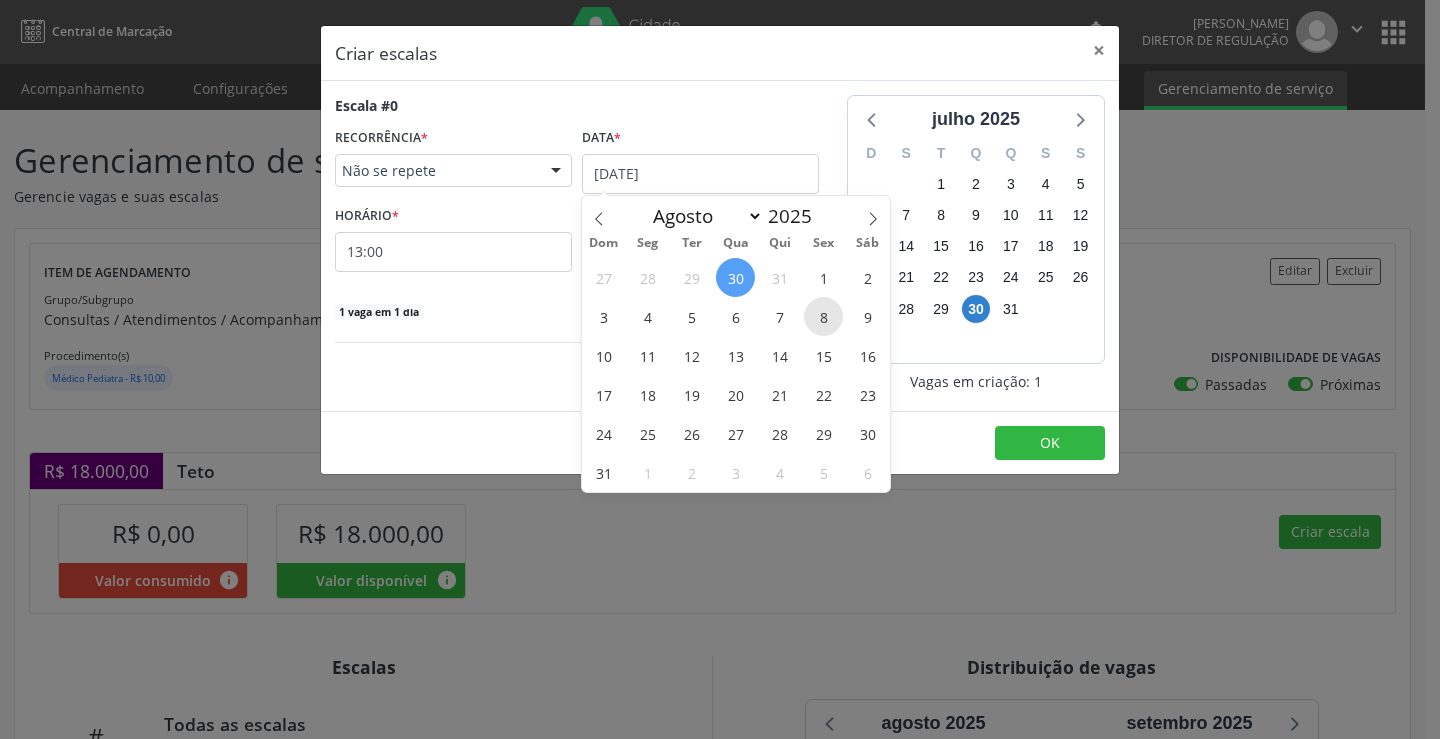 click on "8" at bounding box center [823, 316] 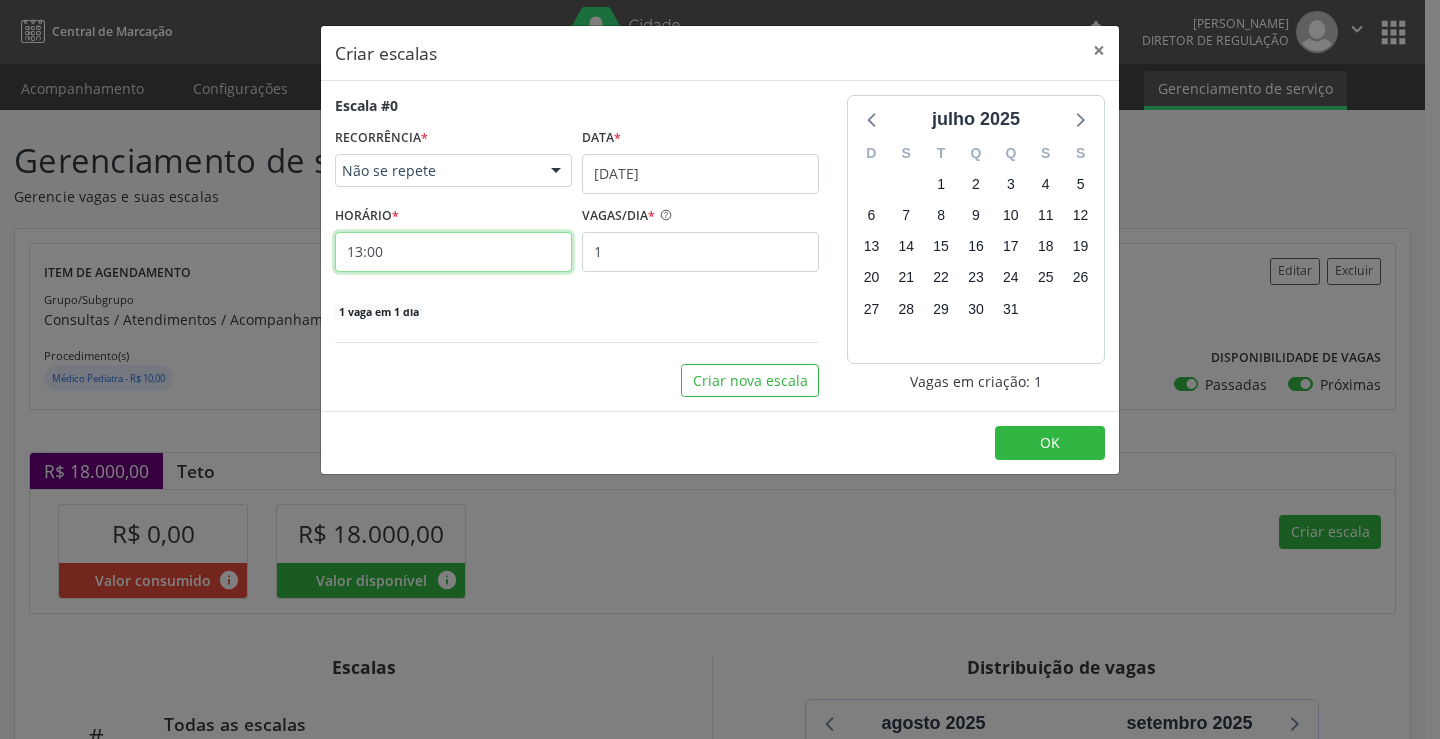 click on "13:00" at bounding box center (453, 252) 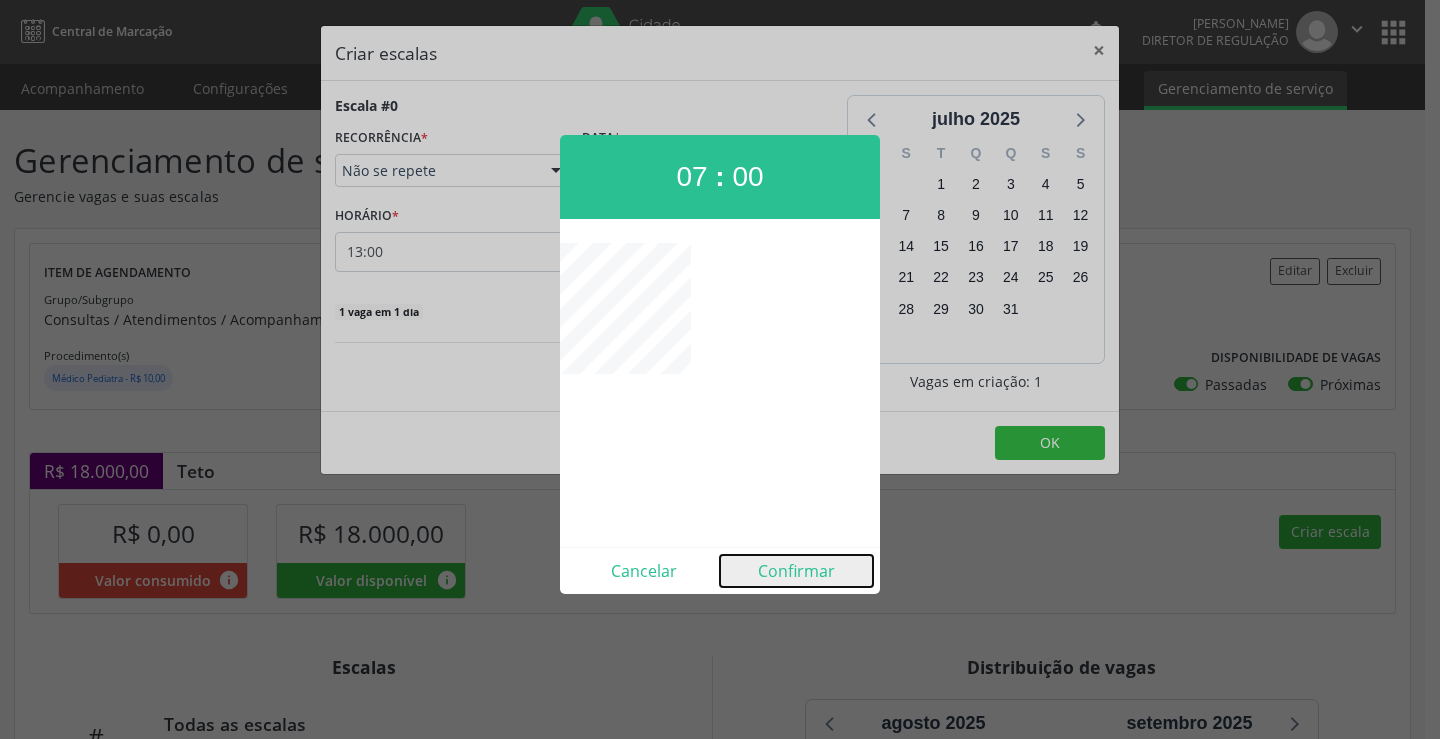 click on "Confirmar" at bounding box center [796, 571] 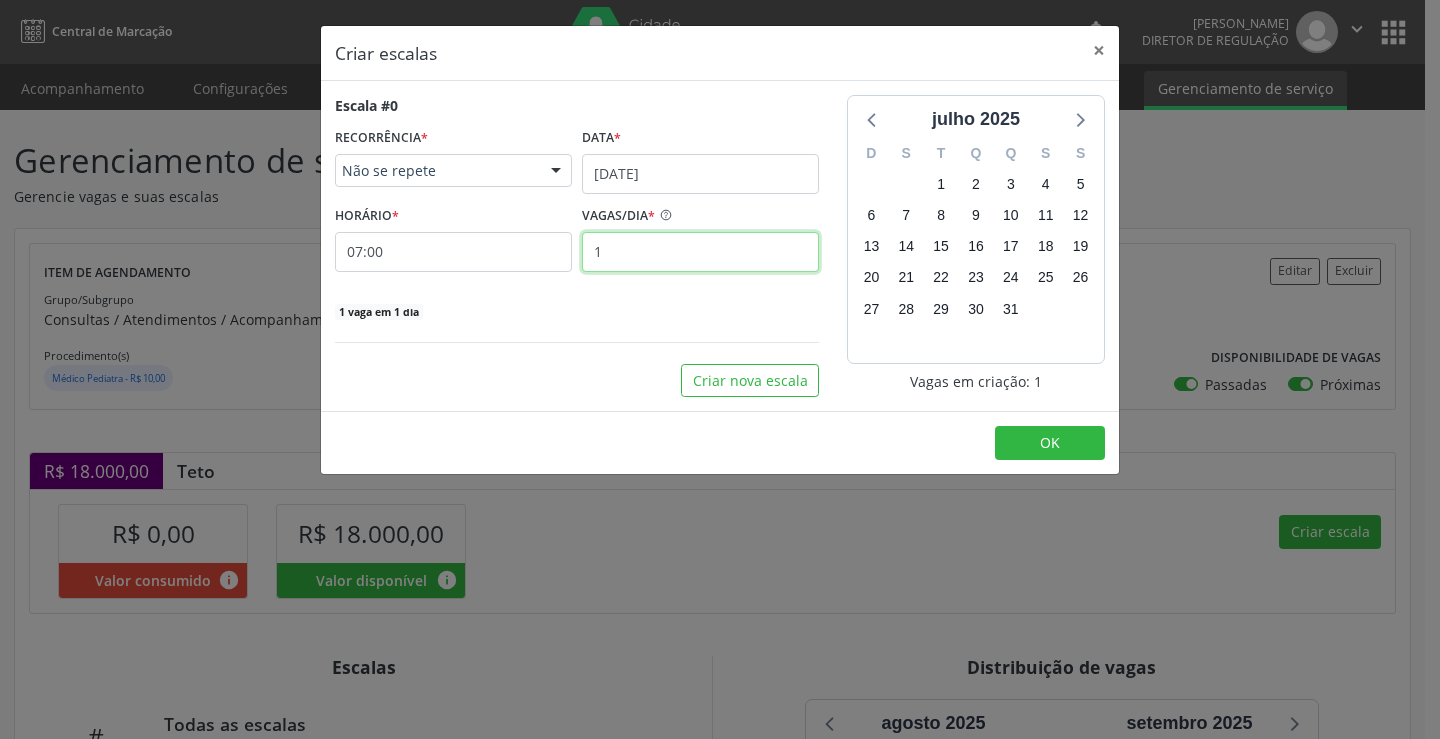 click on "1" at bounding box center (700, 252) 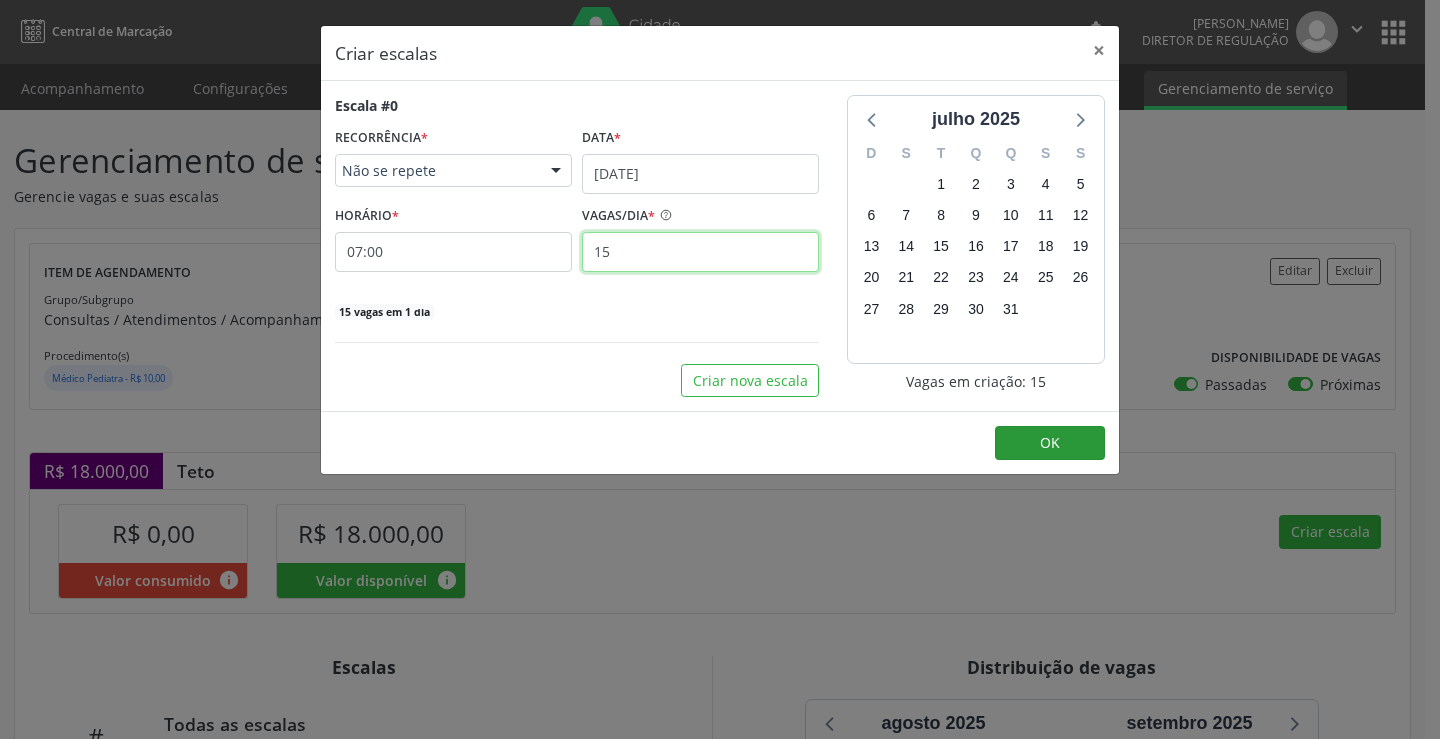 type on "15" 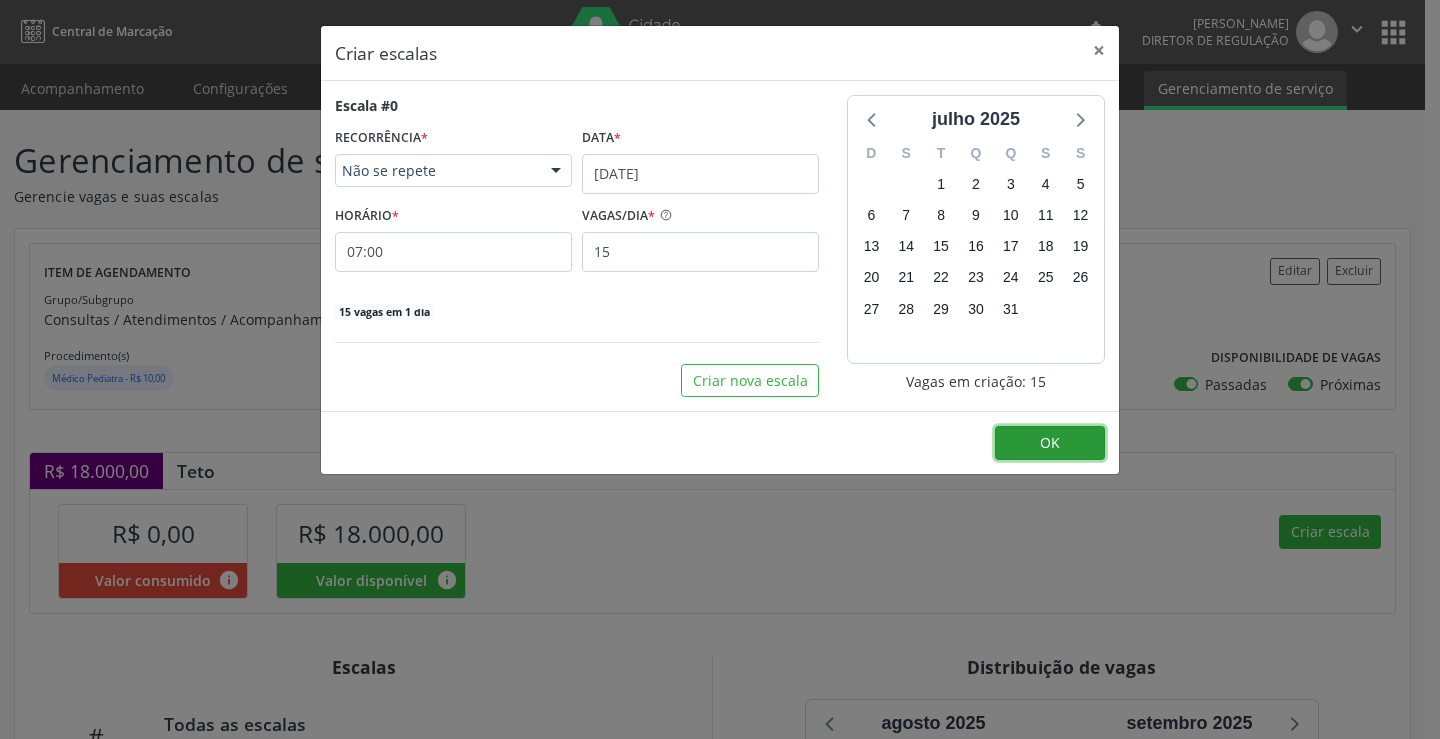 click on "OK" at bounding box center [1050, 442] 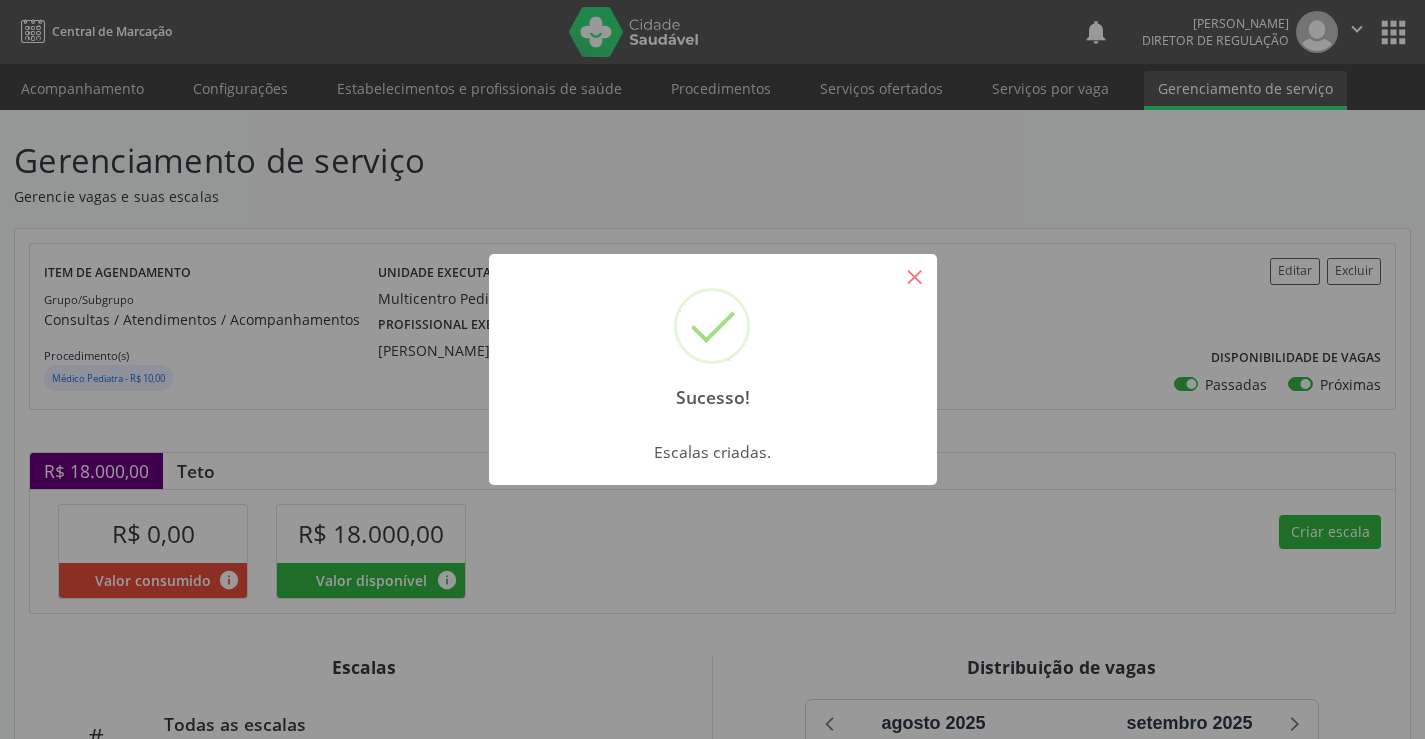 click on "×" at bounding box center [915, 276] 